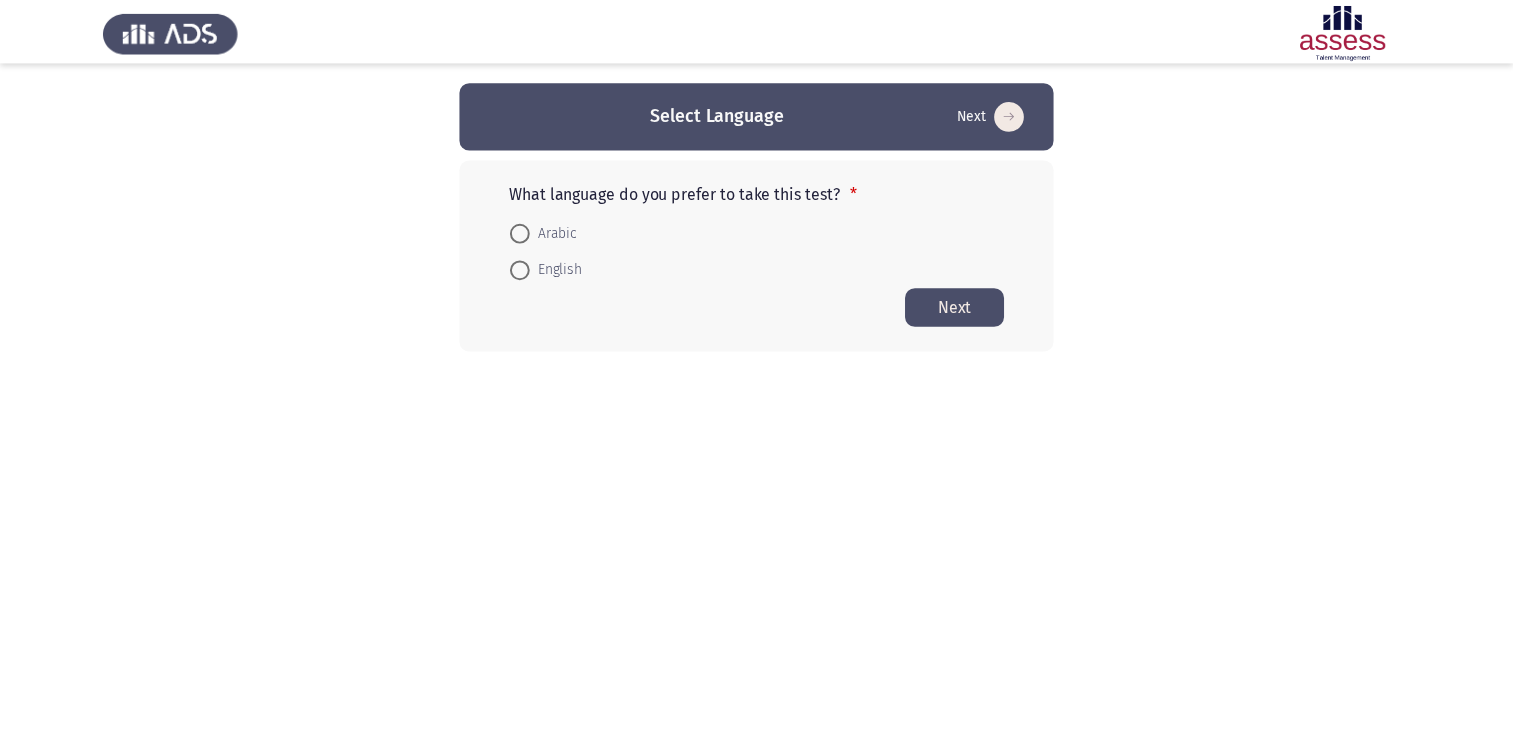 scroll, scrollTop: 0, scrollLeft: 0, axis: both 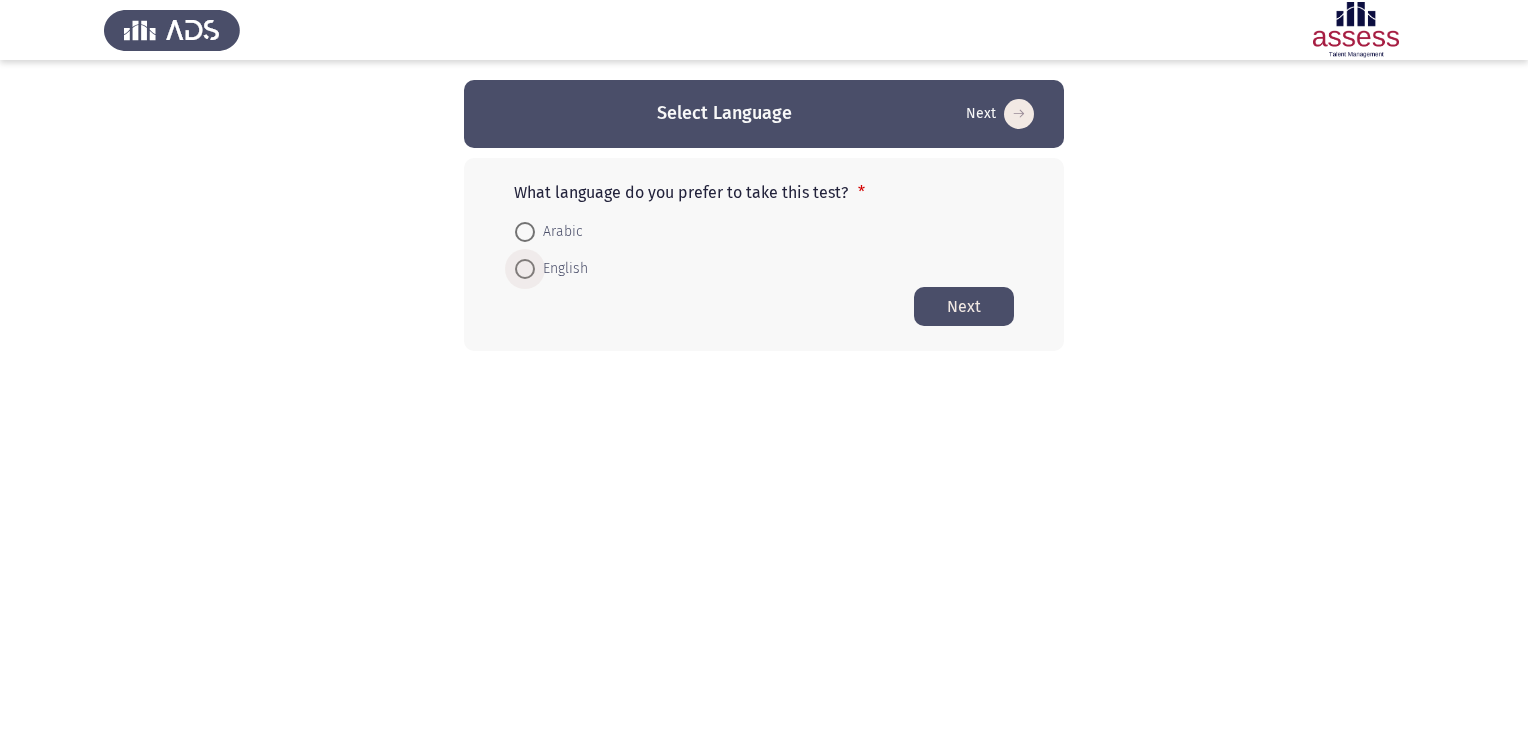 click at bounding box center (525, 269) 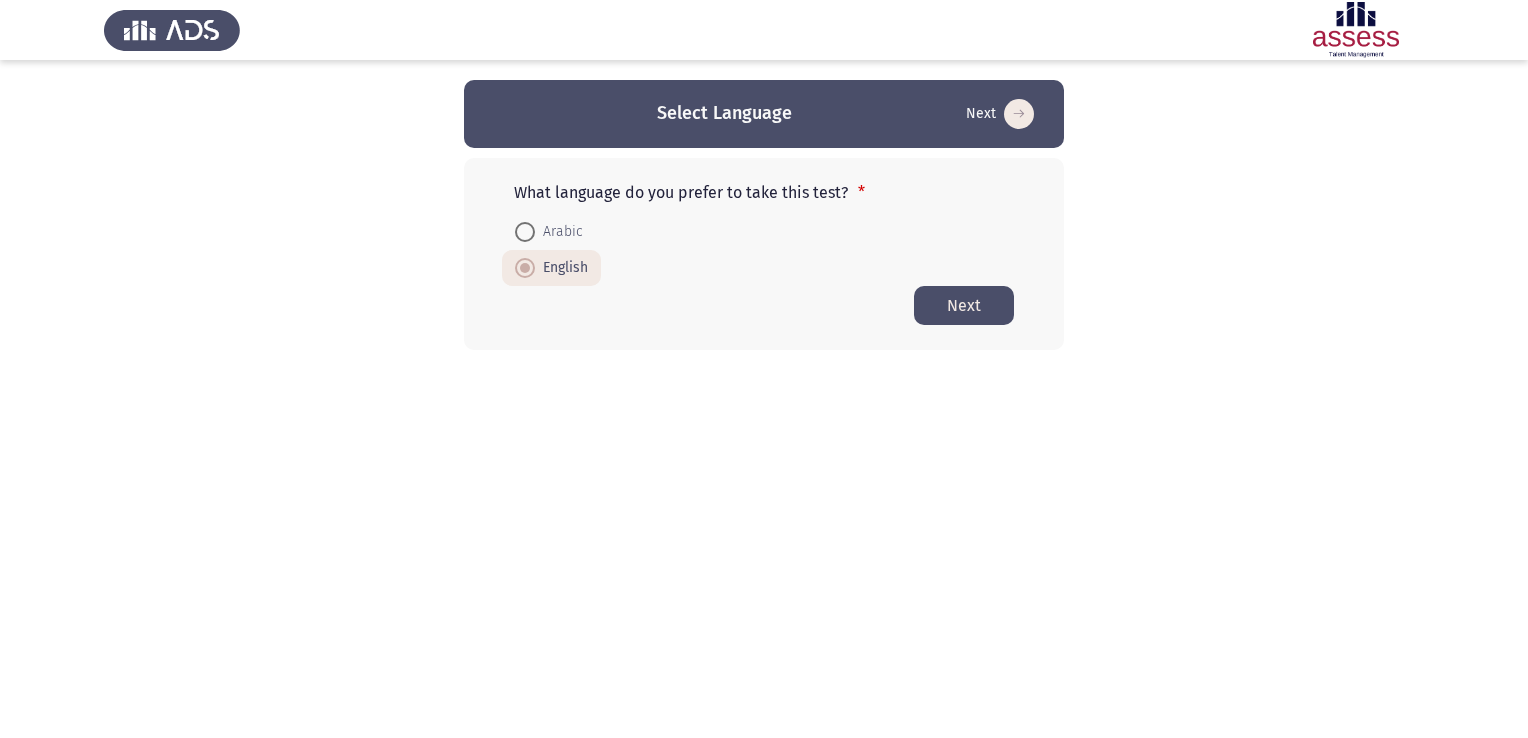 click on "Next" 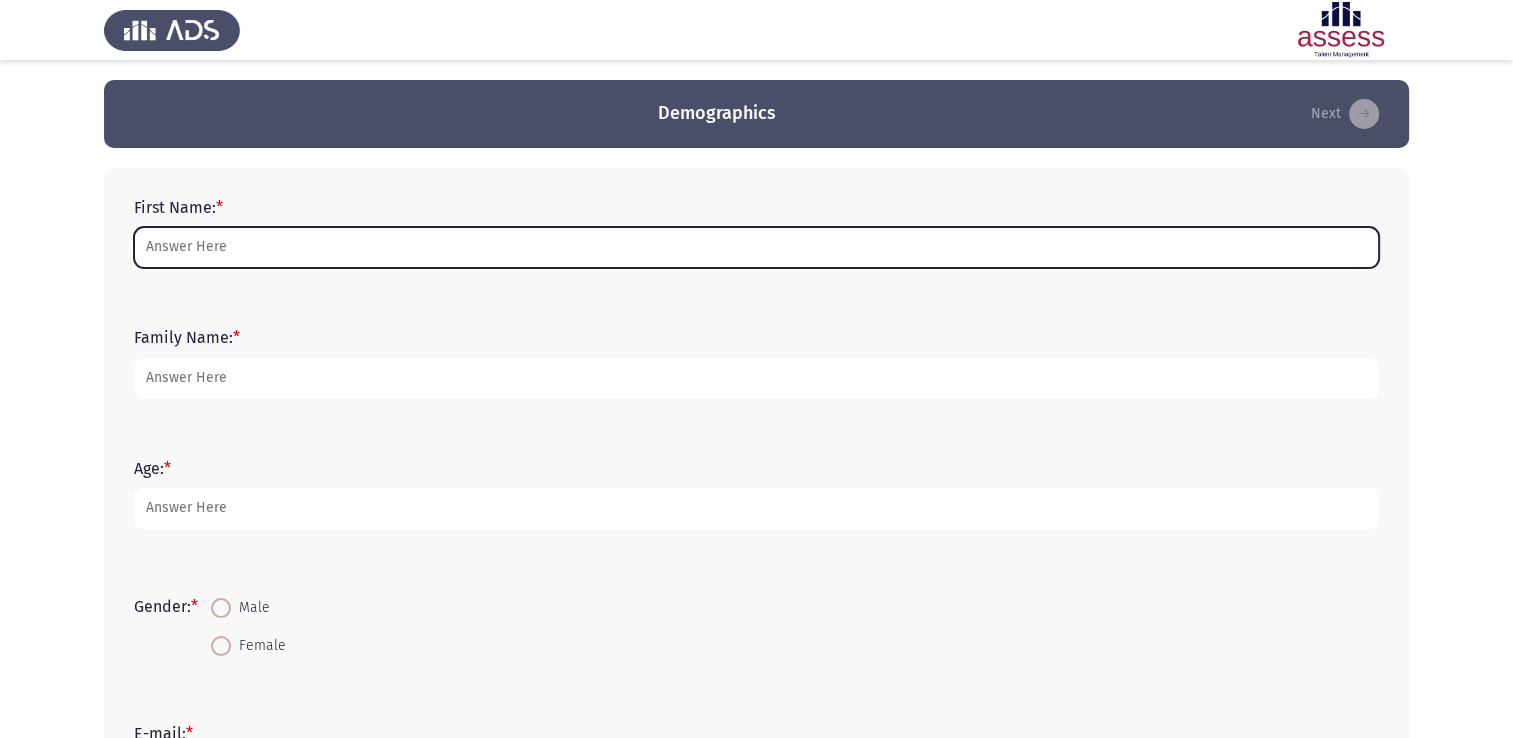 click on "First Name:   *" at bounding box center [756, 247] 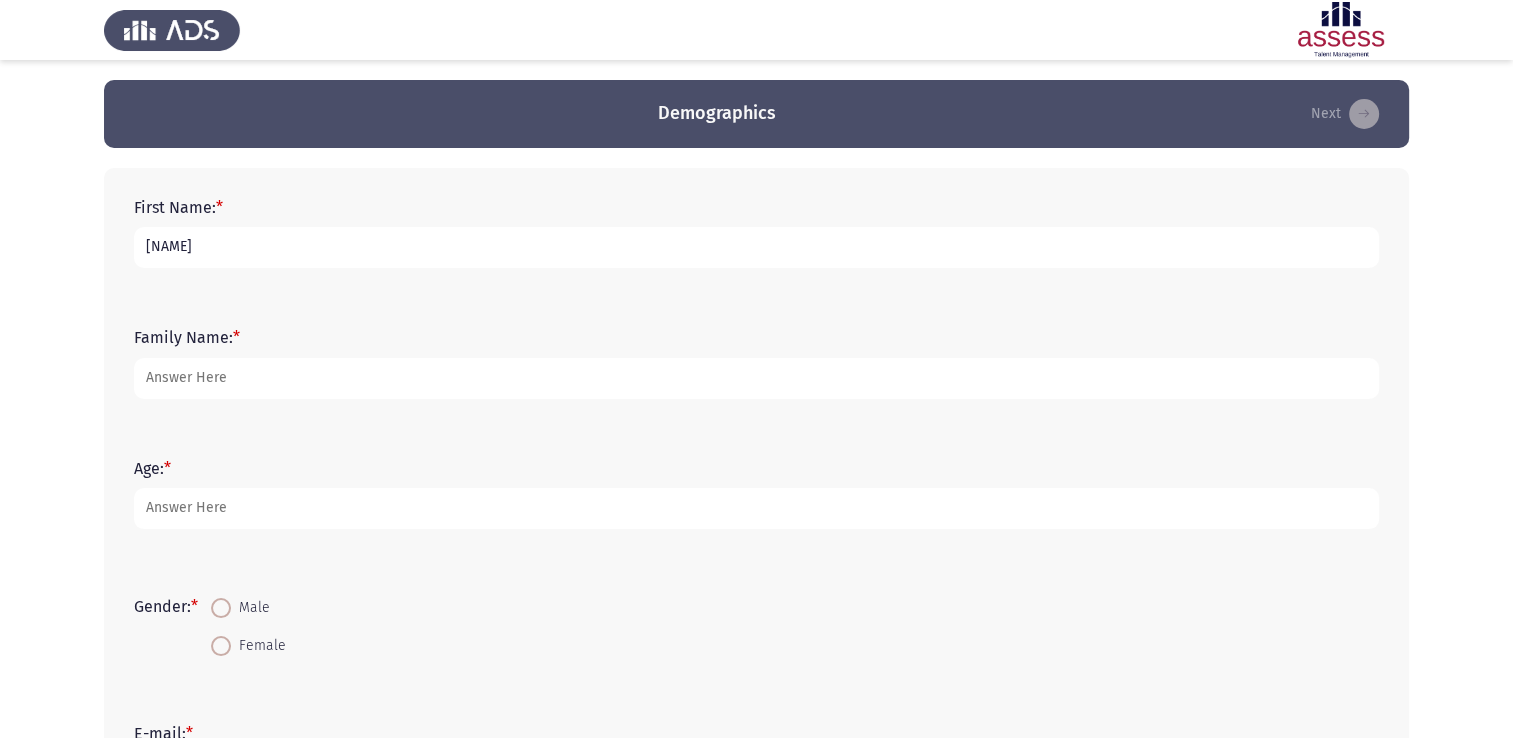 type on "[NAME]" 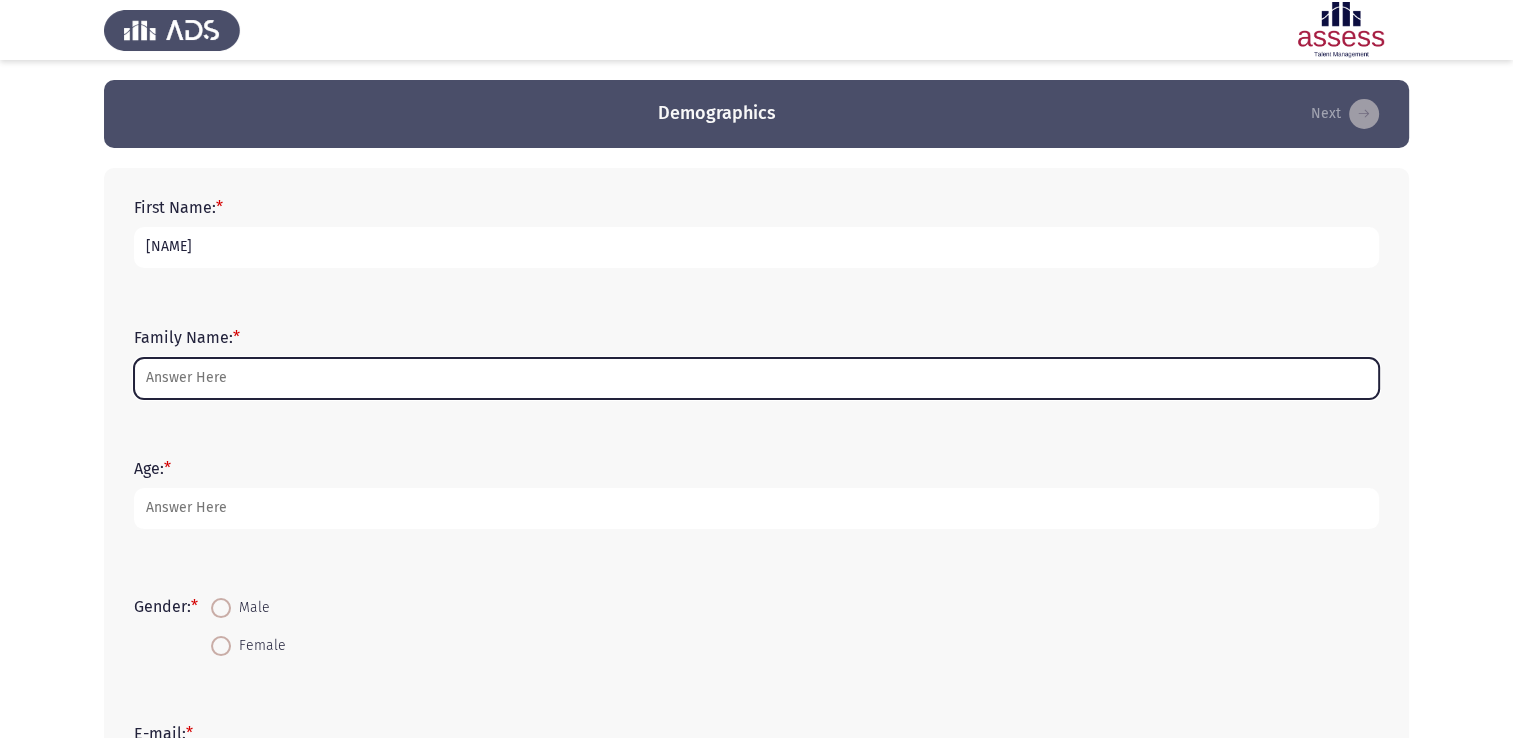 click on "Family Name:   *" at bounding box center [756, 378] 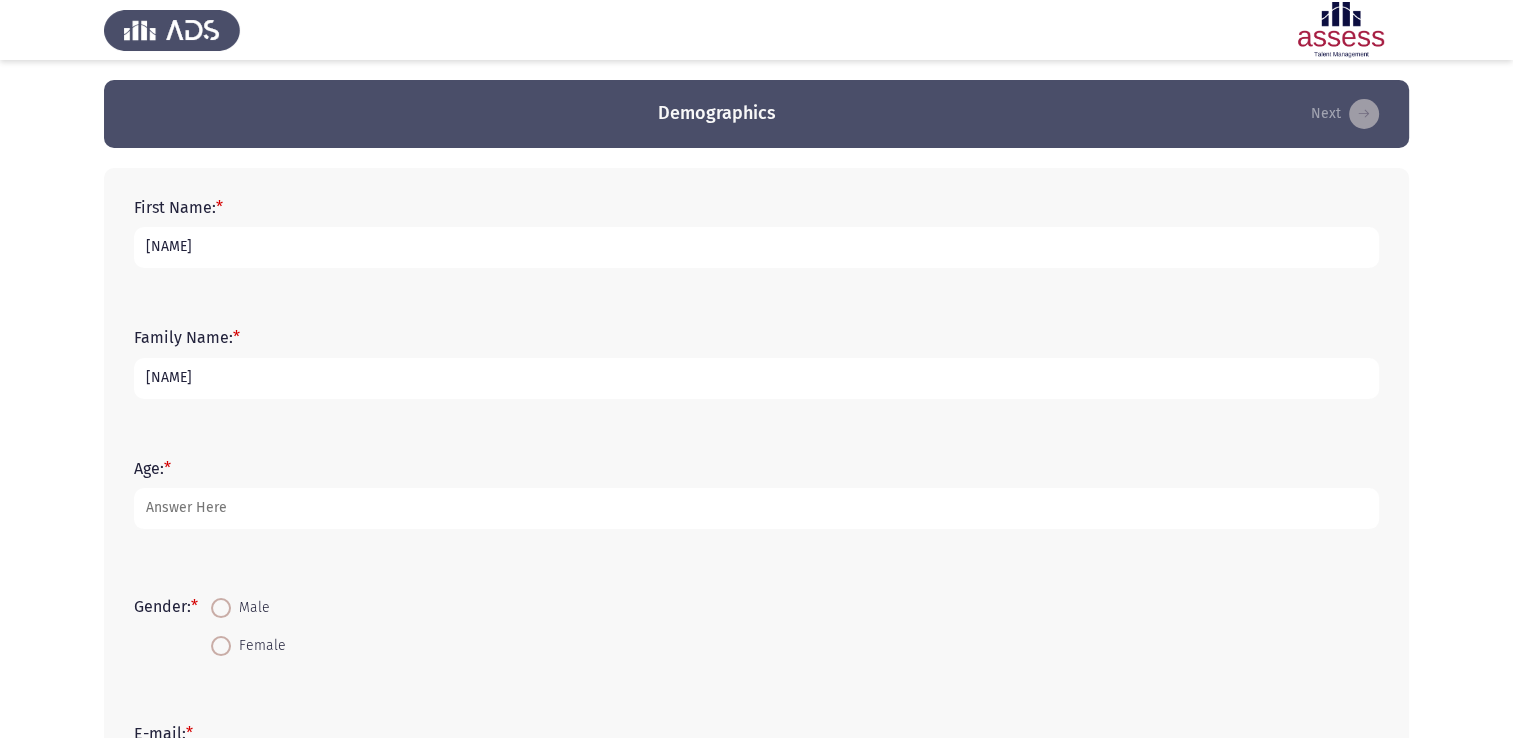 click on "[NAME]" at bounding box center [756, 378] 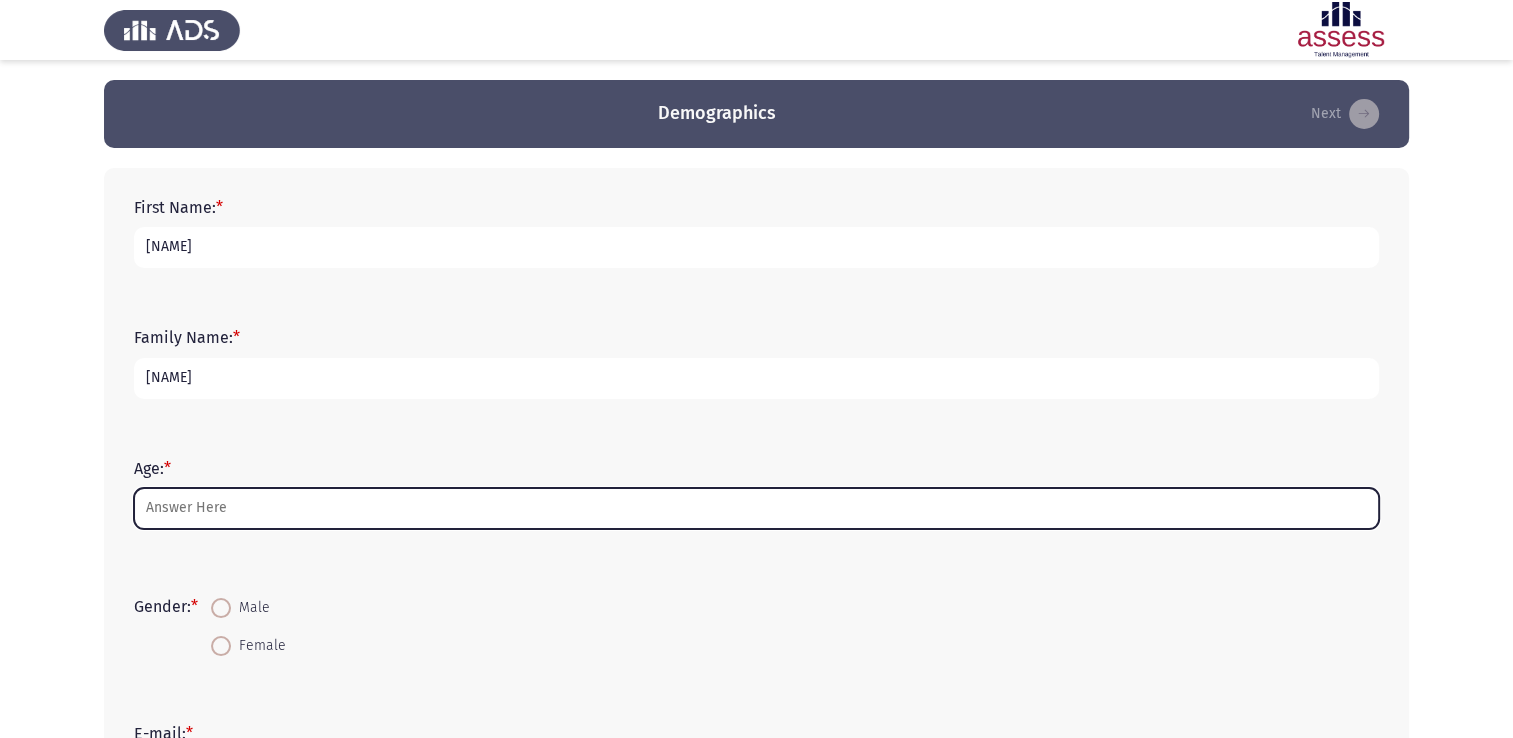 click on "Age:   *" at bounding box center (756, 508) 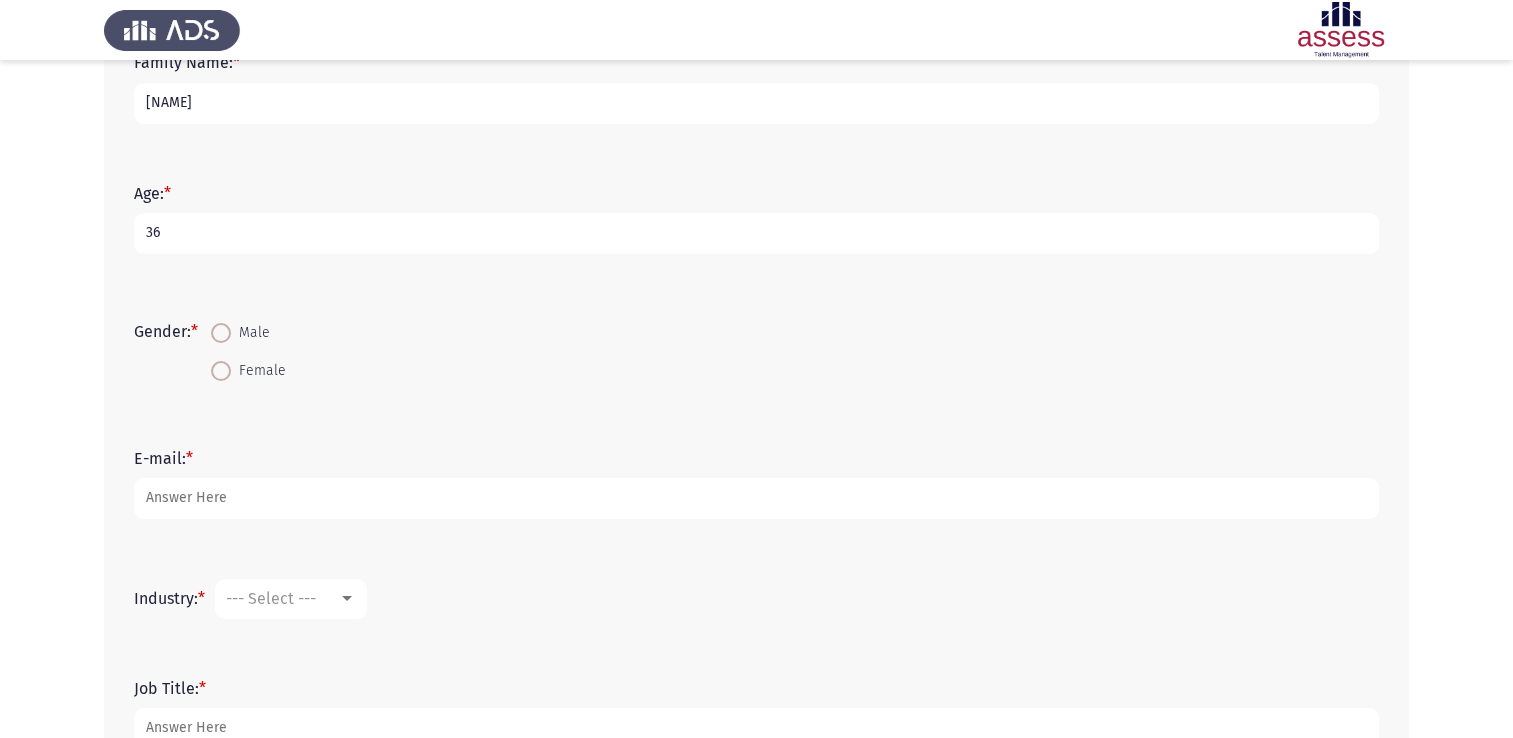 scroll, scrollTop: 276, scrollLeft: 0, axis: vertical 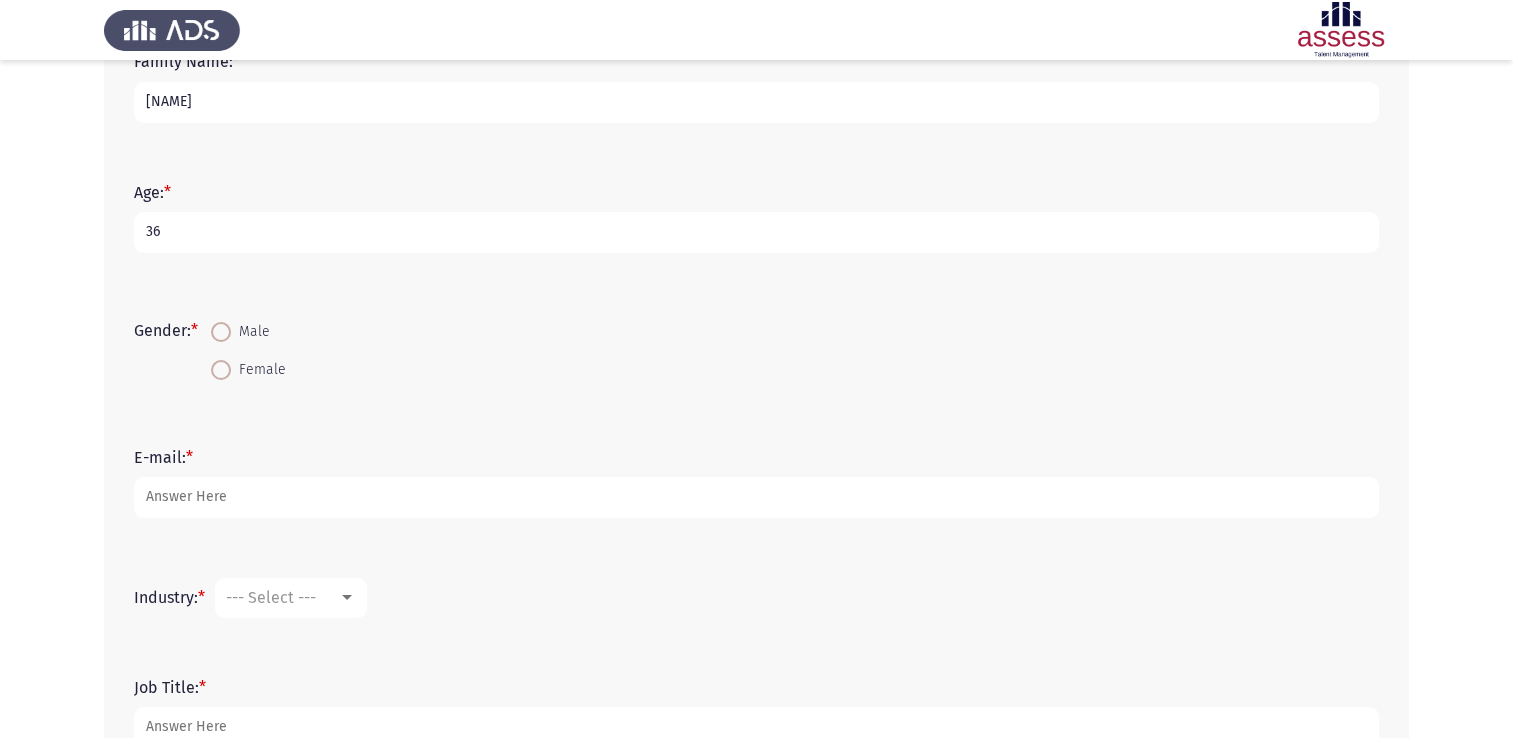 type on "36" 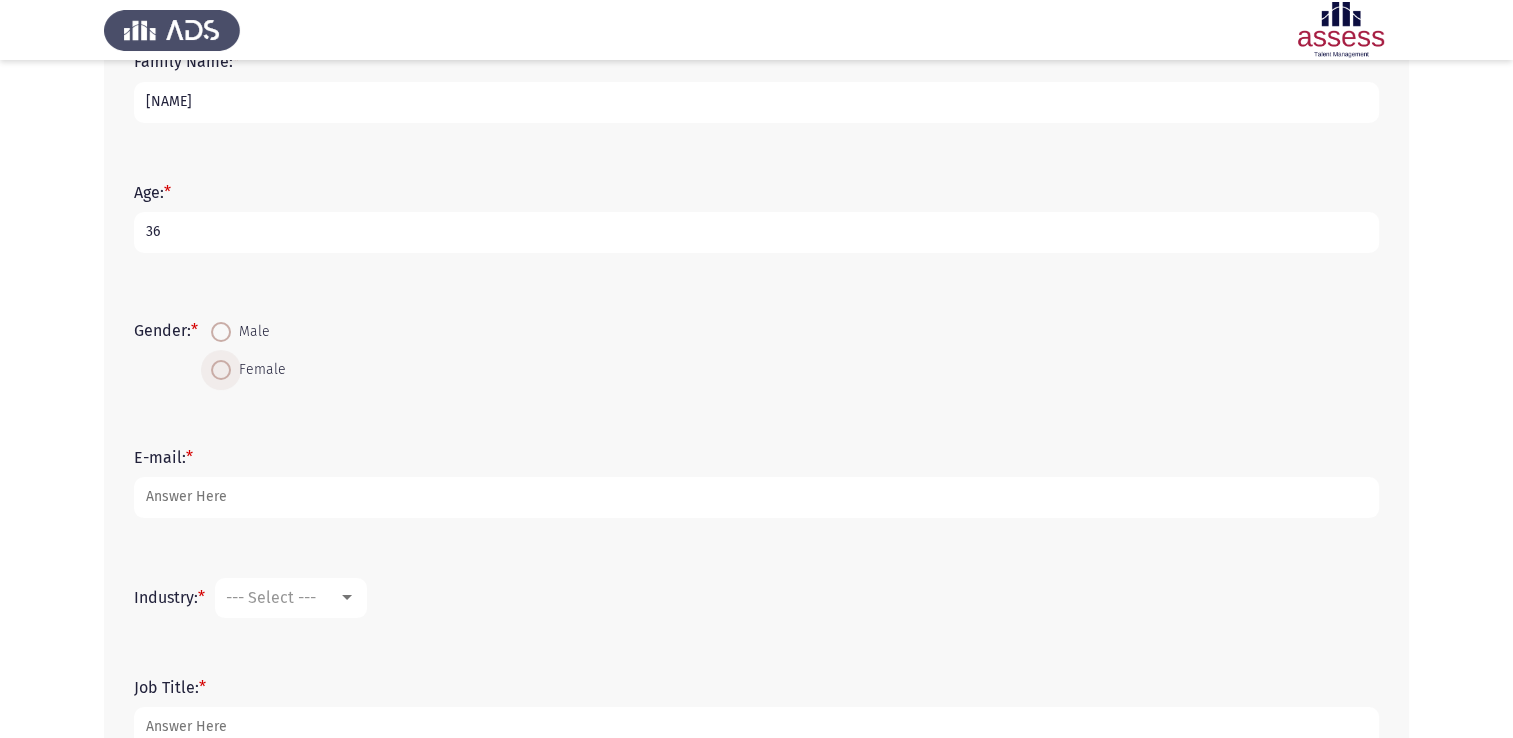 click on "Female" at bounding box center [258, 370] 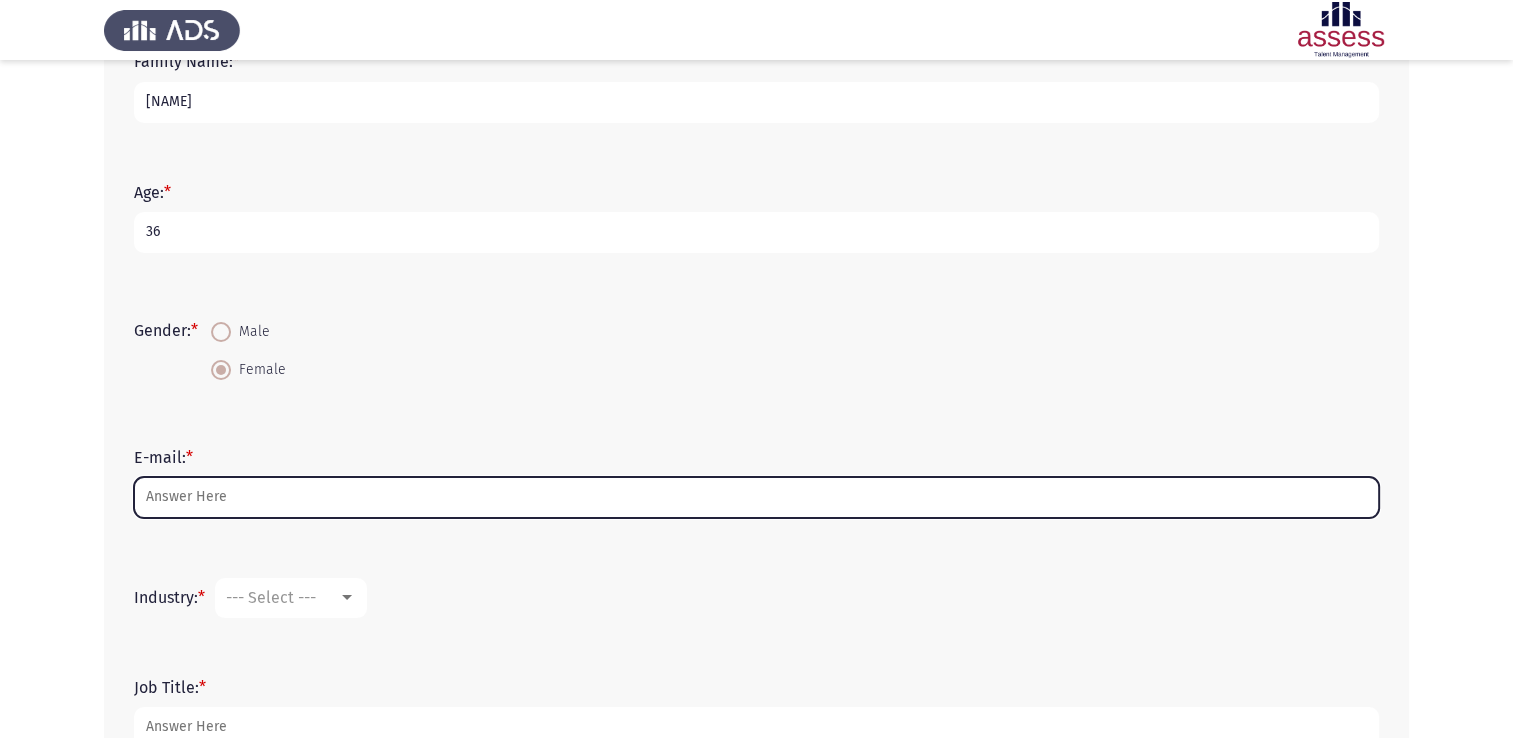 click on "E-mail:   *" at bounding box center (756, 497) 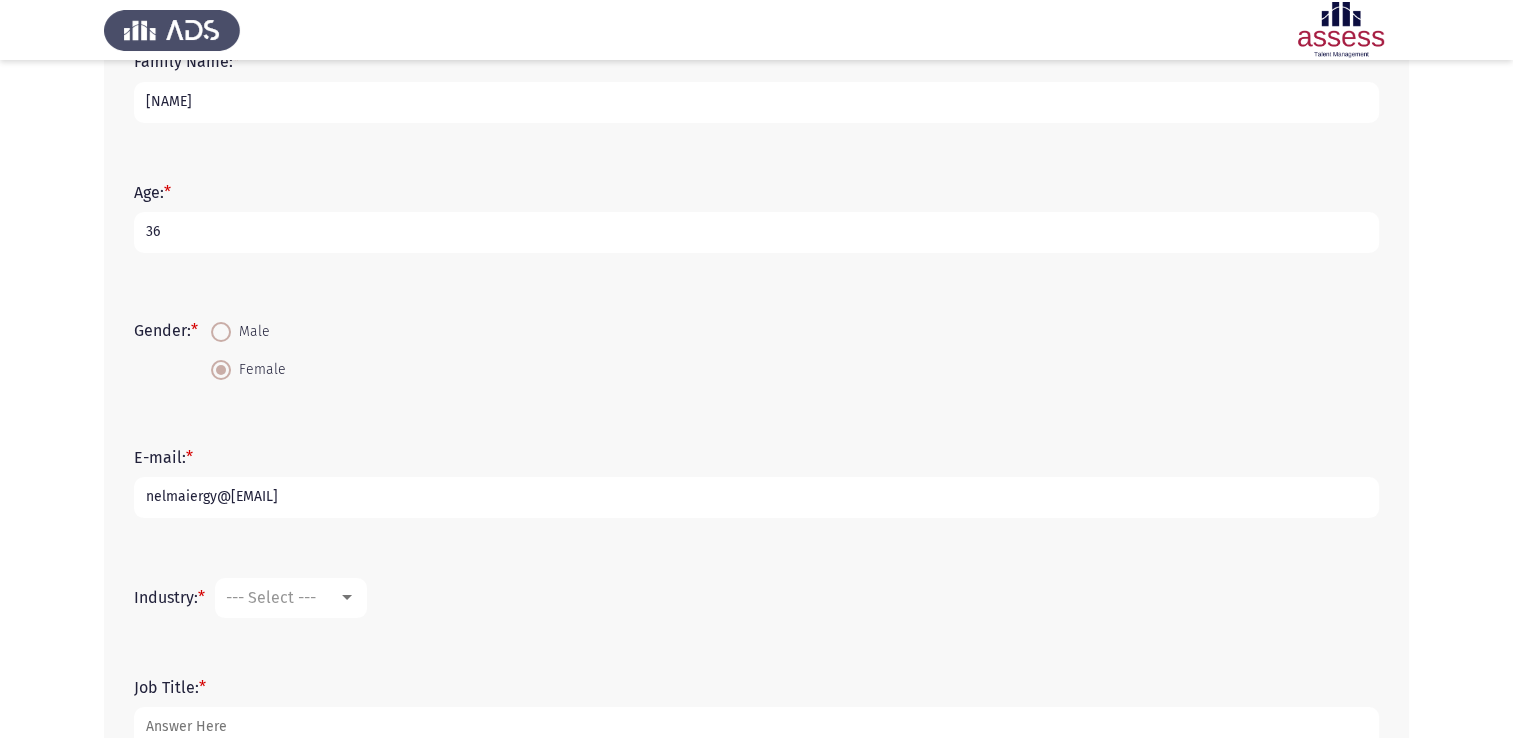 type on "nelmaiergy@[EMAIL]" 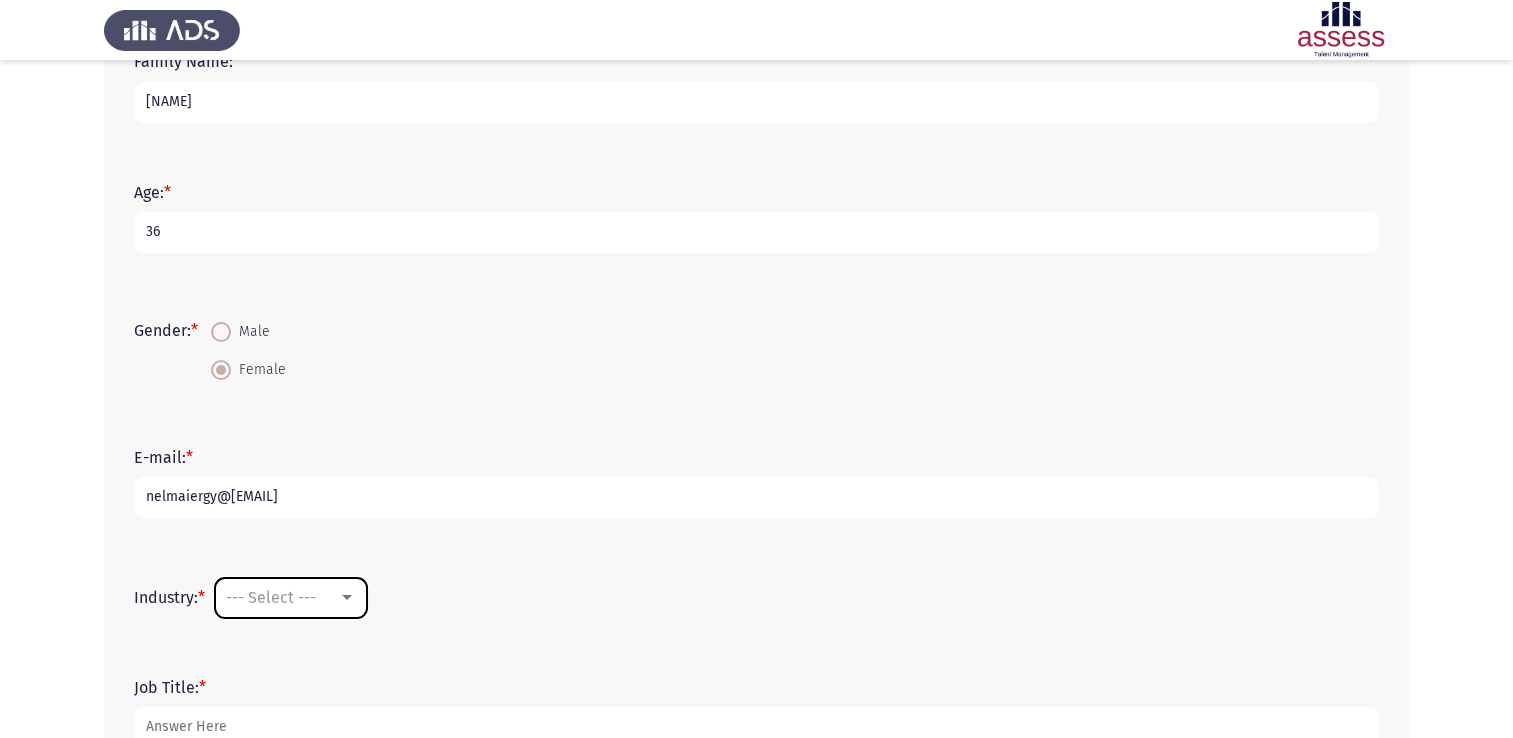 click on "--- Select ---" at bounding box center (282, 597) 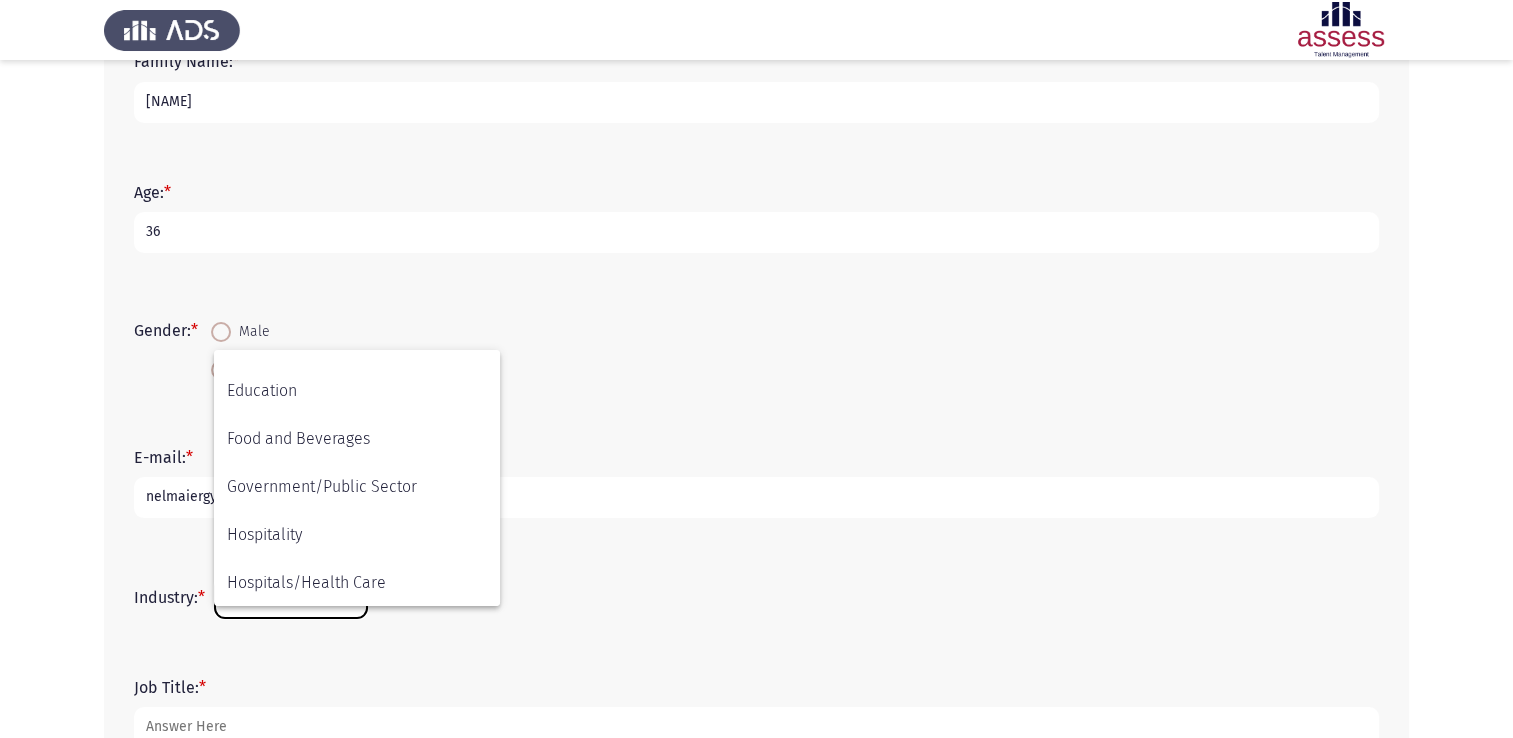 scroll, scrollTop: 656, scrollLeft: 0, axis: vertical 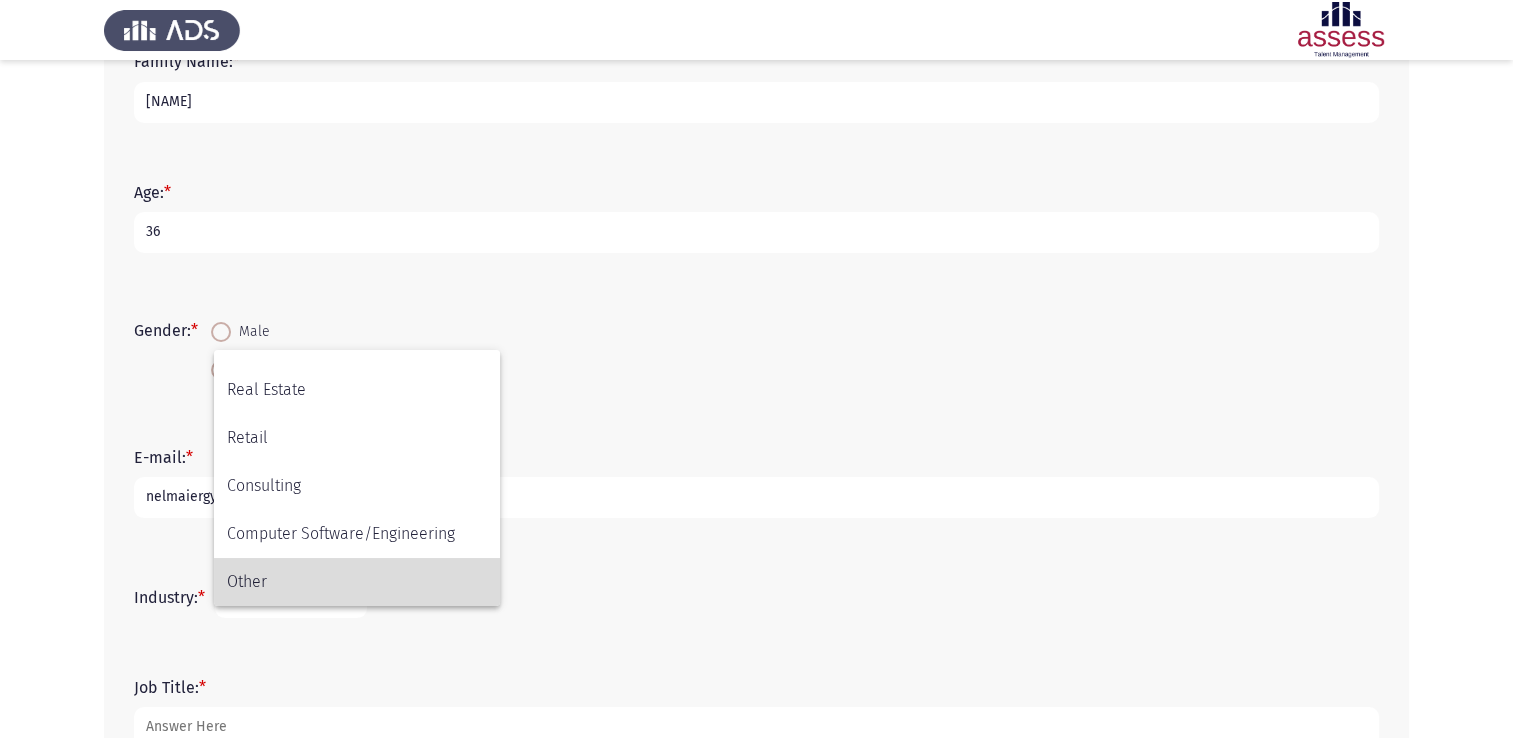 click on "Other" at bounding box center [357, 582] 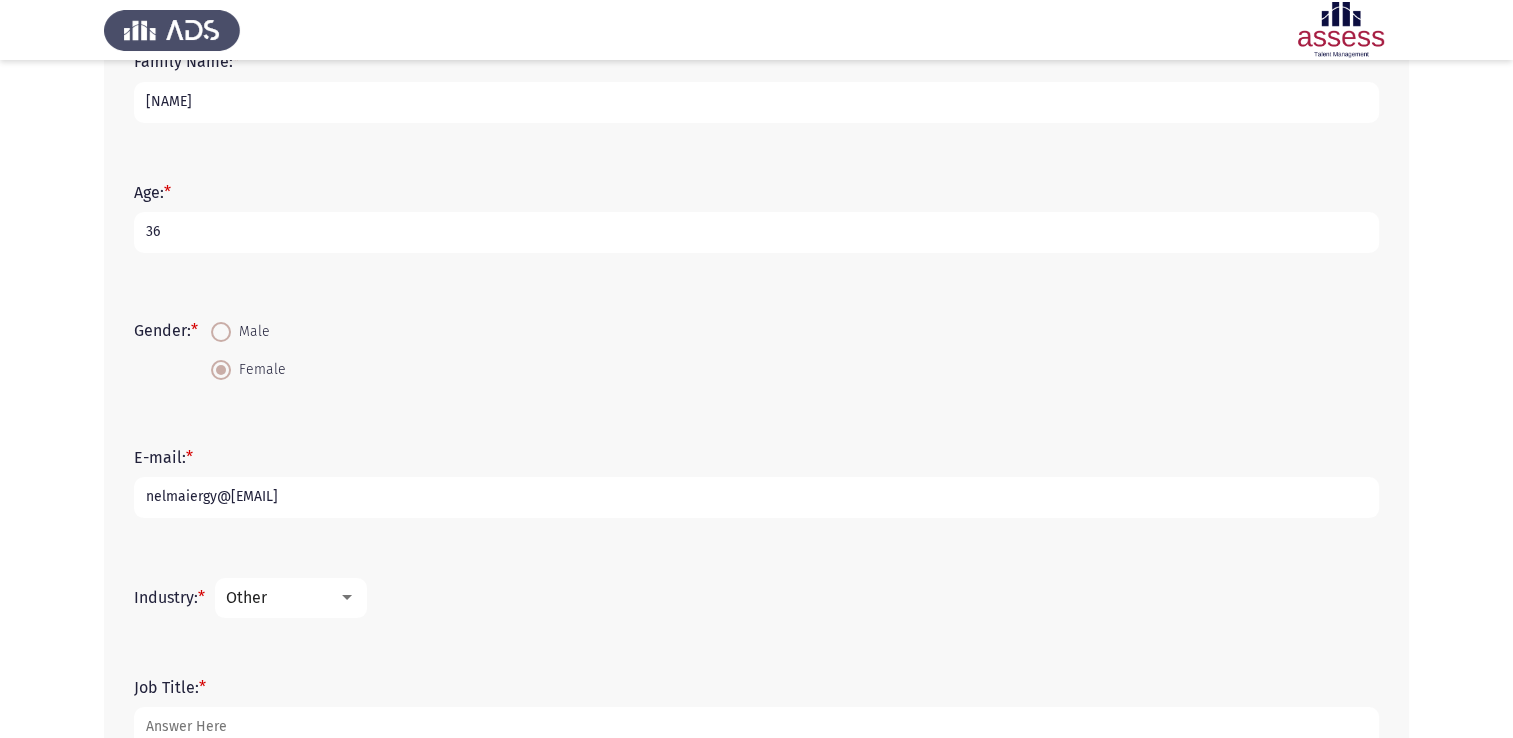 scroll, scrollTop: 415, scrollLeft: 0, axis: vertical 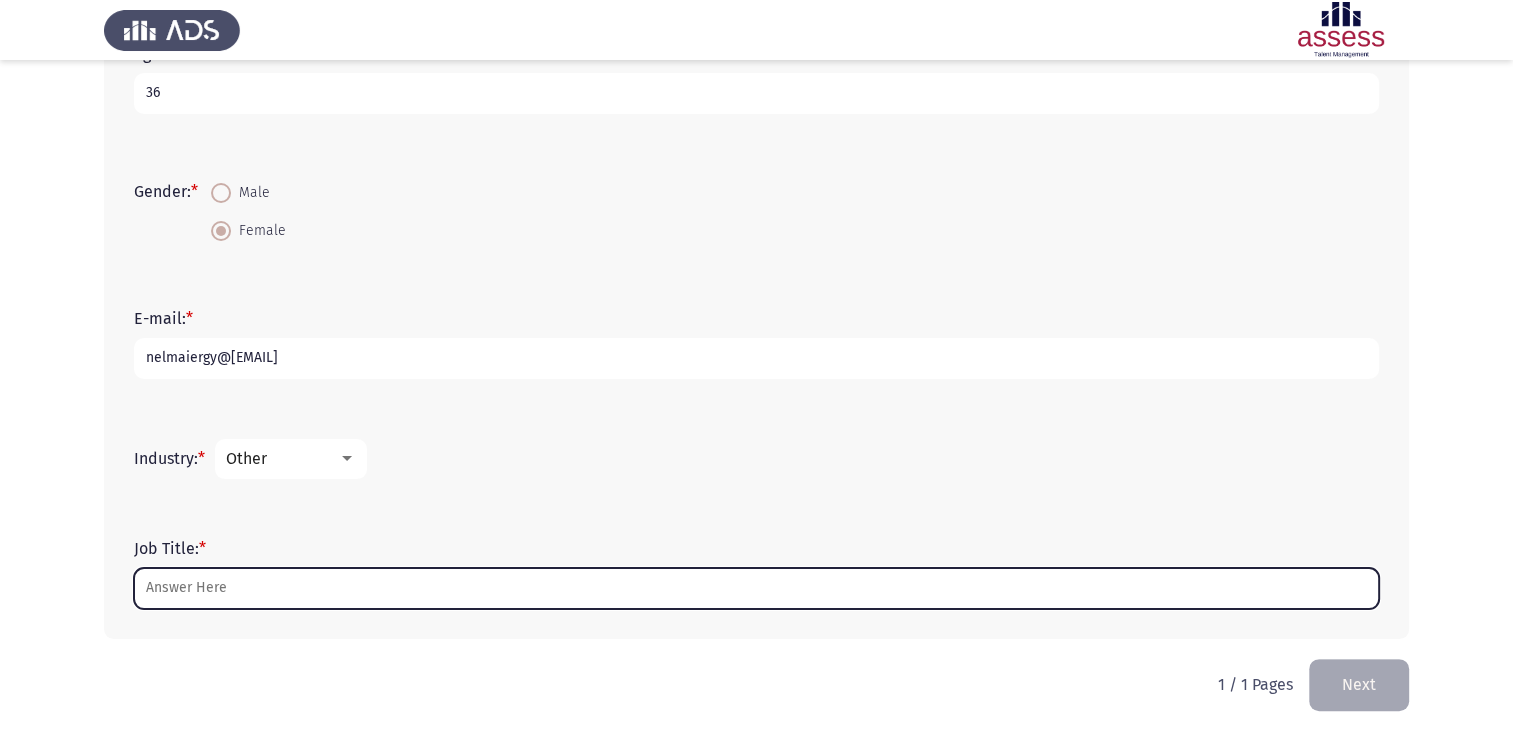 click on "Job Title:   *" at bounding box center [756, 588] 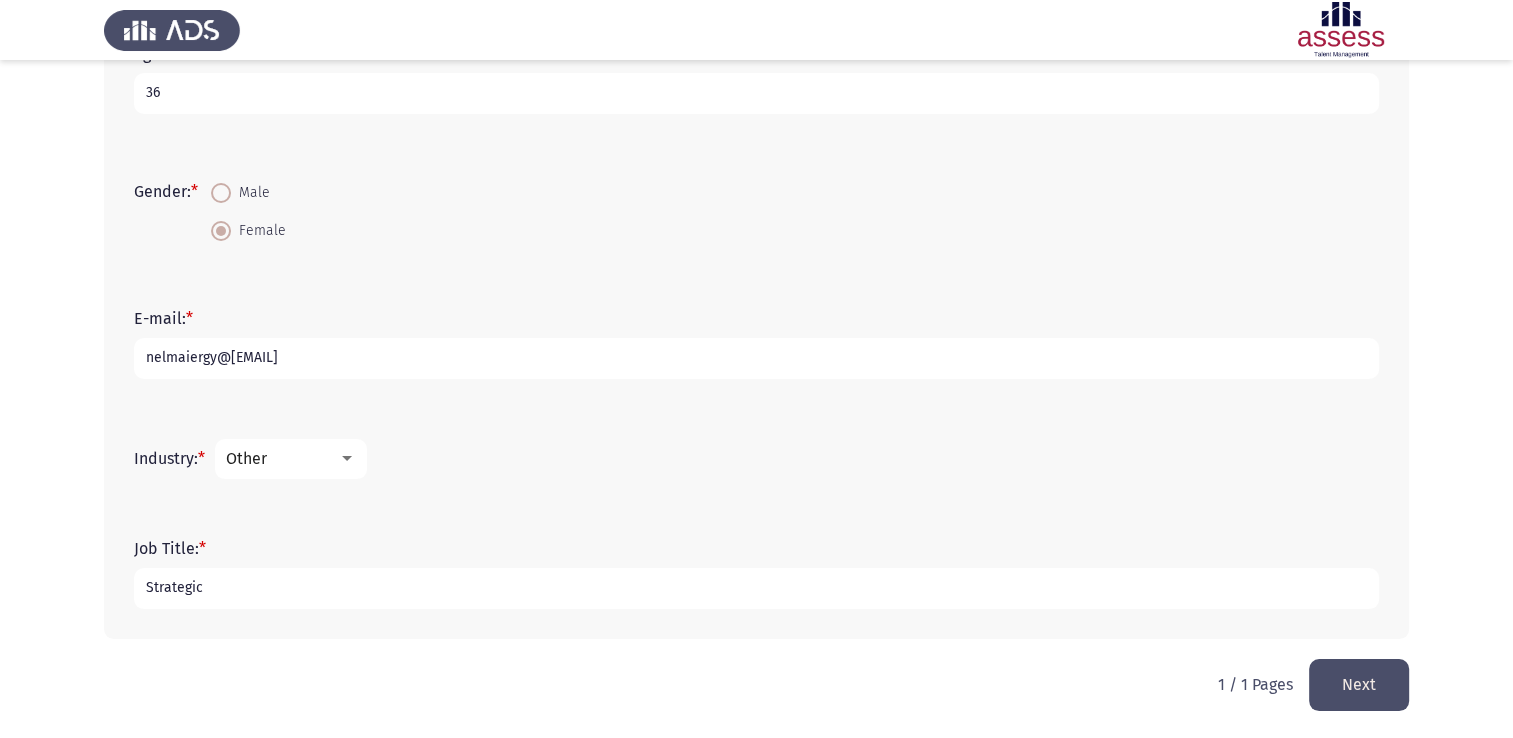 type on "Strategic" 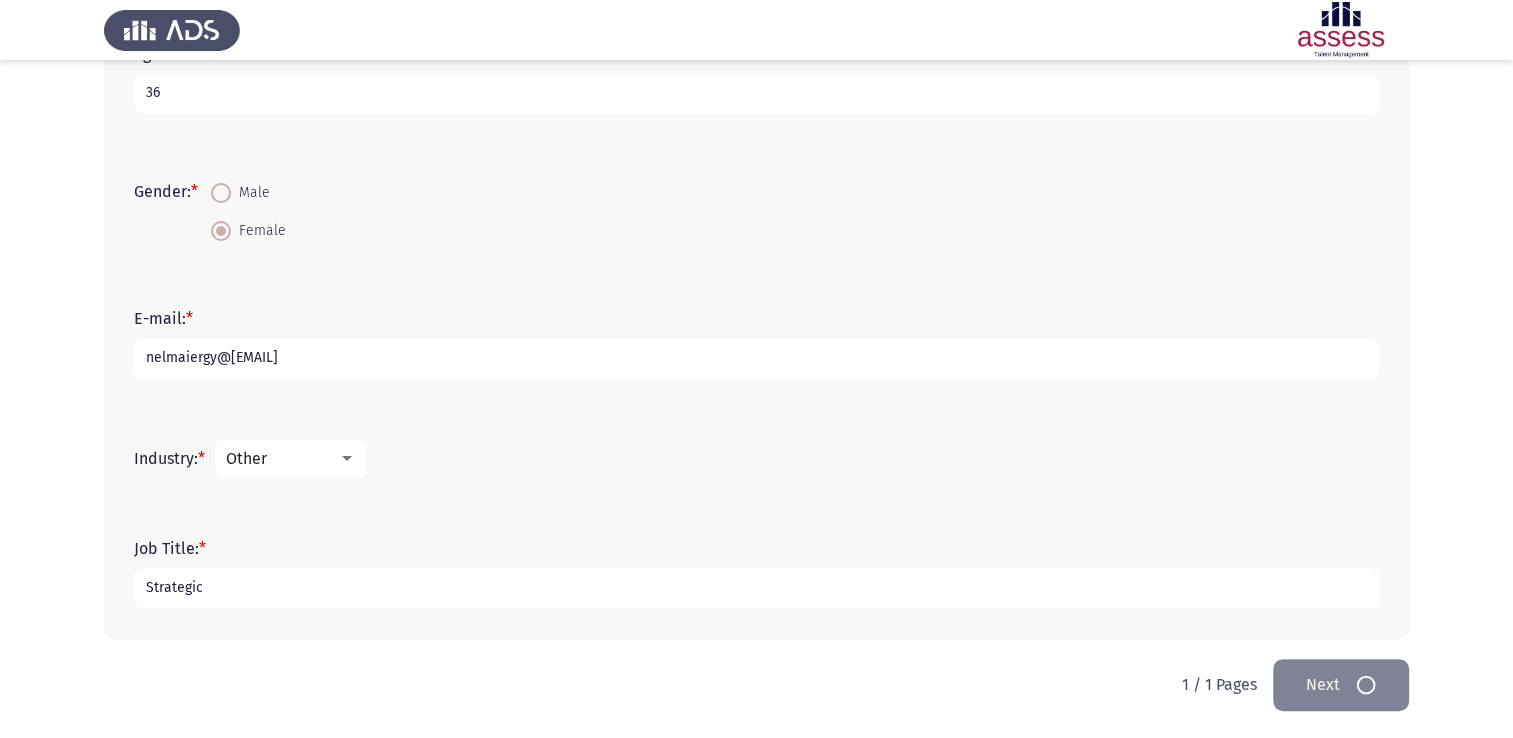 scroll, scrollTop: 0, scrollLeft: 0, axis: both 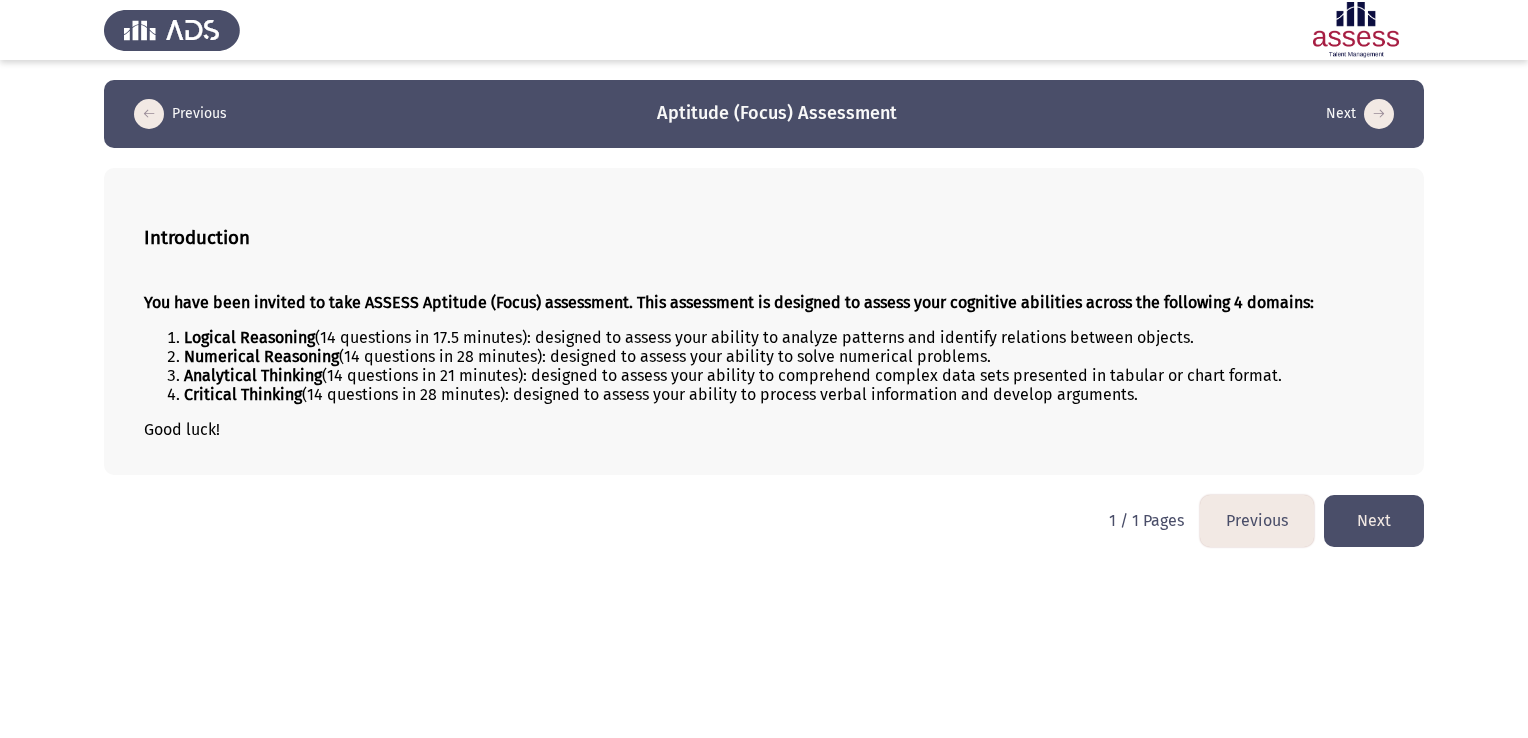 click on "Next" 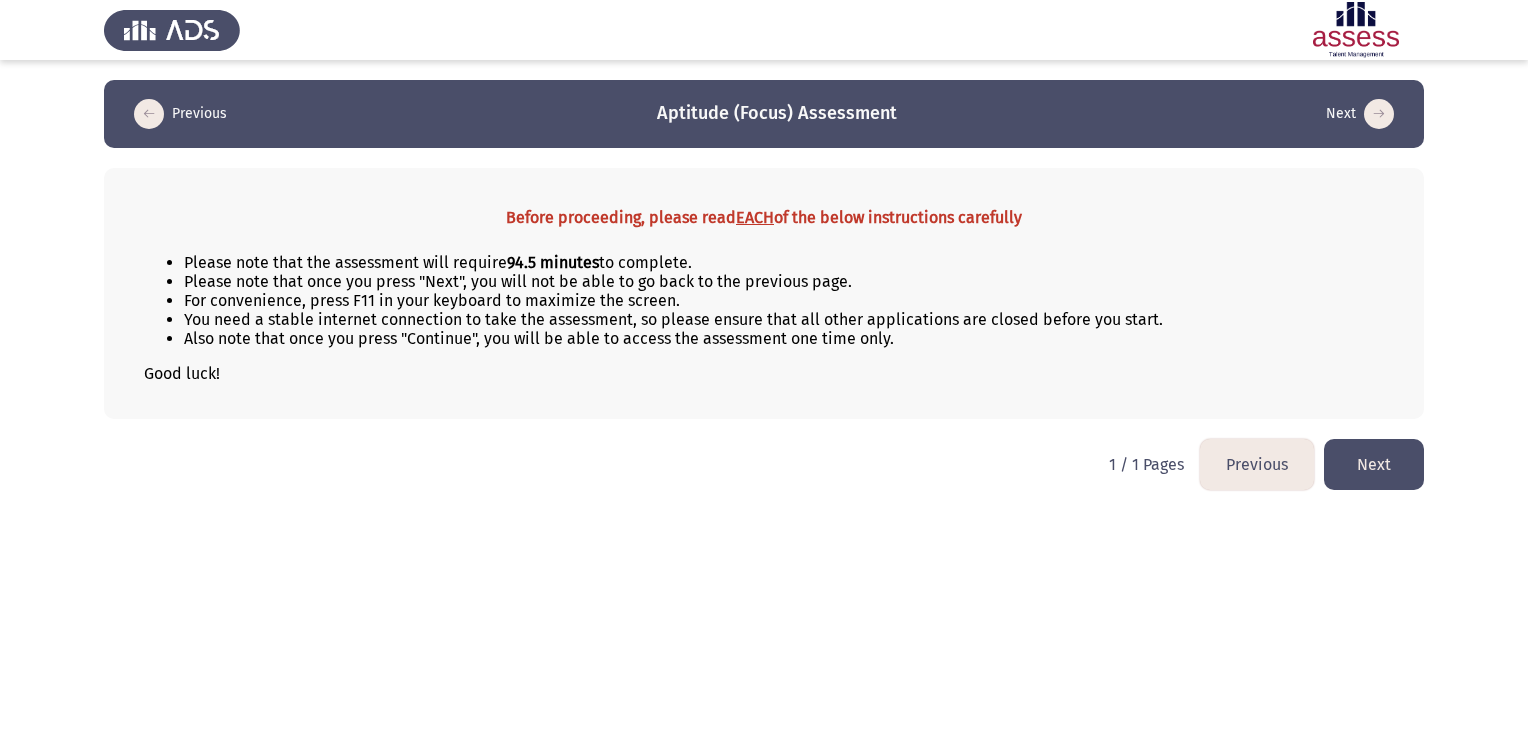 click on "Next" 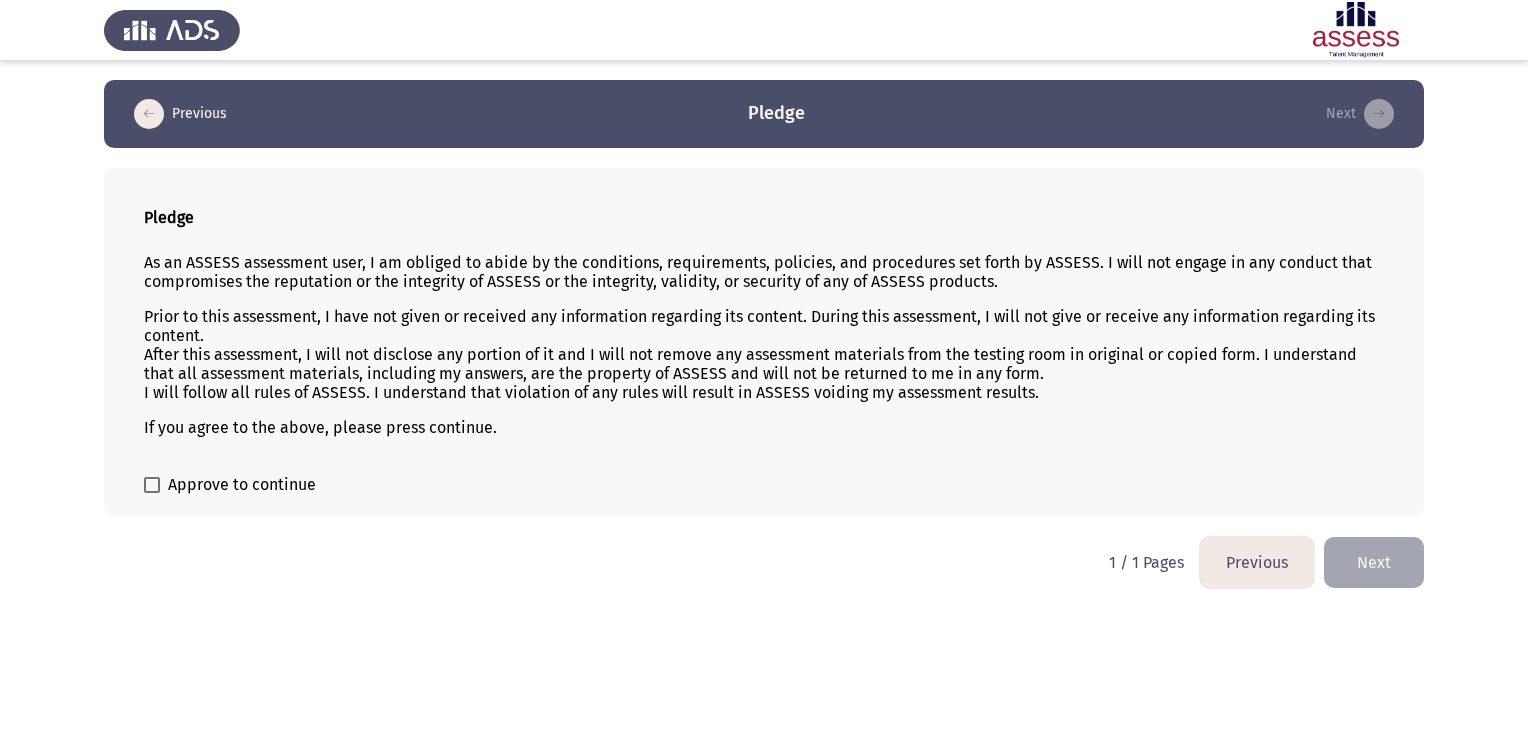 click on "Approve to continue" at bounding box center [230, 485] 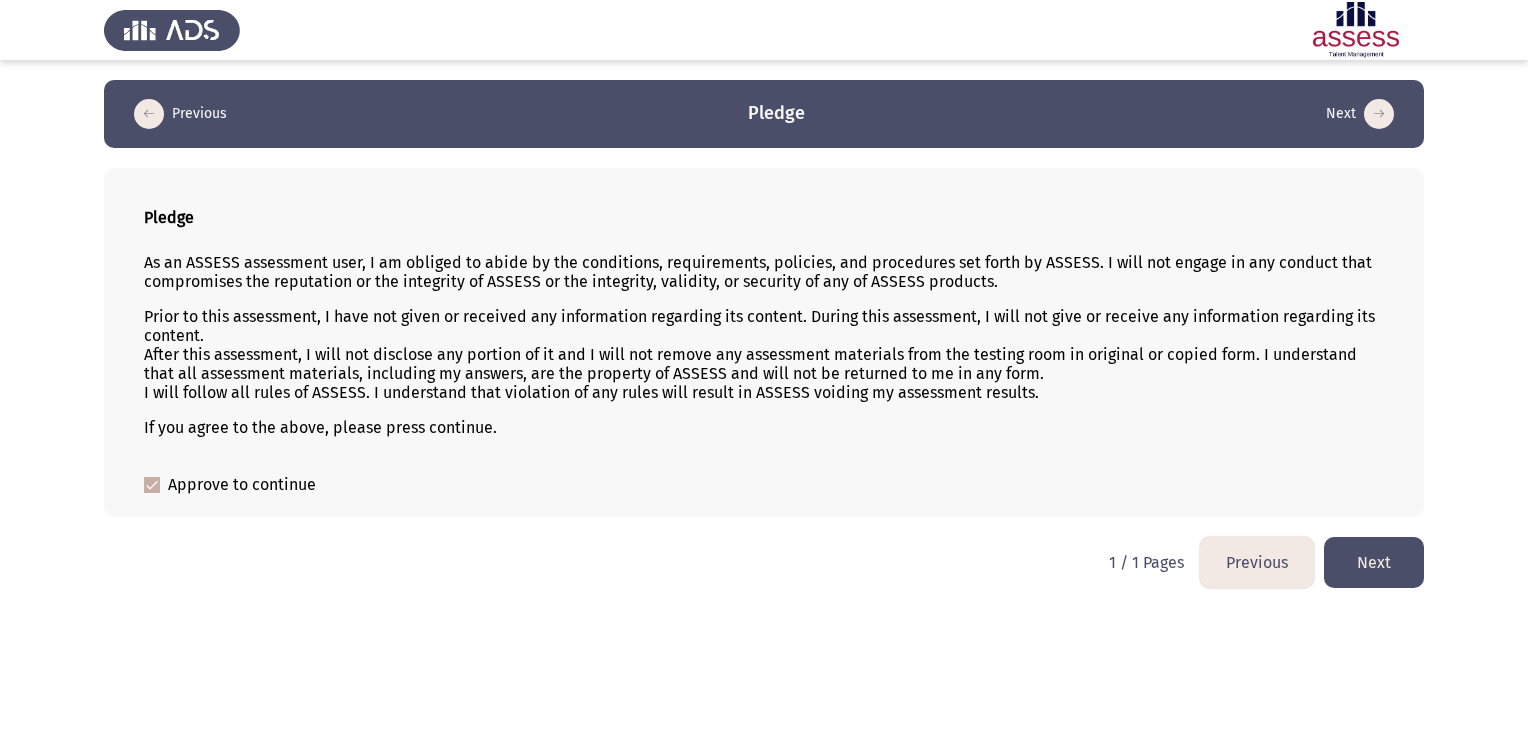 click on "Next" 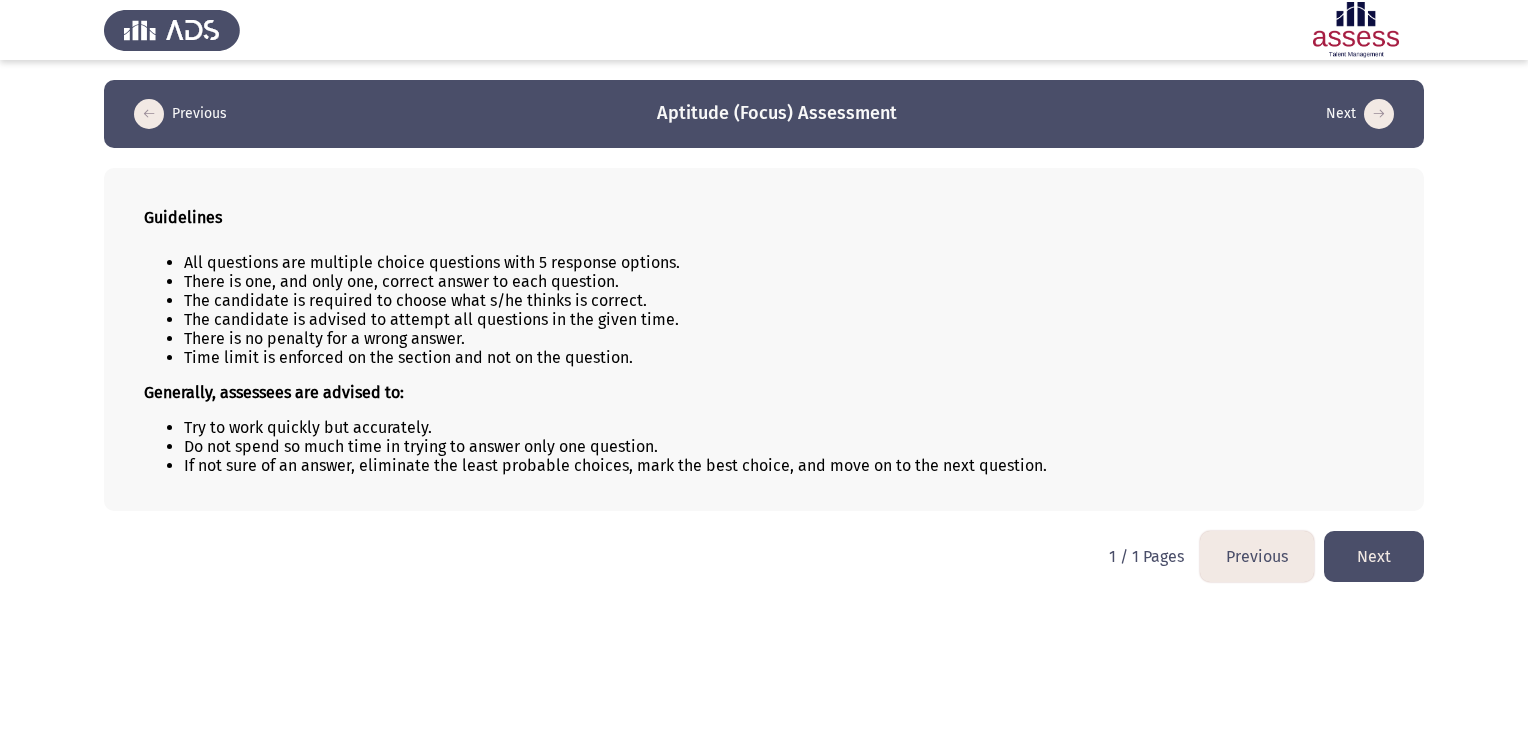 click on "Next" 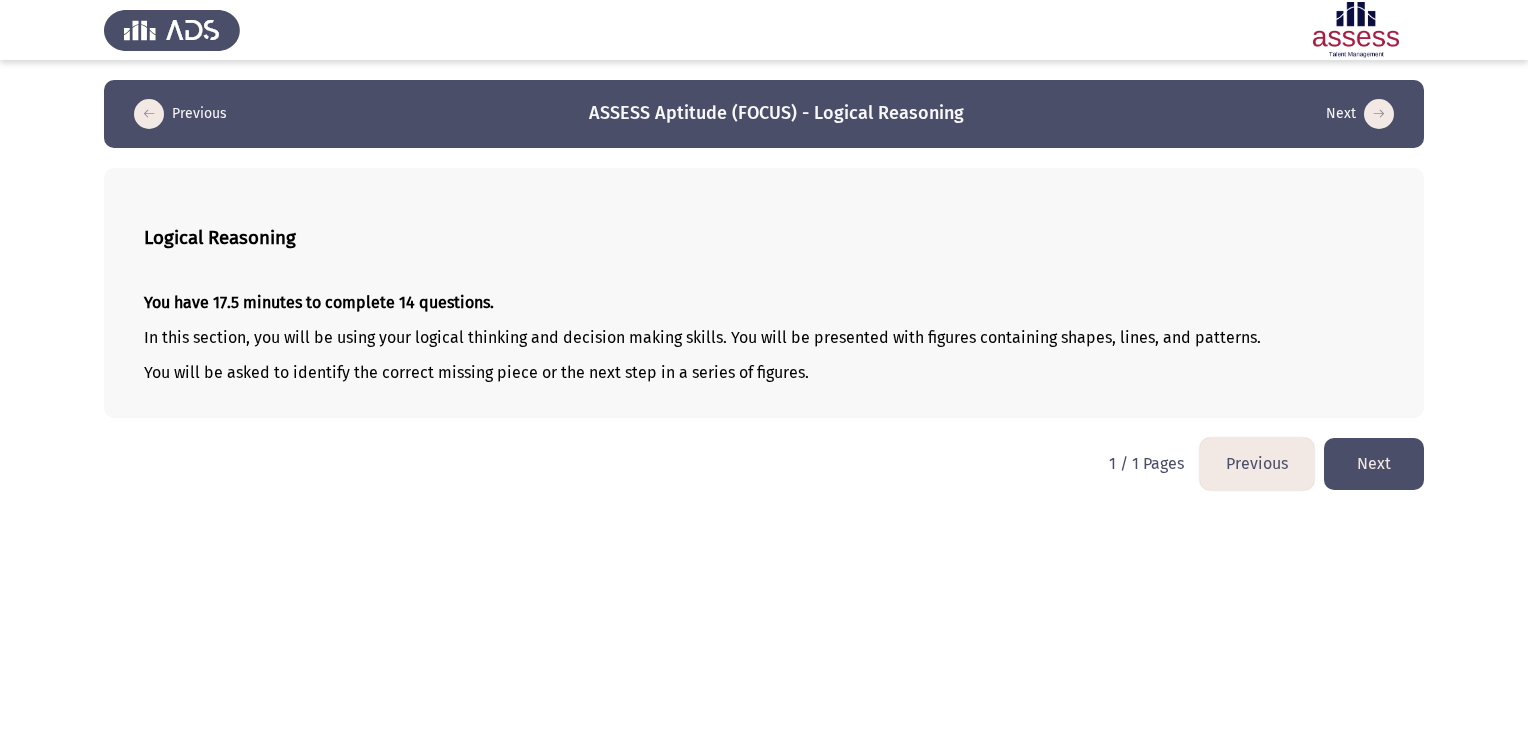 click on "Next" 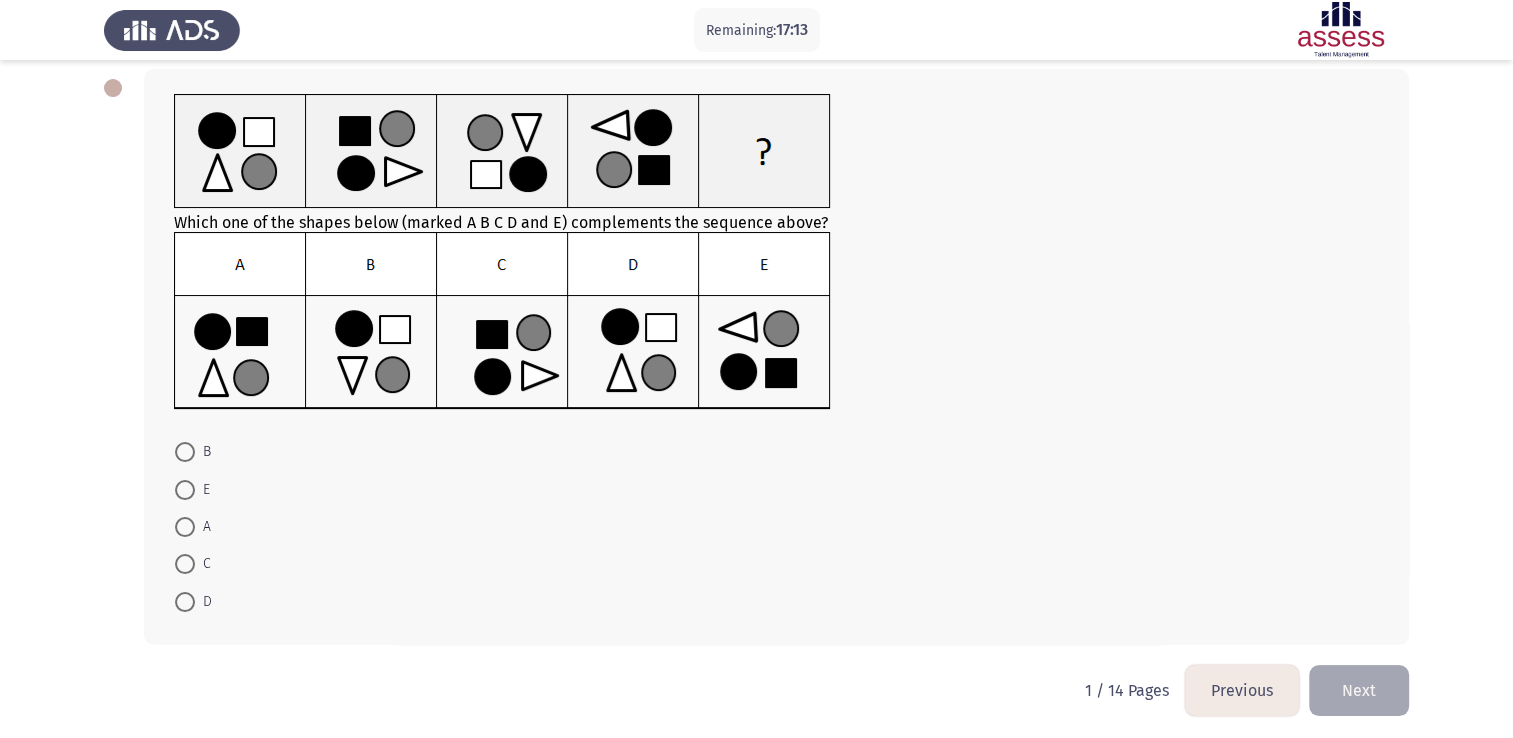 scroll, scrollTop: 95, scrollLeft: 0, axis: vertical 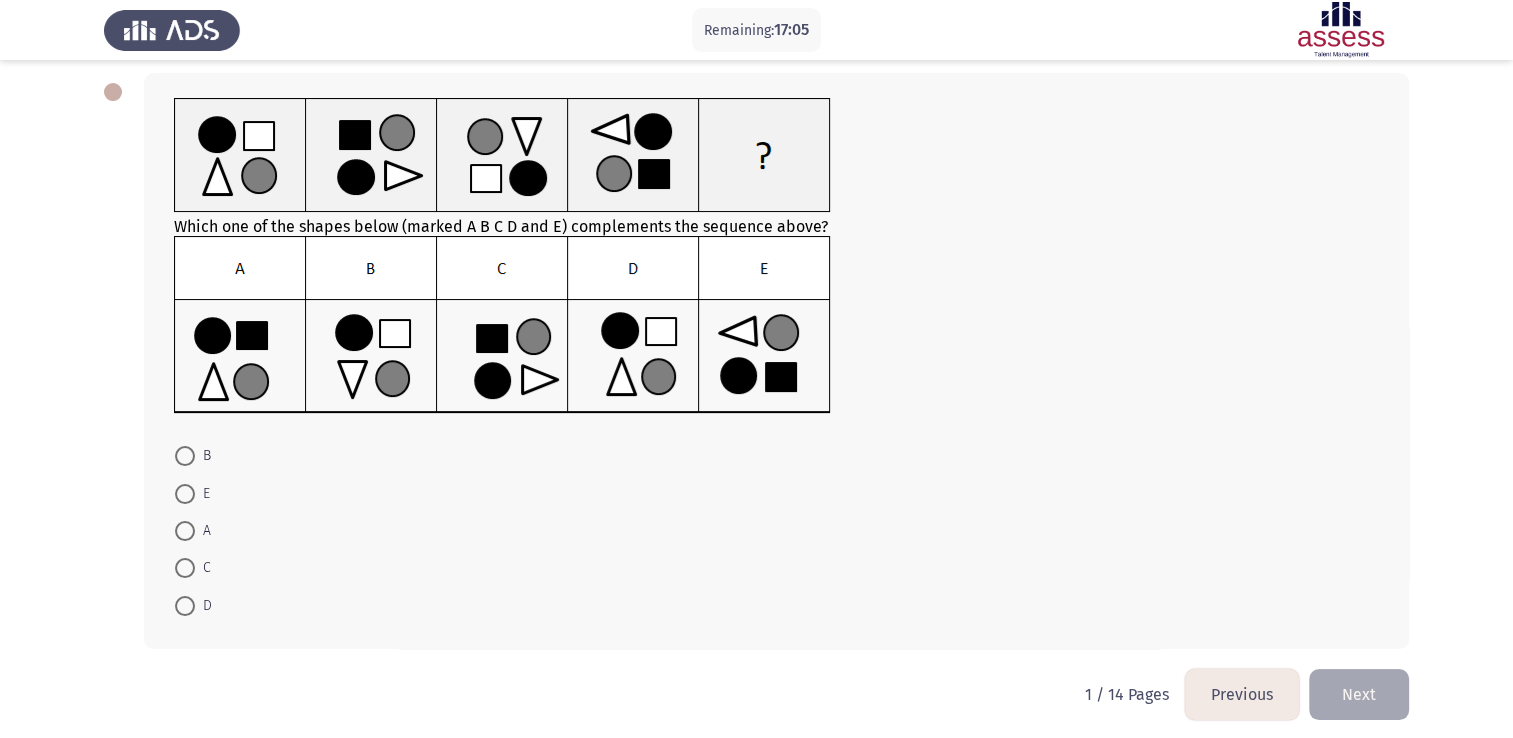 click 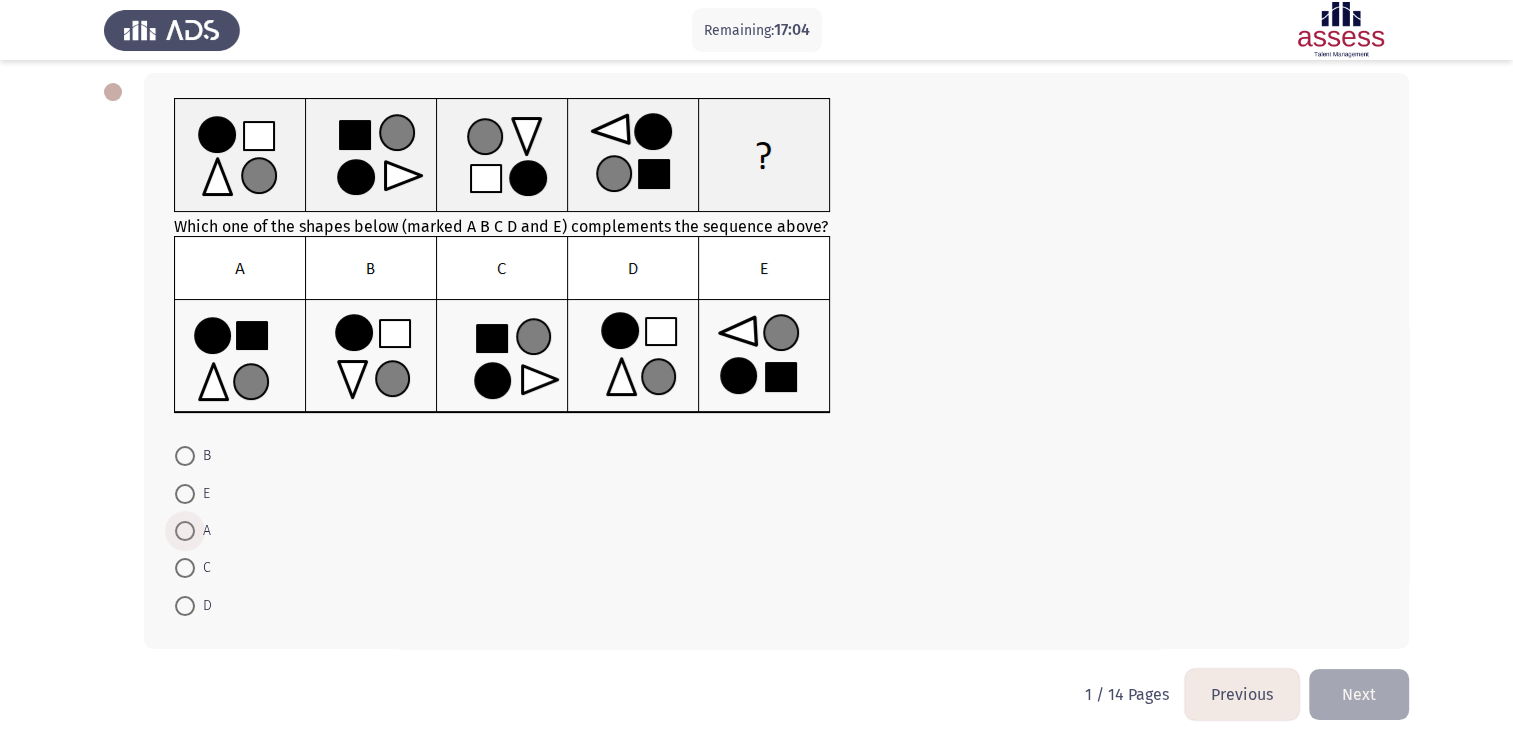 click at bounding box center (185, 531) 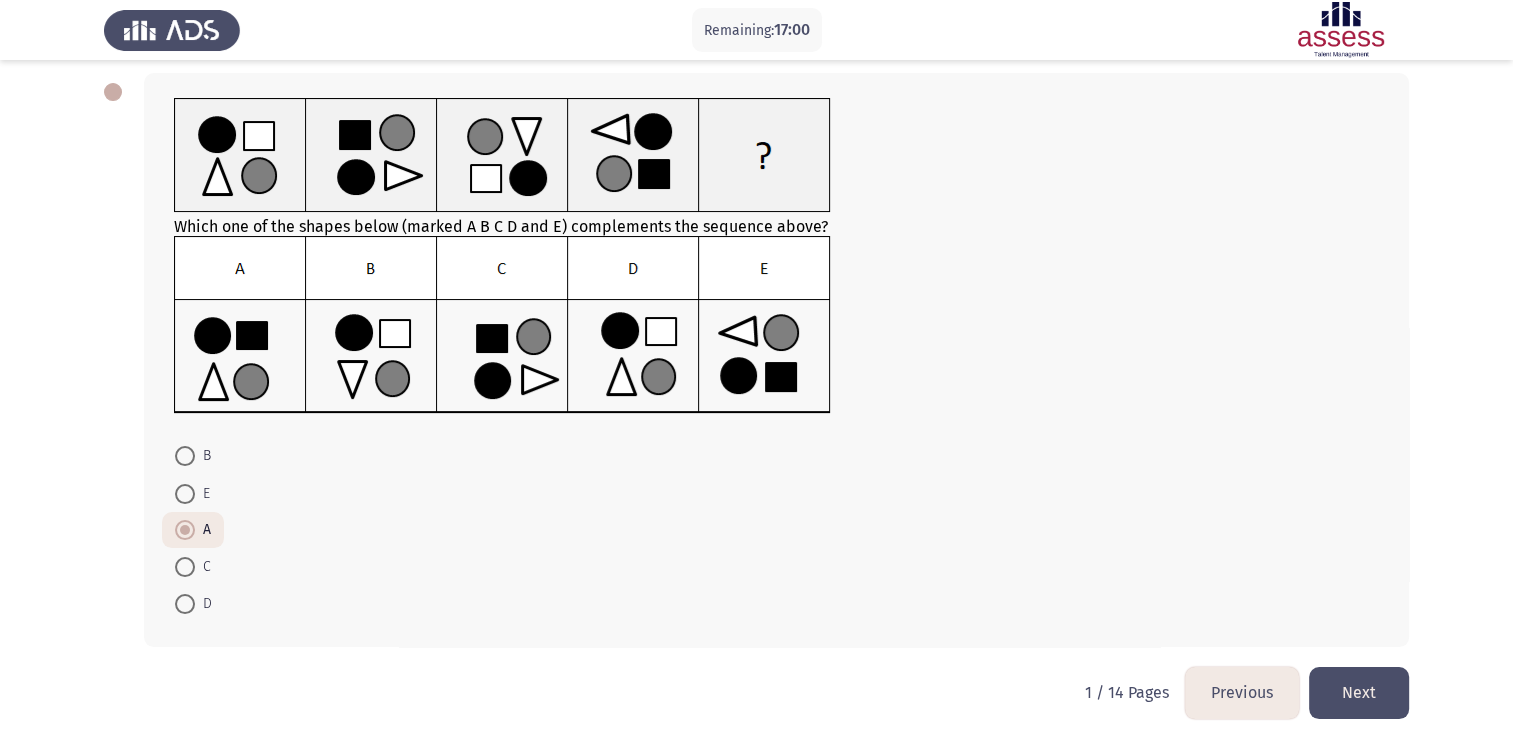 click on "Next" 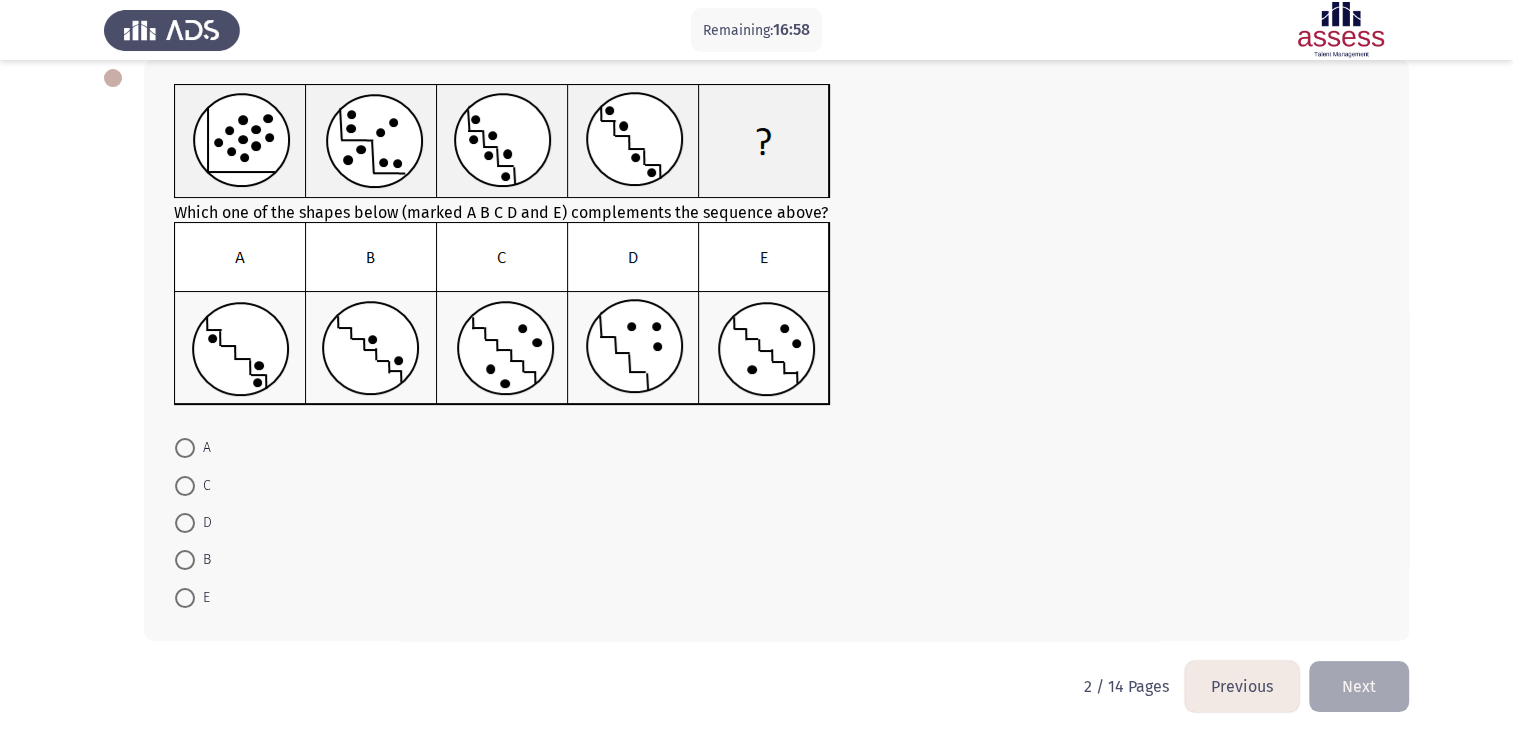 scroll, scrollTop: 110, scrollLeft: 0, axis: vertical 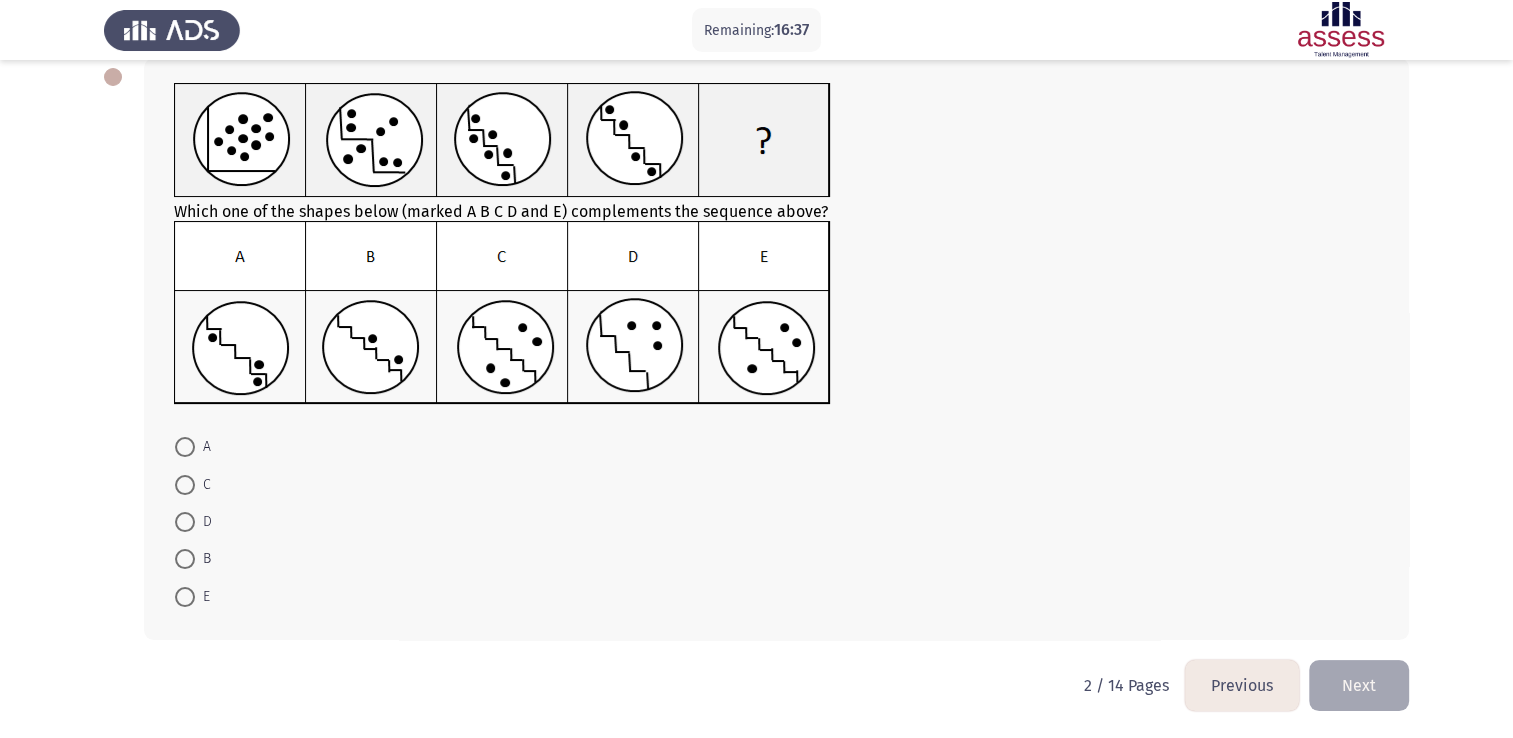 click at bounding box center (185, 559) 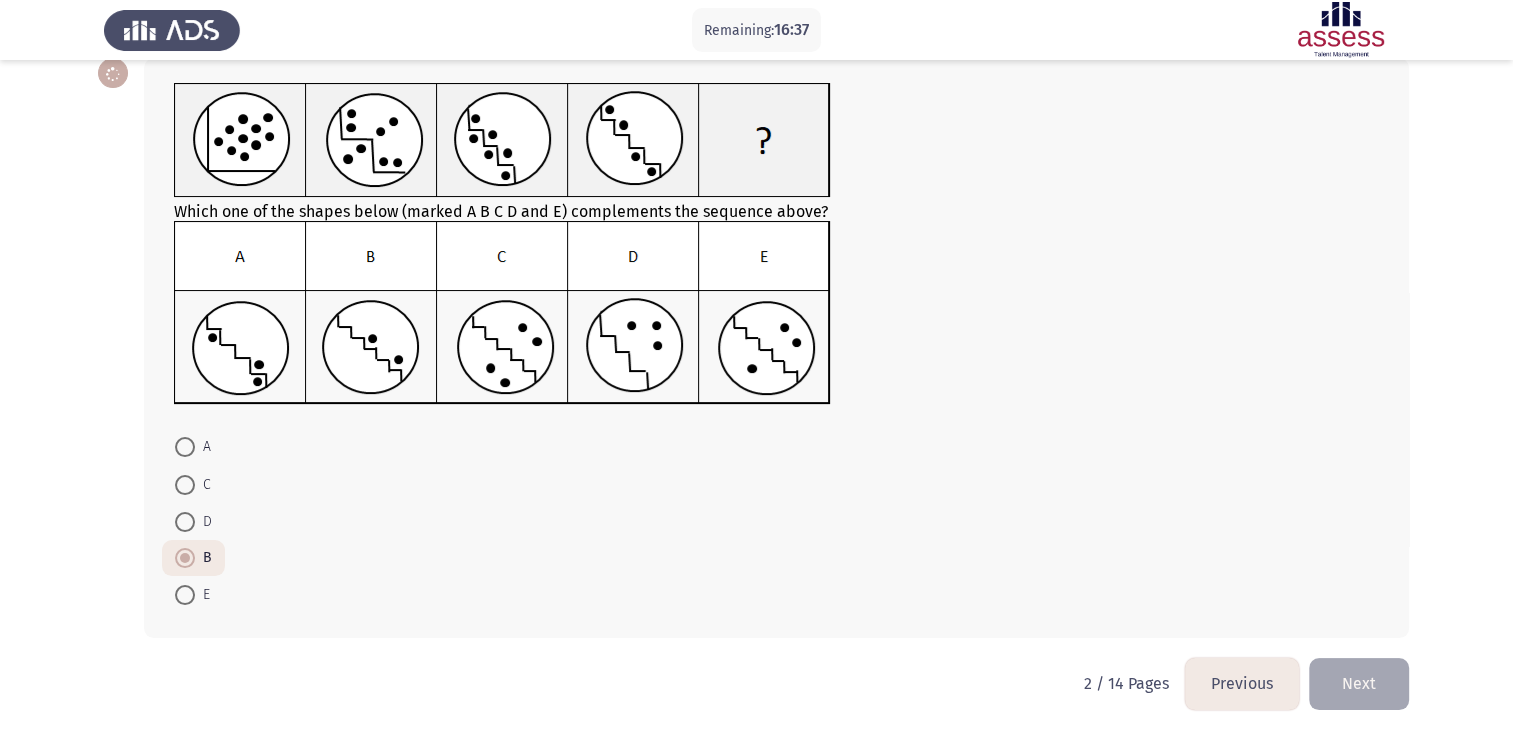 scroll, scrollTop: 109, scrollLeft: 0, axis: vertical 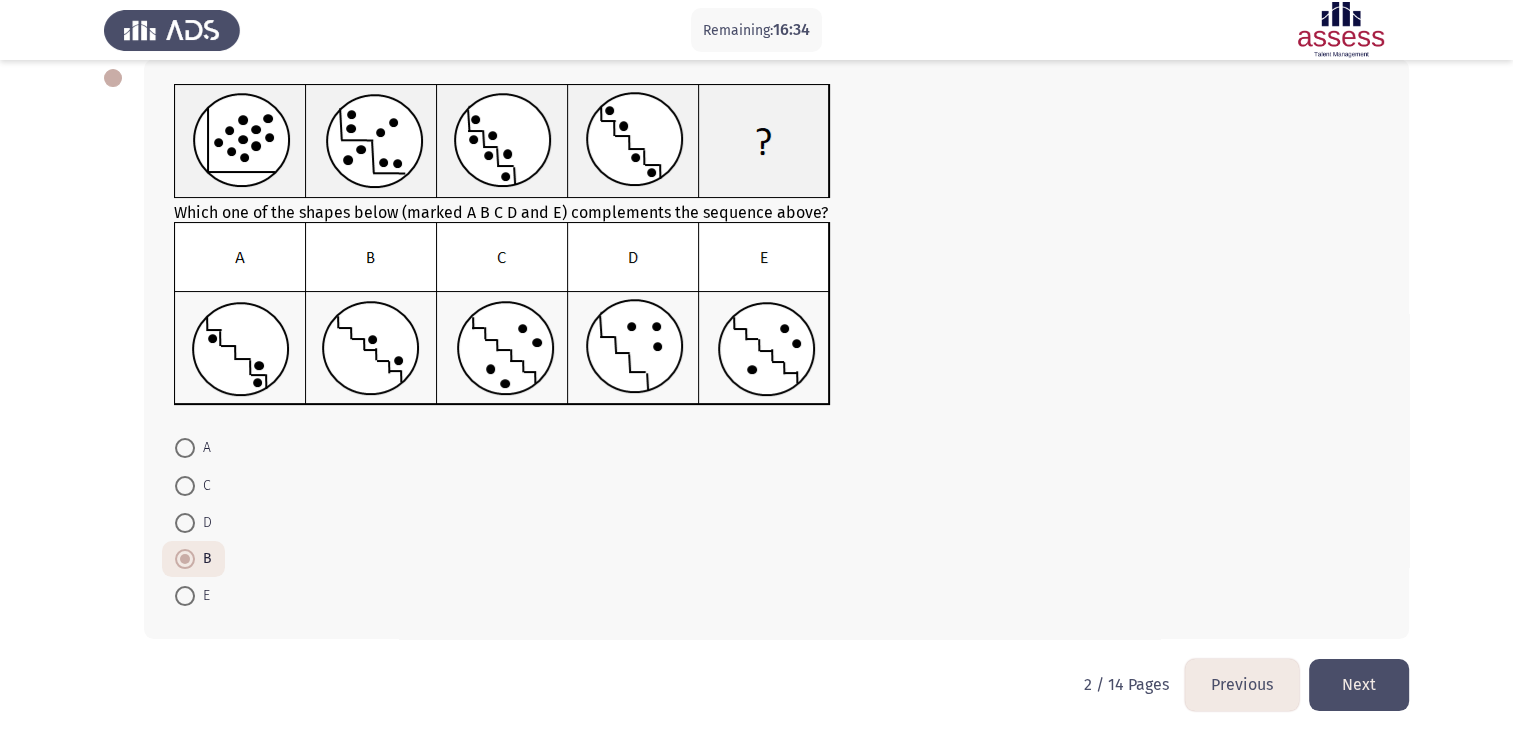 click on "Next" 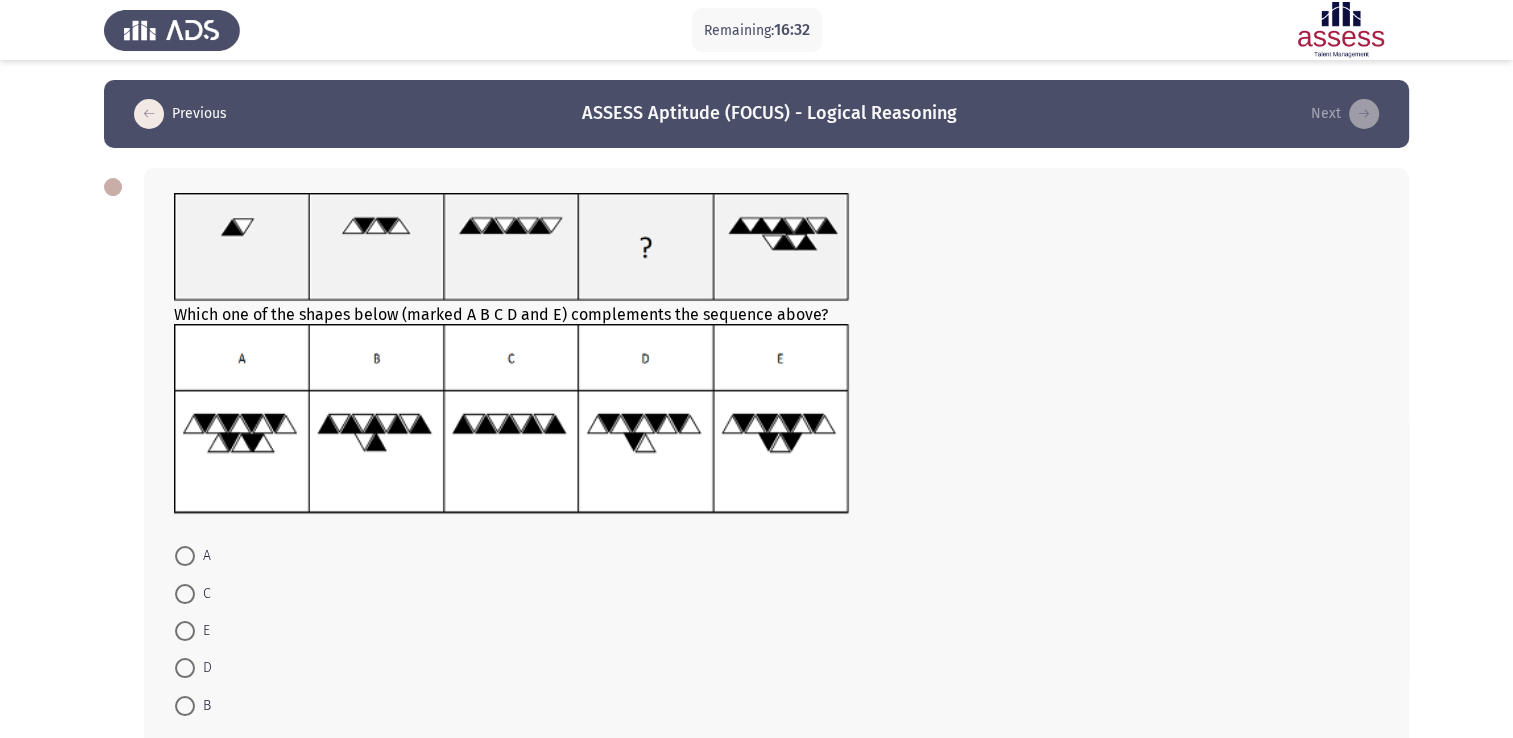 scroll, scrollTop: 109, scrollLeft: 0, axis: vertical 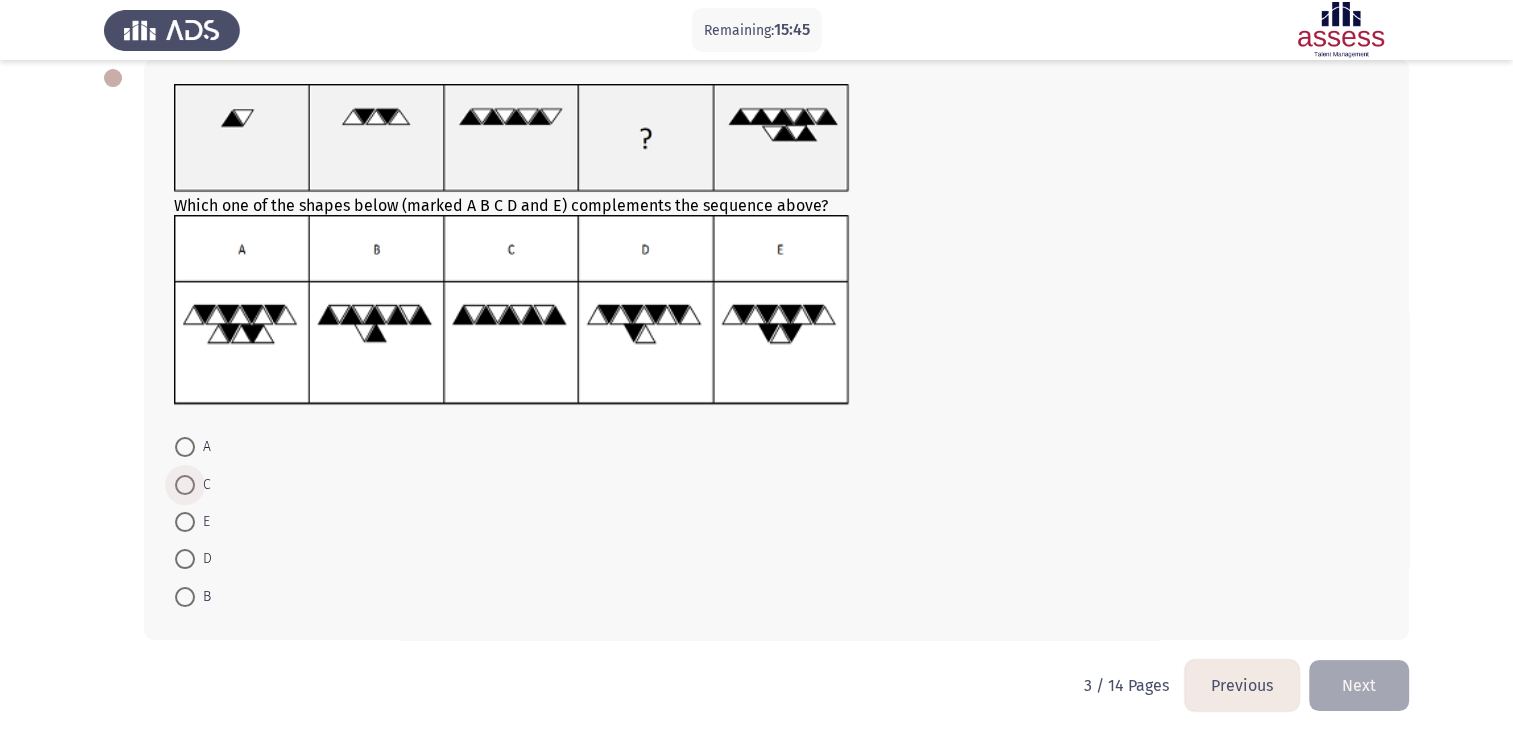 click at bounding box center (185, 485) 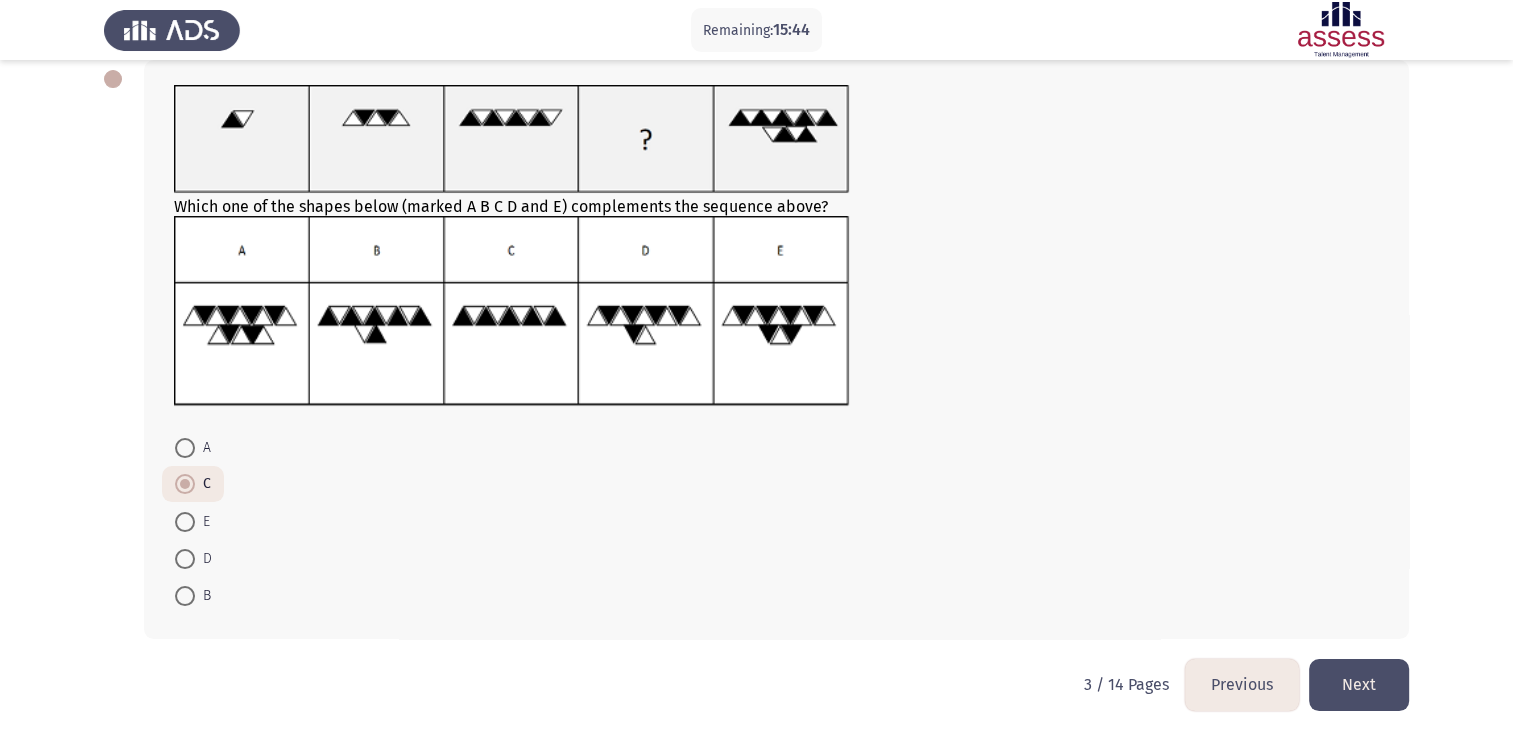 click on "Next" 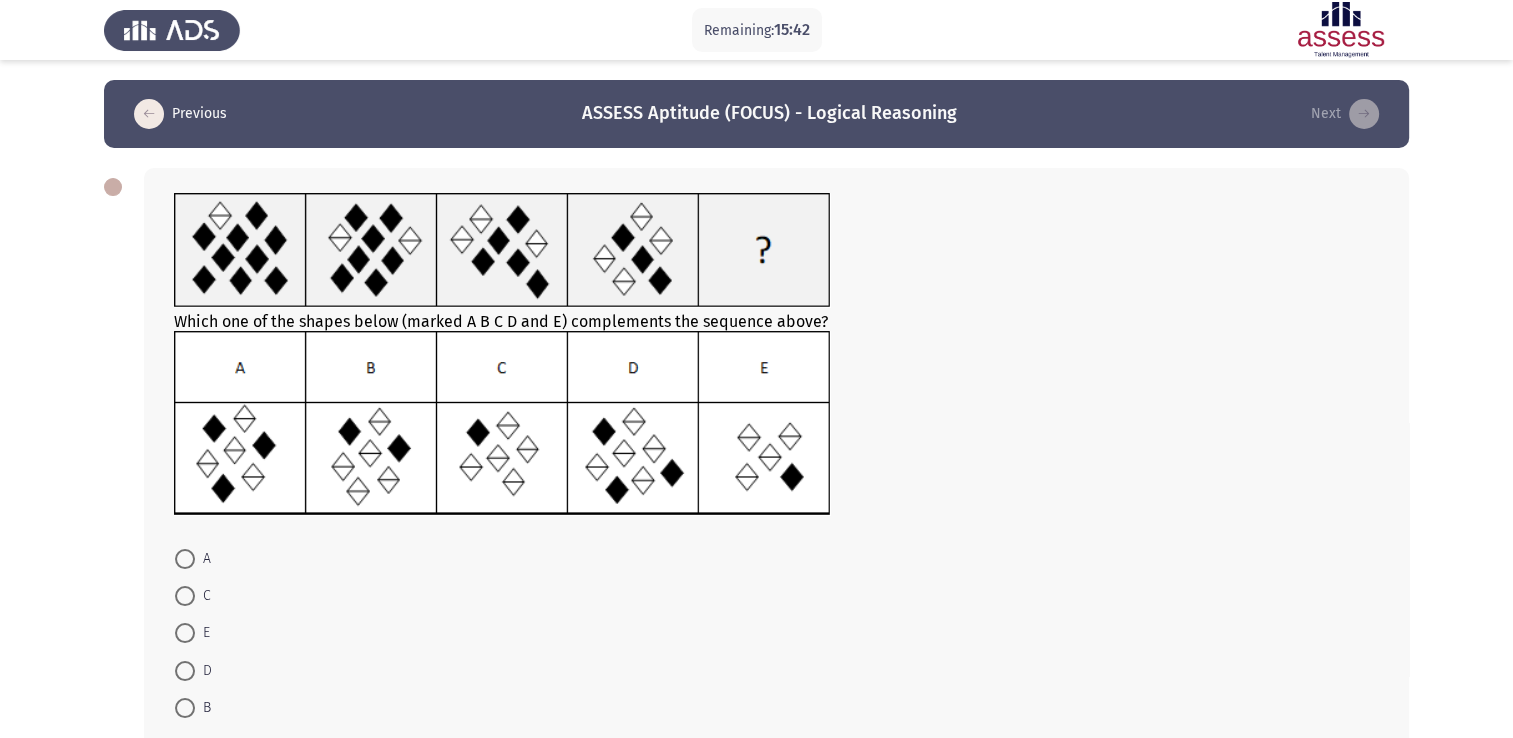 scroll, scrollTop: 112, scrollLeft: 0, axis: vertical 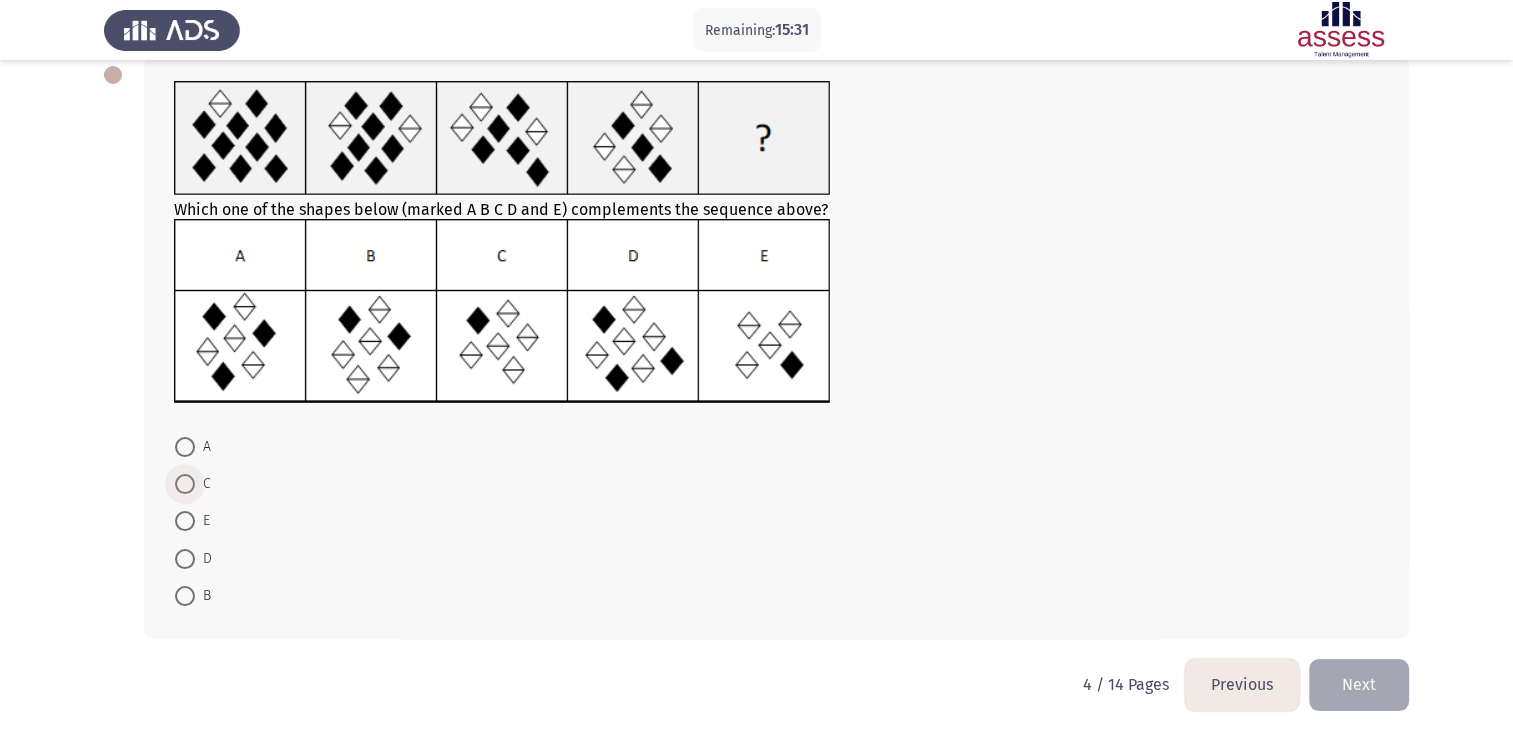 click at bounding box center [185, 484] 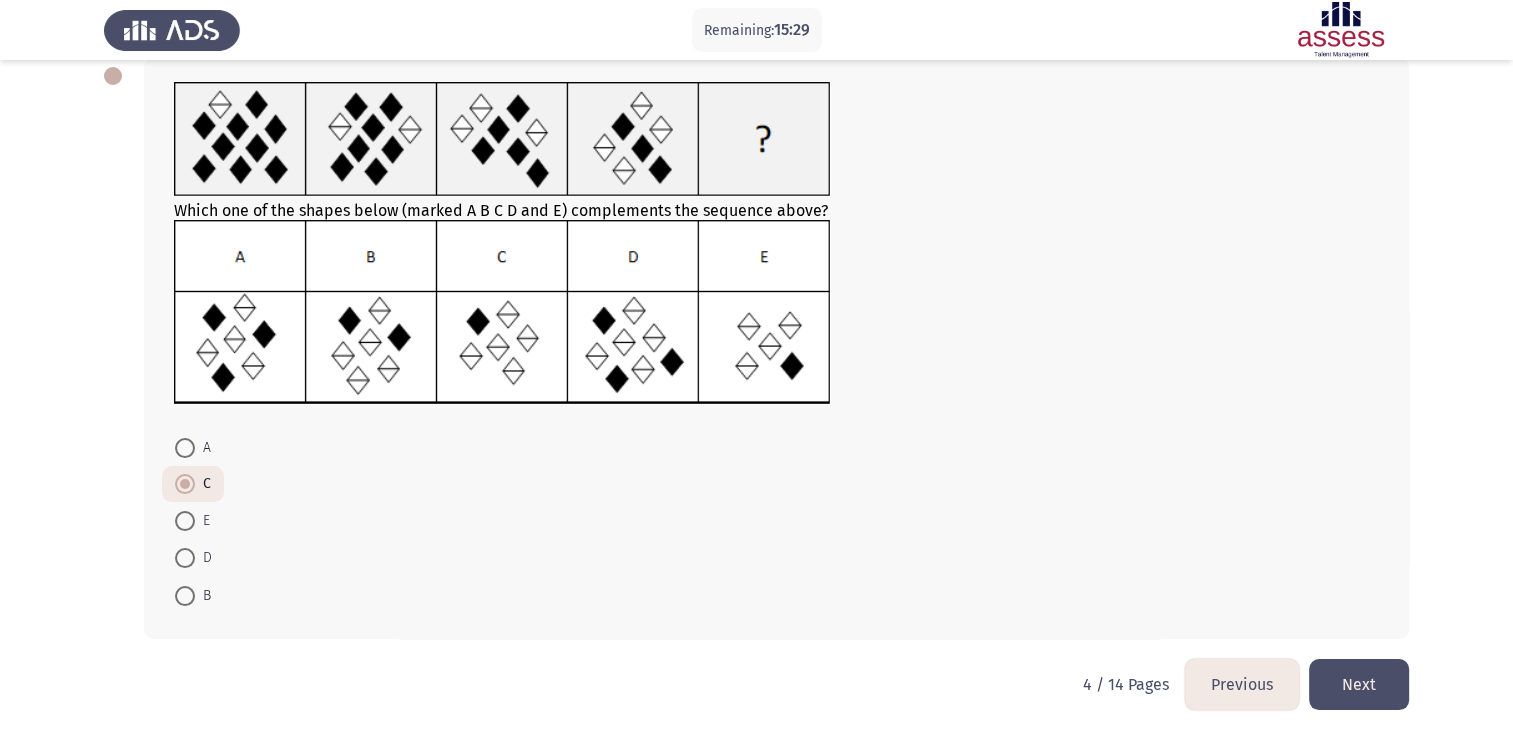 click on "Next" 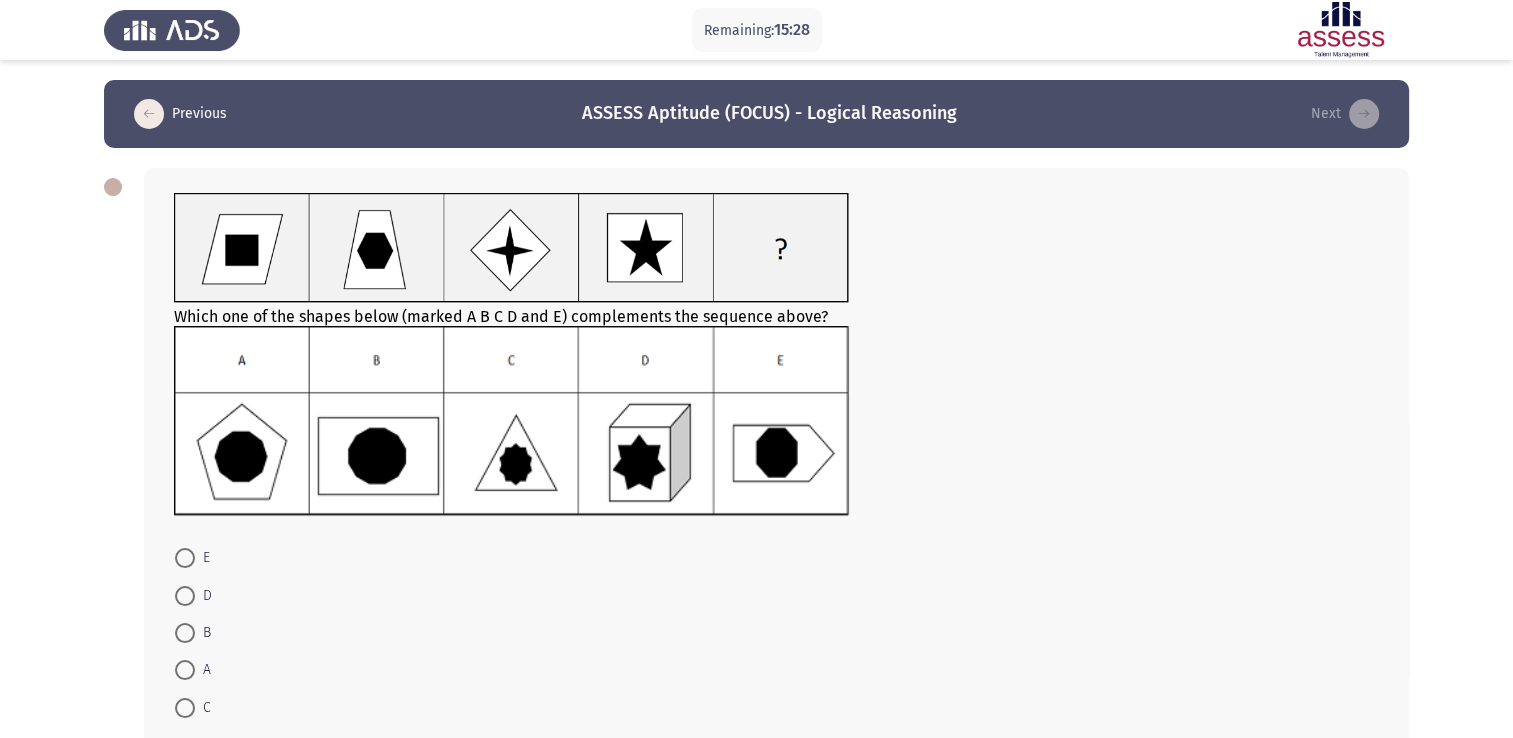 scroll, scrollTop: 111, scrollLeft: 0, axis: vertical 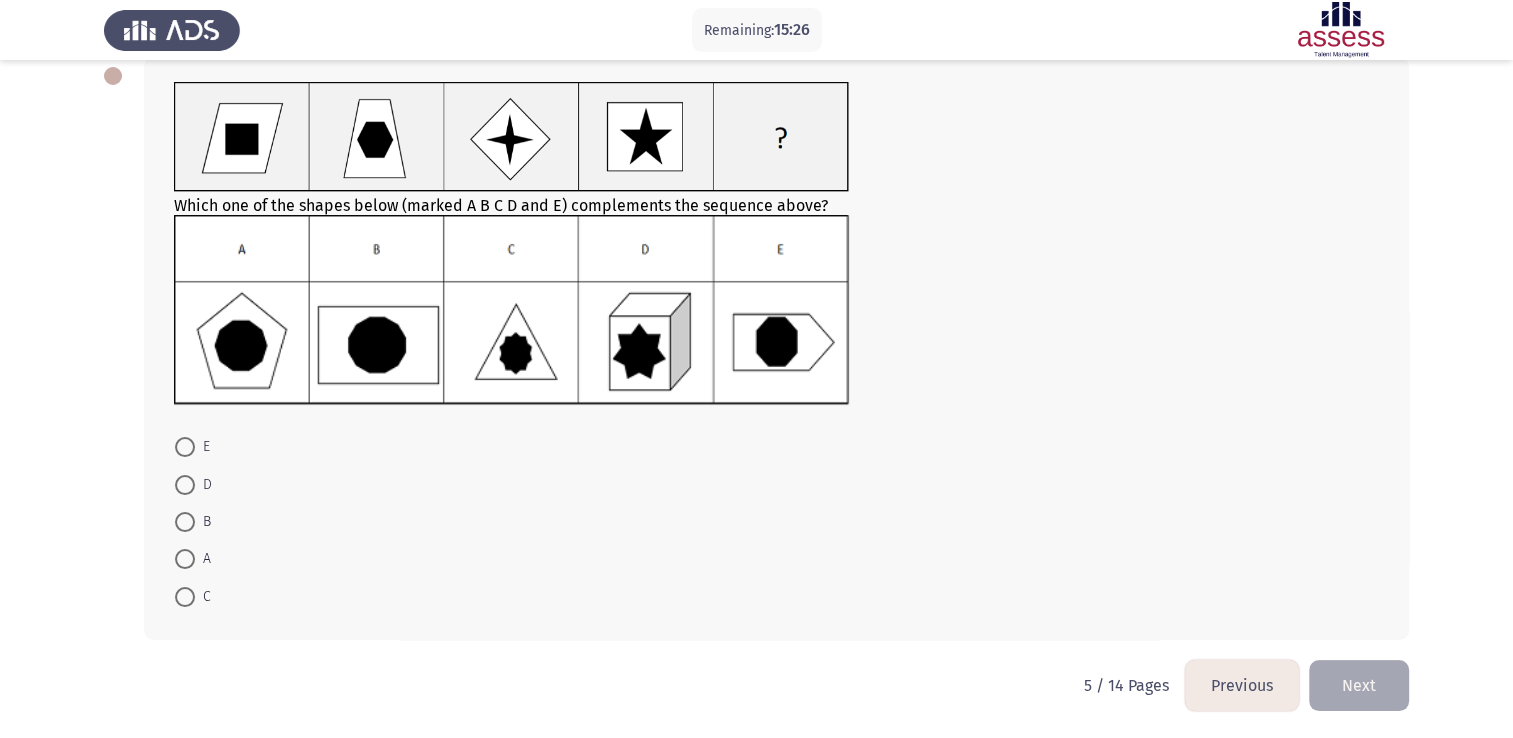 click at bounding box center (185, 485) 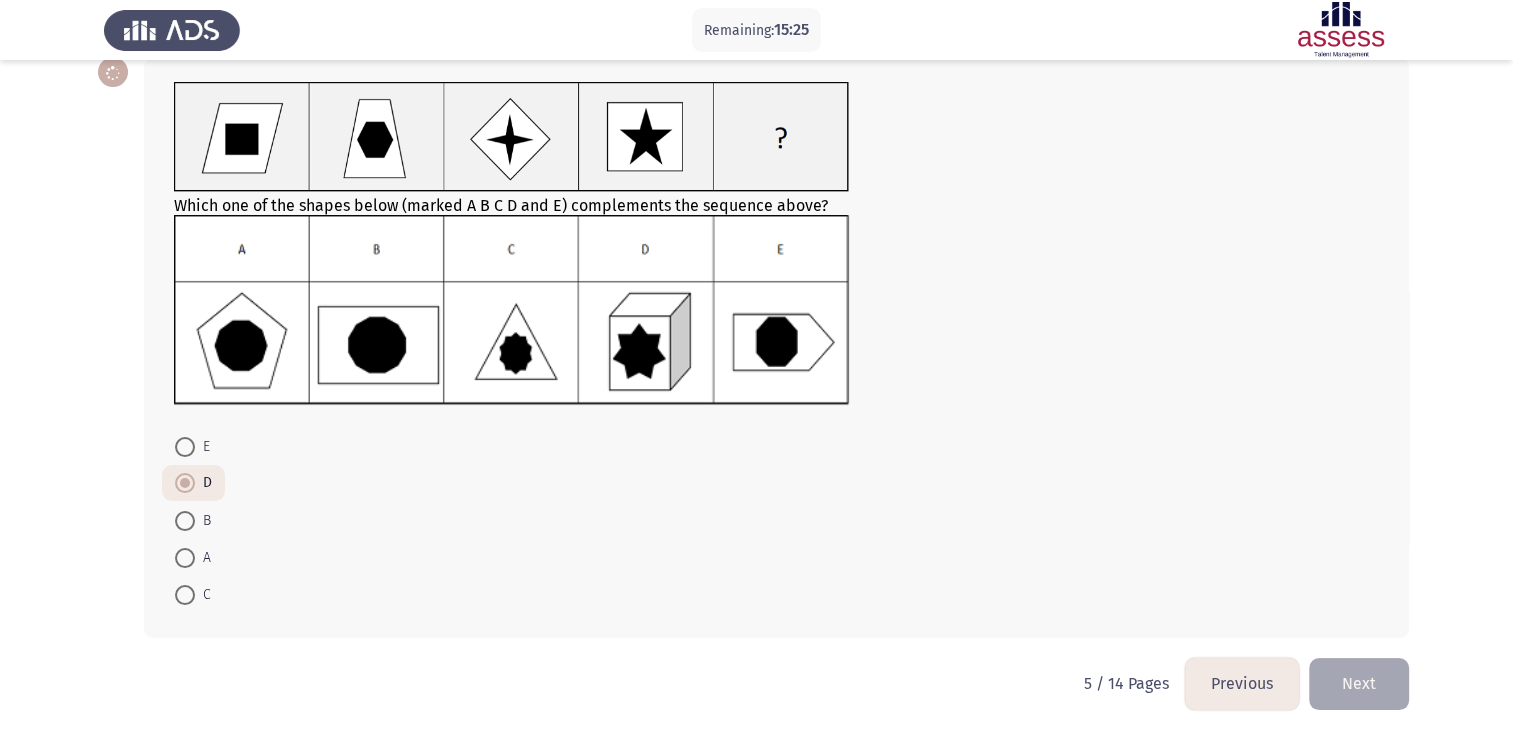 scroll, scrollTop: 110, scrollLeft: 0, axis: vertical 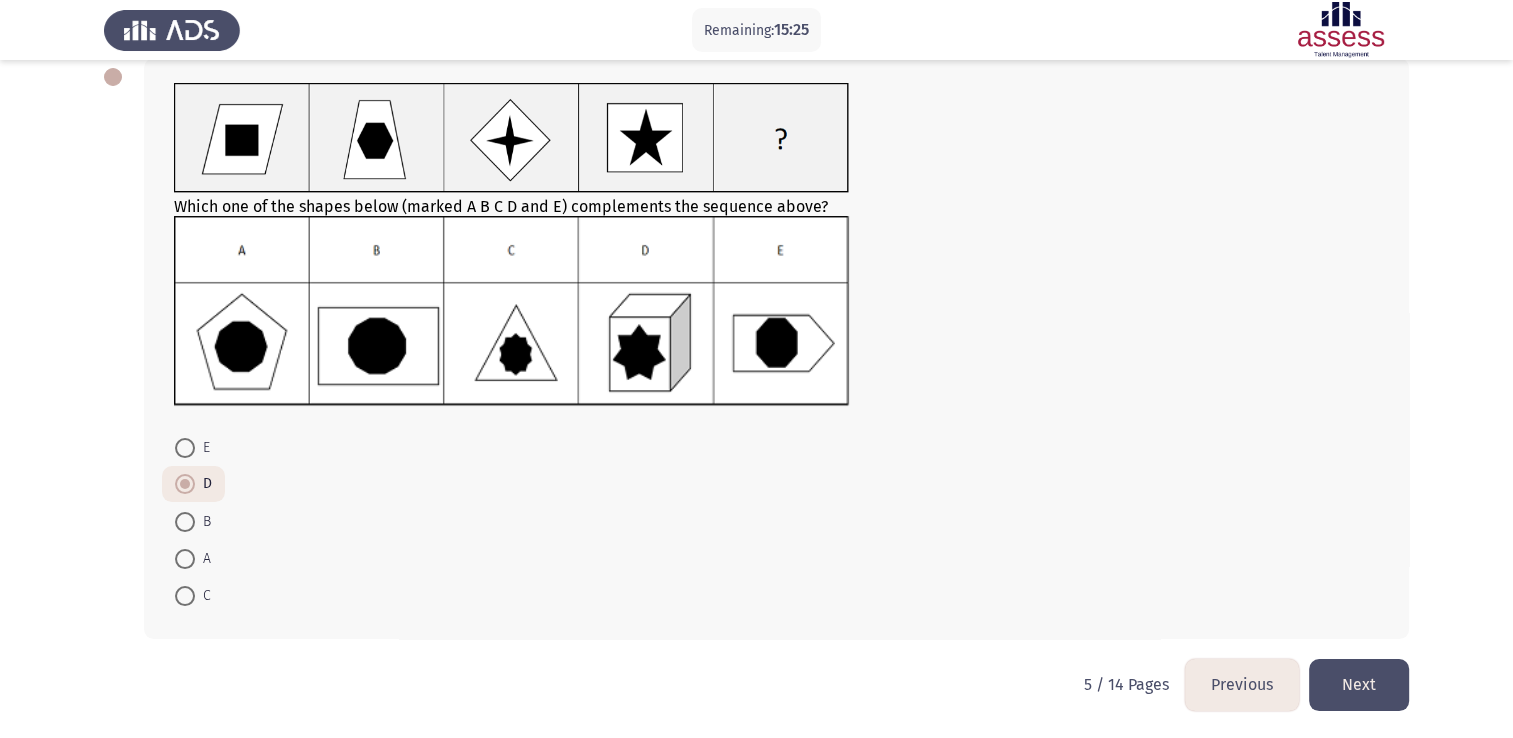 click on "Next" 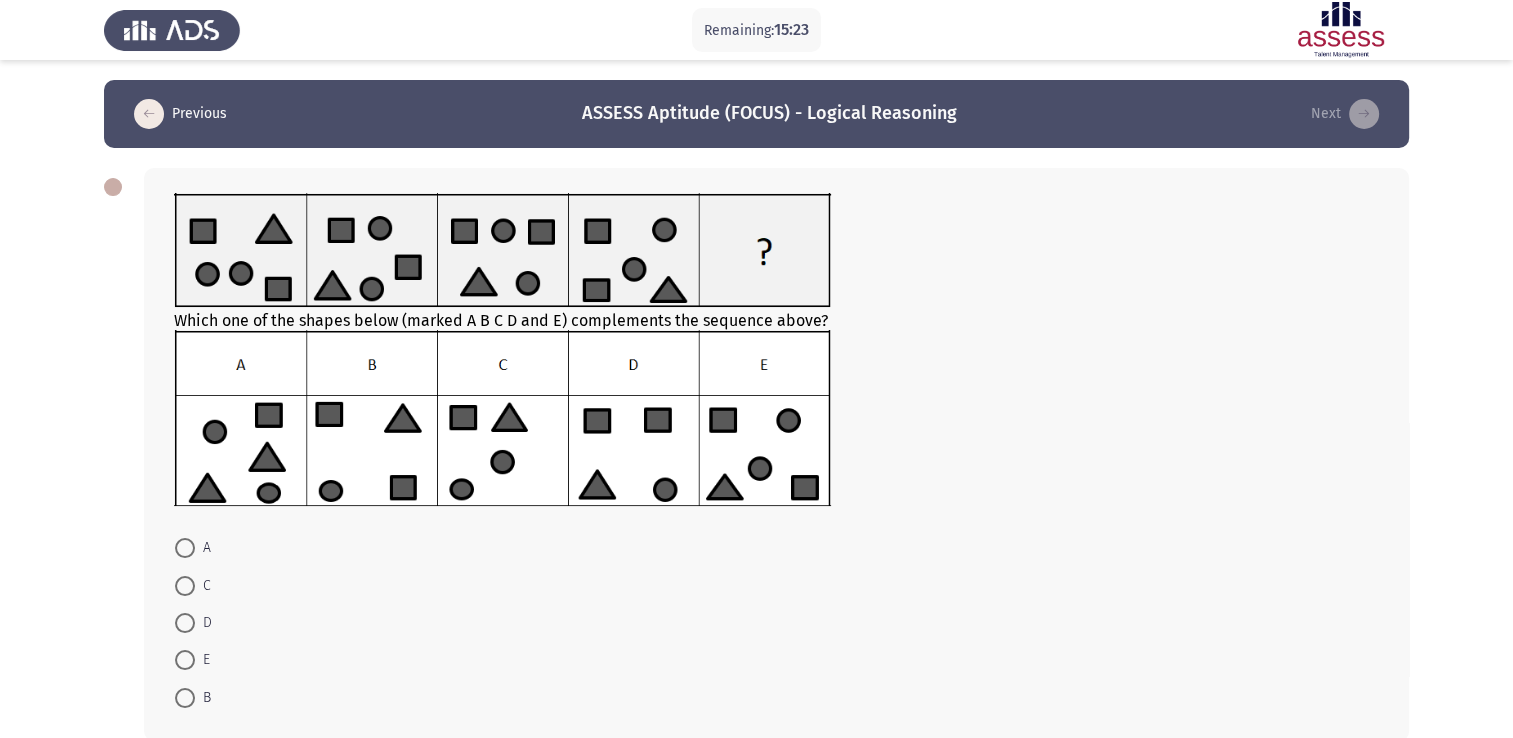 scroll, scrollTop: 101, scrollLeft: 0, axis: vertical 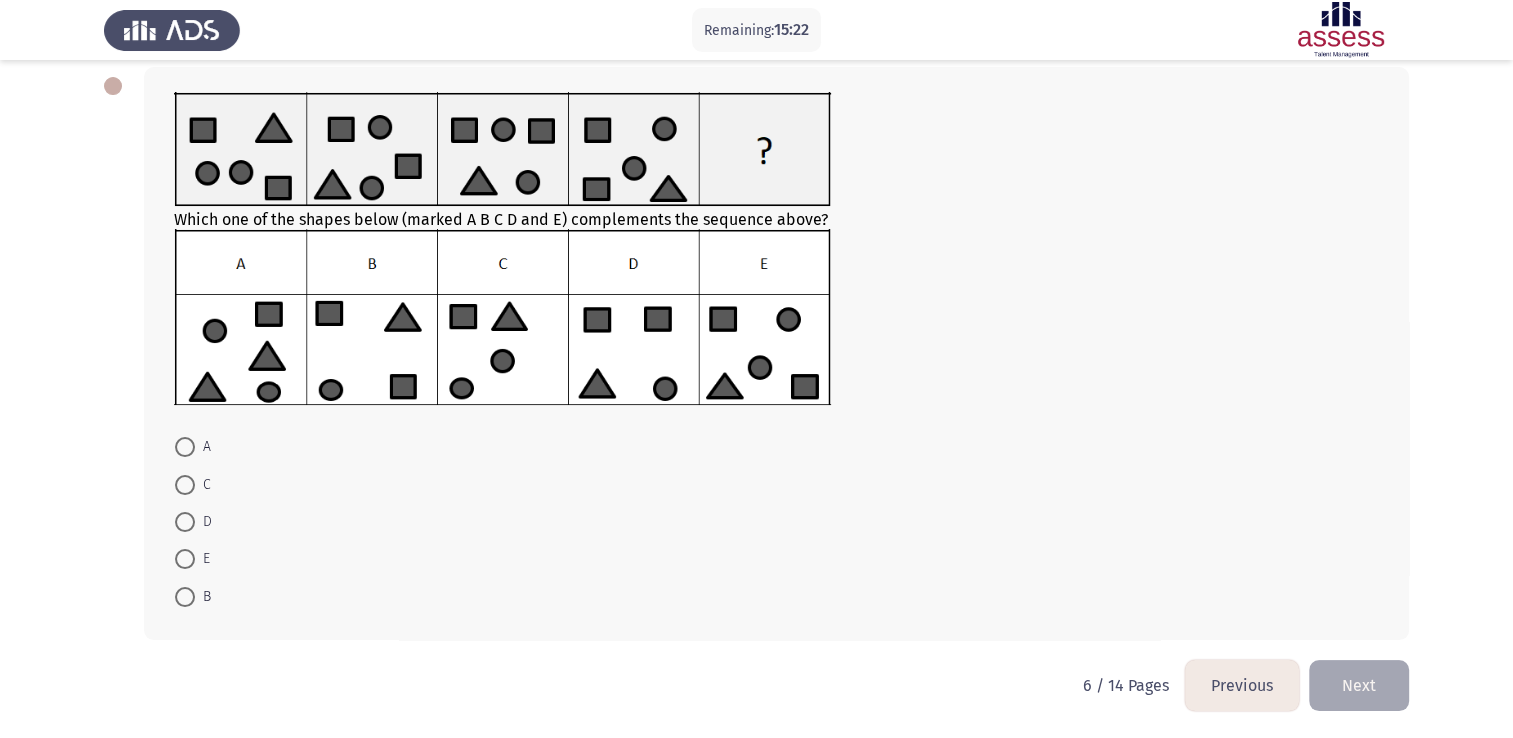 click at bounding box center (185, 522) 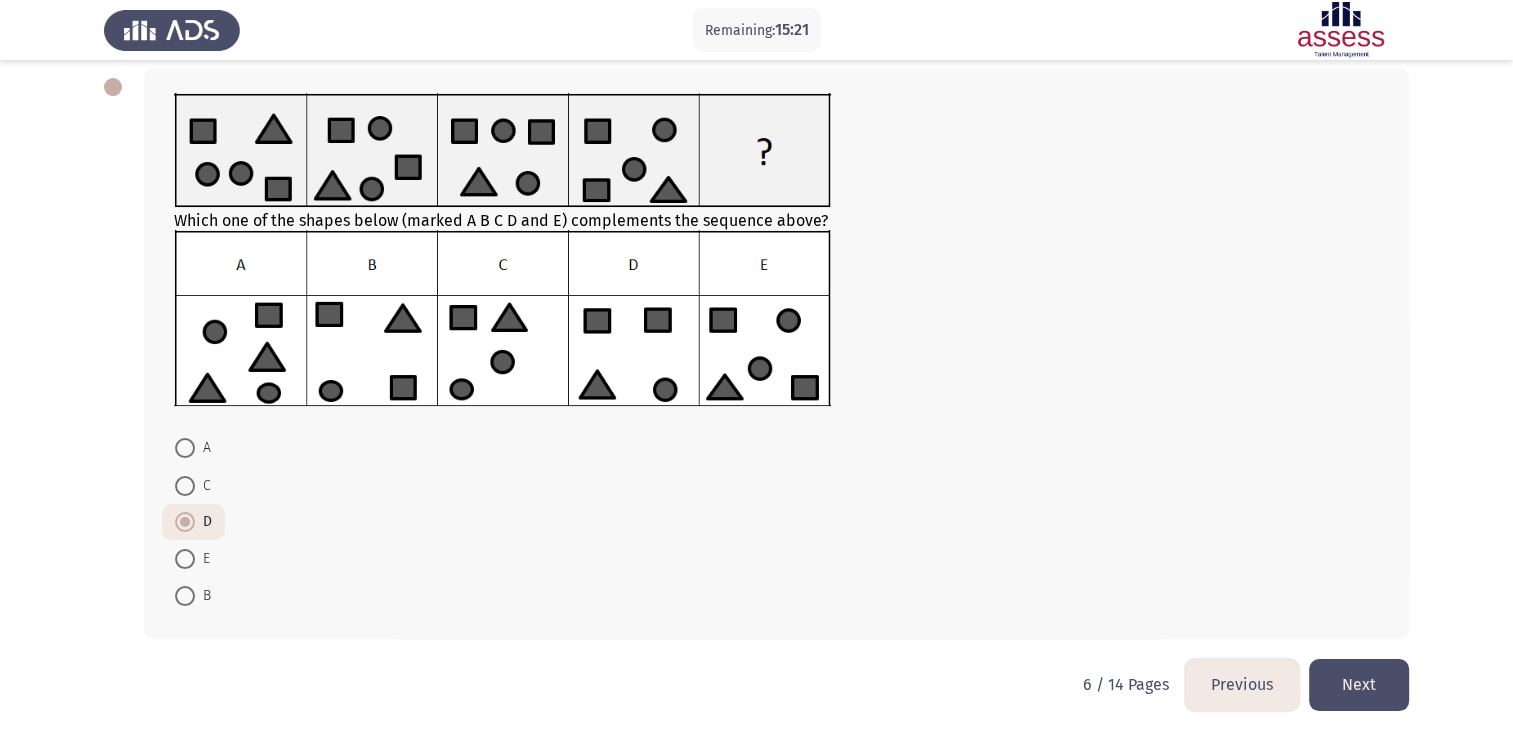 click on "Next" 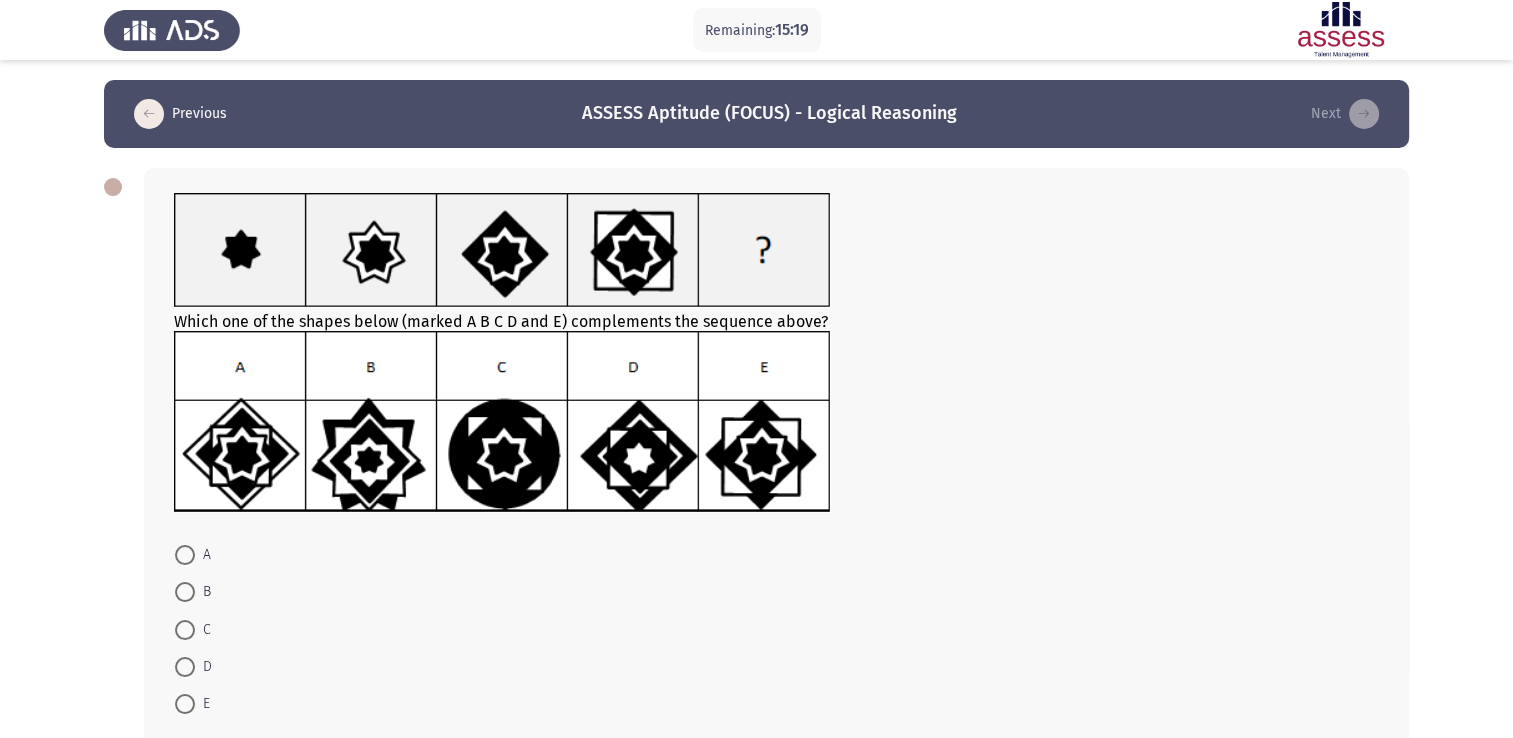 scroll, scrollTop: 108, scrollLeft: 0, axis: vertical 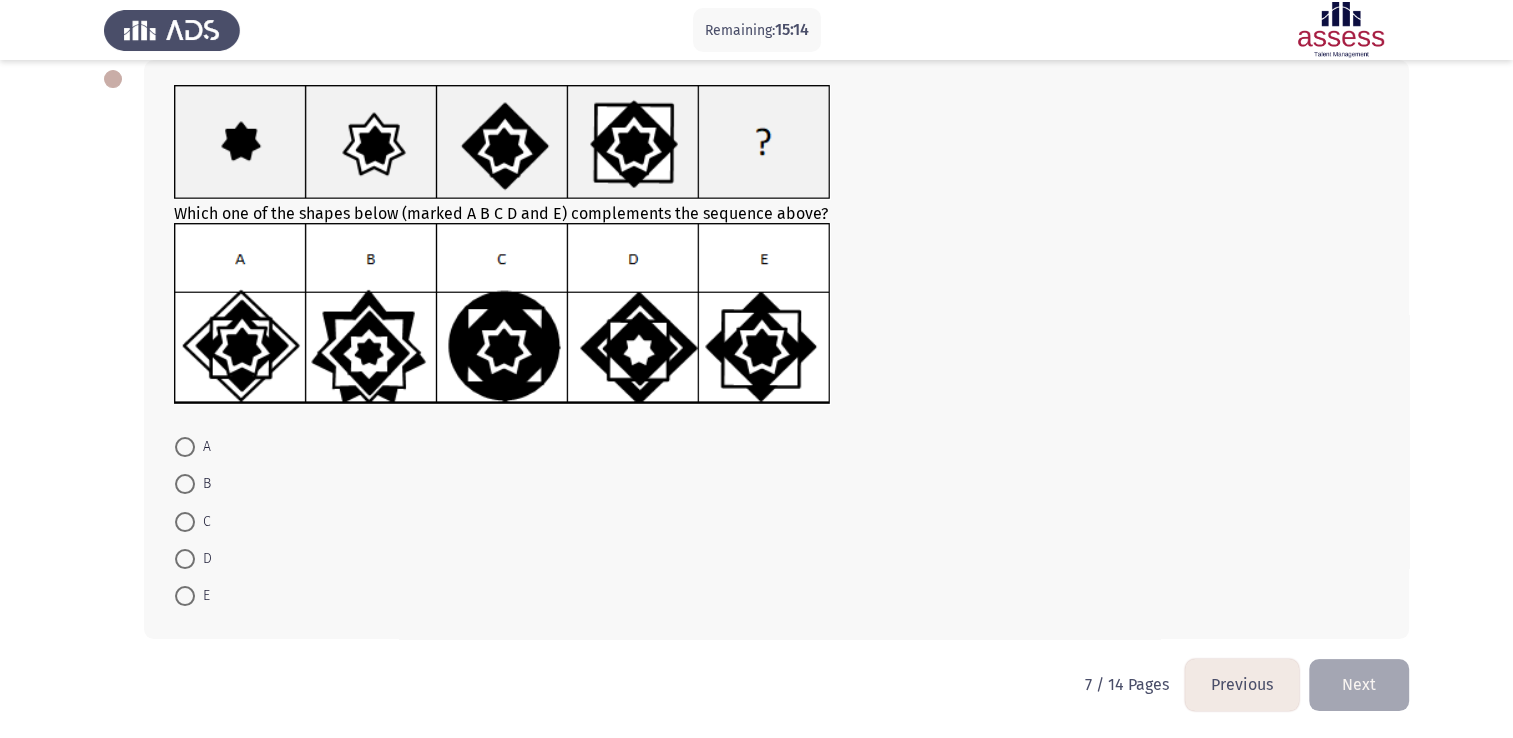 click on "E" at bounding box center [192, 595] 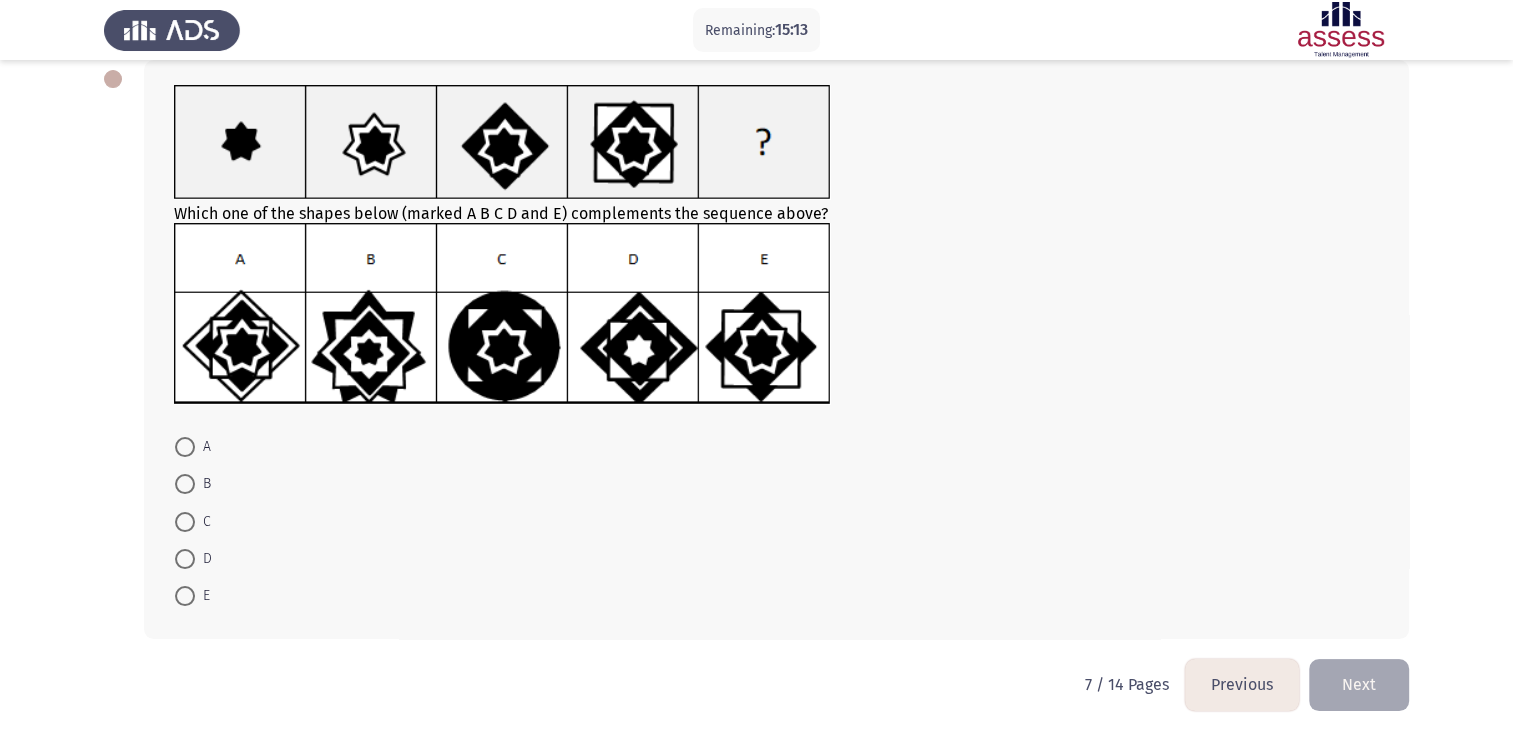 click at bounding box center [185, 559] 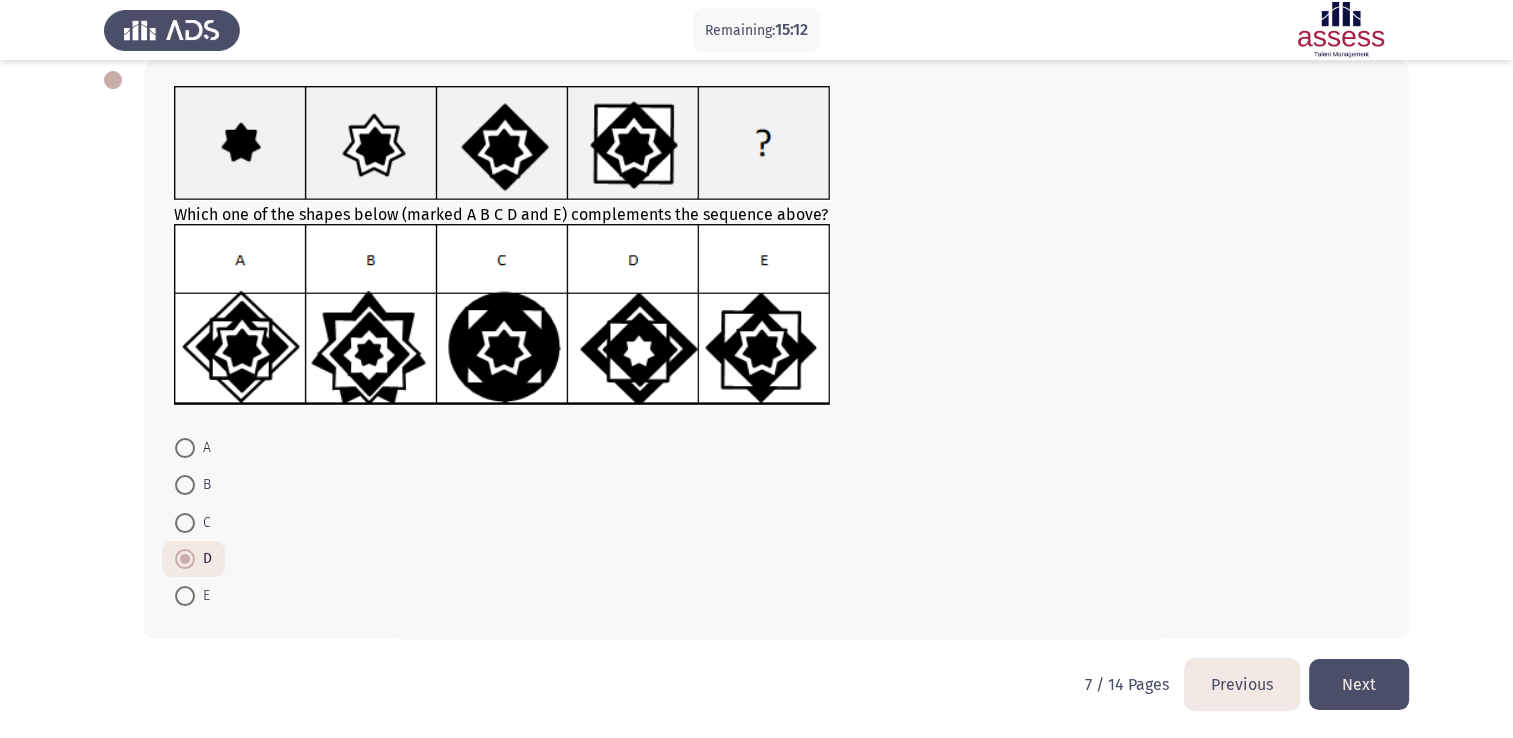 click on "Next" 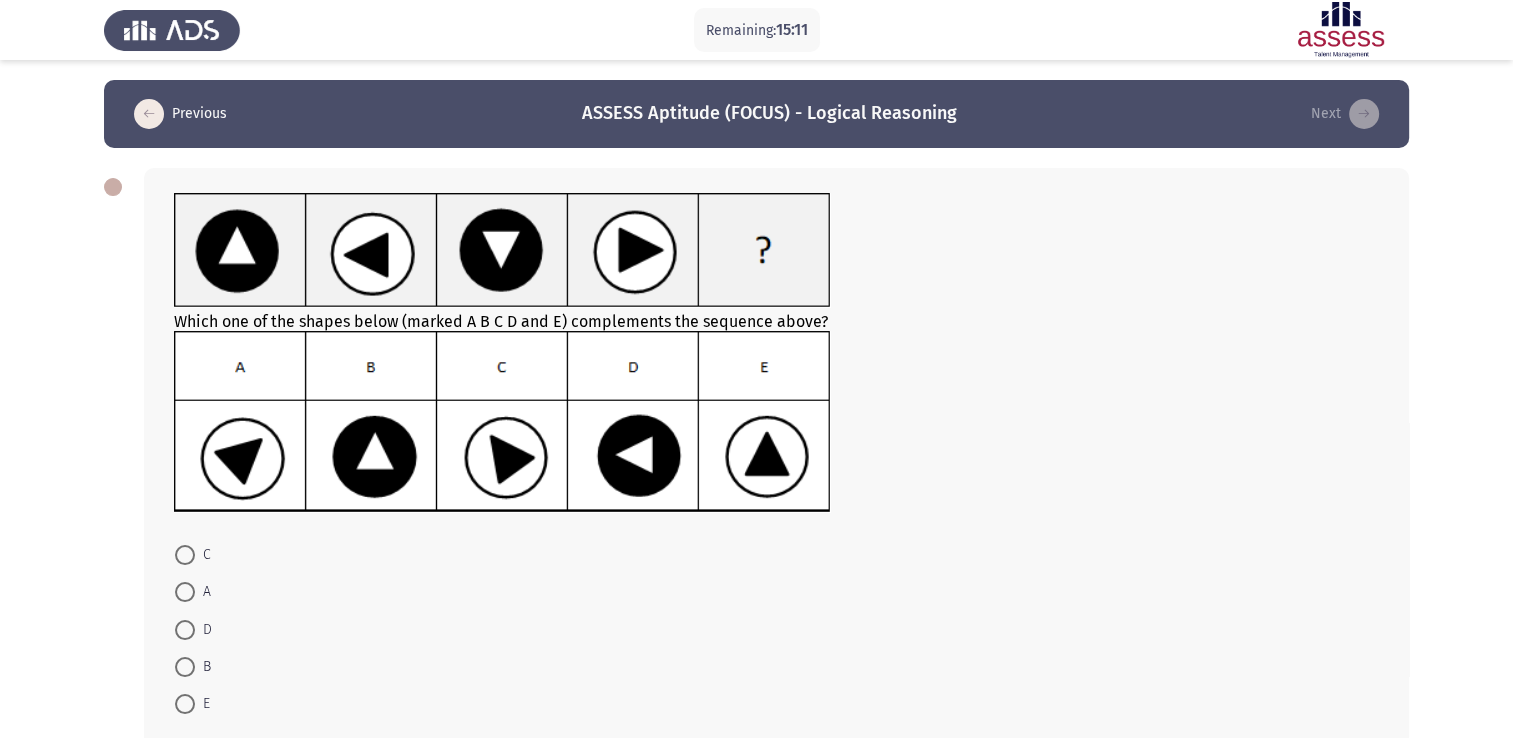 scroll, scrollTop: 108, scrollLeft: 0, axis: vertical 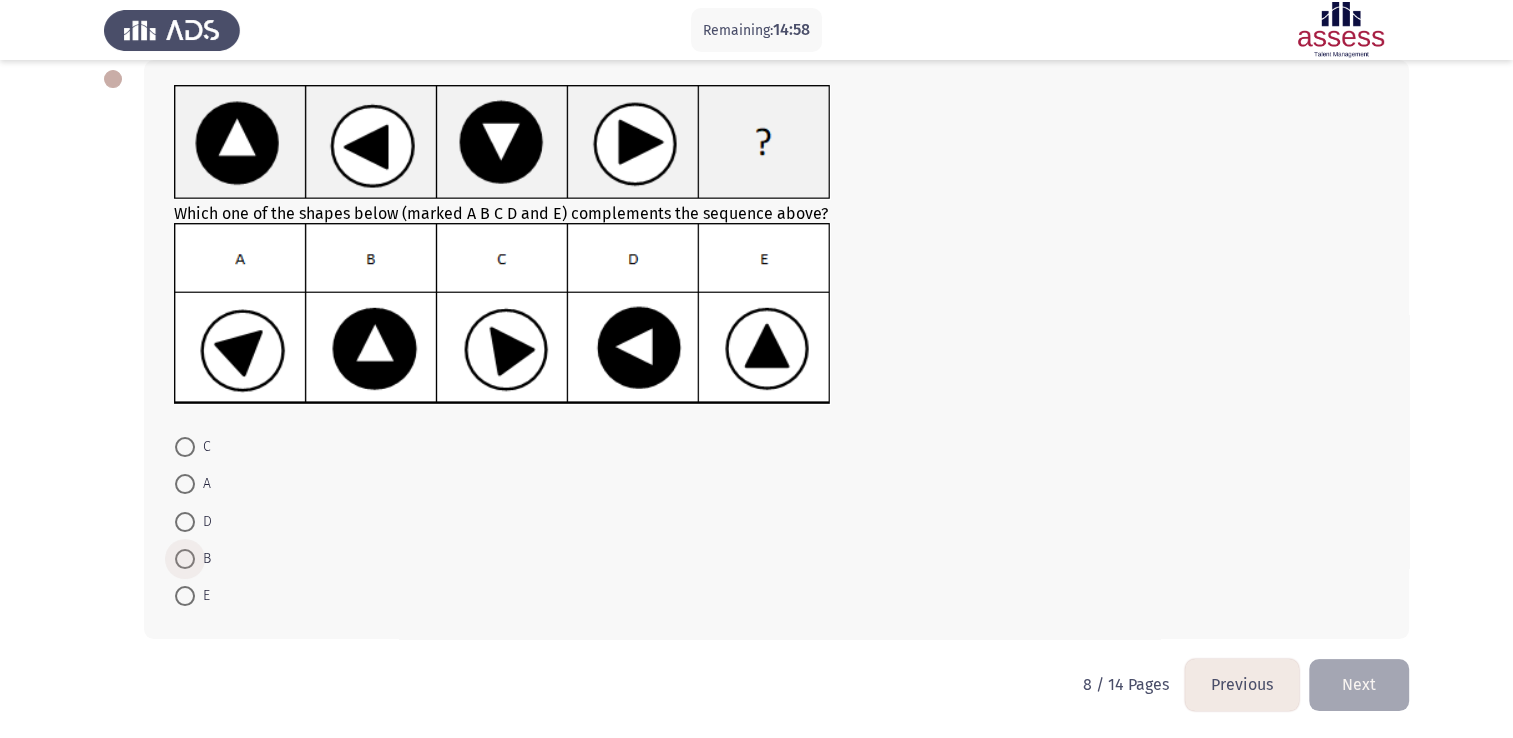 click at bounding box center (185, 559) 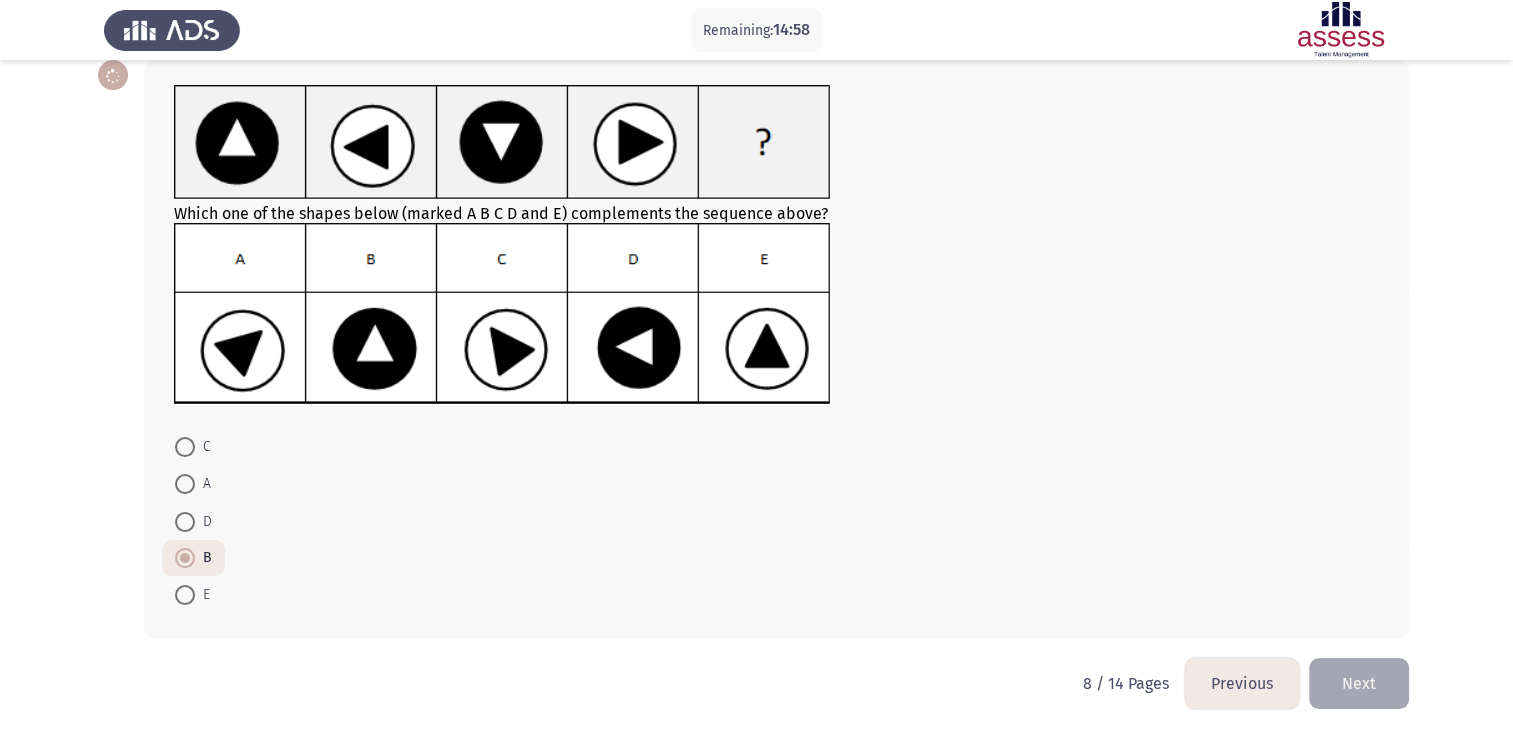 scroll, scrollTop: 107, scrollLeft: 0, axis: vertical 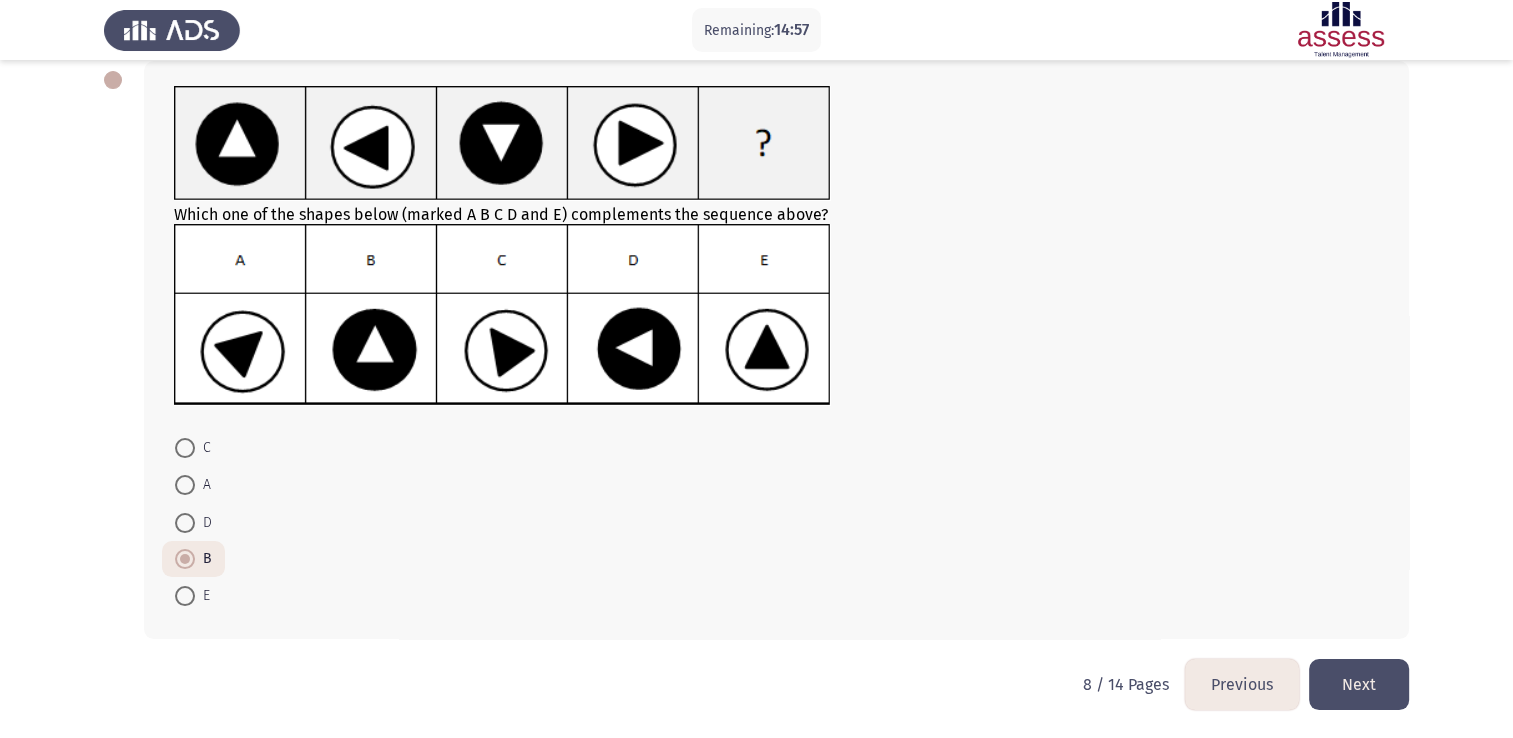 click on "Next" 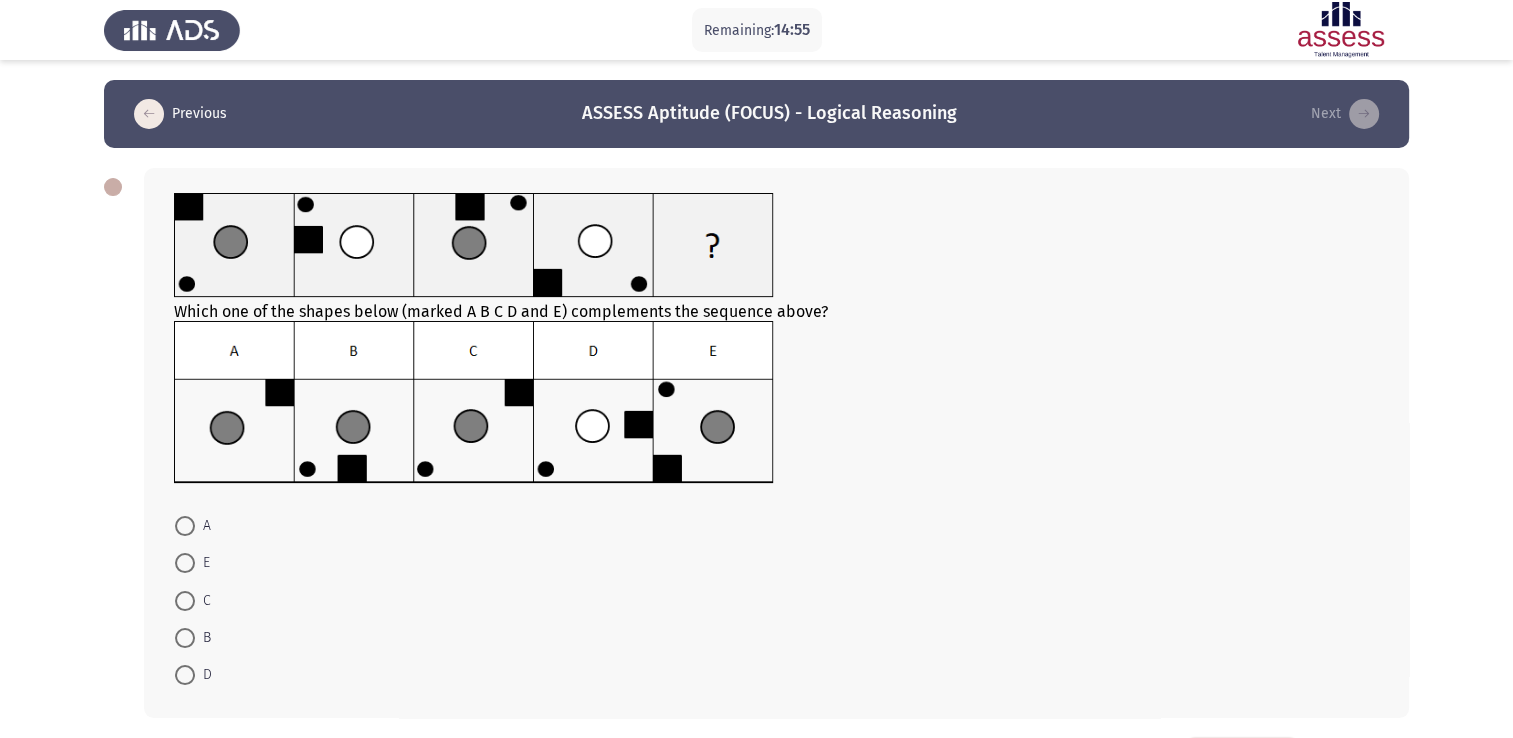 scroll, scrollTop: 79, scrollLeft: 0, axis: vertical 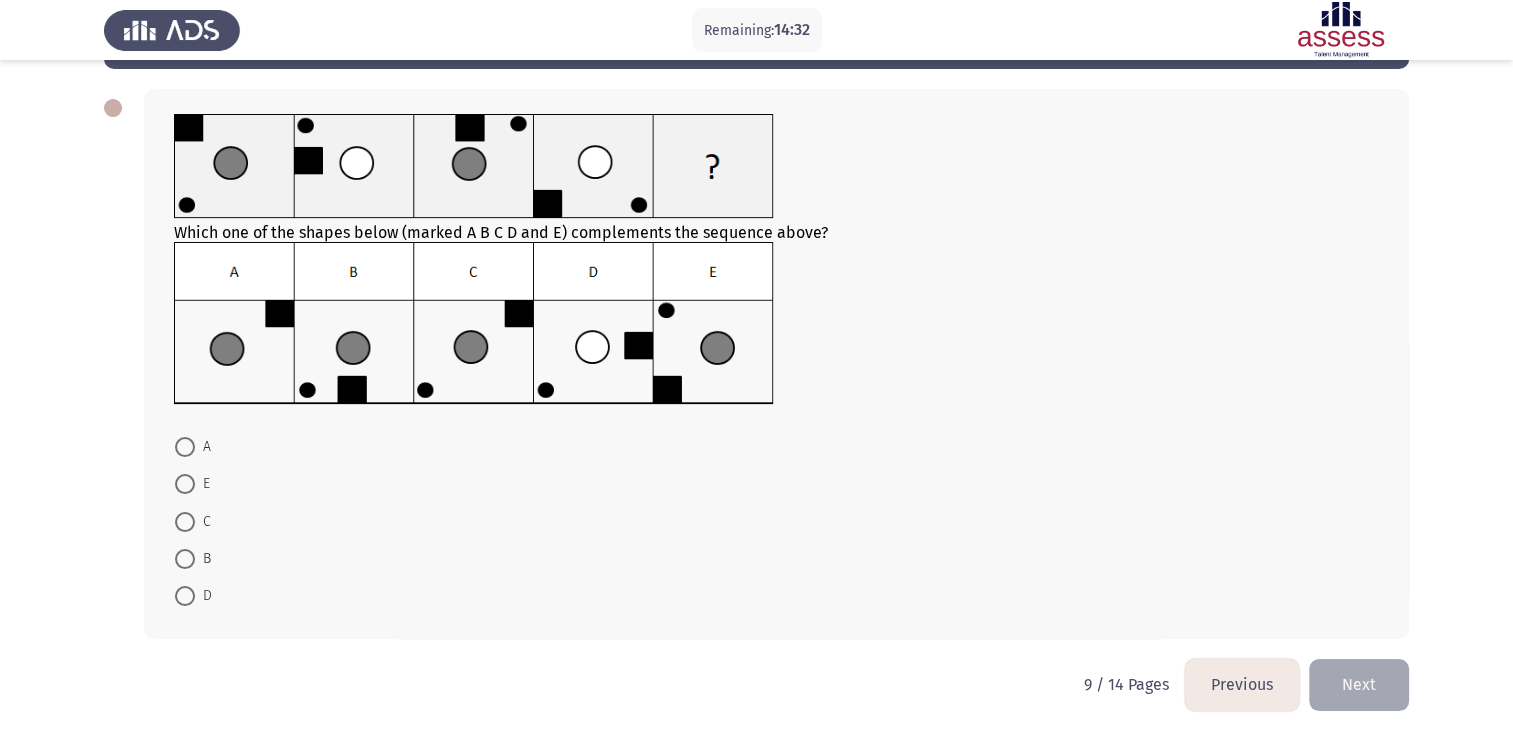 click at bounding box center (185, 484) 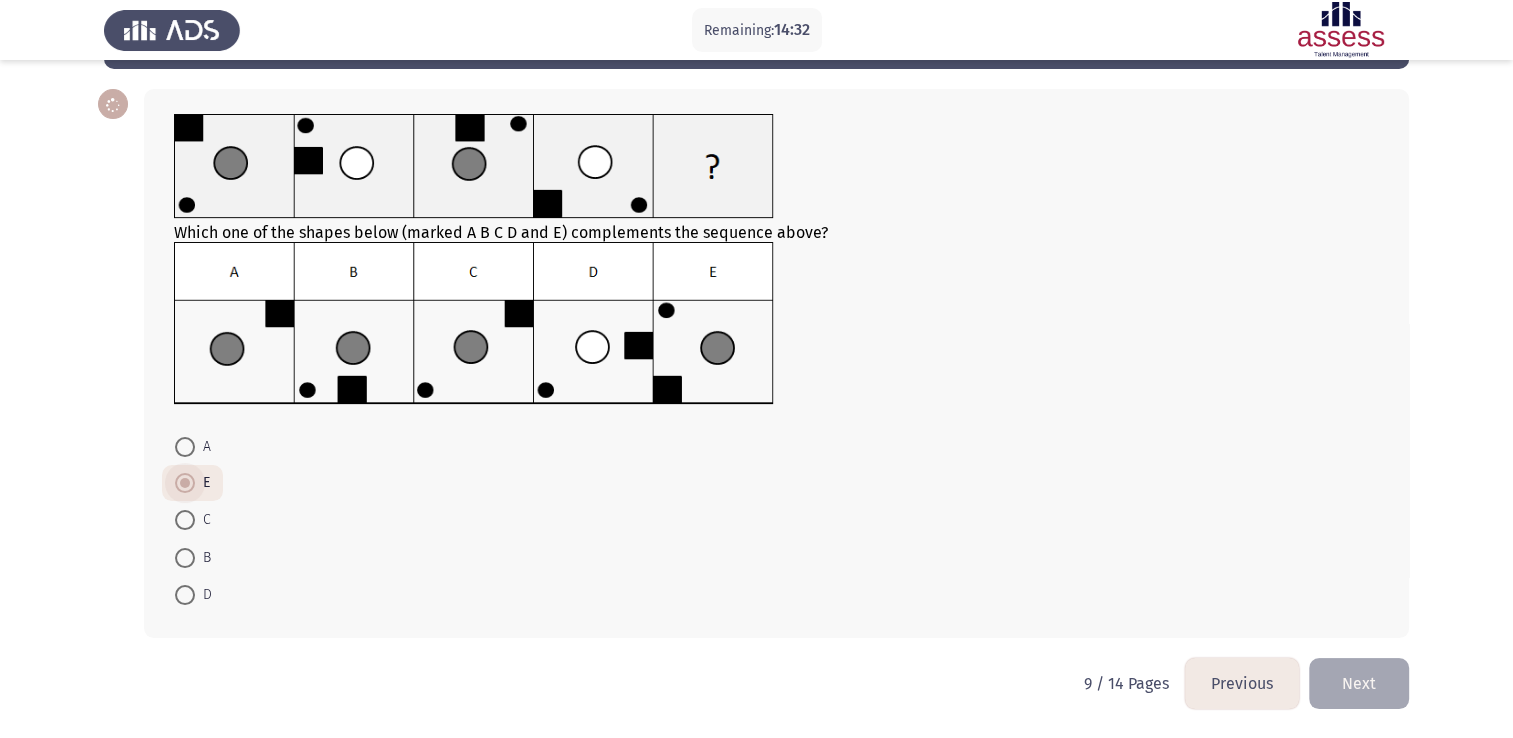 scroll, scrollTop: 78, scrollLeft: 0, axis: vertical 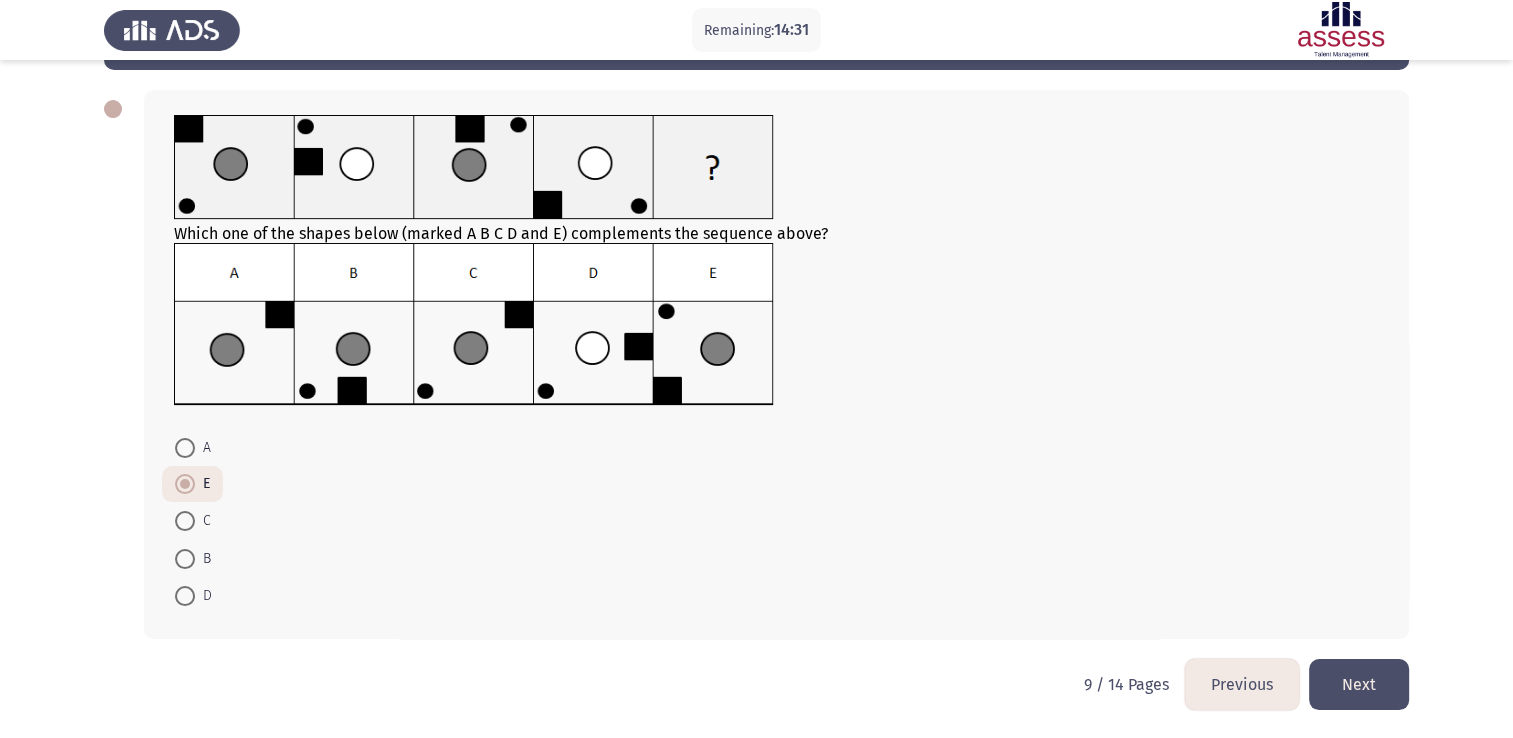 click on "Next" 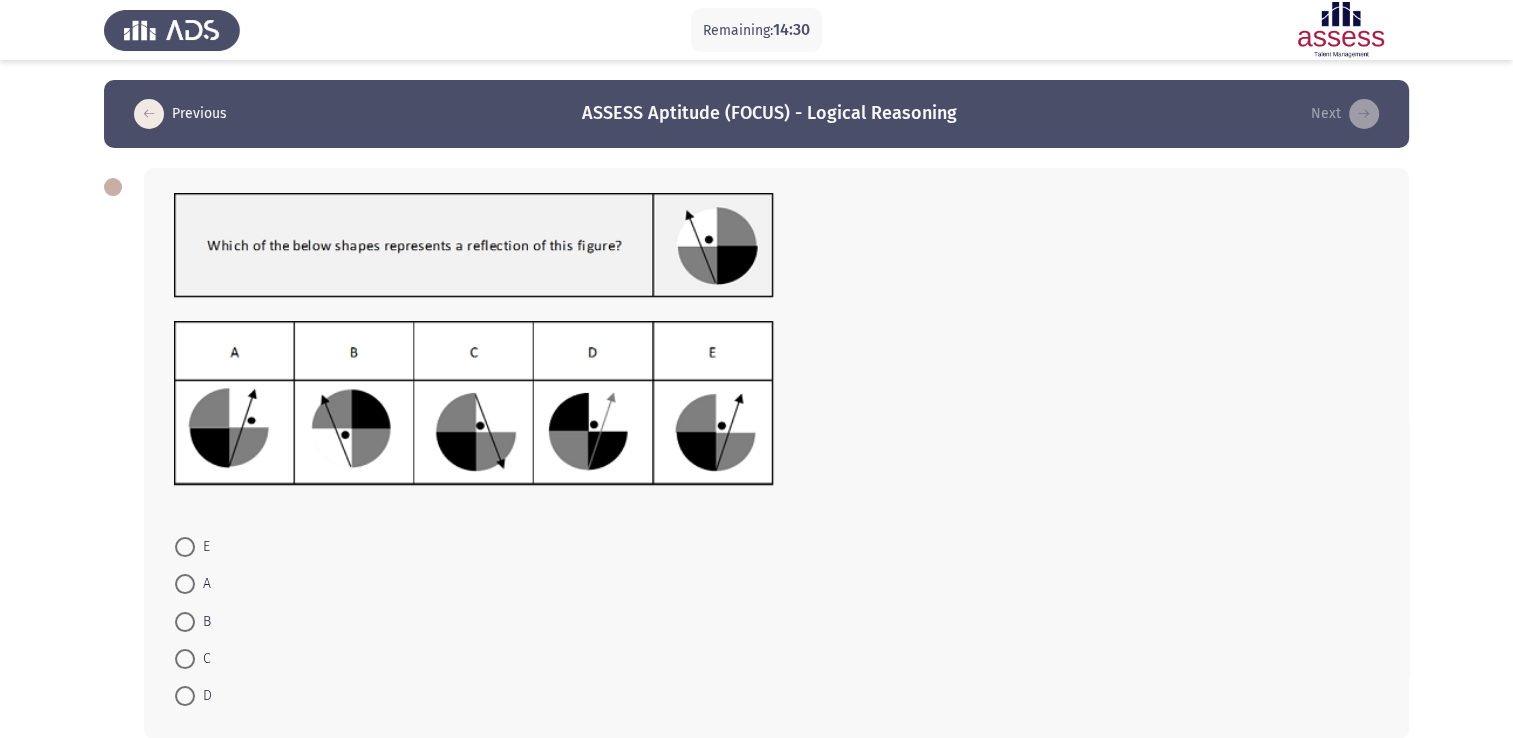 scroll, scrollTop: 100, scrollLeft: 0, axis: vertical 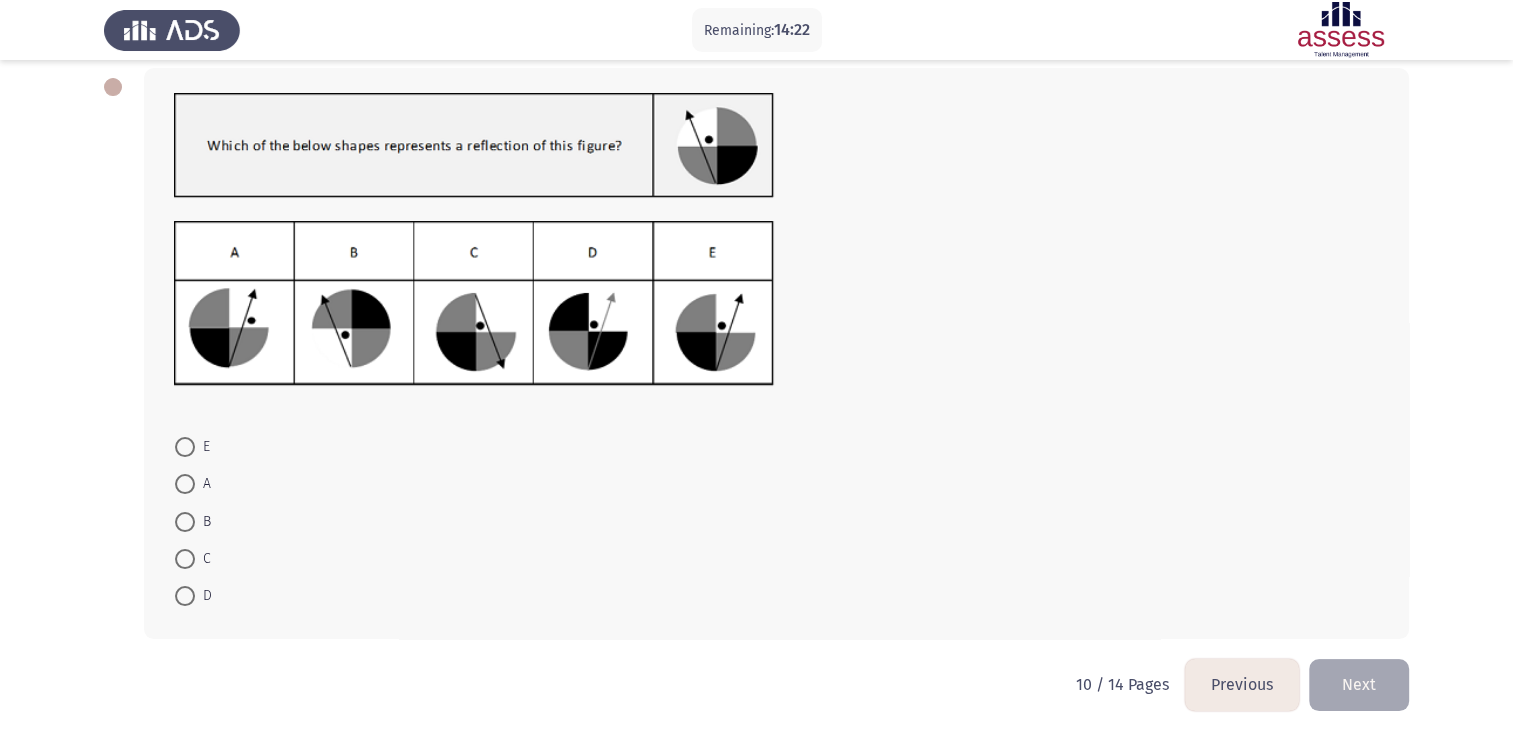 click on "E     A     B     C     D" 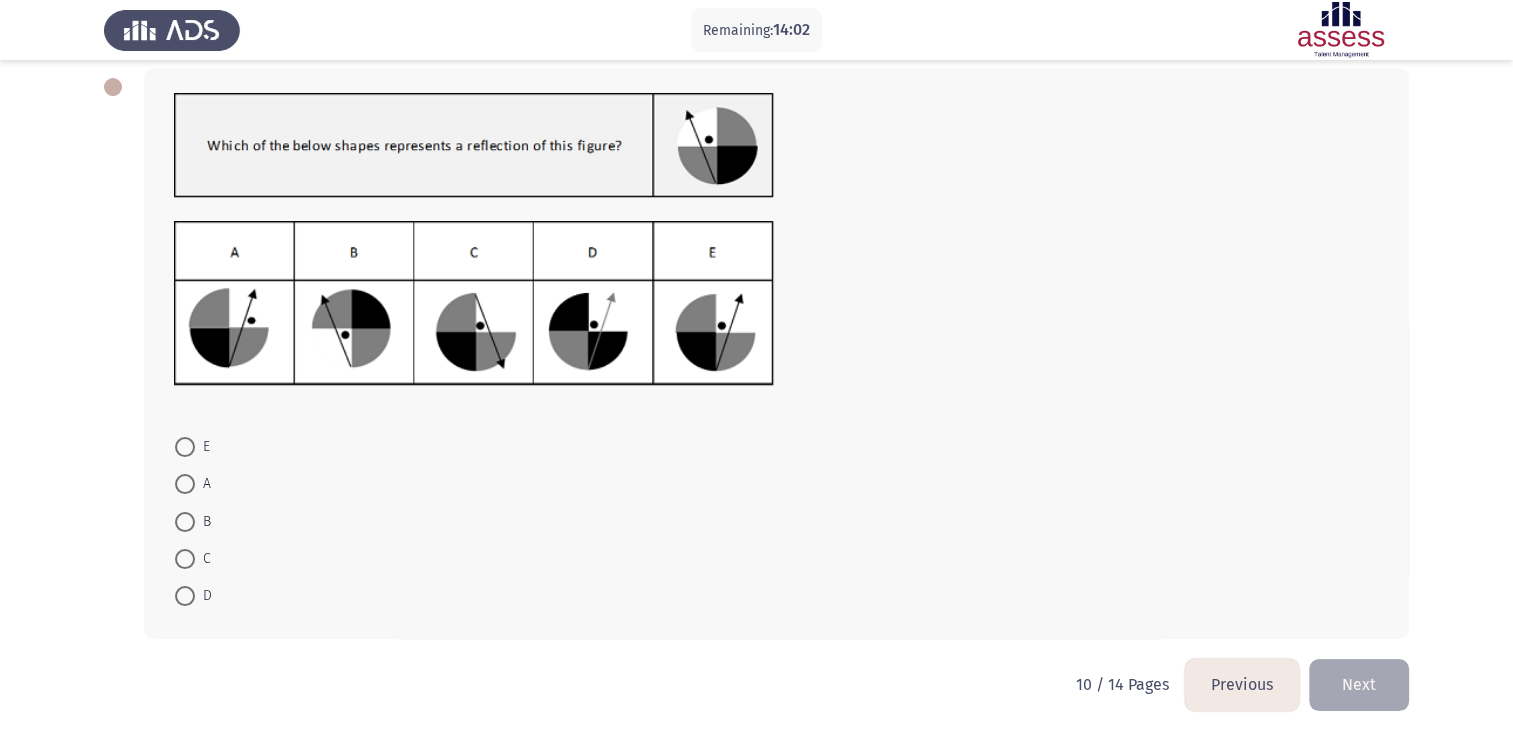 click on "Next" 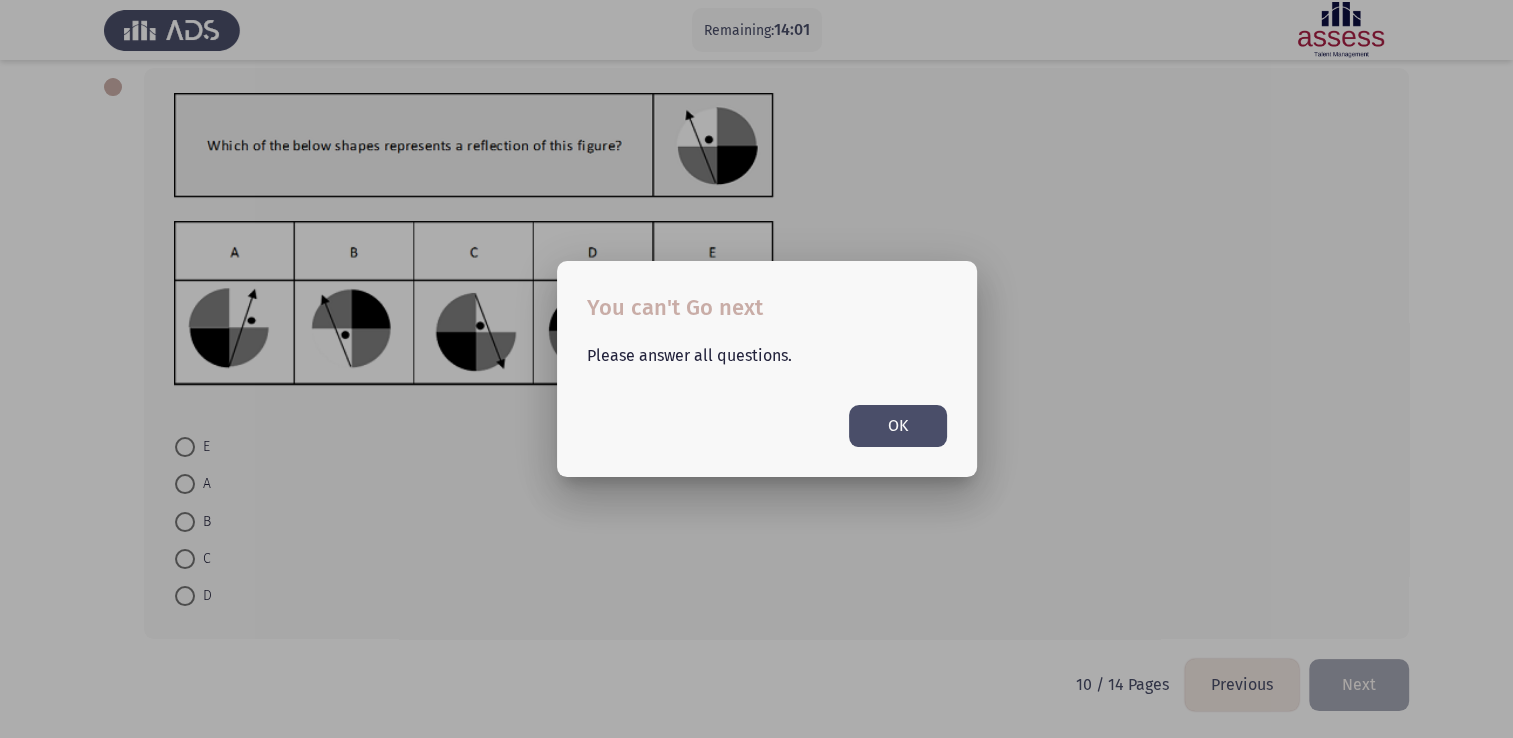 click on "You can't Go next  Please answer all questions.   OK" at bounding box center [767, 368] 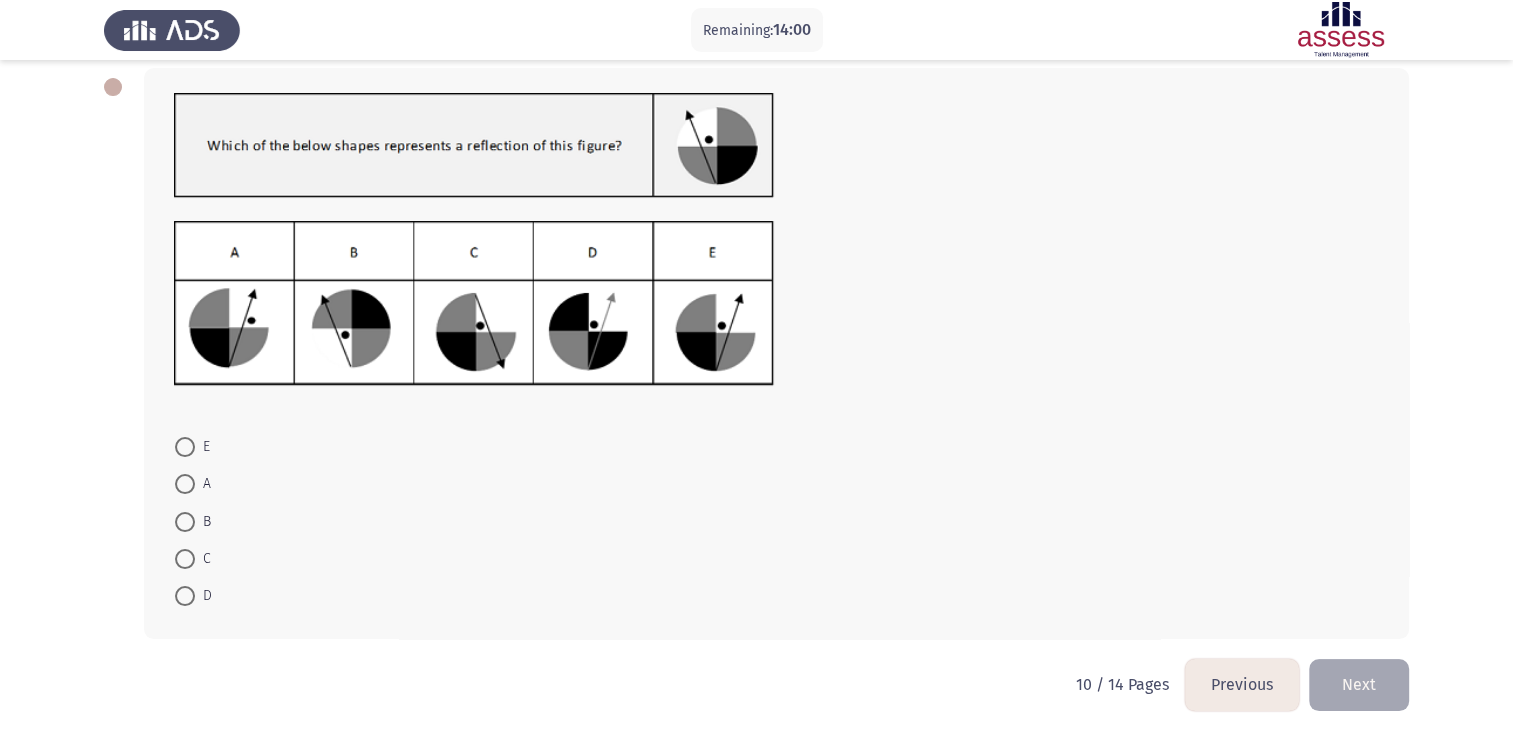 click at bounding box center (185, 484) 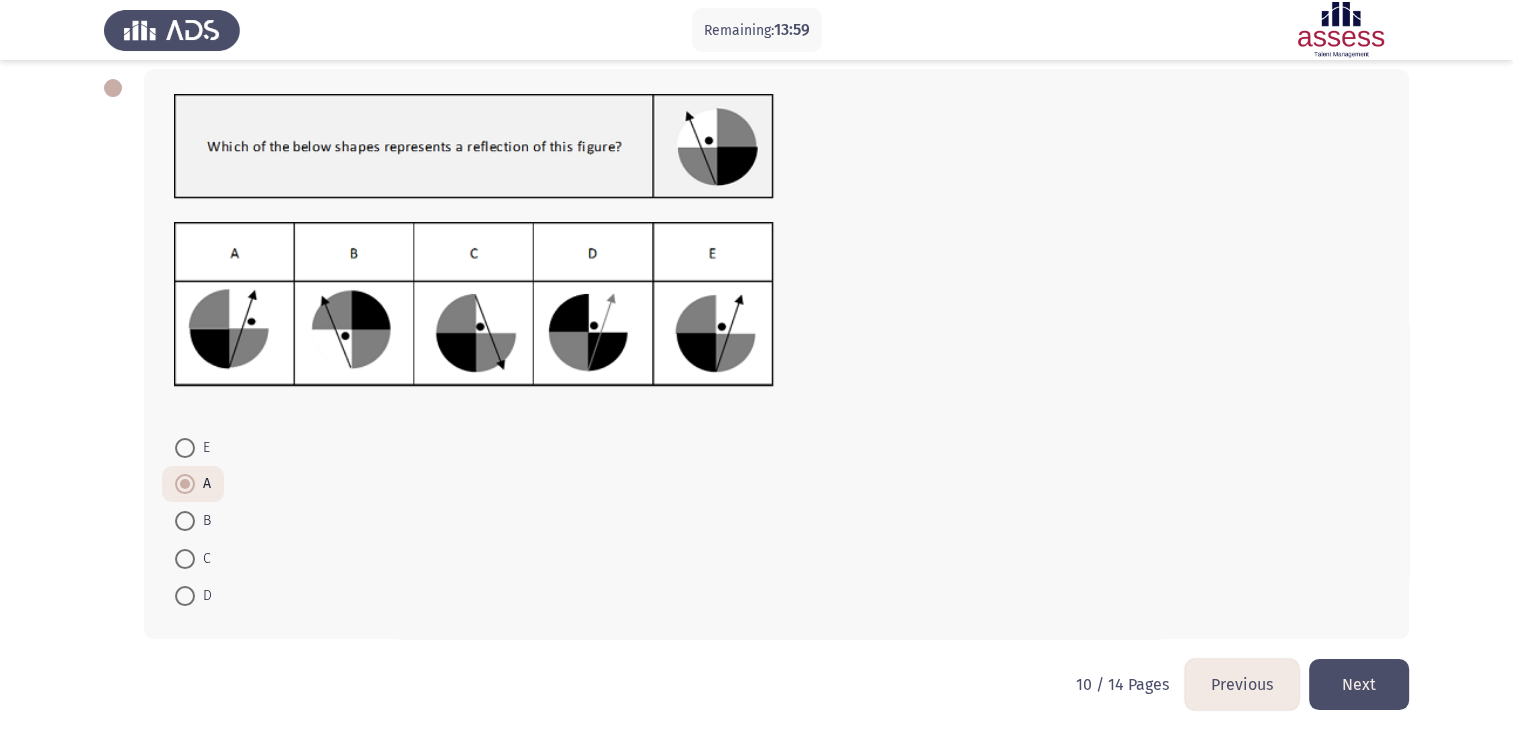 click on "Next" 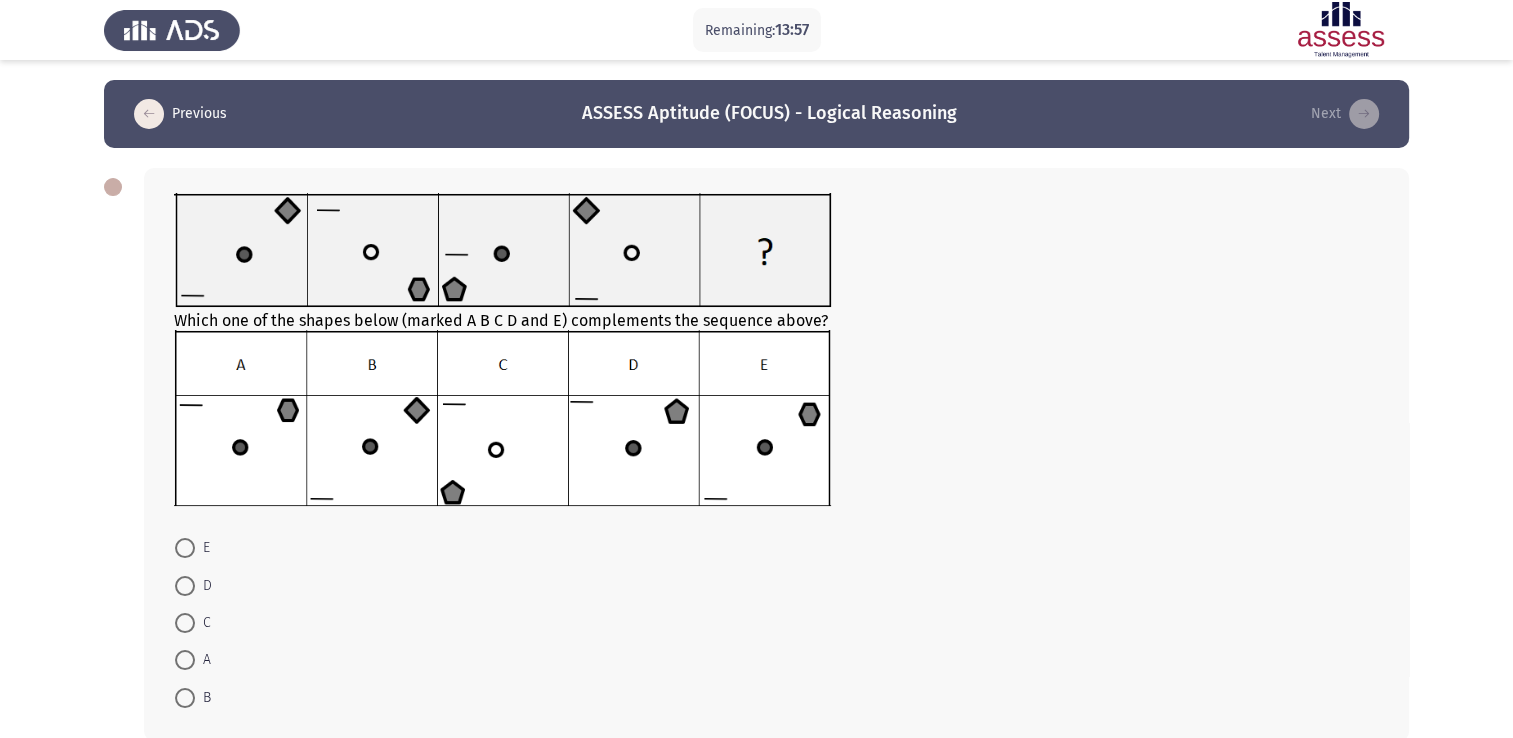 scroll, scrollTop: 101, scrollLeft: 0, axis: vertical 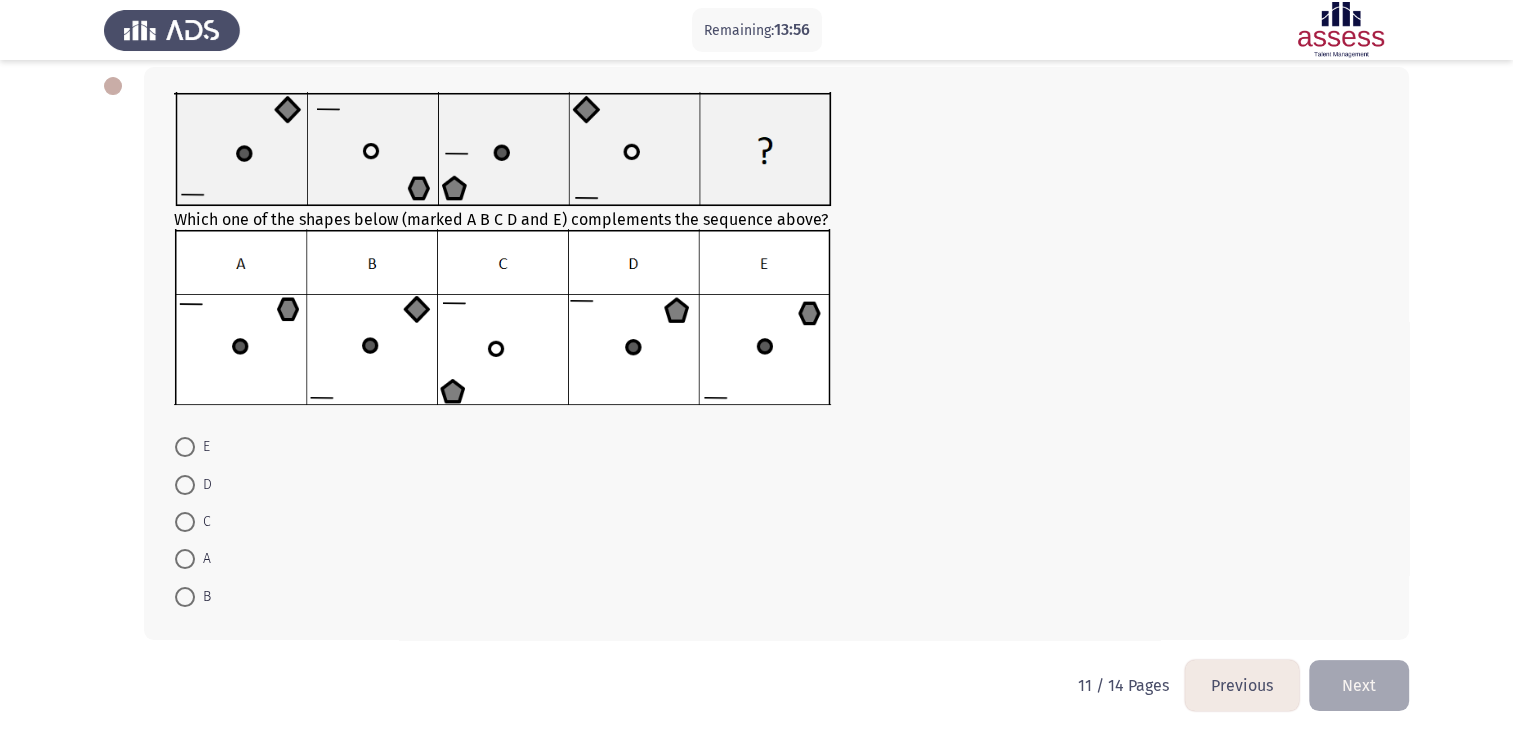 click on "A" at bounding box center (193, 558) 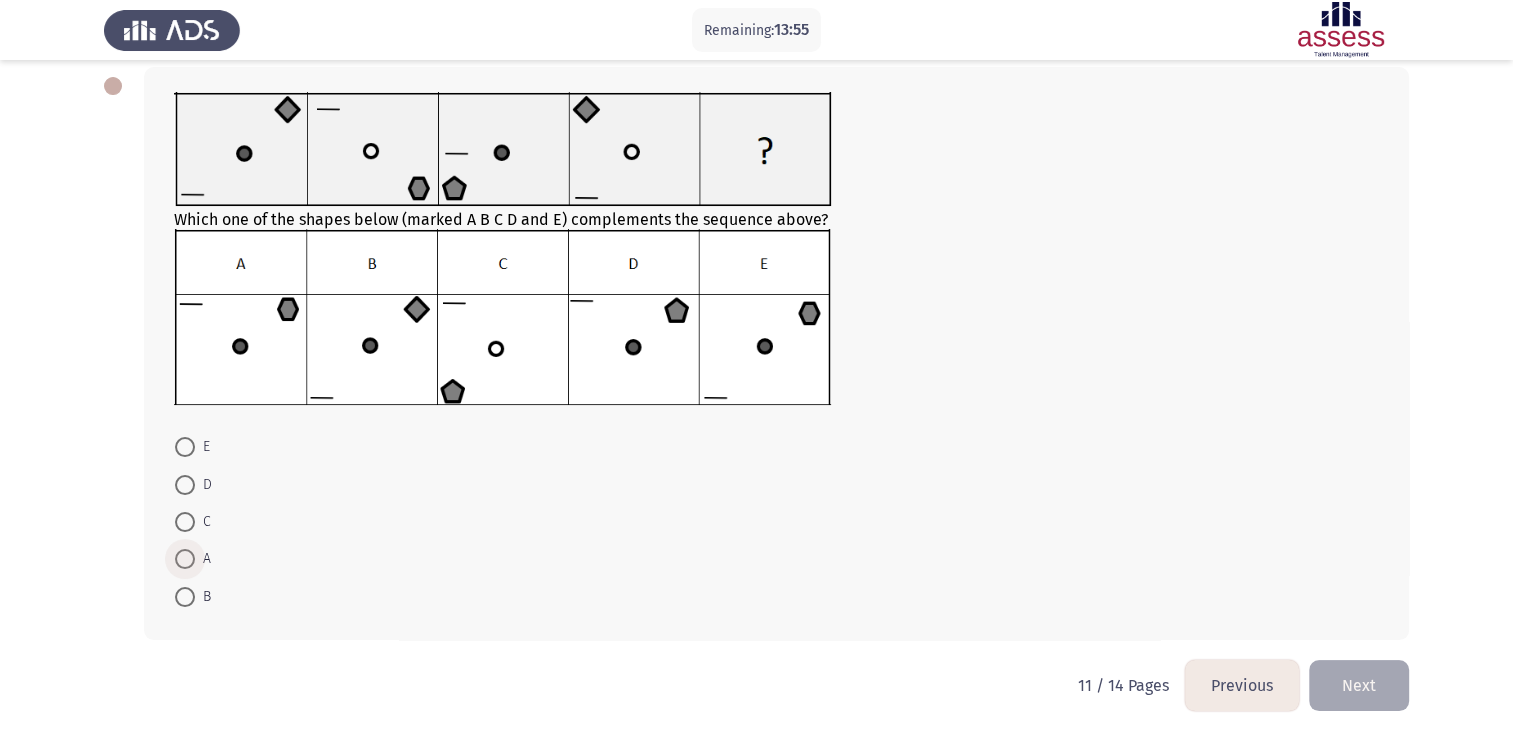click at bounding box center [185, 559] 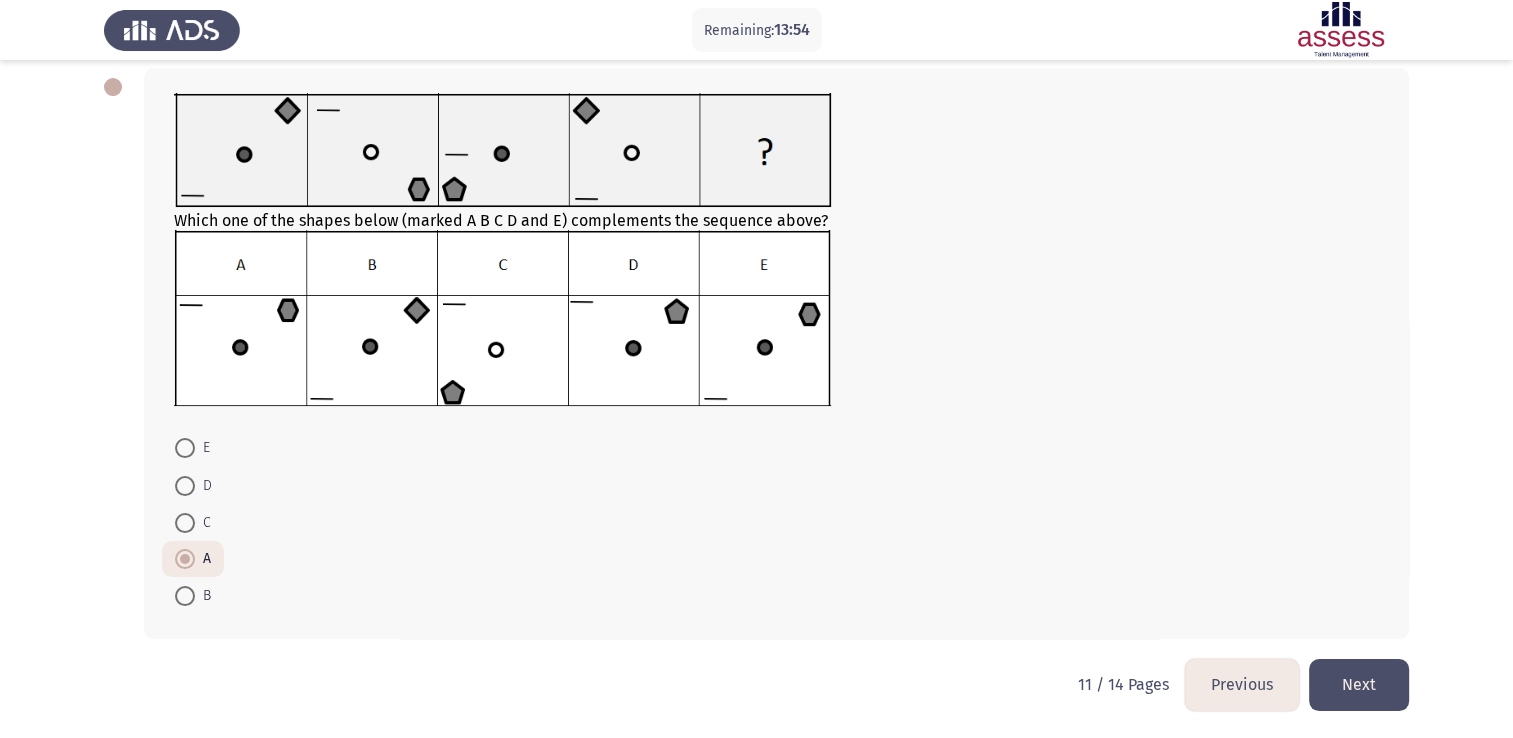 click on "Which one of the shapes below (marked A B C D and E) complements the sequence above?    E     D     C     A     B" 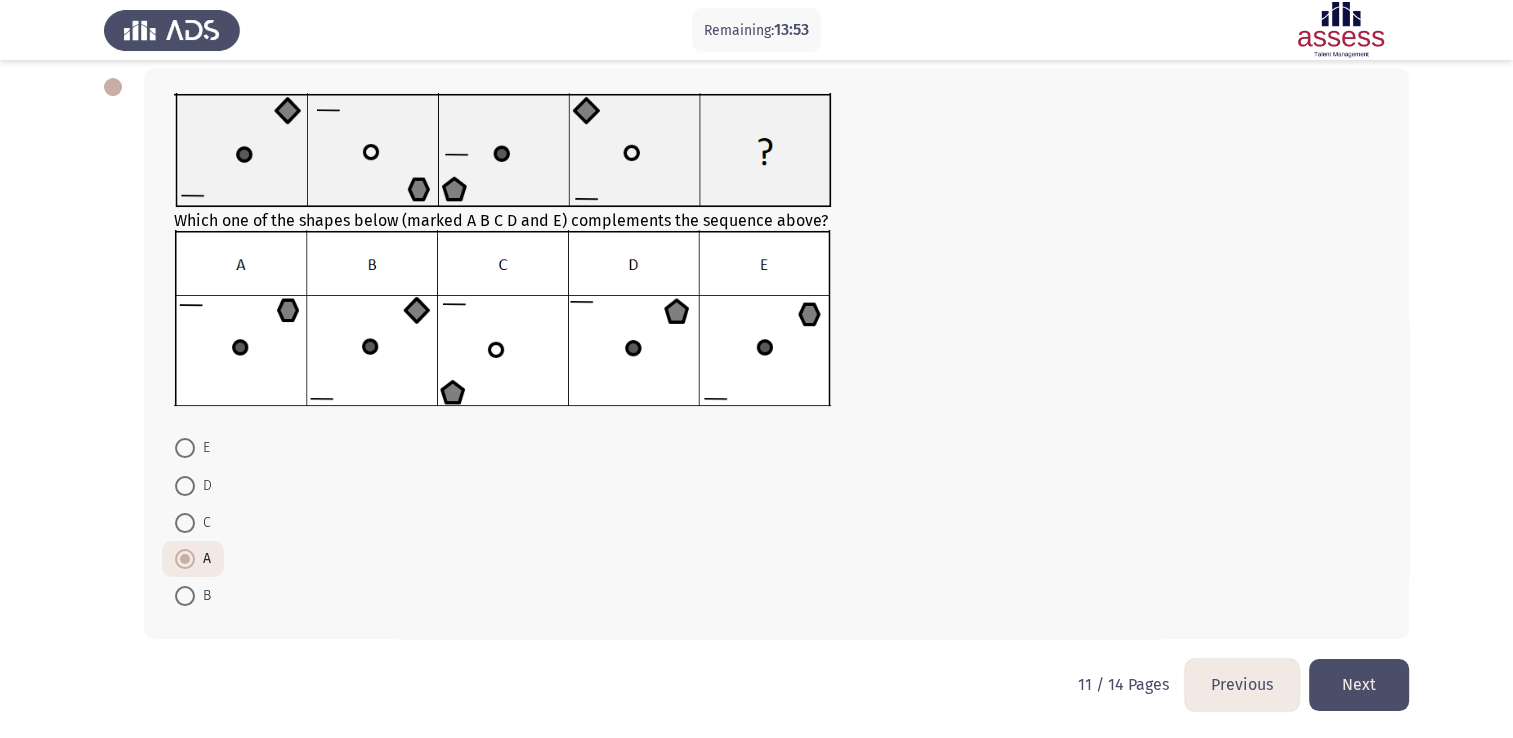 click on "Next" 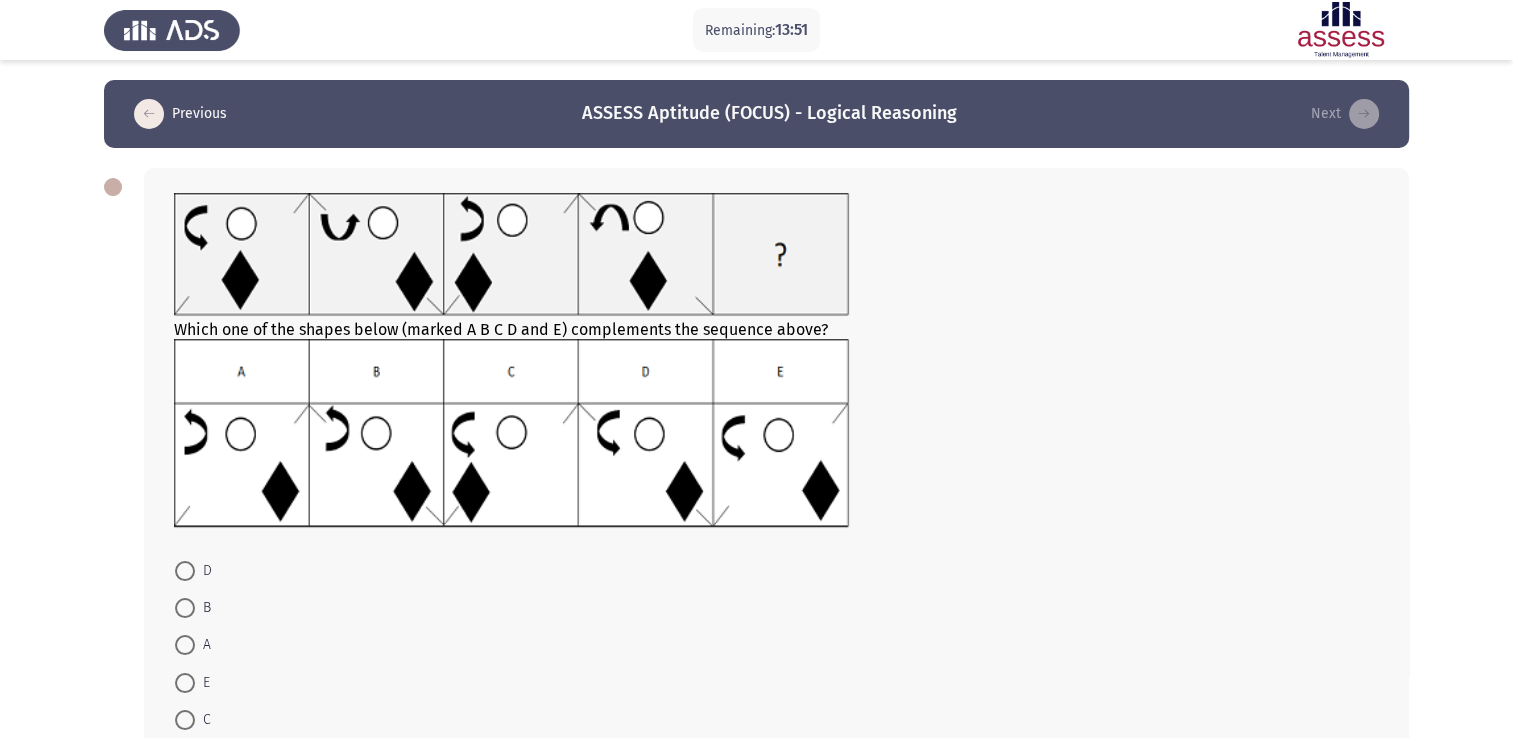 scroll, scrollTop: 124, scrollLeft: 0, axis: vertical 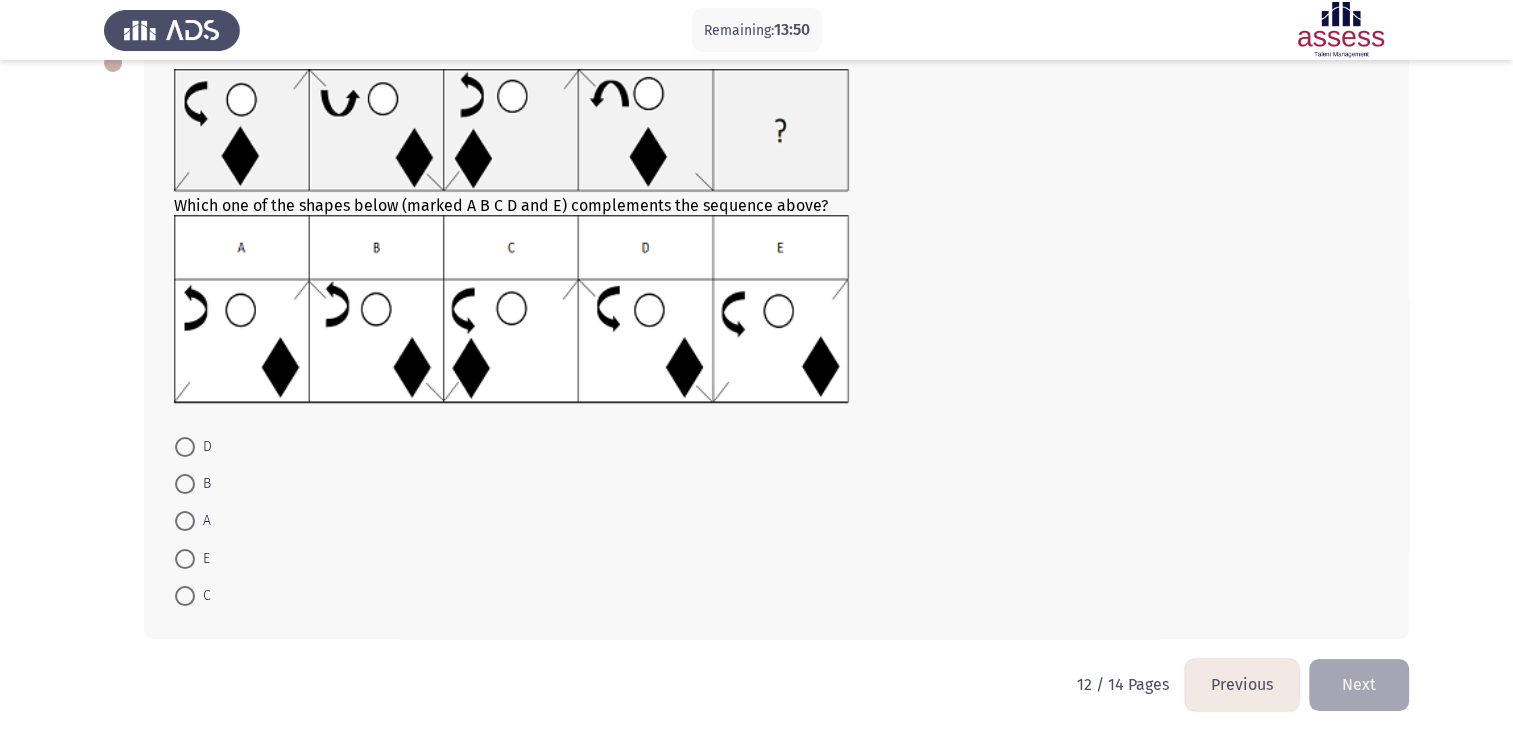 click at bounding box center (185, 559) 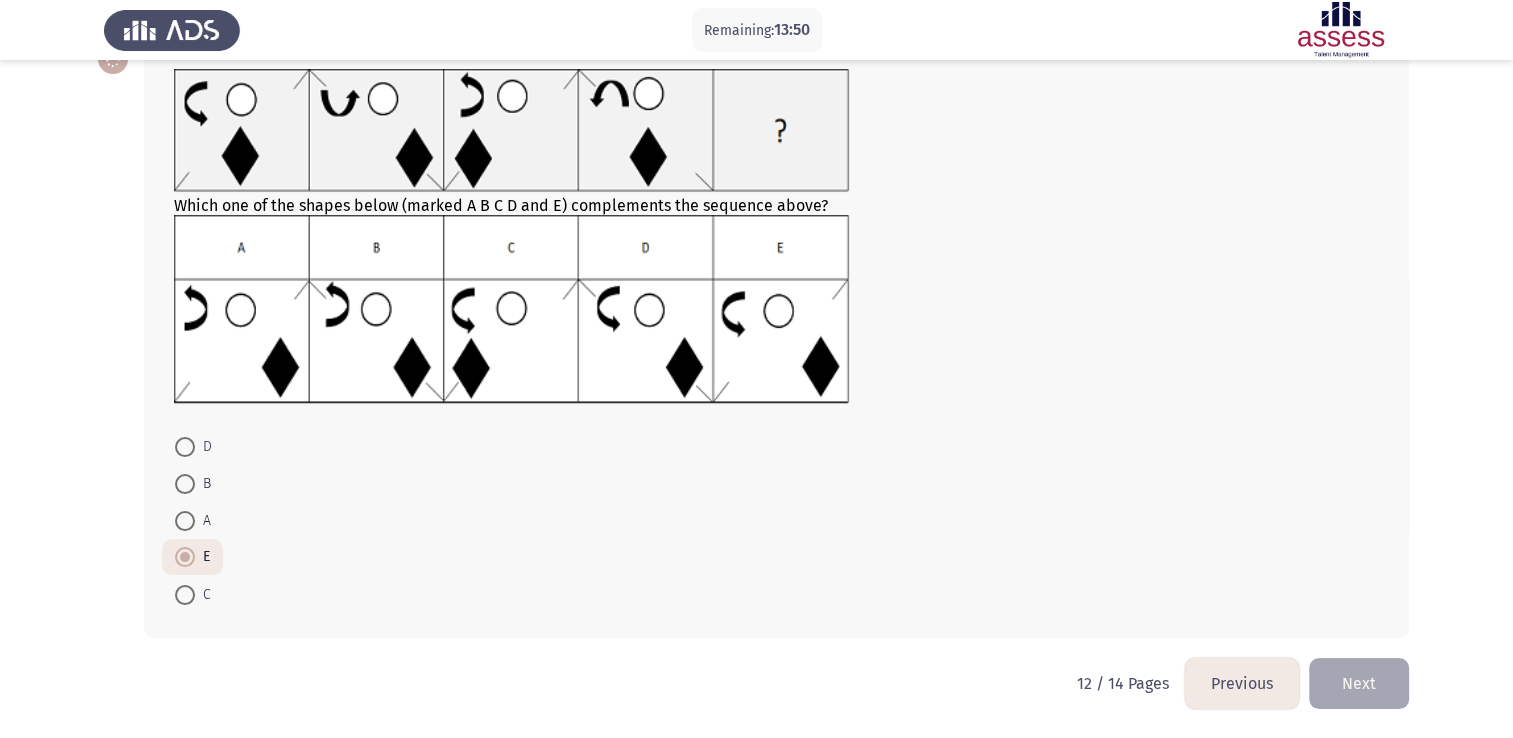 scroll, scrollTop: 123, scrollLeft: 0, axis: vertical 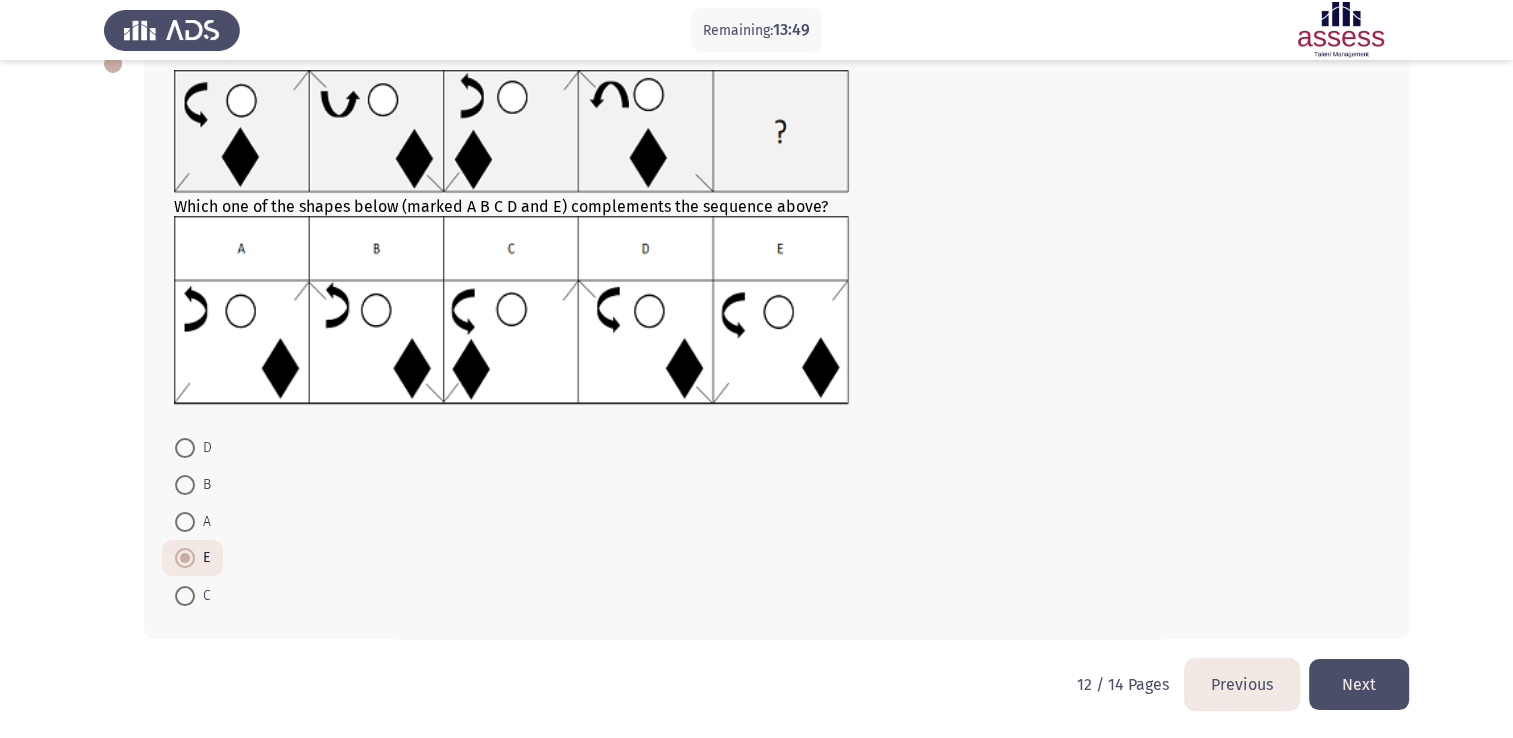 click on "Remaining:  13:49  Previous
ASSESS Aptitude (FOCUS) - Logical Reasoning   Next  Which one of the shapes below (marked A B C D and E) complements the sequence above?    D     B     A     E     C   12 / 14 Pages   Previous
Next" at bounding box center [756, 308] 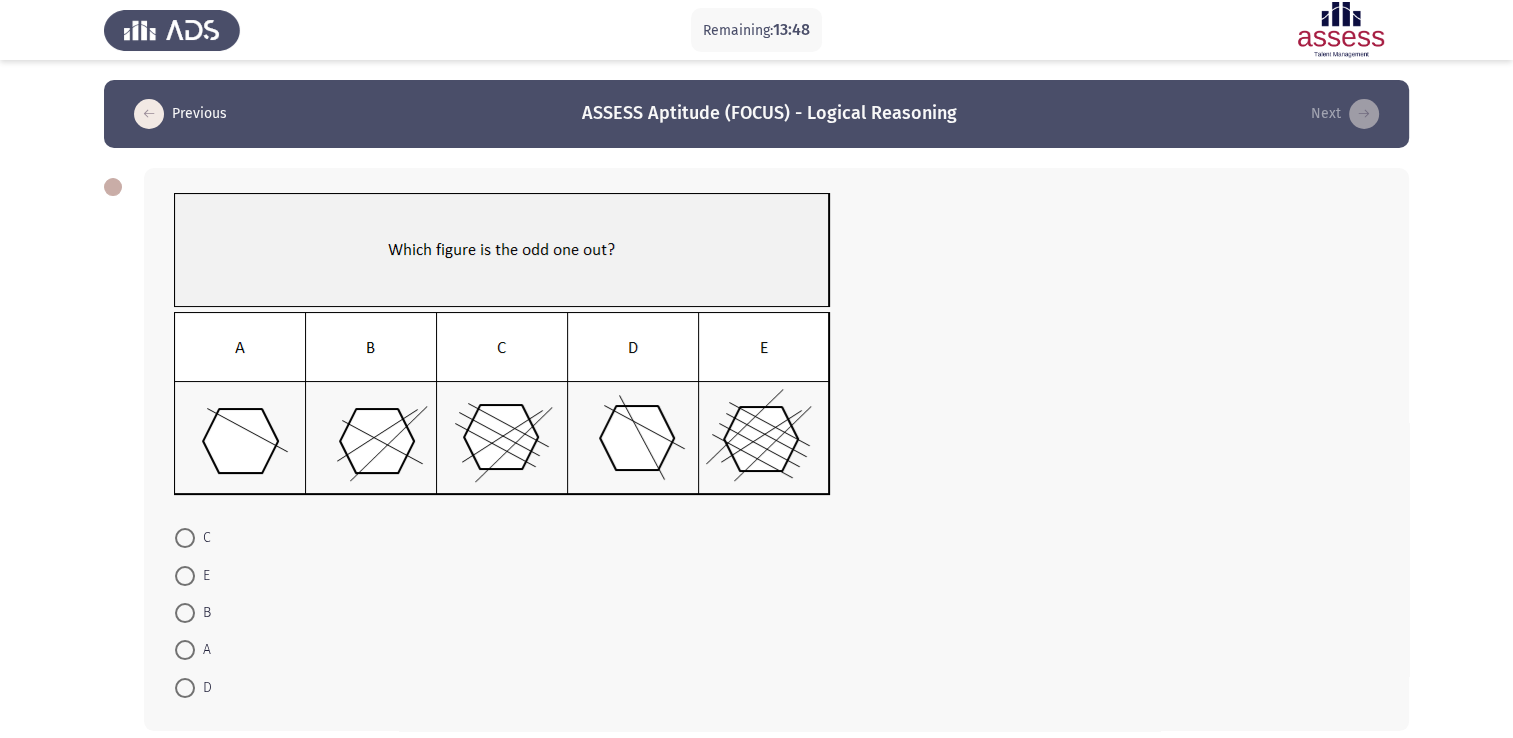 scroll, scrollTop: 91, scrollLeft: 0, axis: vertical 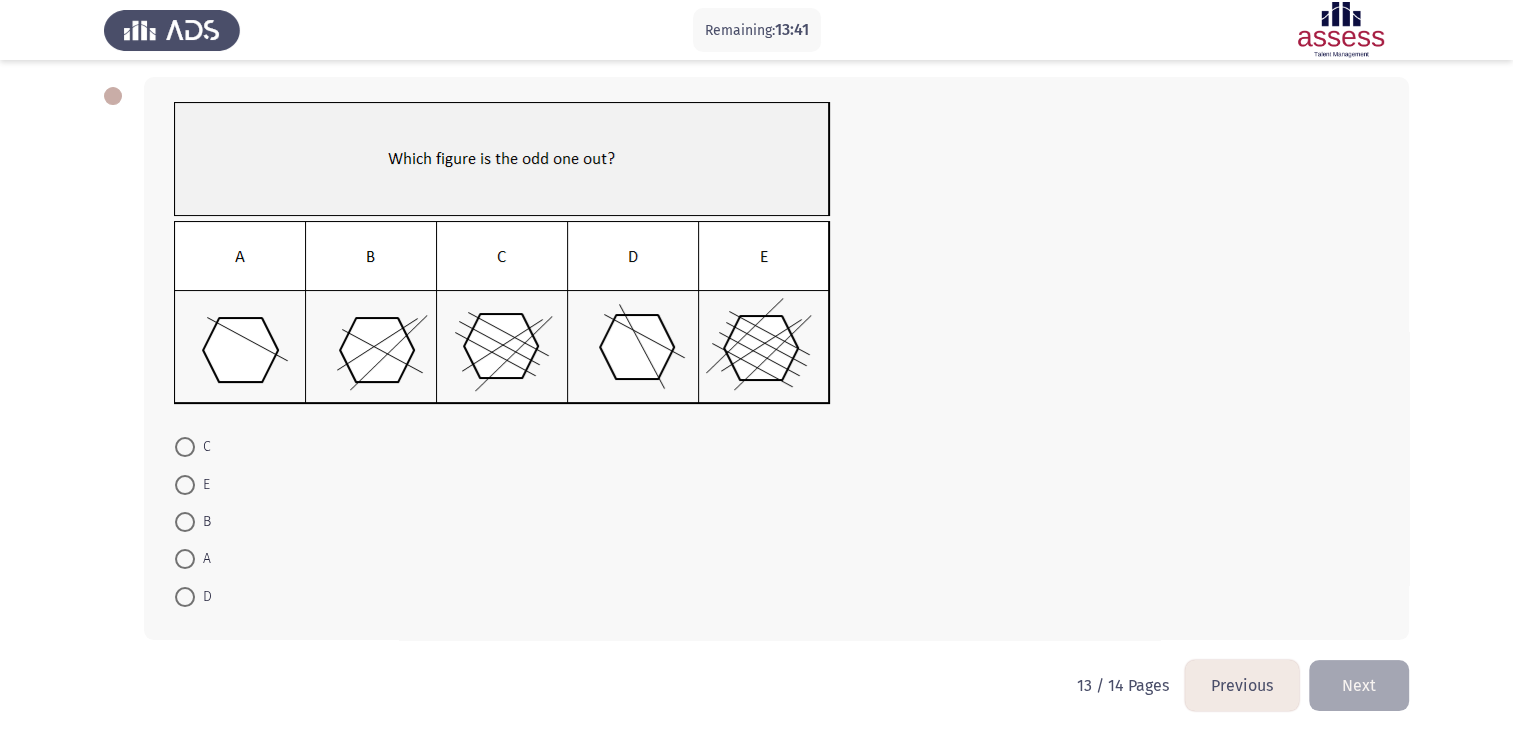 click at bounding box center (185, 522) 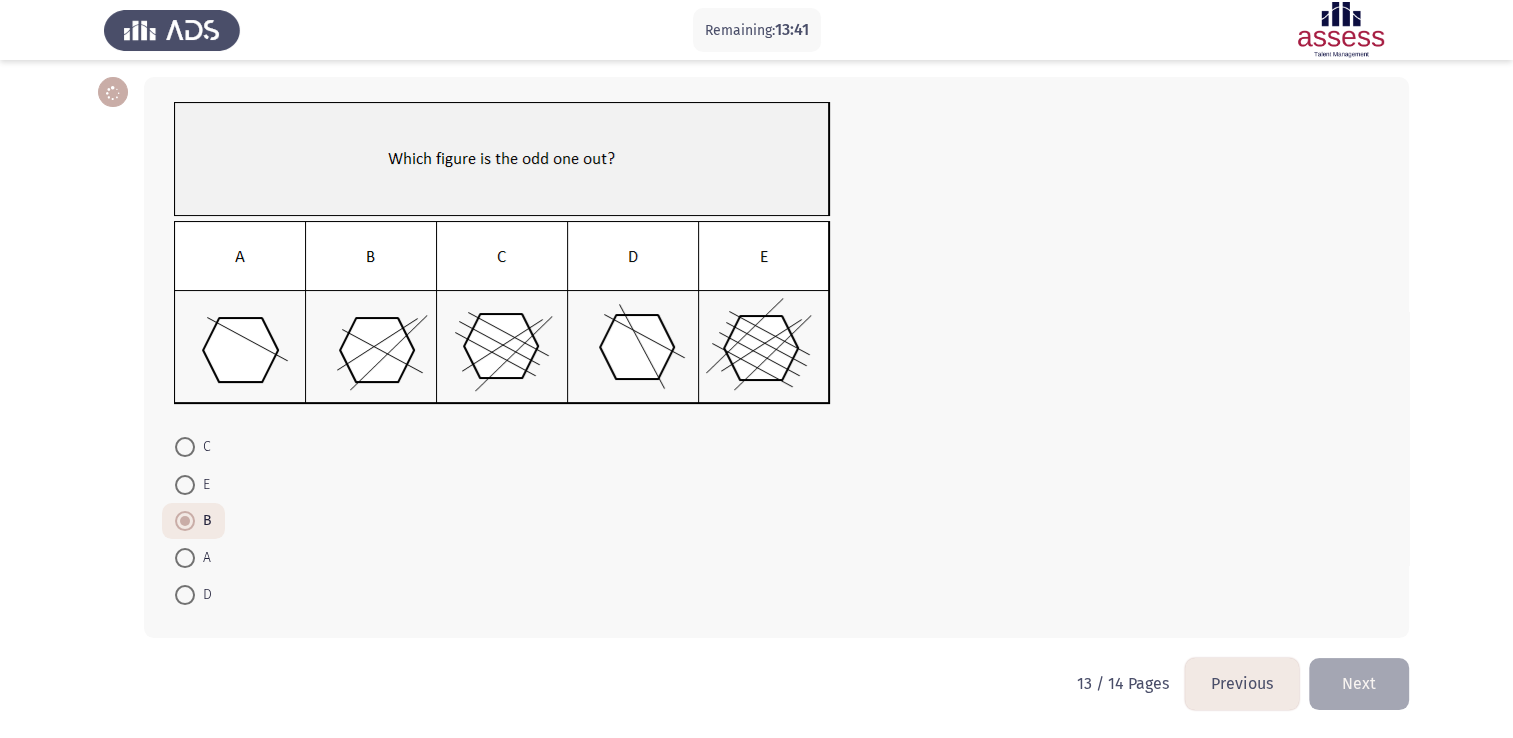scroll, scrollTop: 90, scrollLeft: 0, axis: vertical 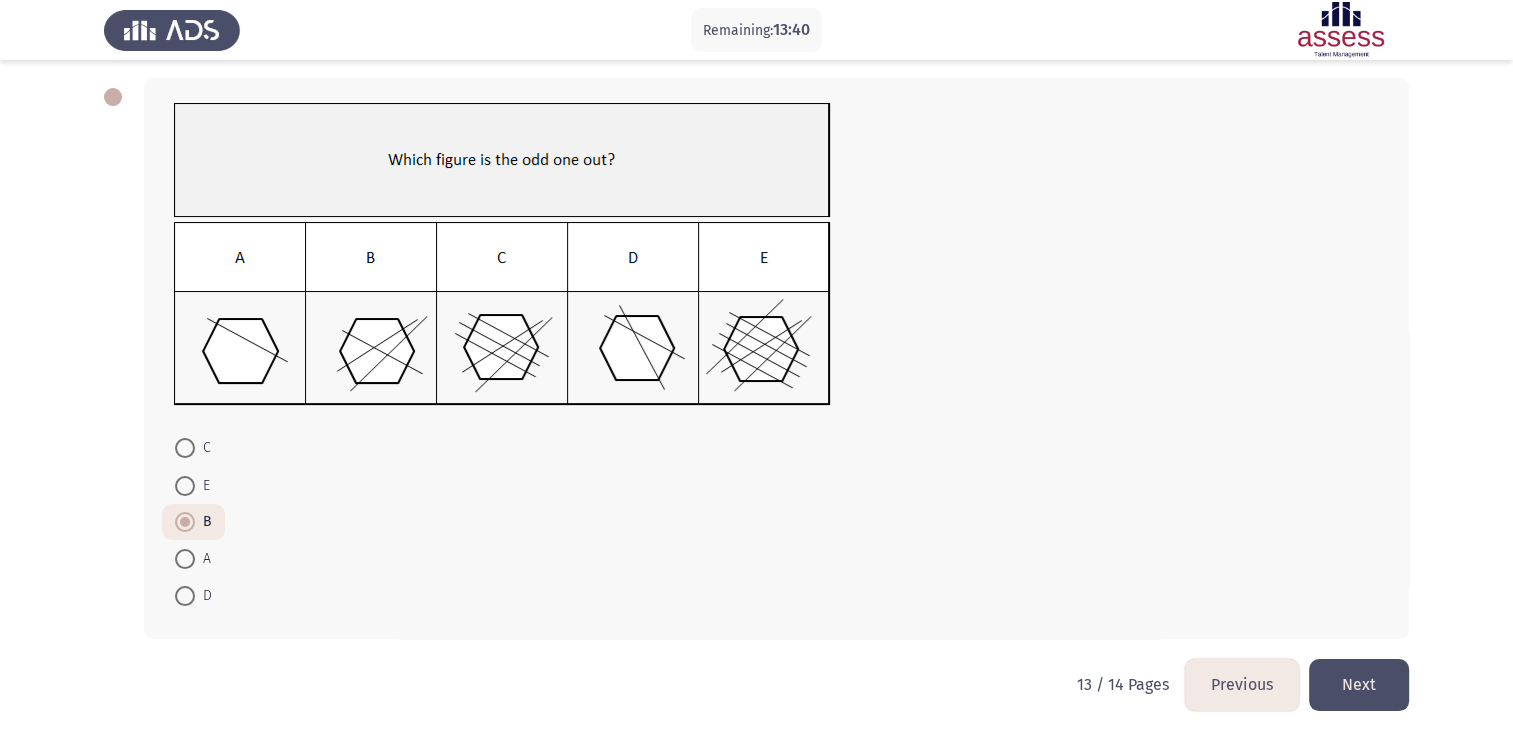 click on "Next" 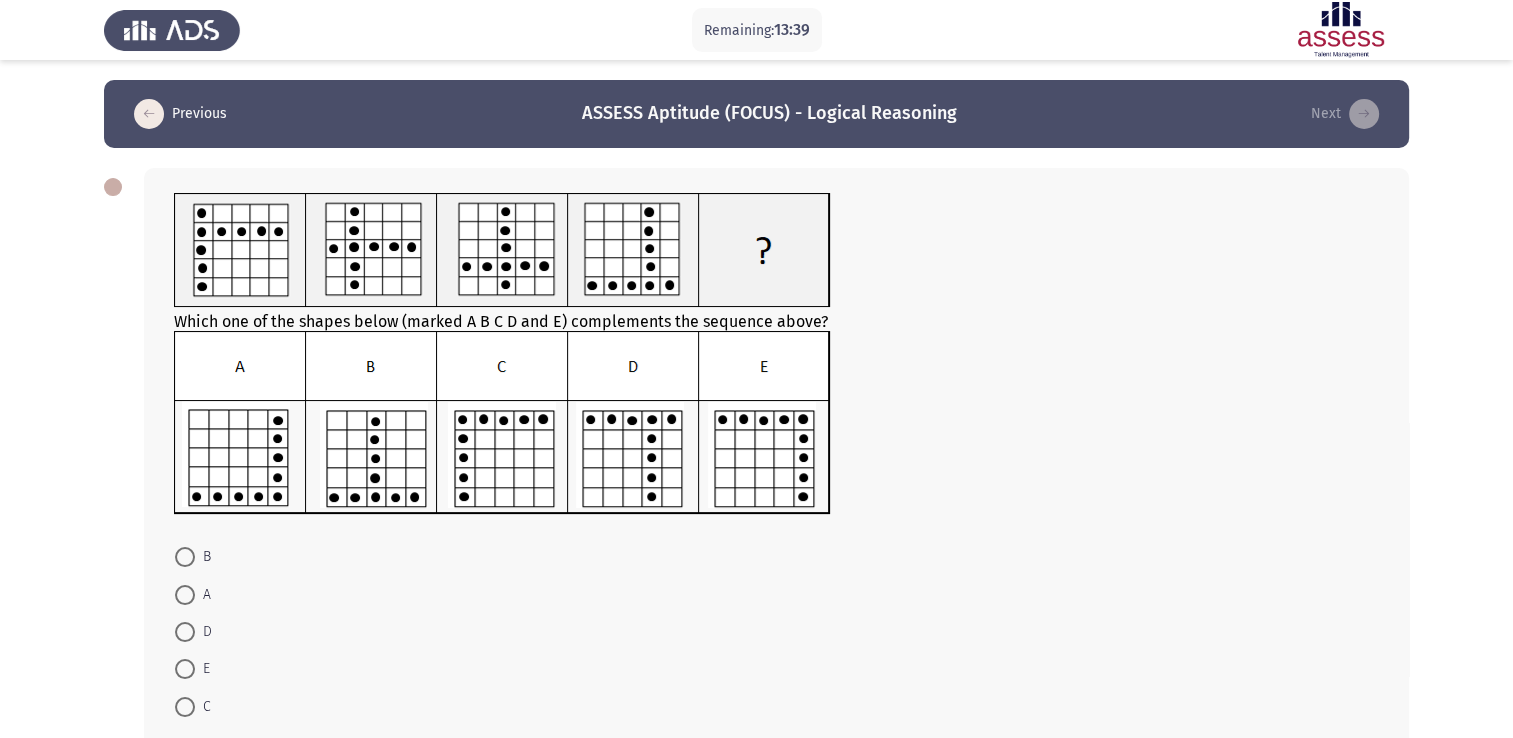 scroll, scrollTop: 110, scrollLeft: 0, axis: vertical 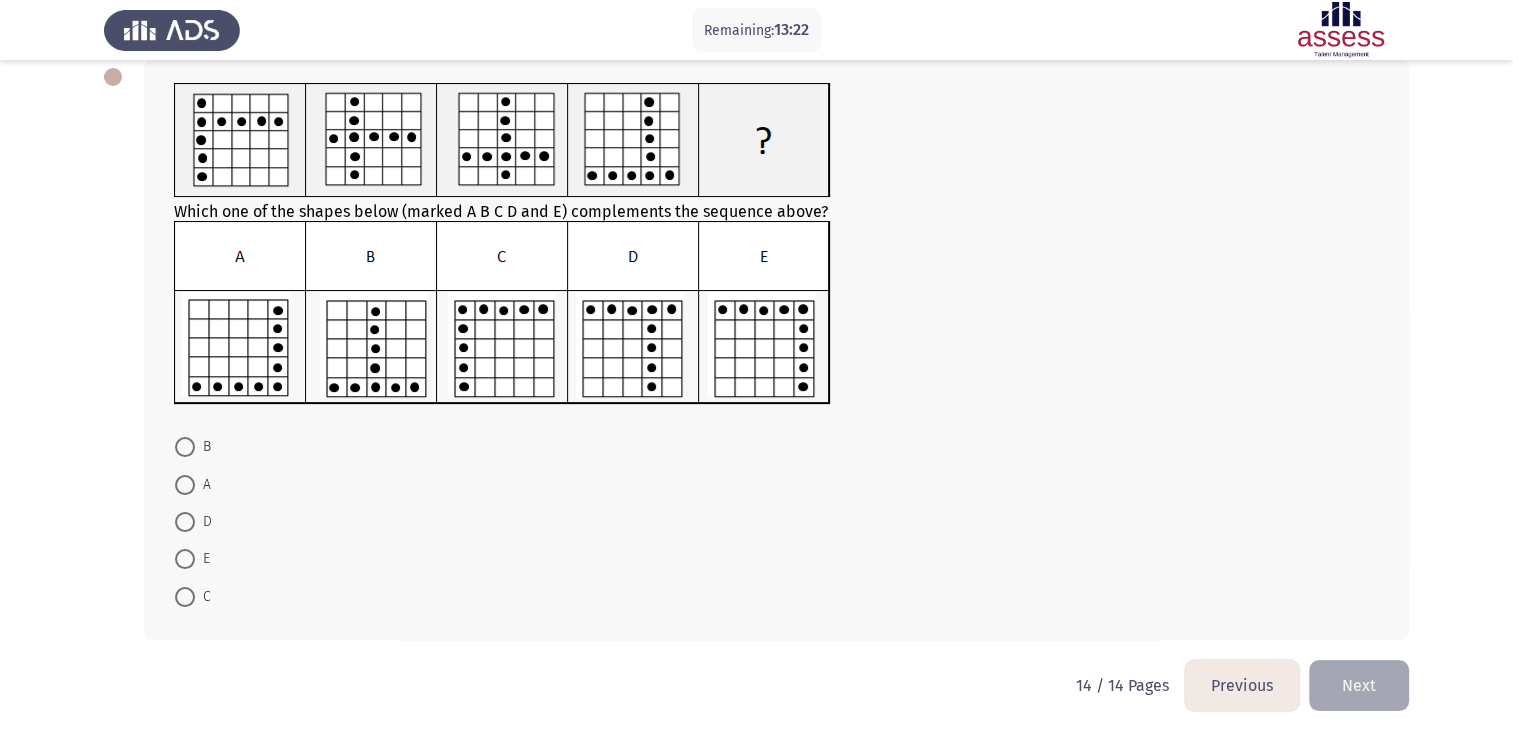 click on "E" at bounding box center (192, 558) 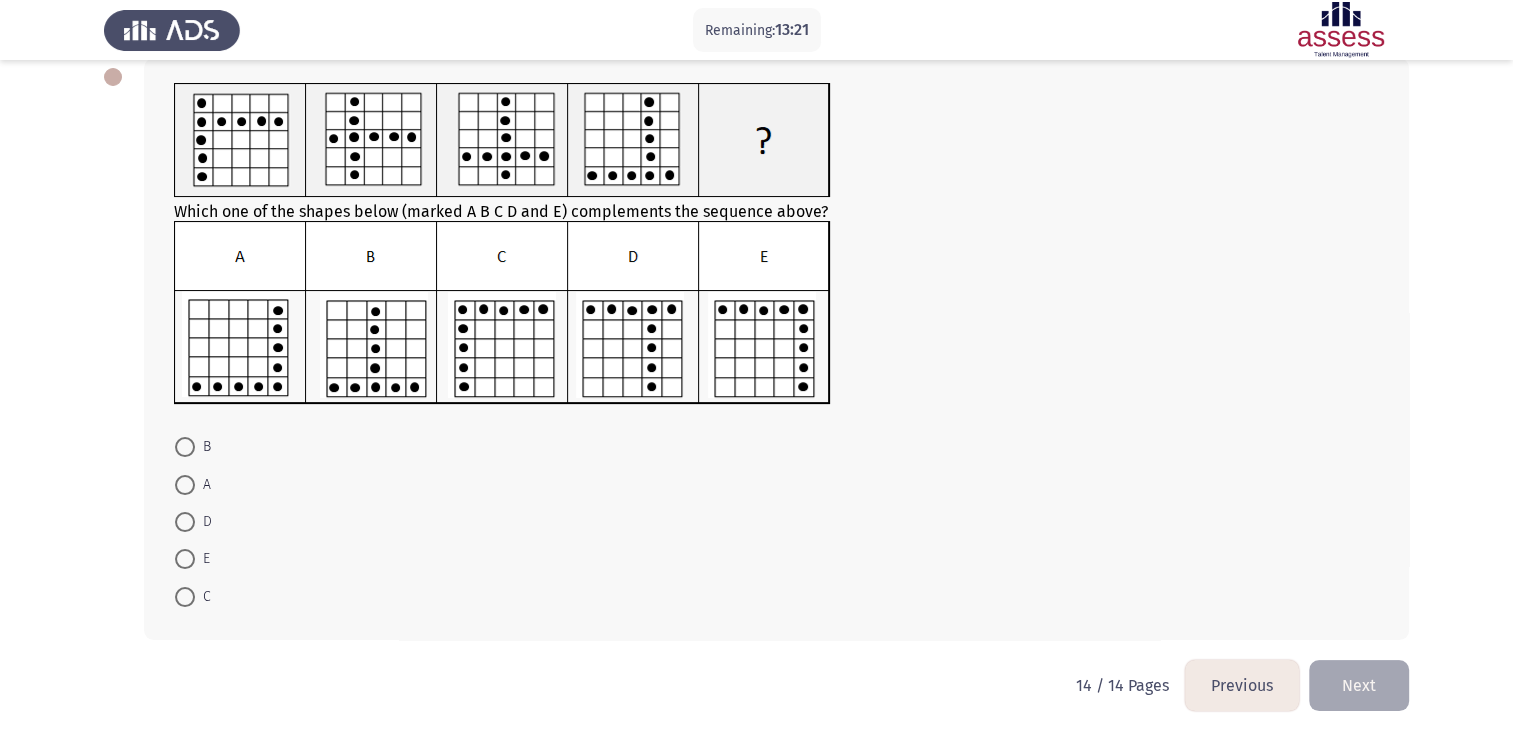 click at bounding box center (185, 559) 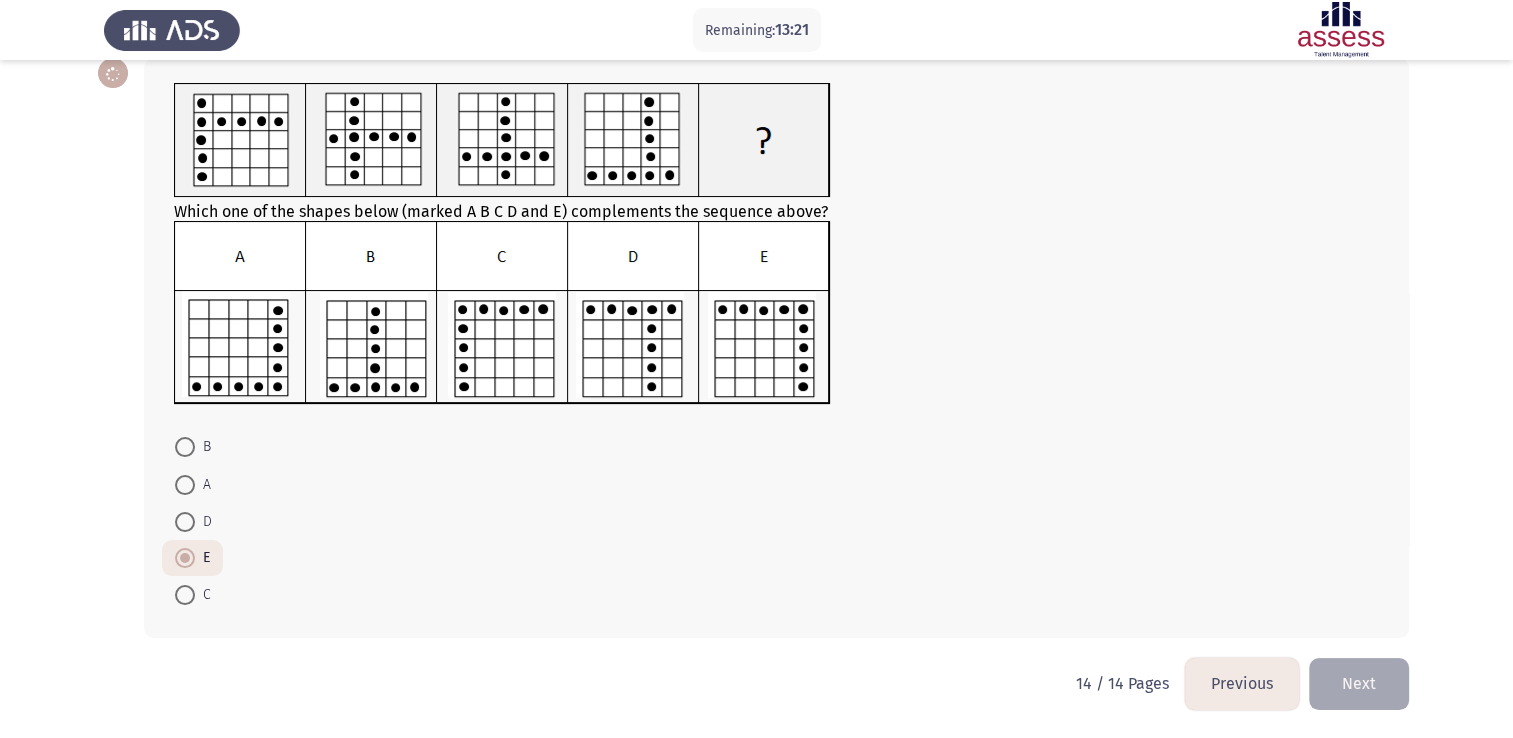 scroll, scrollTop: 109, scrollLeft: 0, axis: vertical 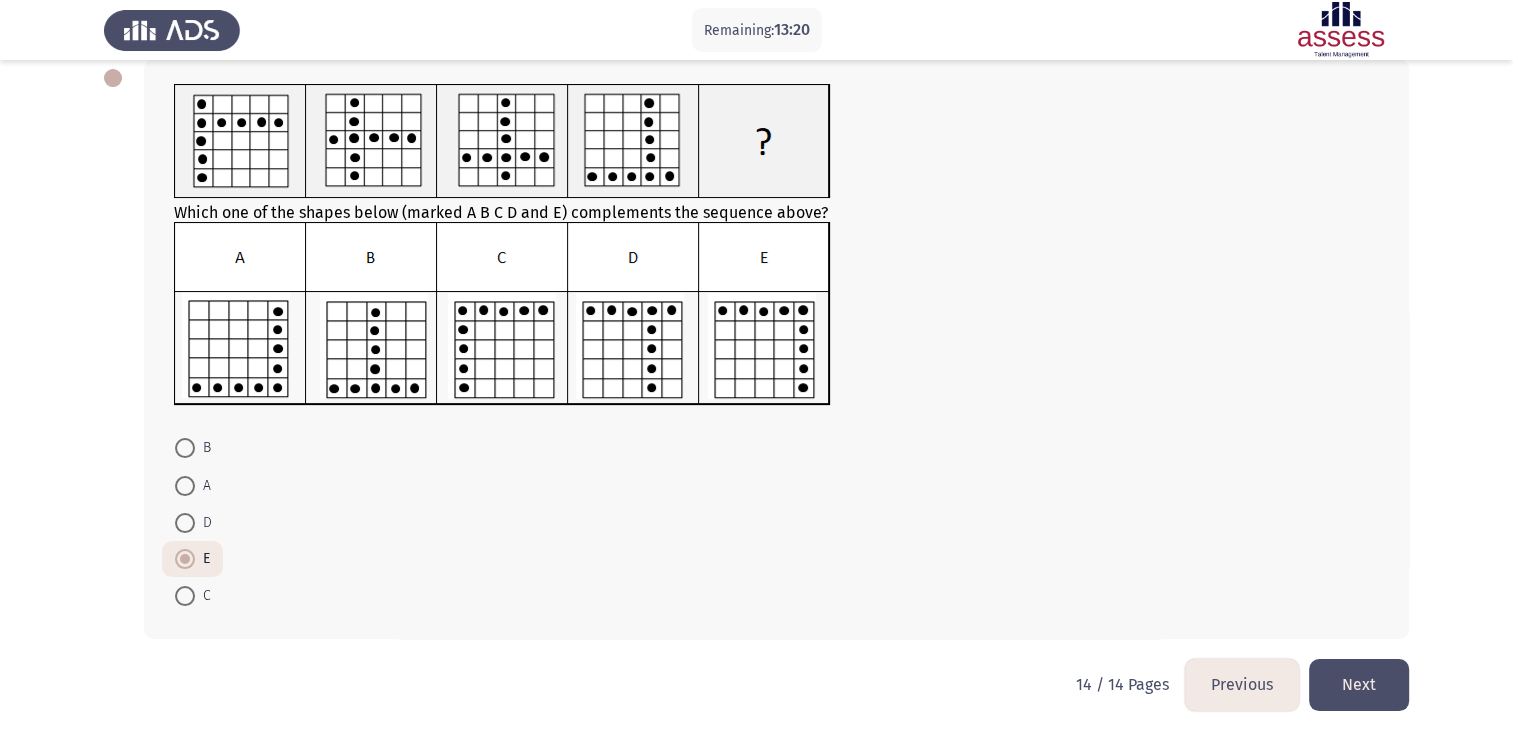 click on "Next" 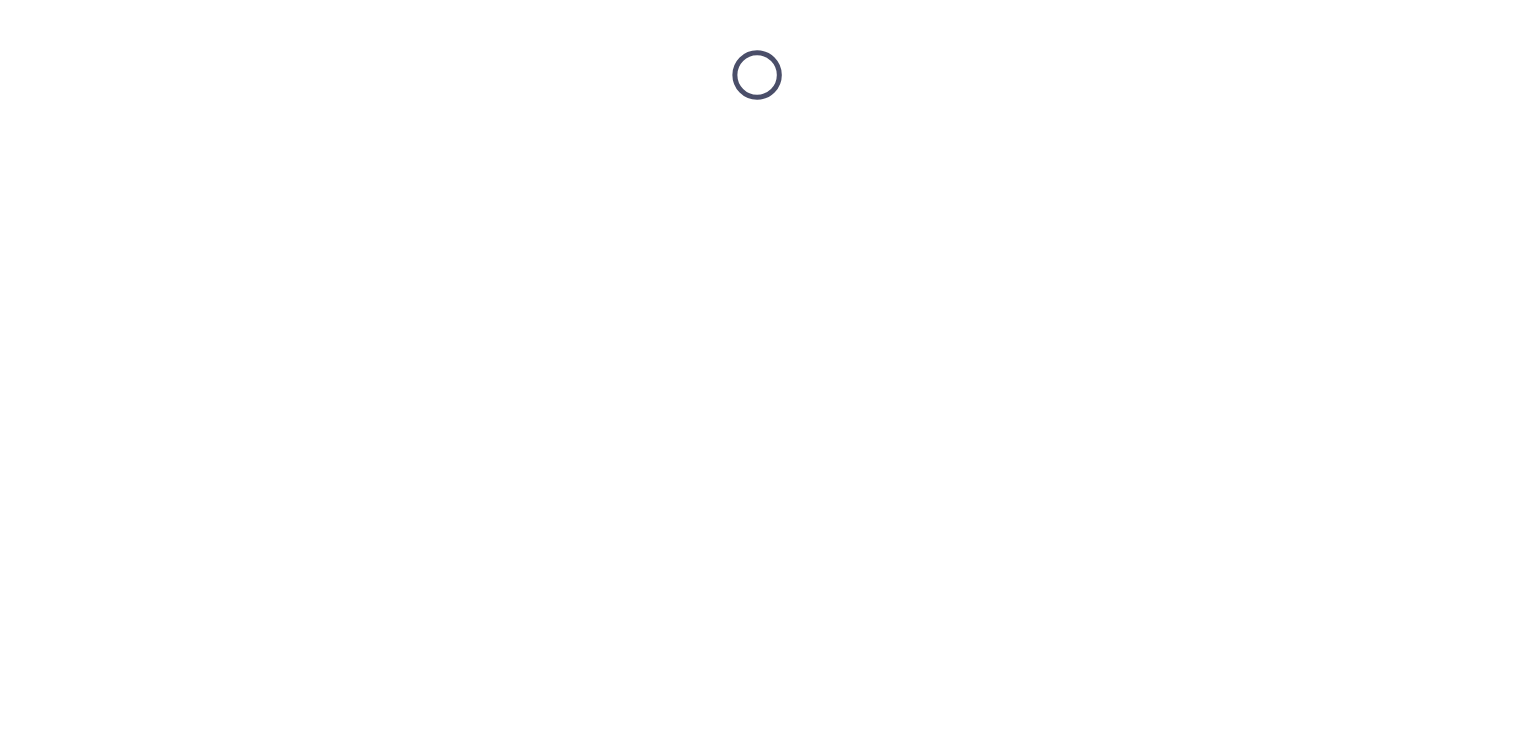 scroll, scrollTop: 0, scrollLeft: 0, axis: both 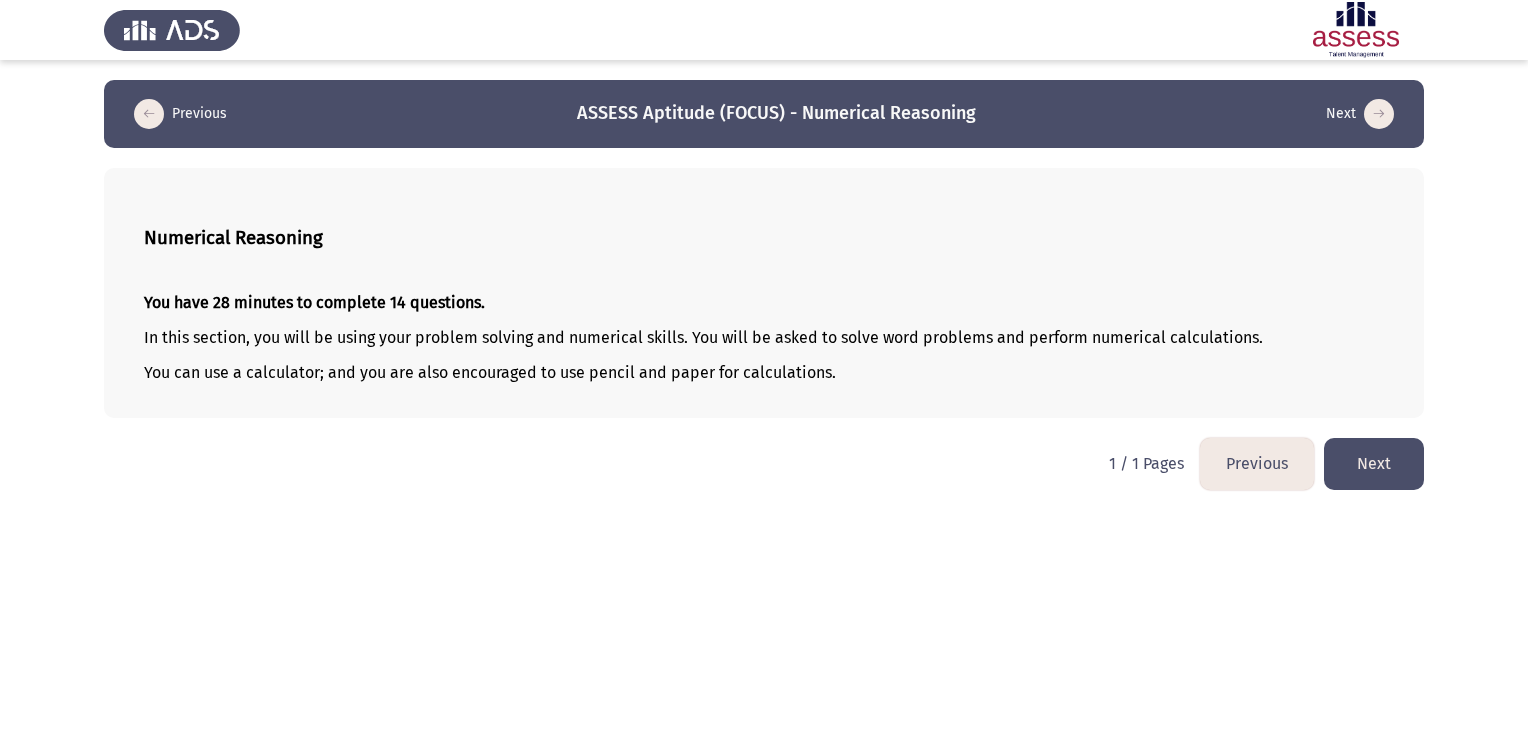 click on "Next" 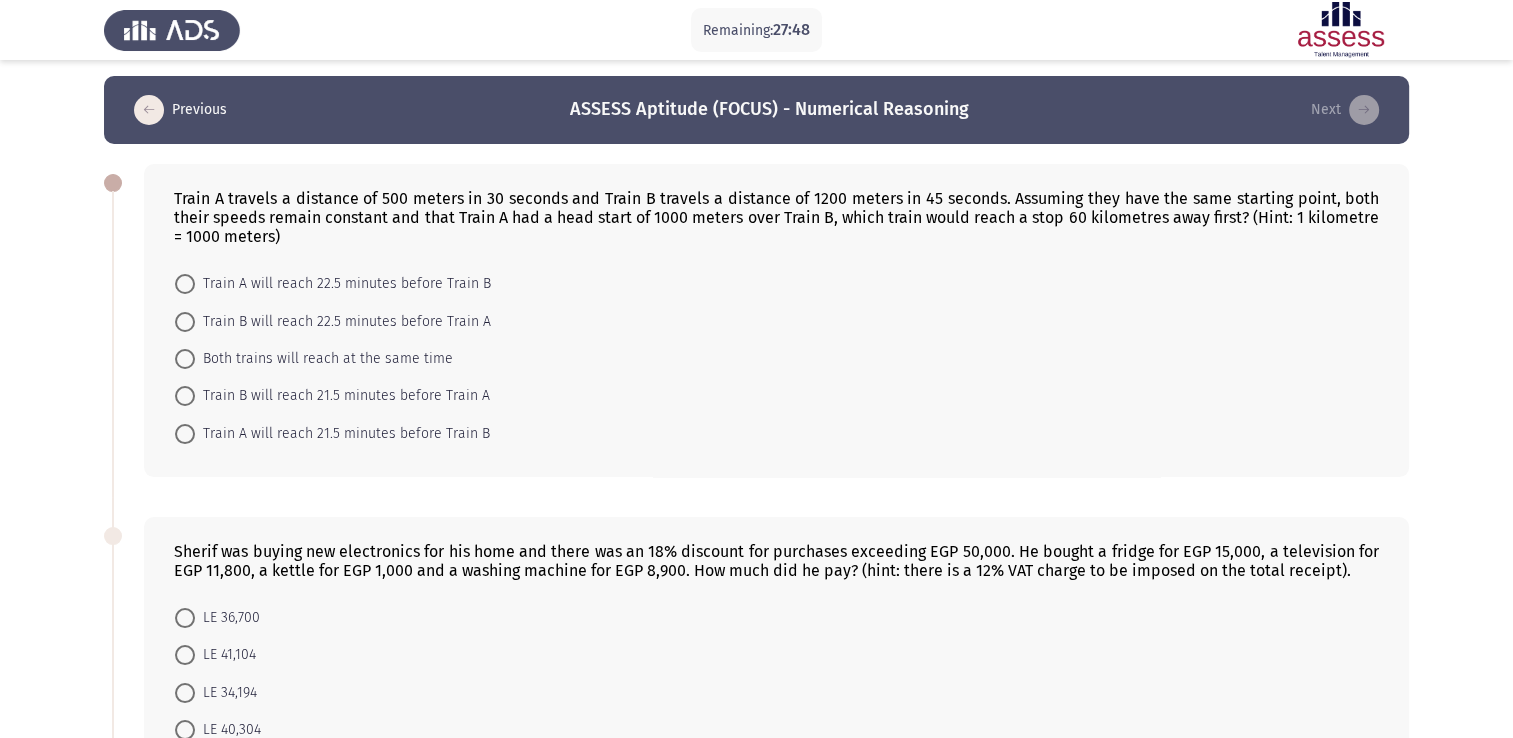 scroll, scrollTop: 8, scrollLeft: 0, axis: vertical 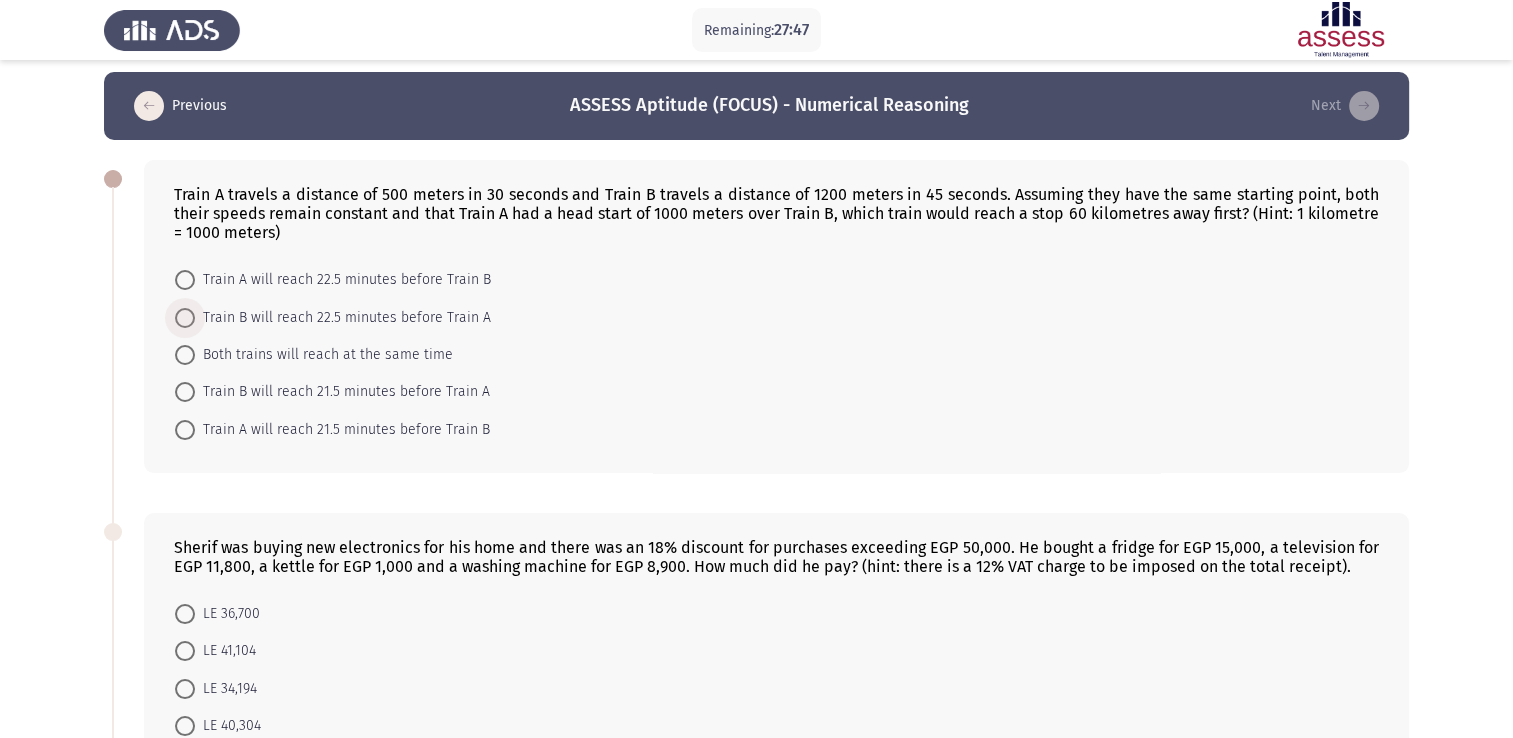 click at bounding box center [185, 318] 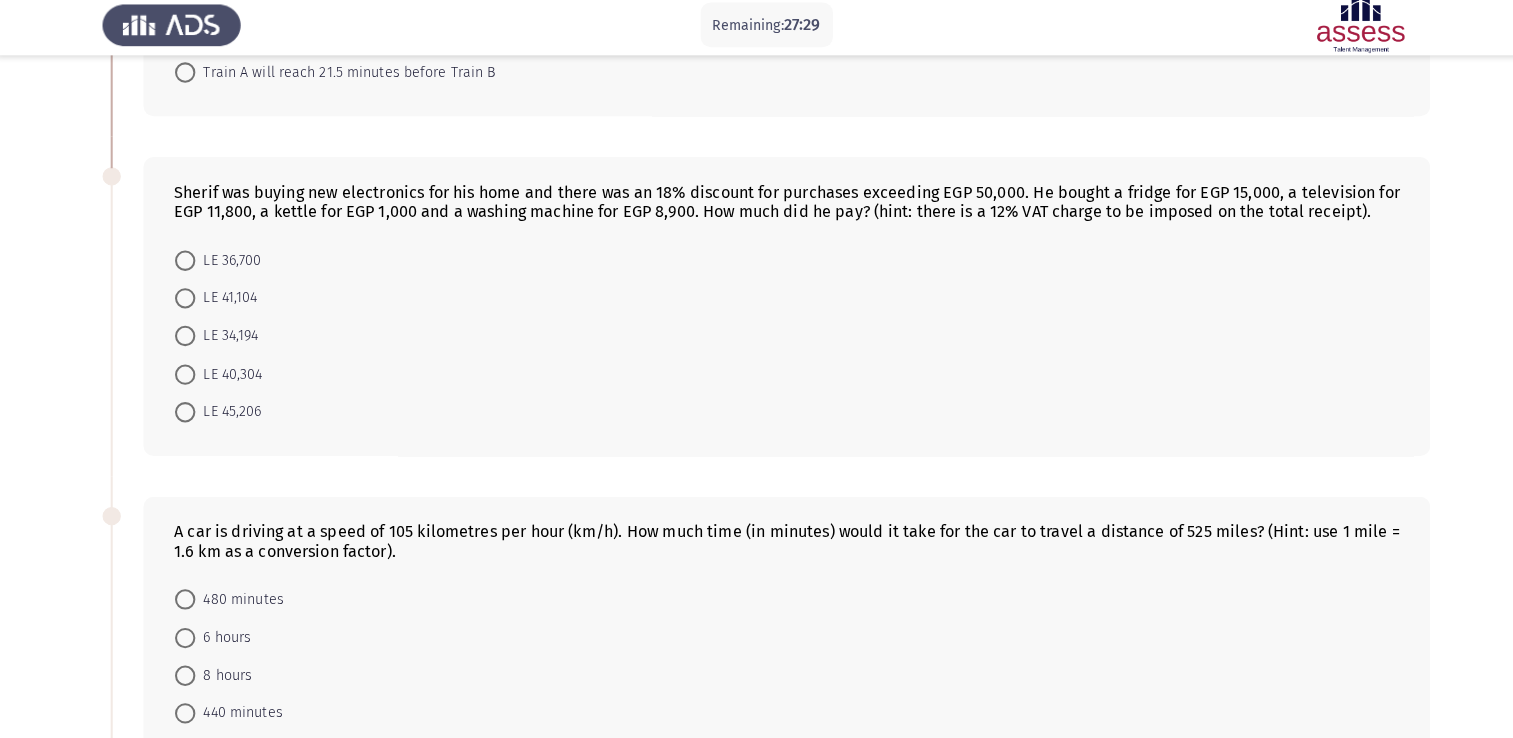 scroll, scrollTop: 359, scrollLeft: 0, axis: vertical 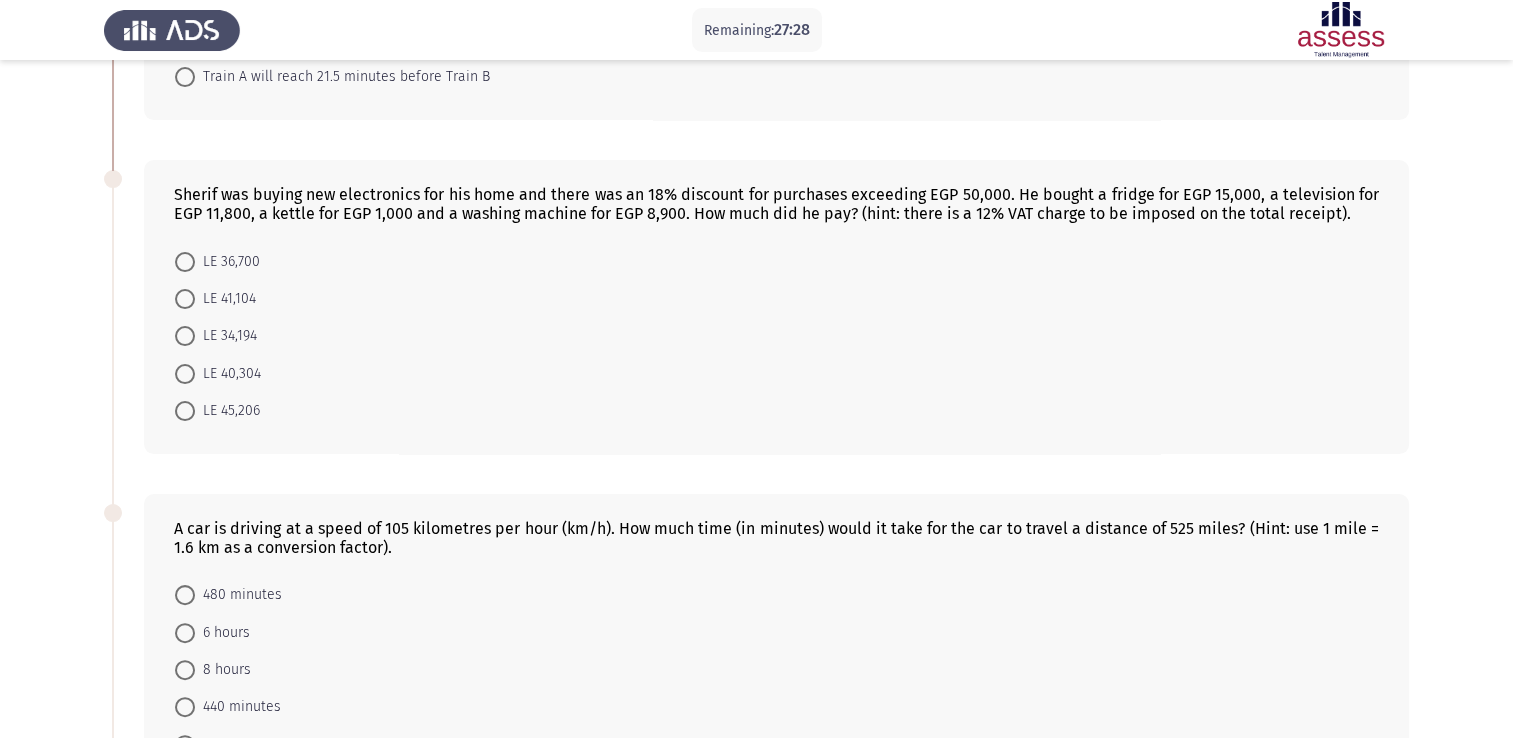 click at bounding box center [185, 299] 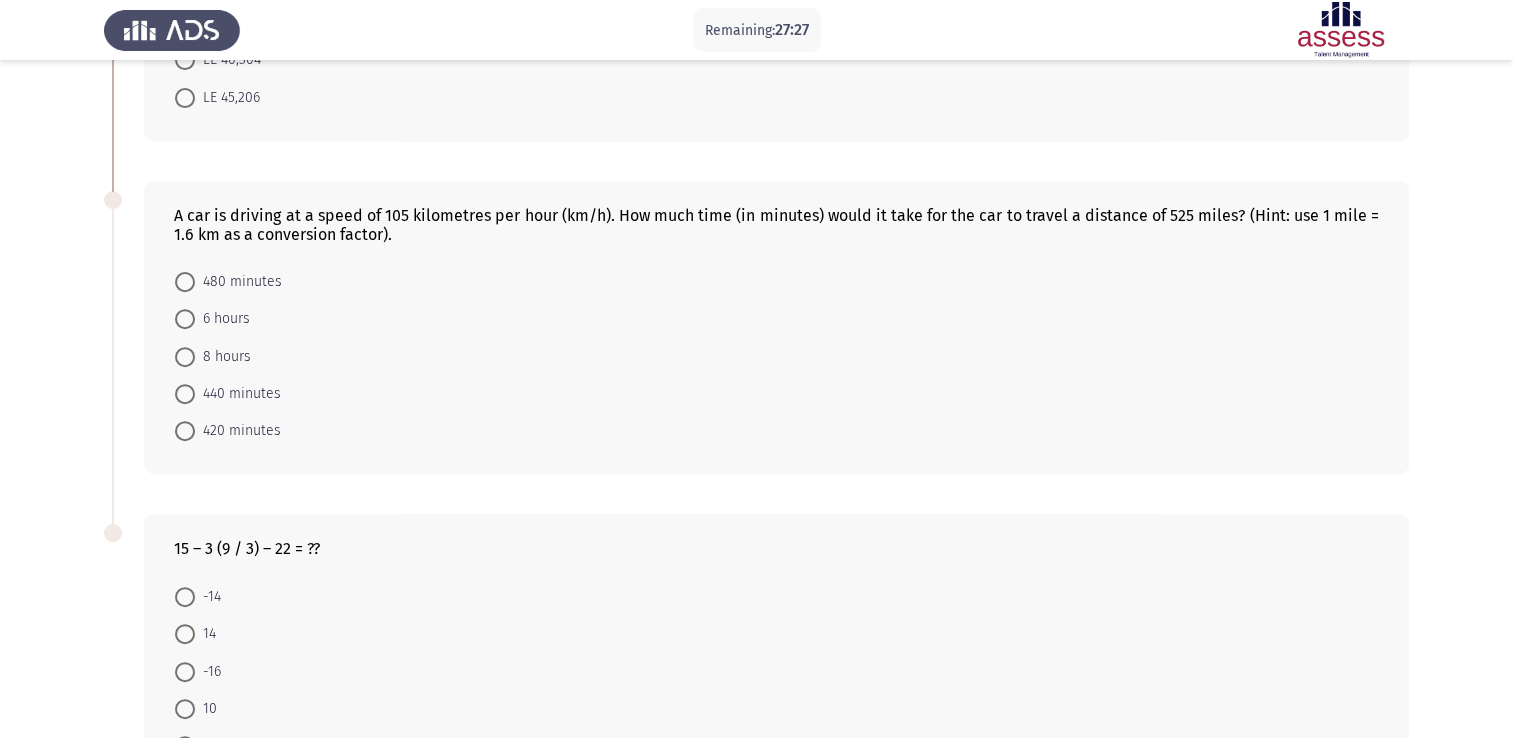 scroll, scrollTop: 672, scrollLeft: 0, axis: vertical 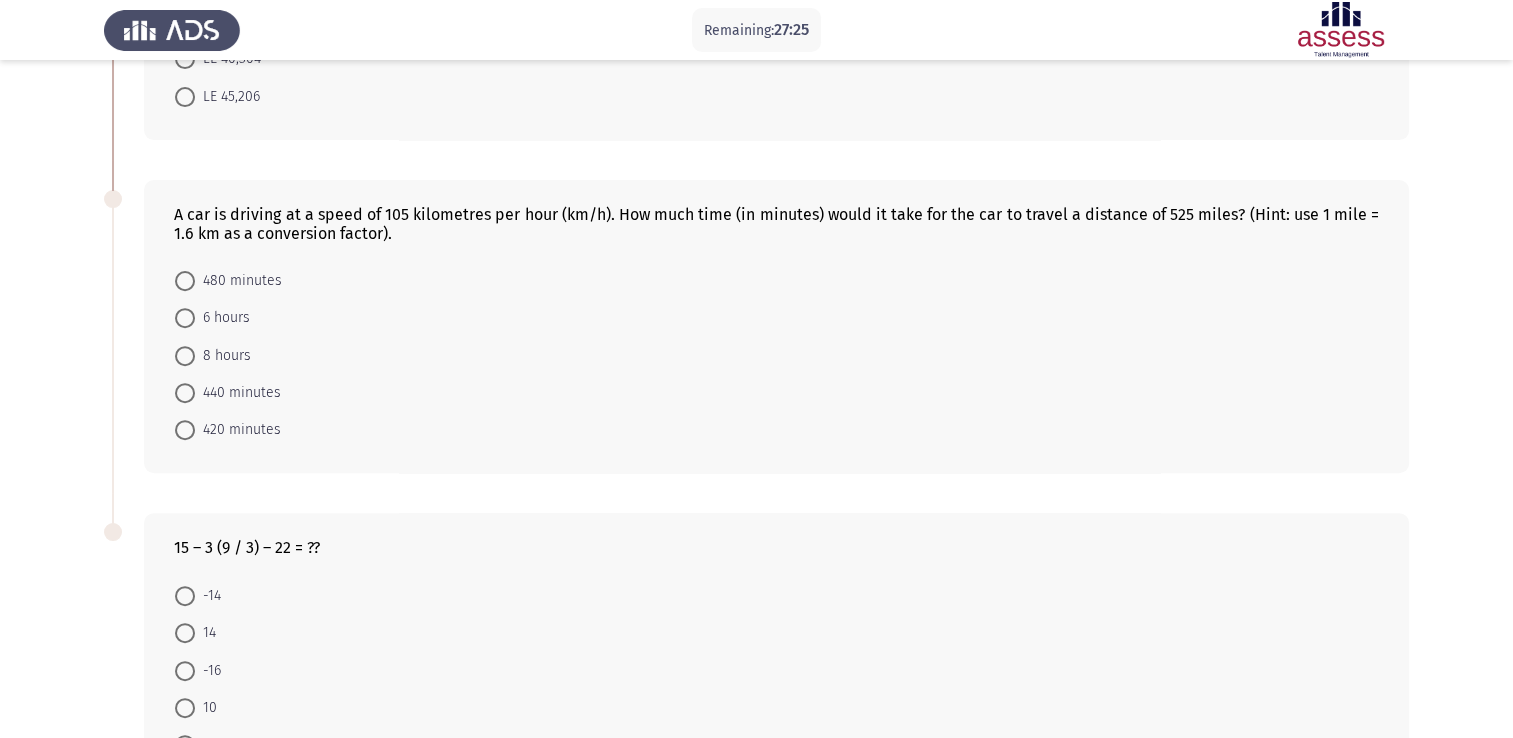 click at bounding box center (185, 356) 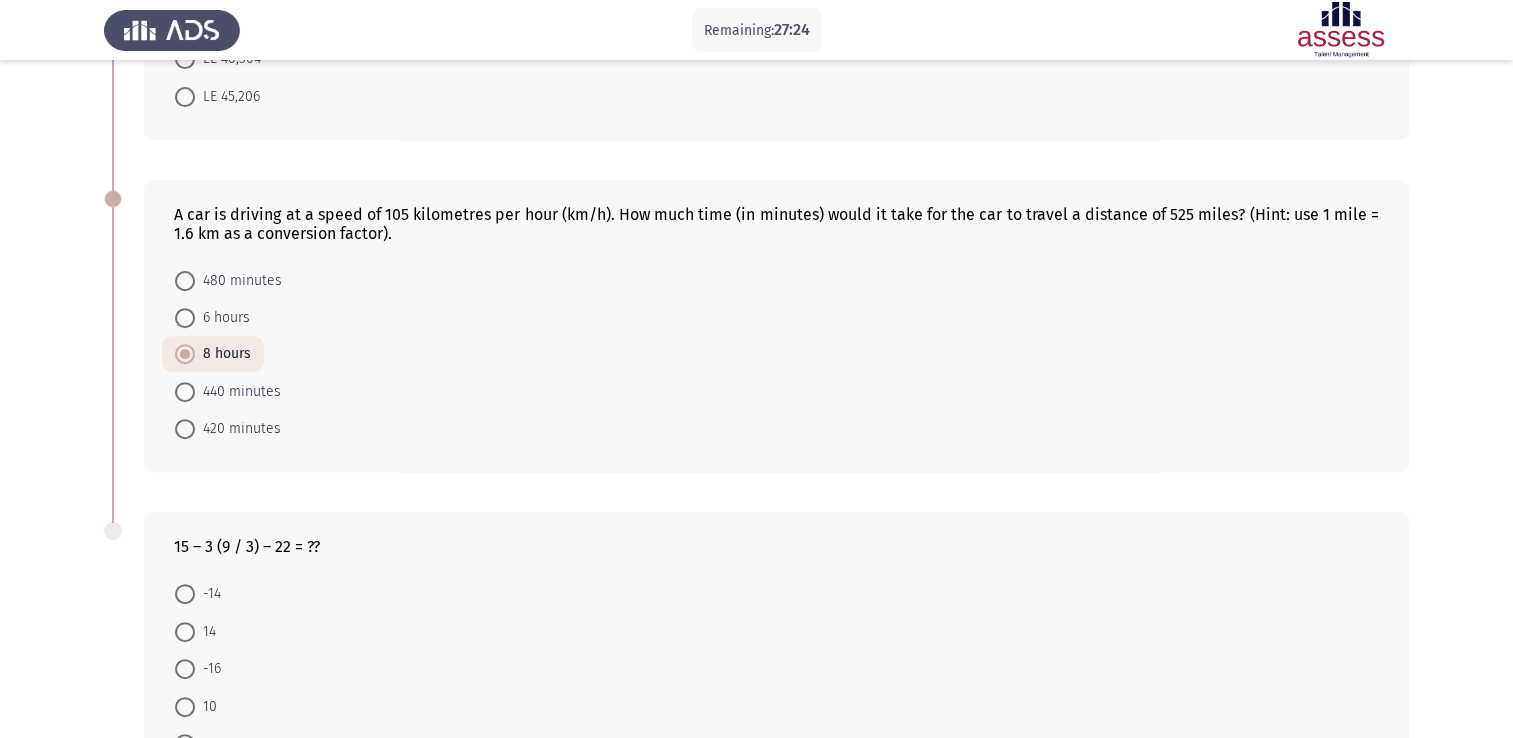 scroll, scrollTop: 819, scrollLeft: 0, axis: vertical 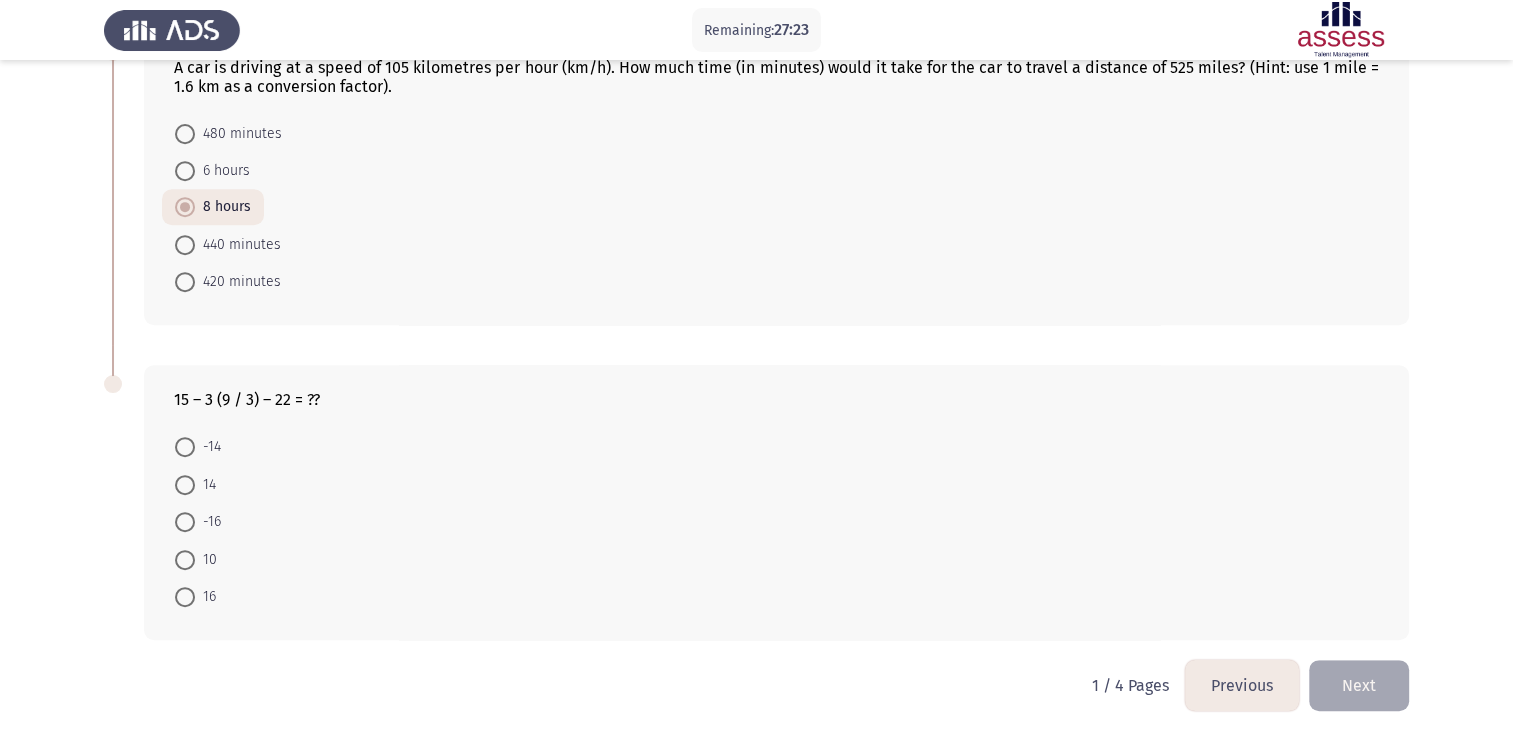 click on "14" at bounding box center [195, 483] 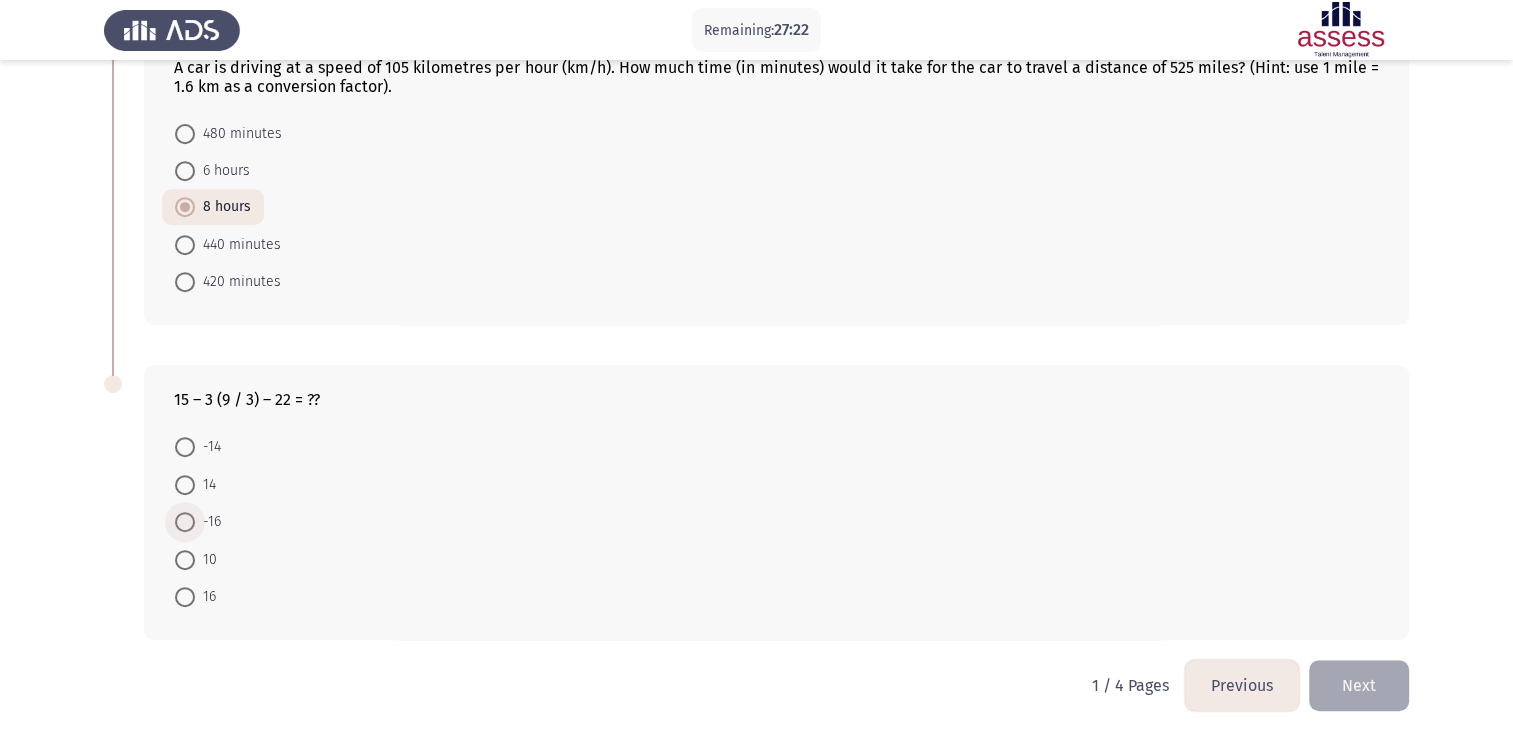 click at bounding box center [185, 522] 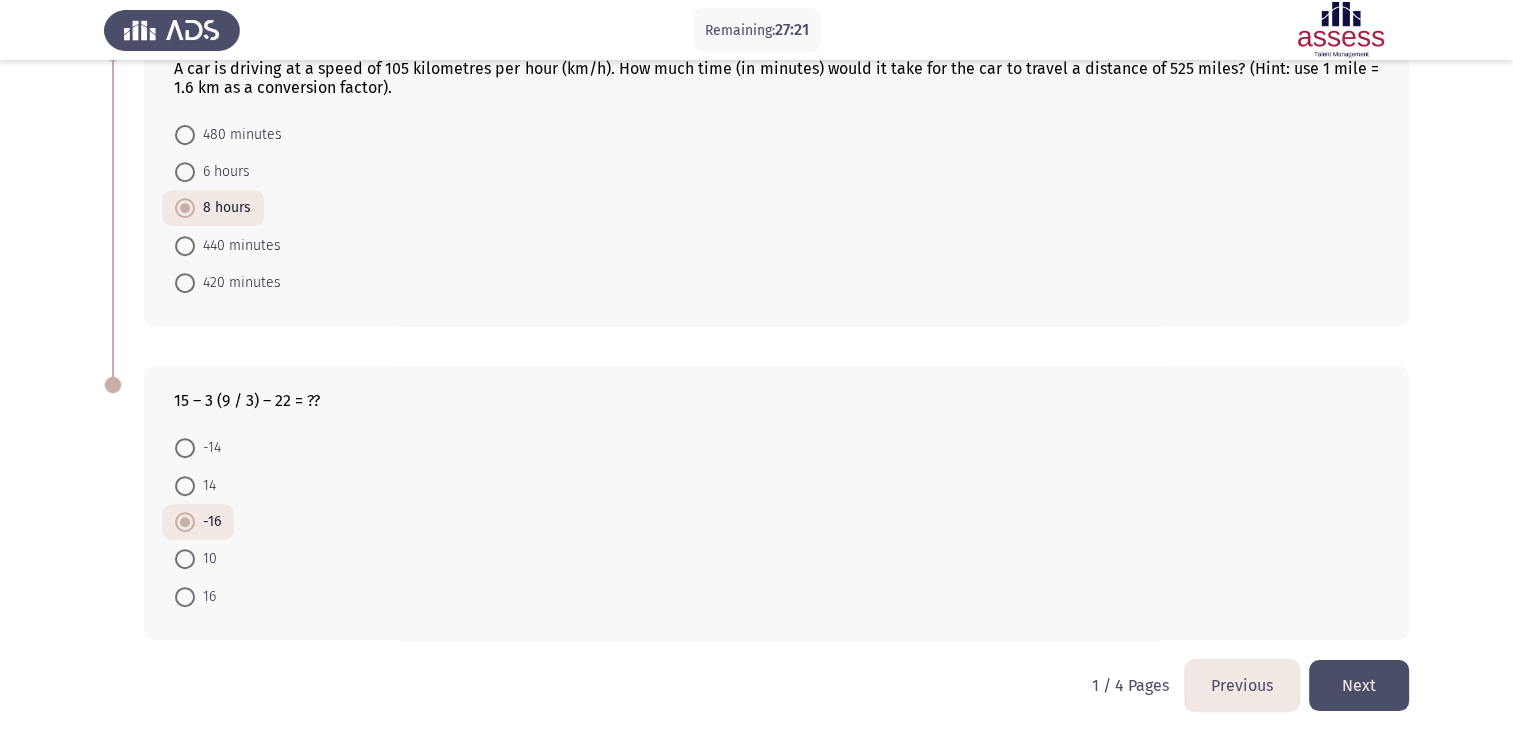 click on "Next" 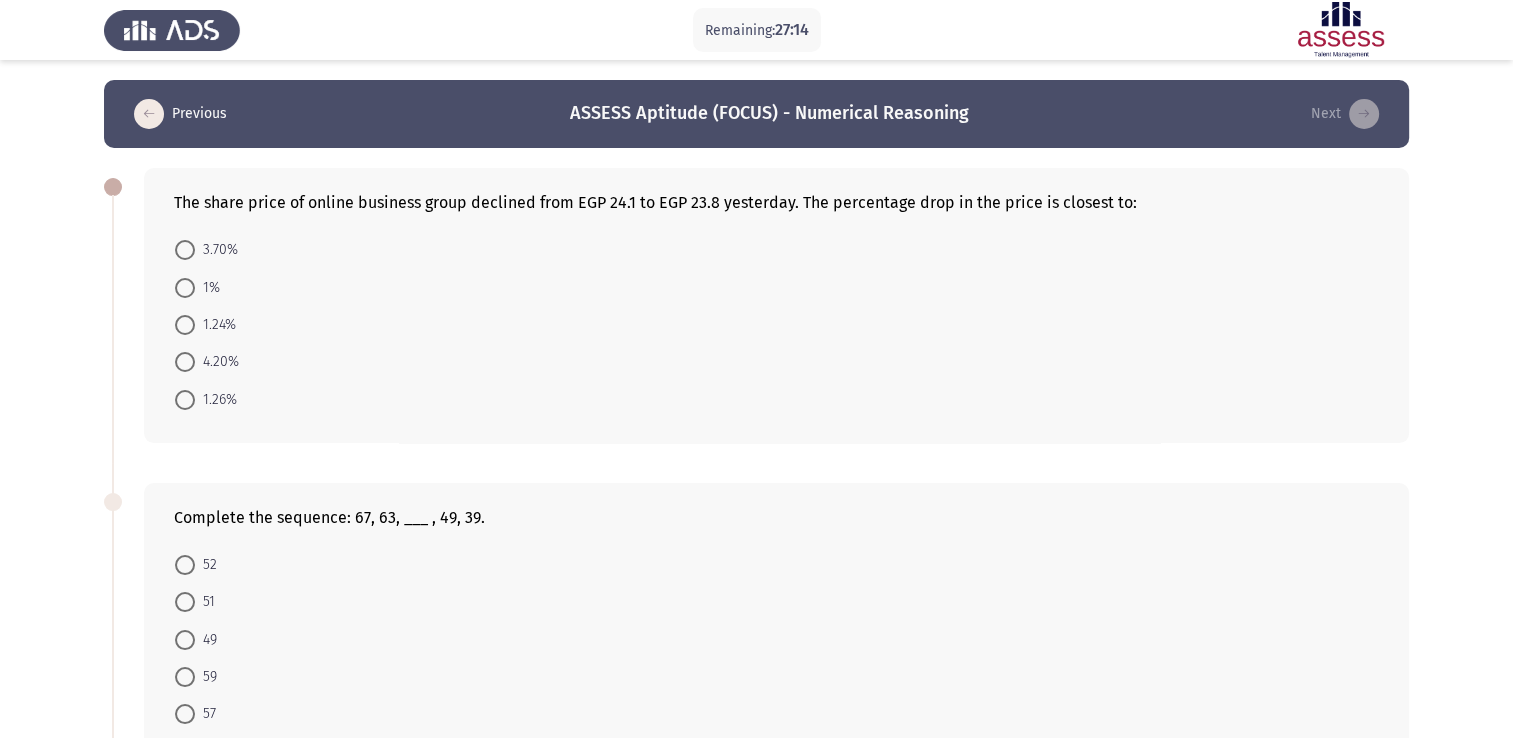 click at bounding box center [185, 362] 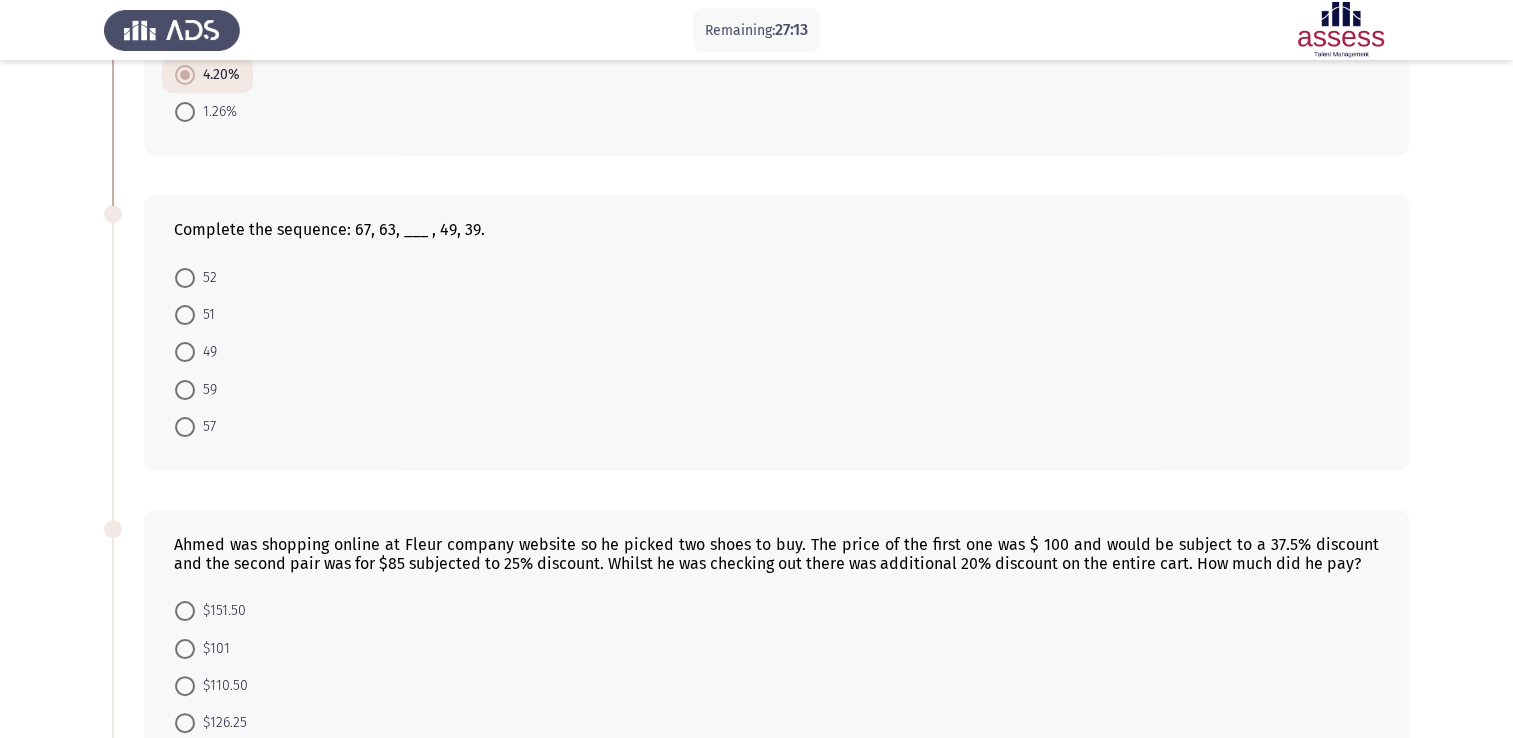 scroll, scrollTop: 290, scrollLeft: 0, axis: vertical 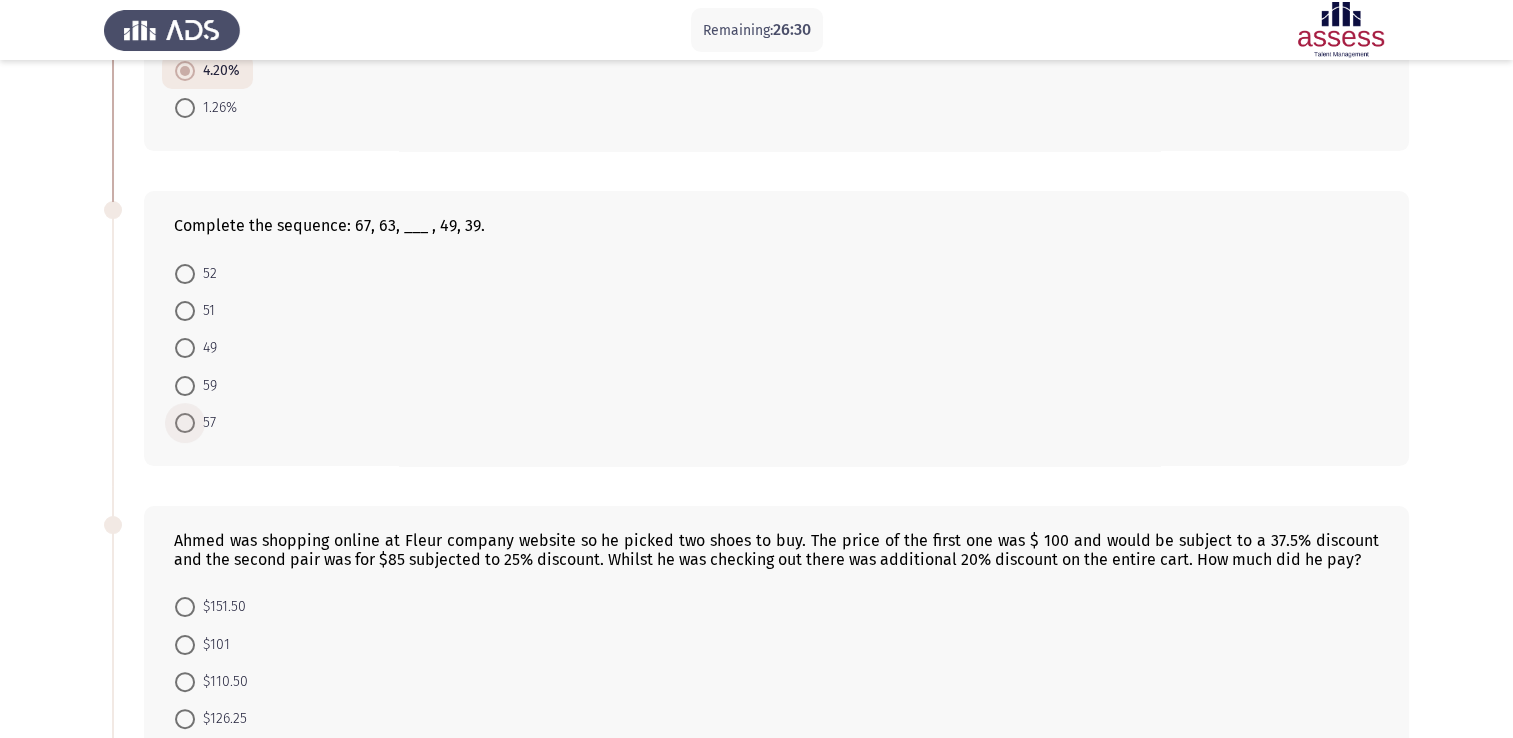 click at bounding box center [185, 423] 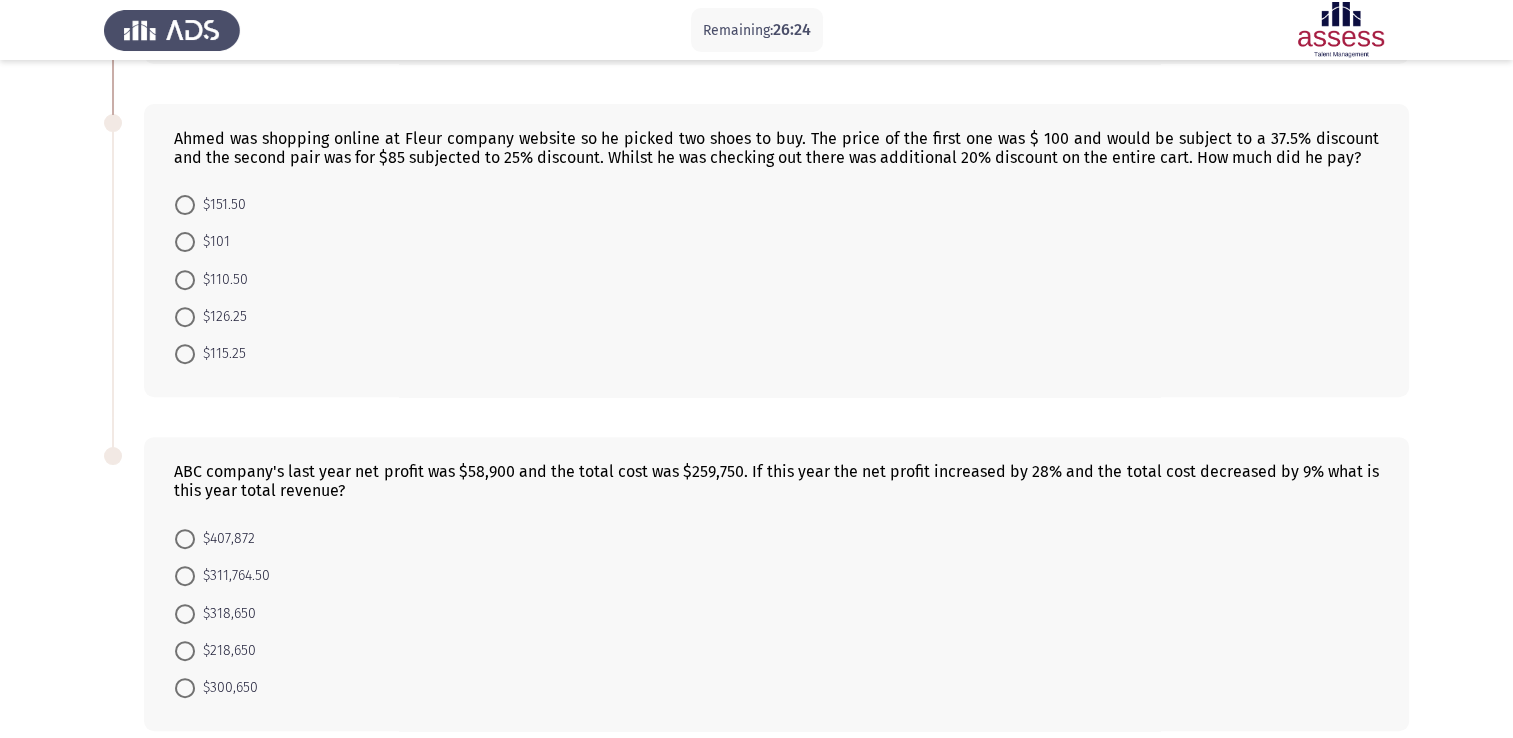 scroll, scrollTop: 704, scrollLeft: 0, axis: vertical 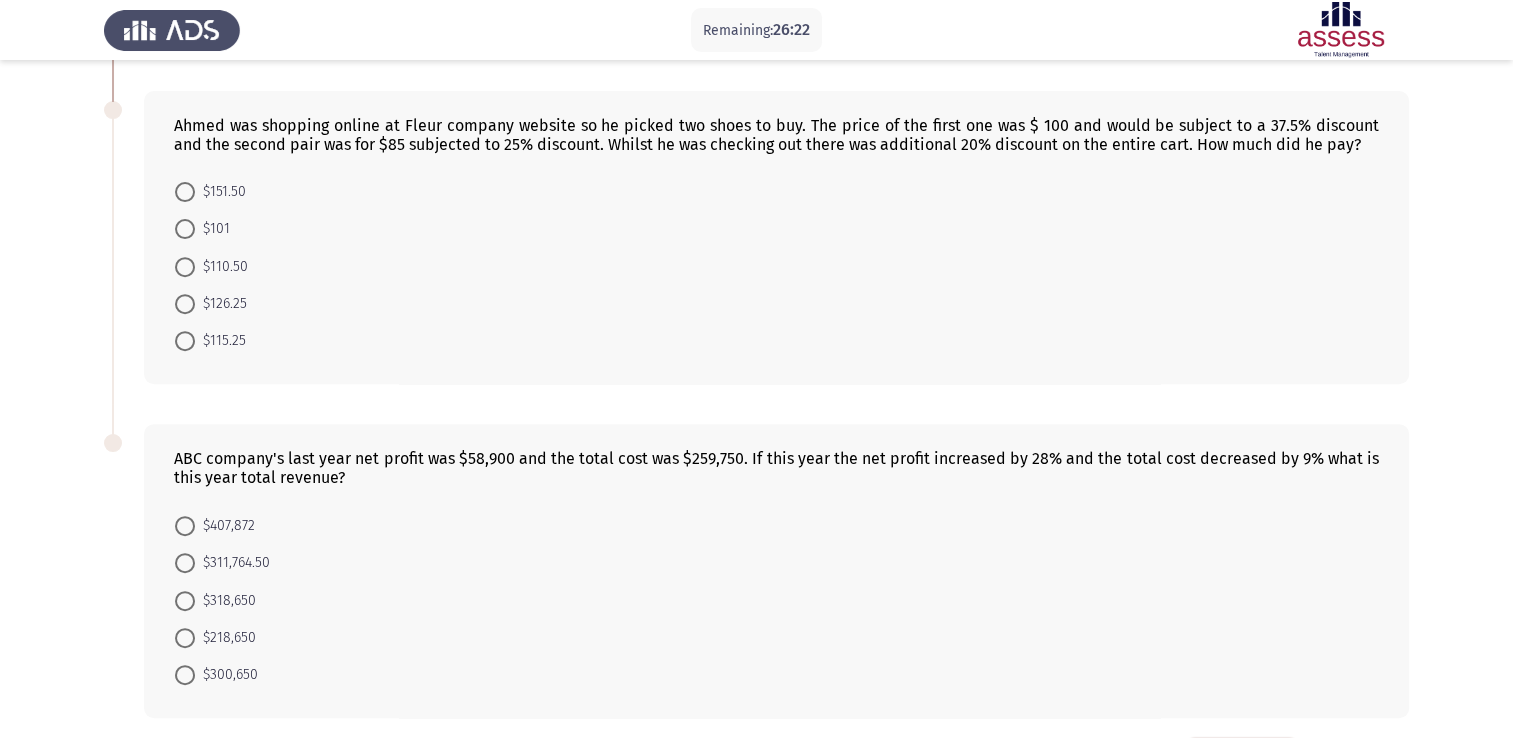 click on "$110.50" at bounding box center (221, 267) 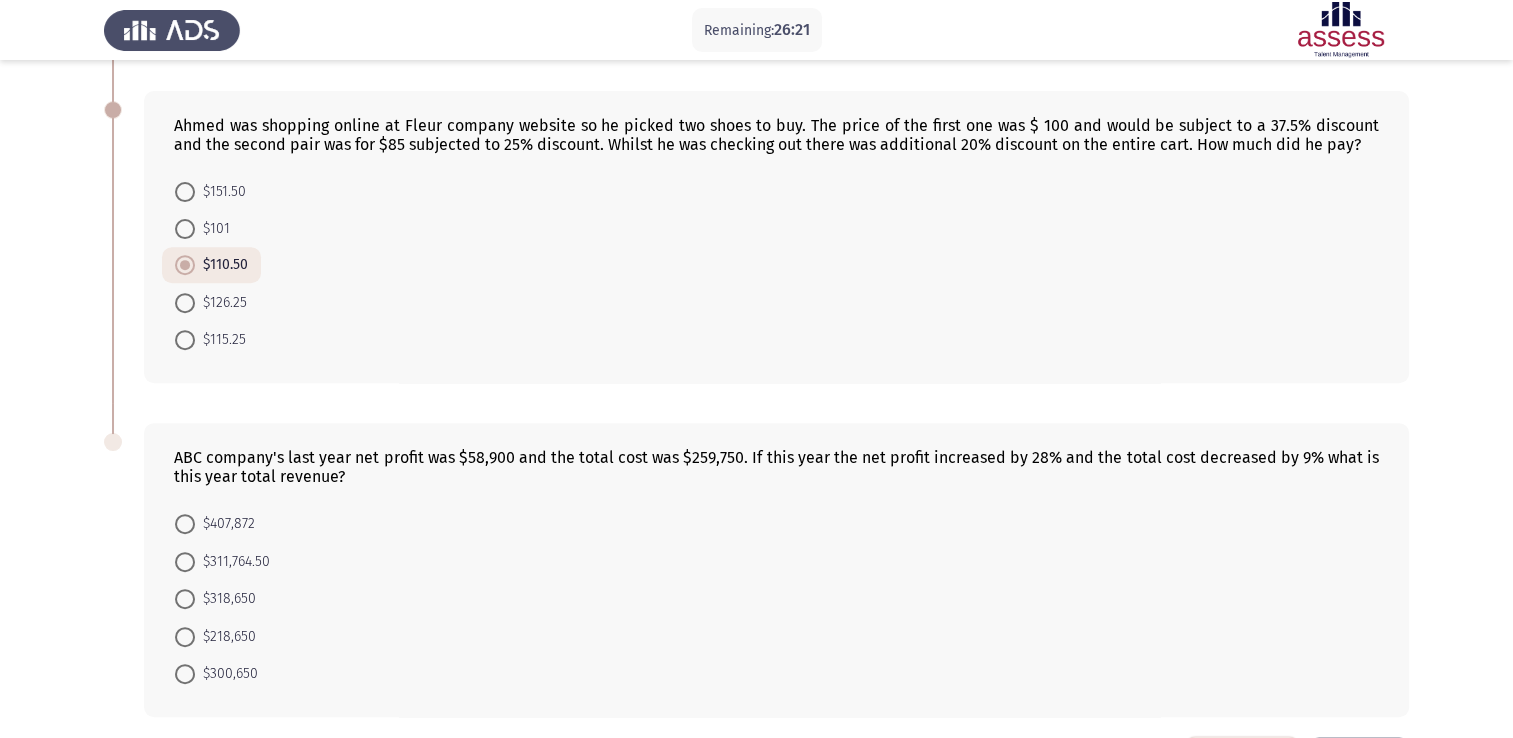 scroll, scrollTop: 780, scrollLeft: 0, axis: vertical 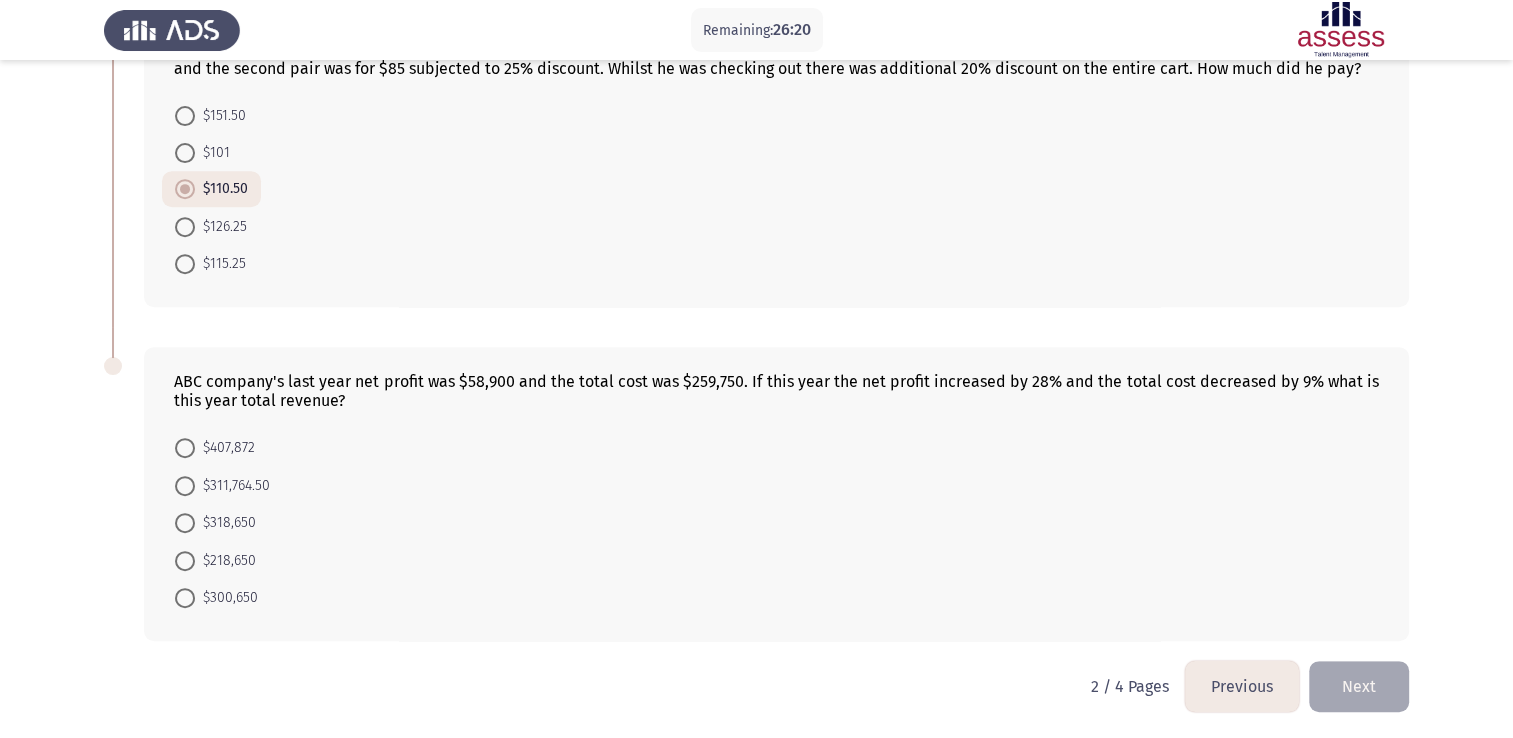 click on "$218,650" at bounding box center (215, 559) 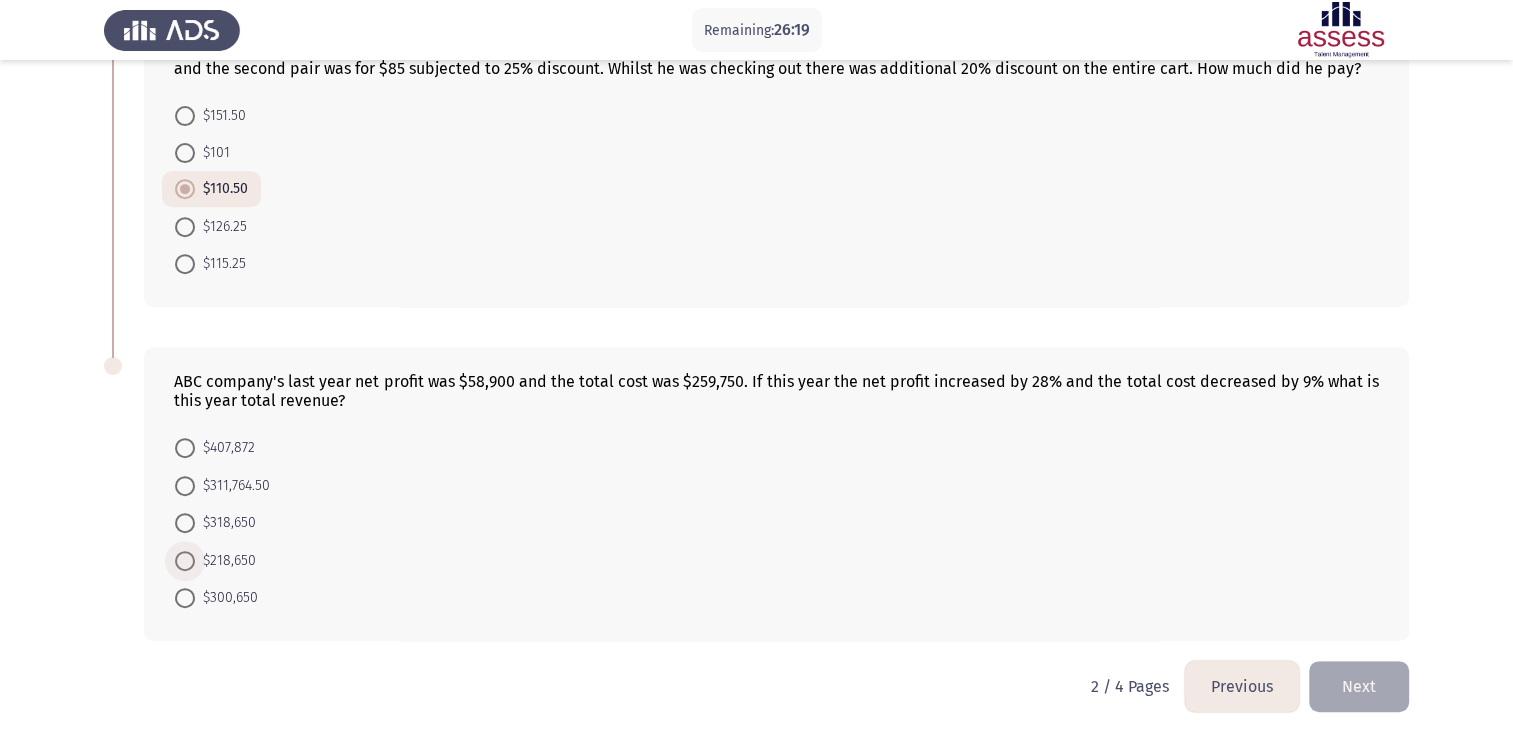 click at bounding box center [185, 561] 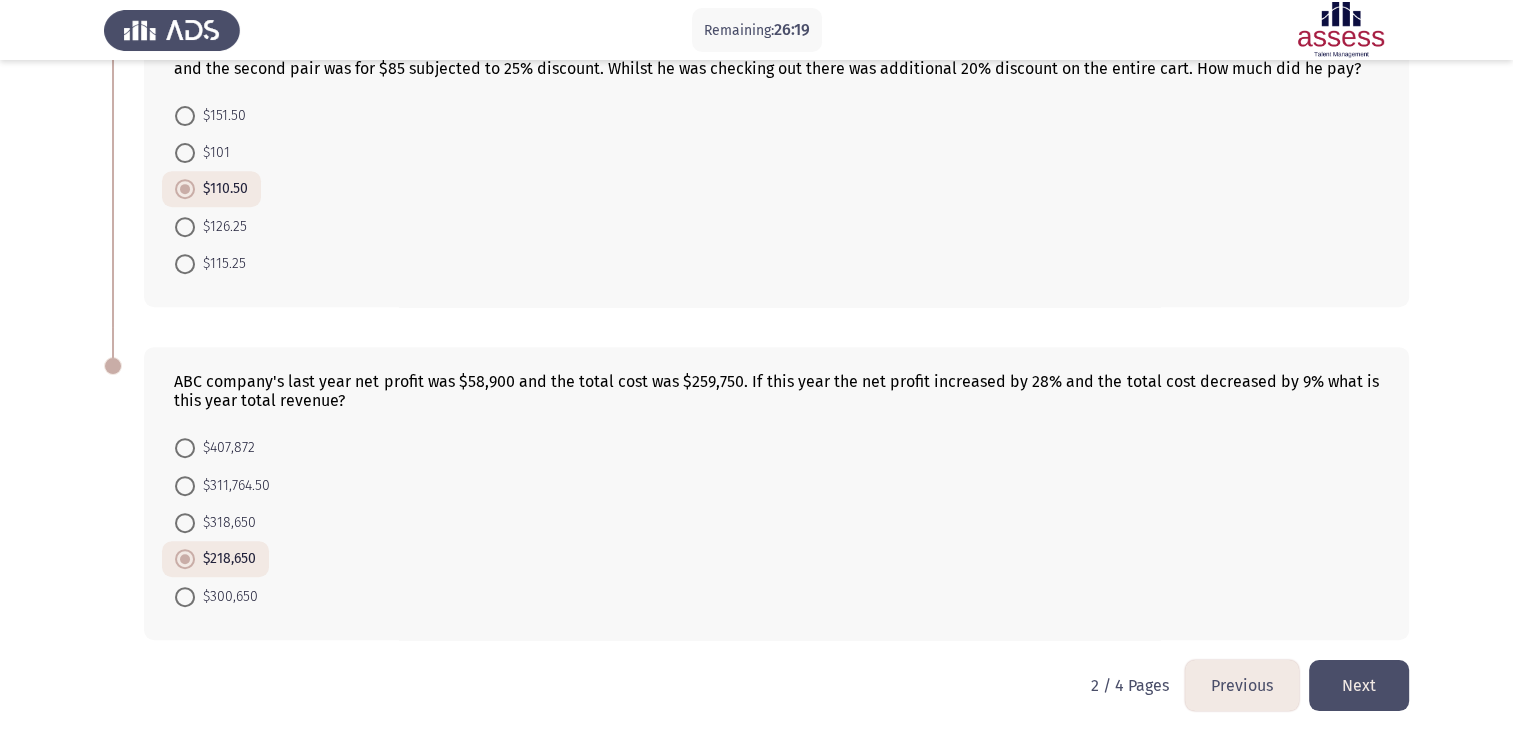 click on "Next" 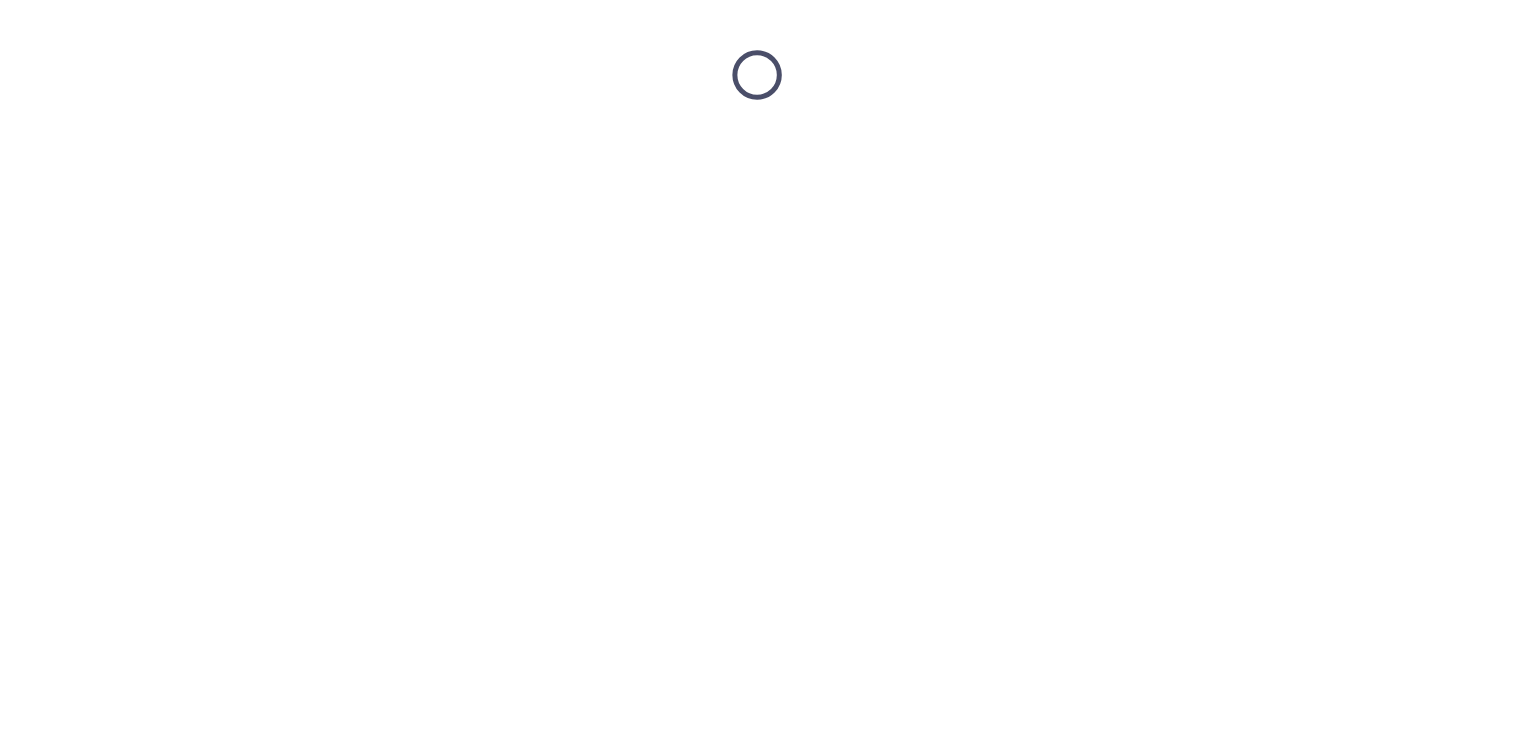 scroll, scrollTop: 0, scrollLeft: 0, axis: both 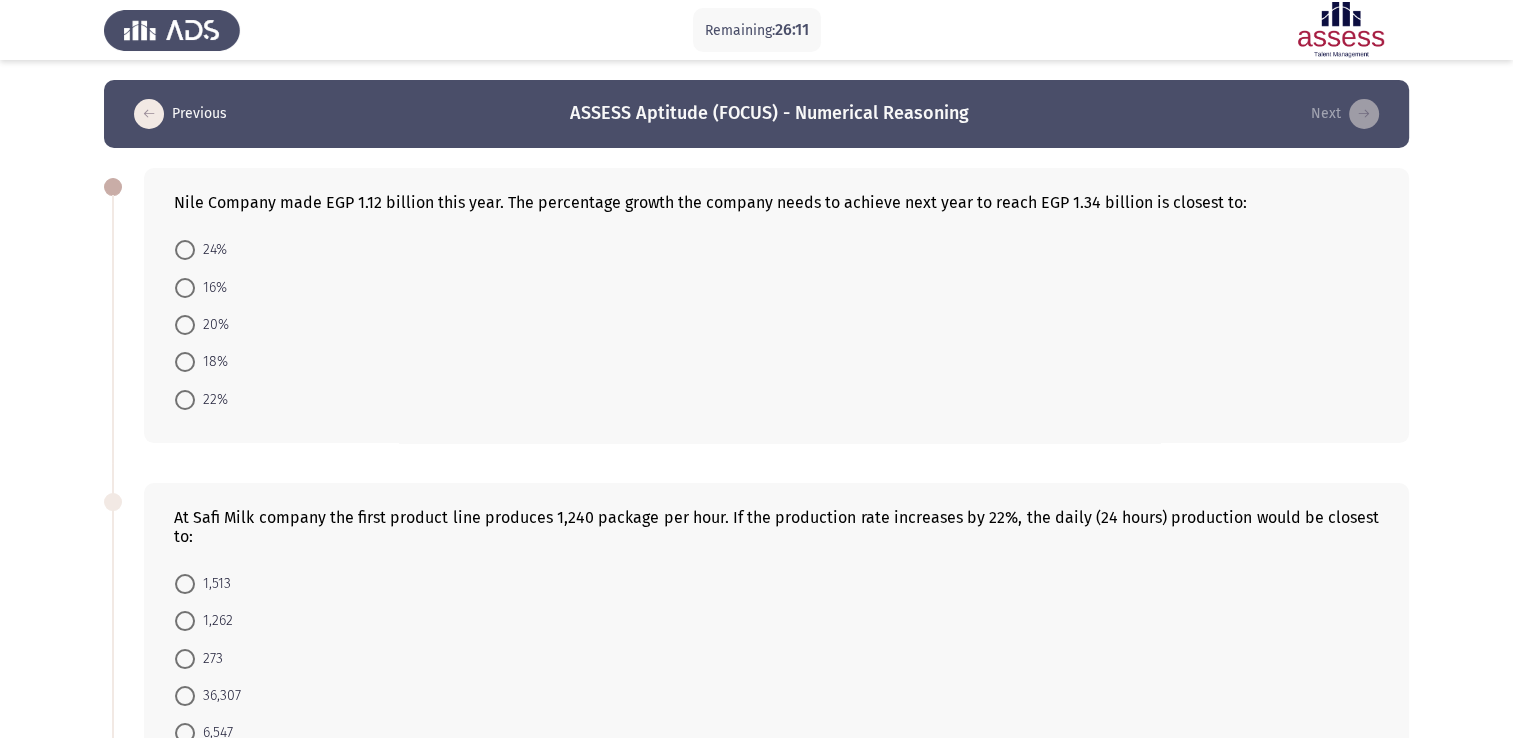 click at bounding box center [185, 362] 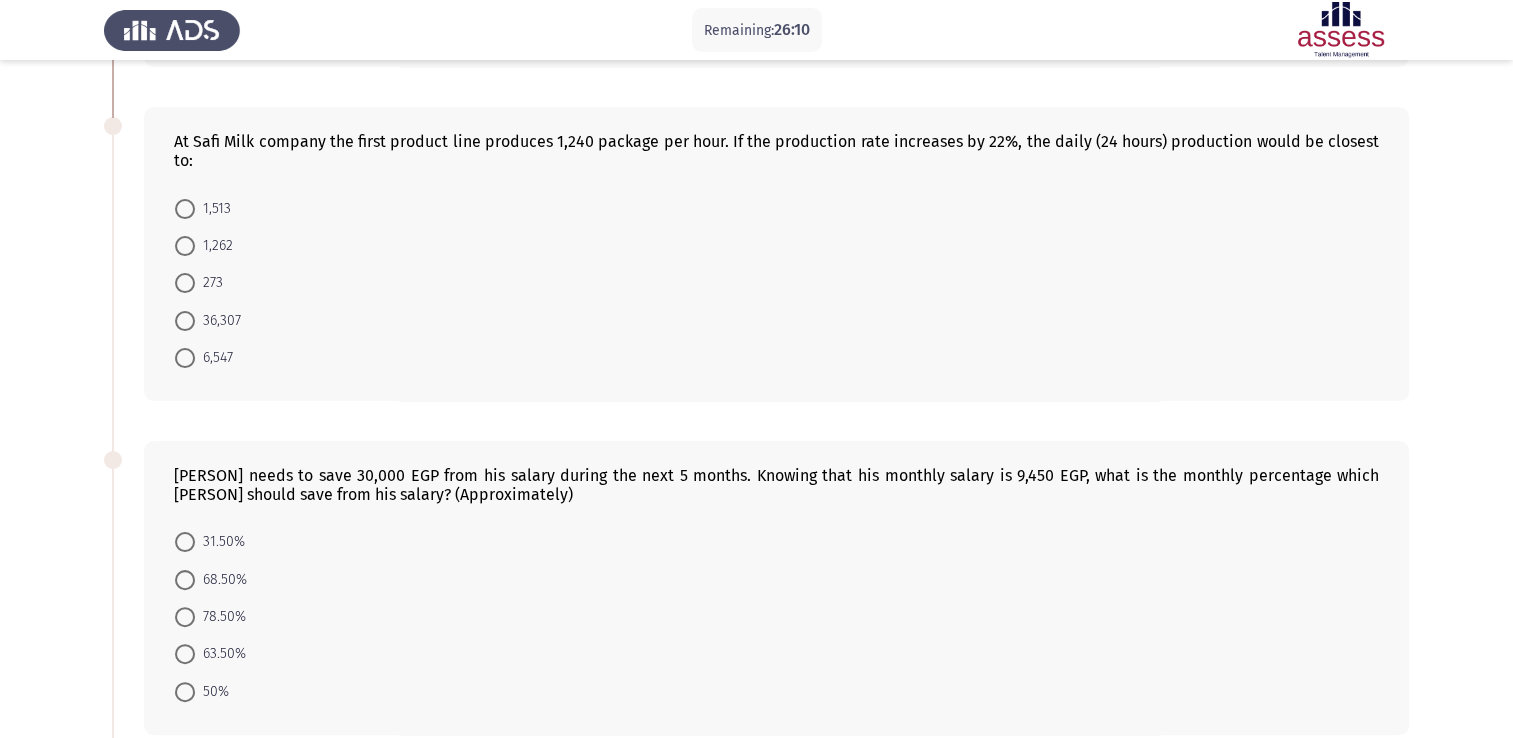 scroll, scrollTop: 376, scrollLeft: 0, axis: vertical 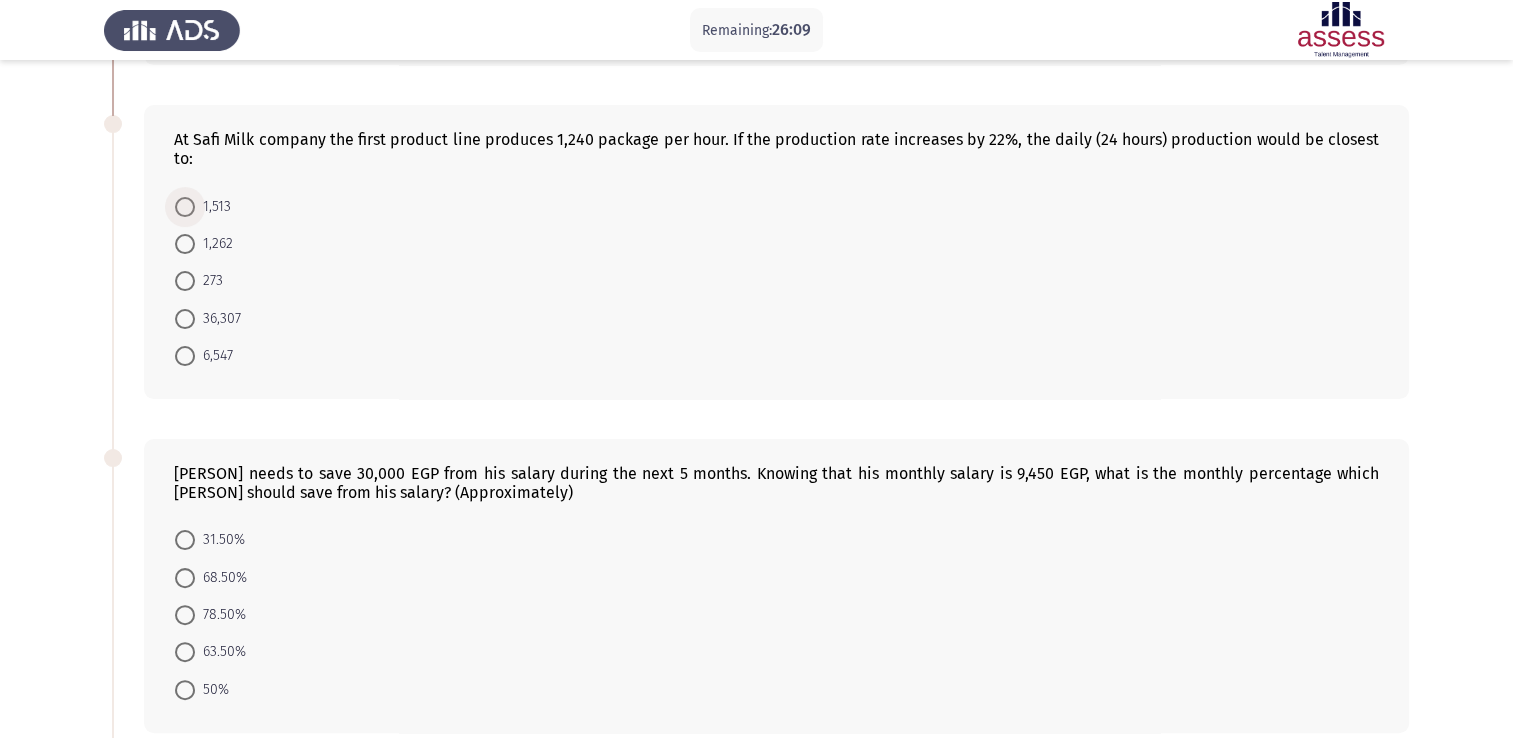 click at bounding box center (185, 207) 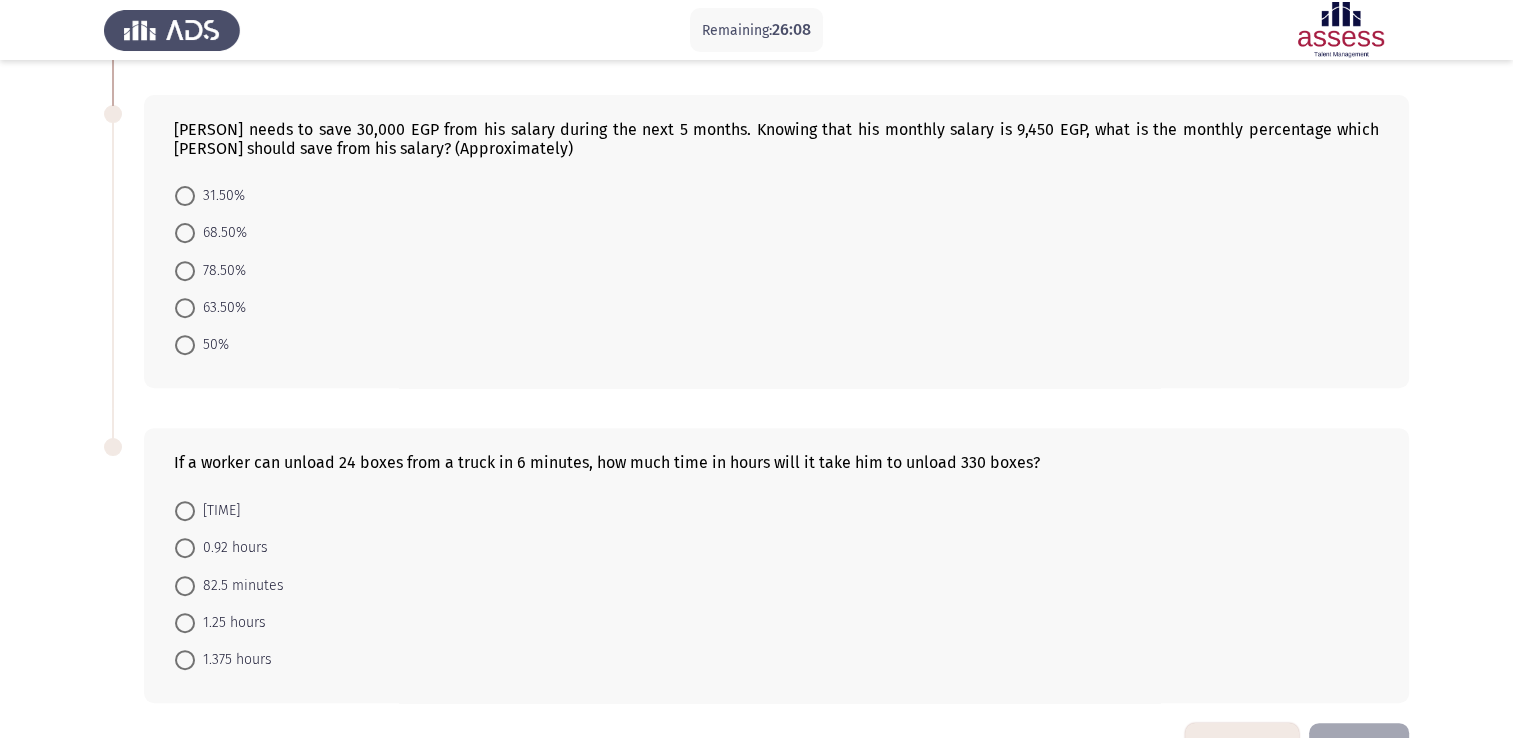 scroll, scrollTop: 720, scrollLeft: 0, axis: vertical 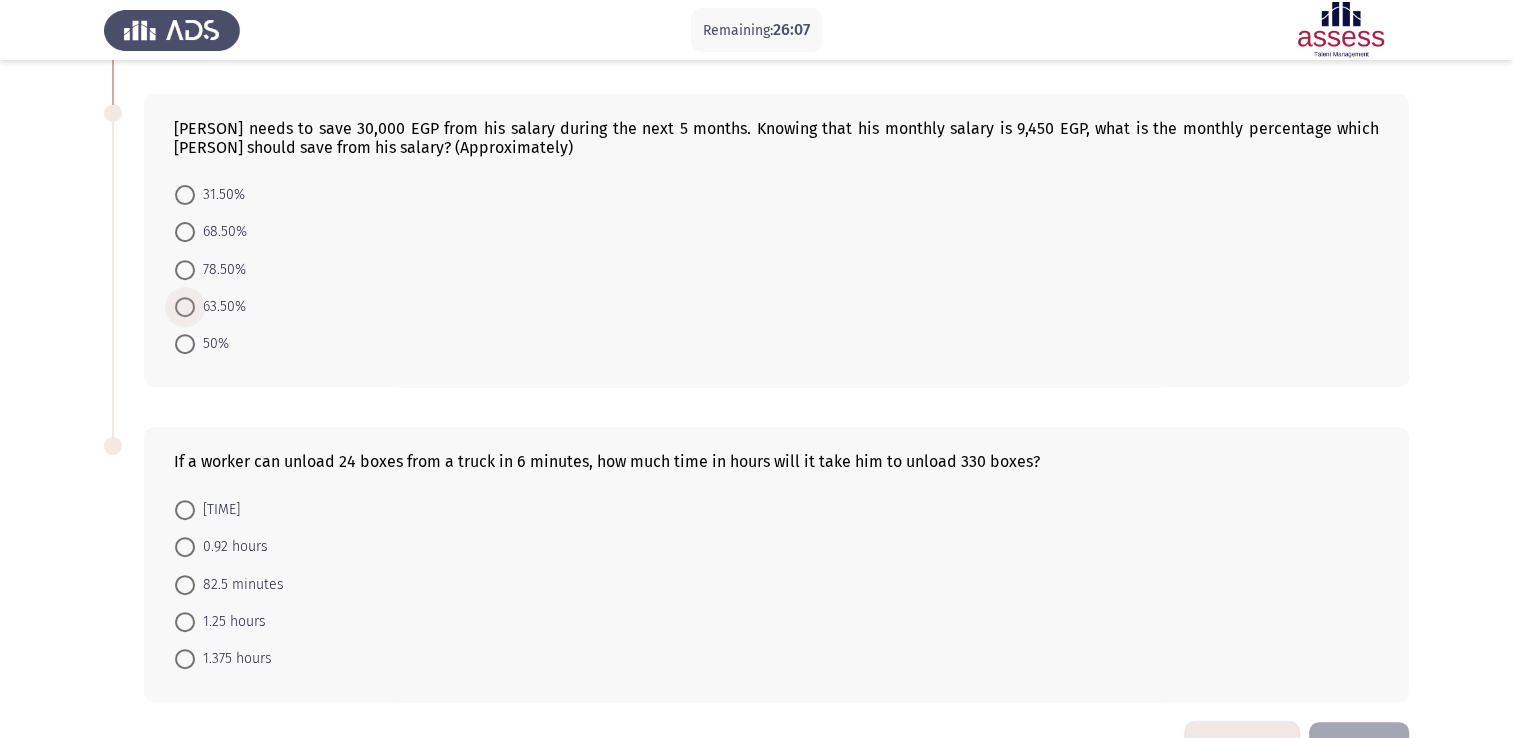 click at bounding box center (185, 307) 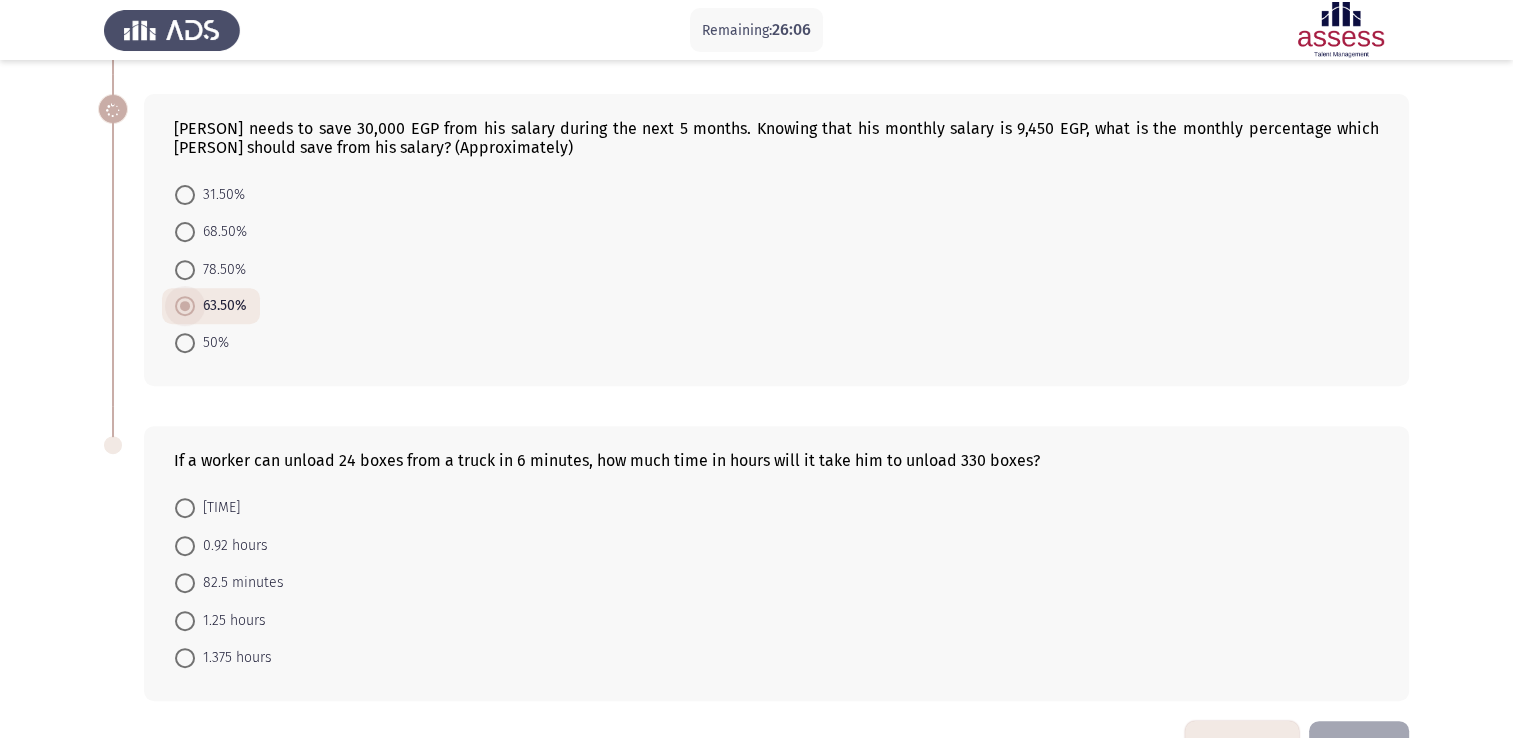 scroll, scrollTop: 780, scrollLeft: 0, axis: vertical 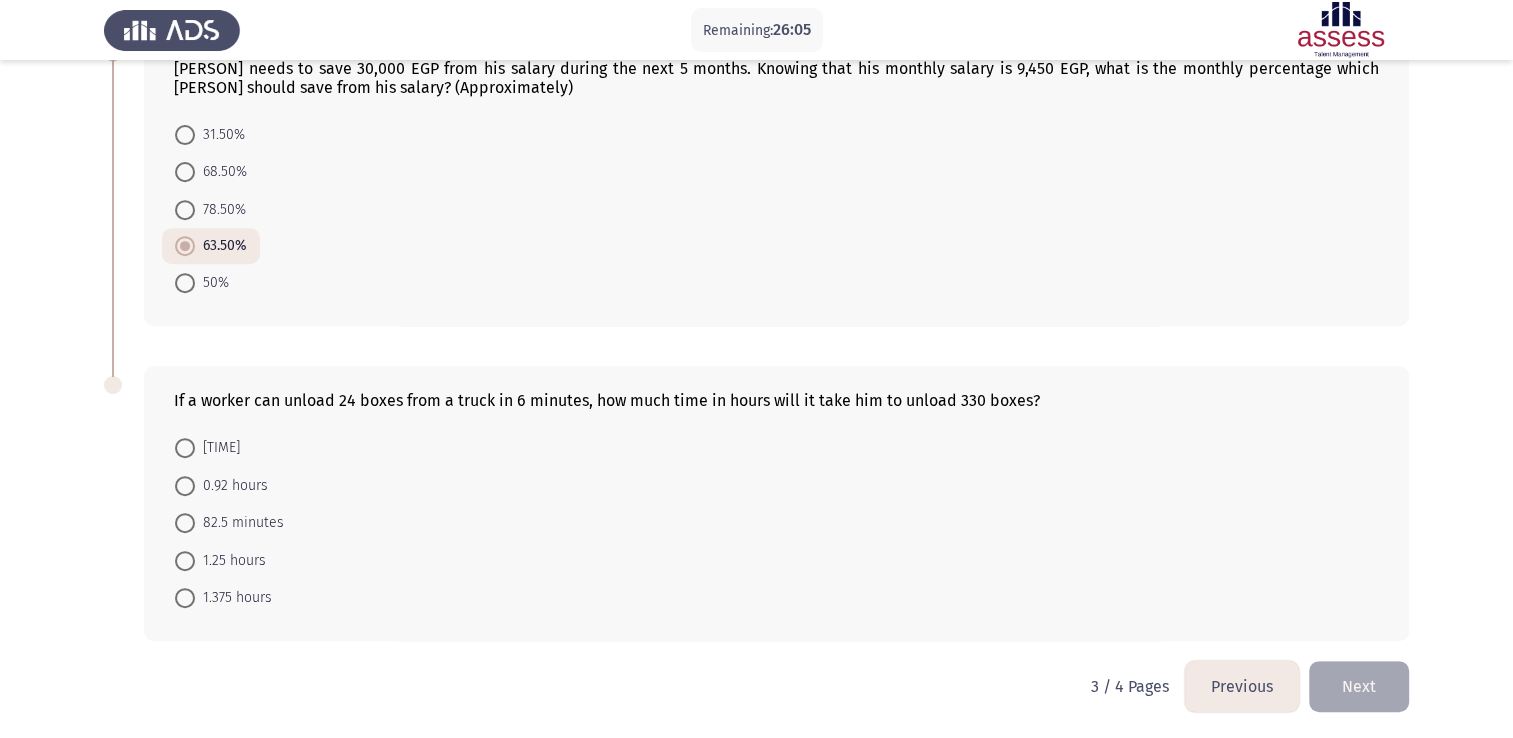 click at bounding box center [185, 448] 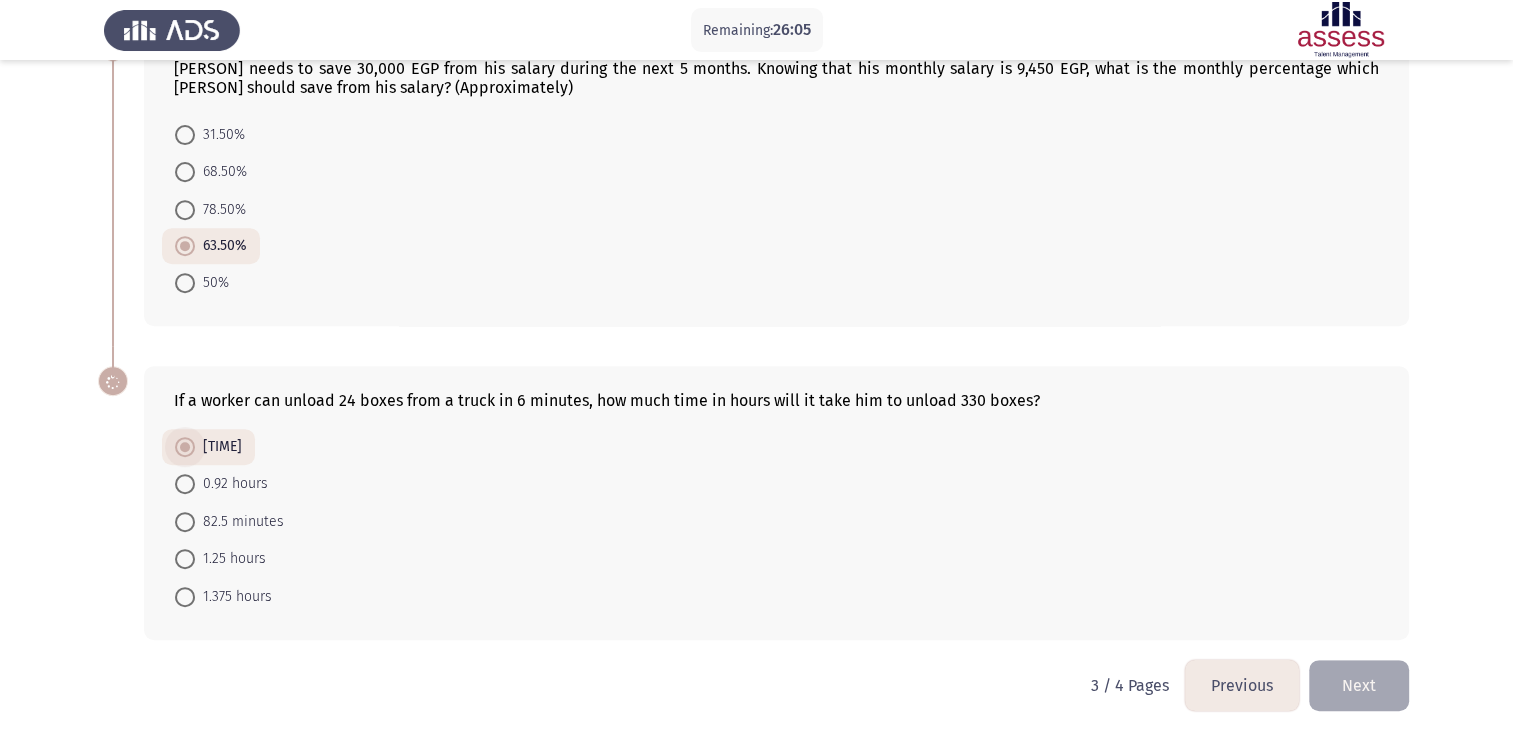 scroll, scrollTop: 780, scrollLeft: 0, axis: vertical 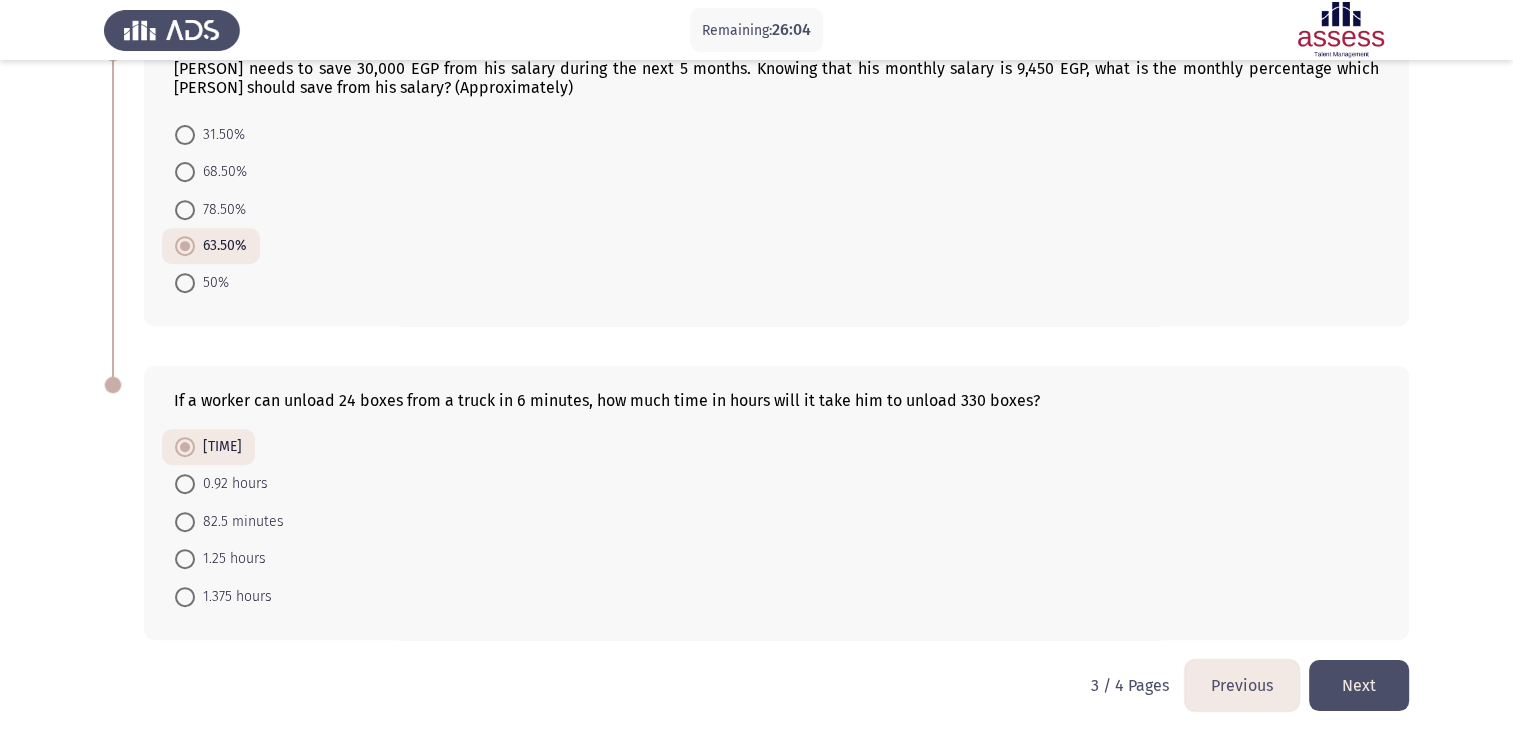 click on "Next" 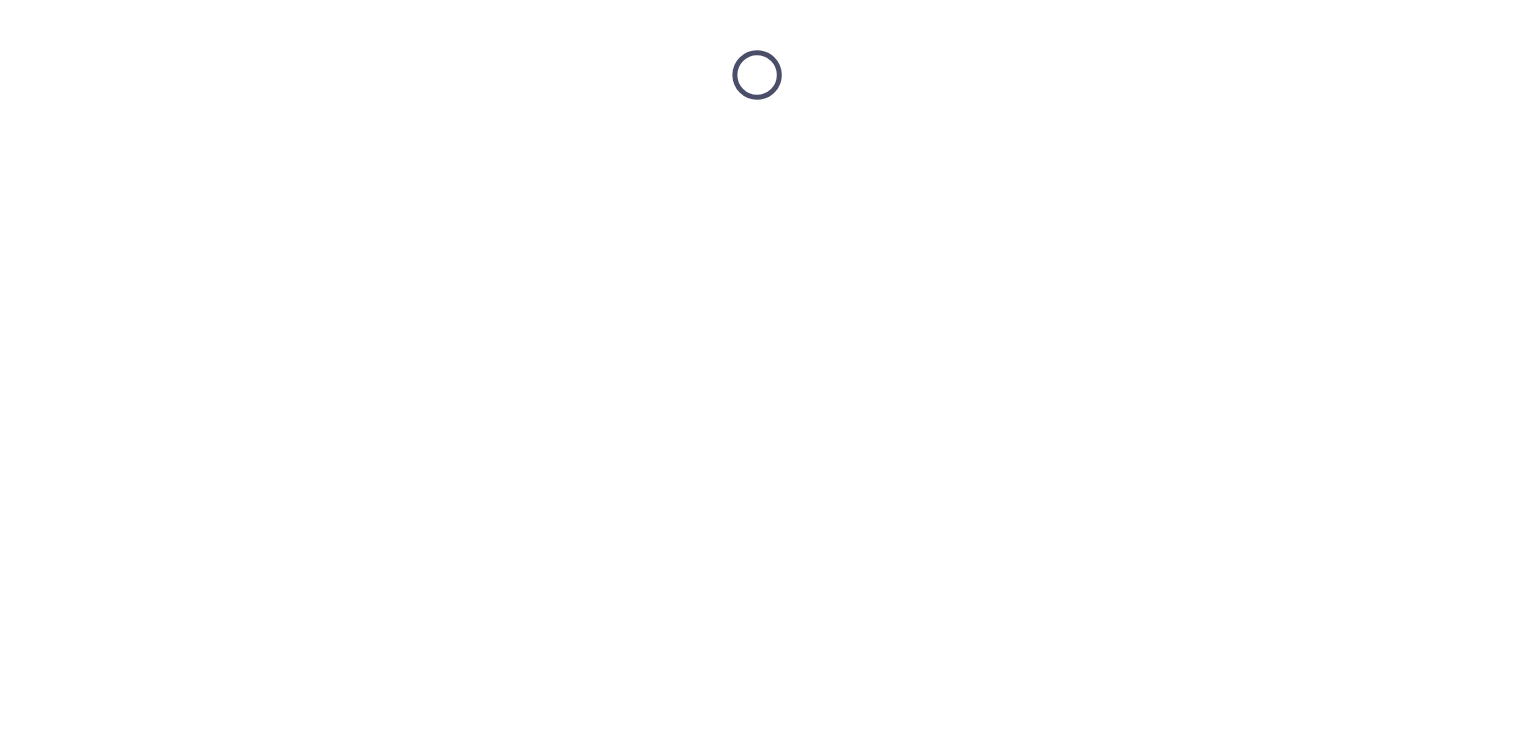 scroll, scrollTop: 0, scrollLeft: 0, axis: both 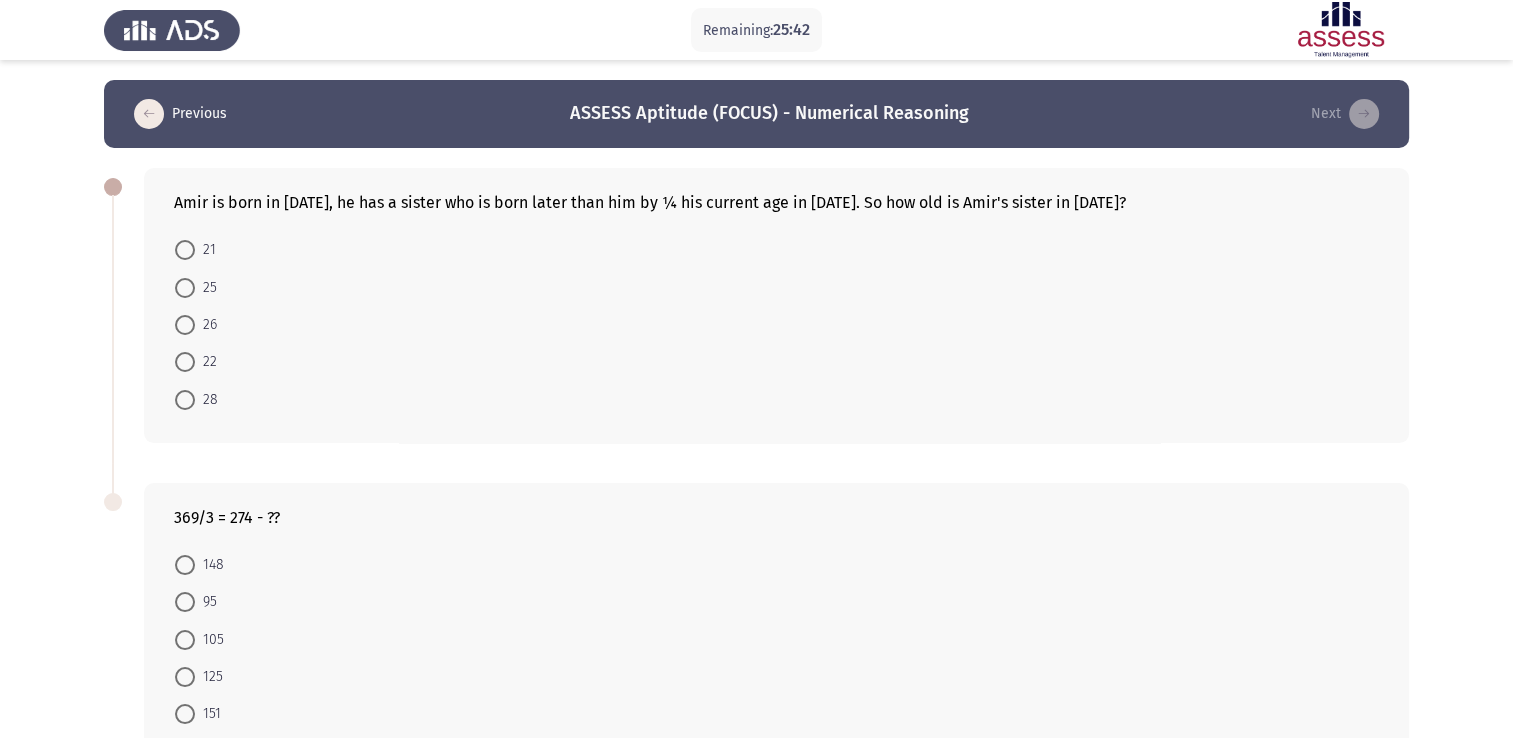 click on "22" at bounding box center (196, 361) 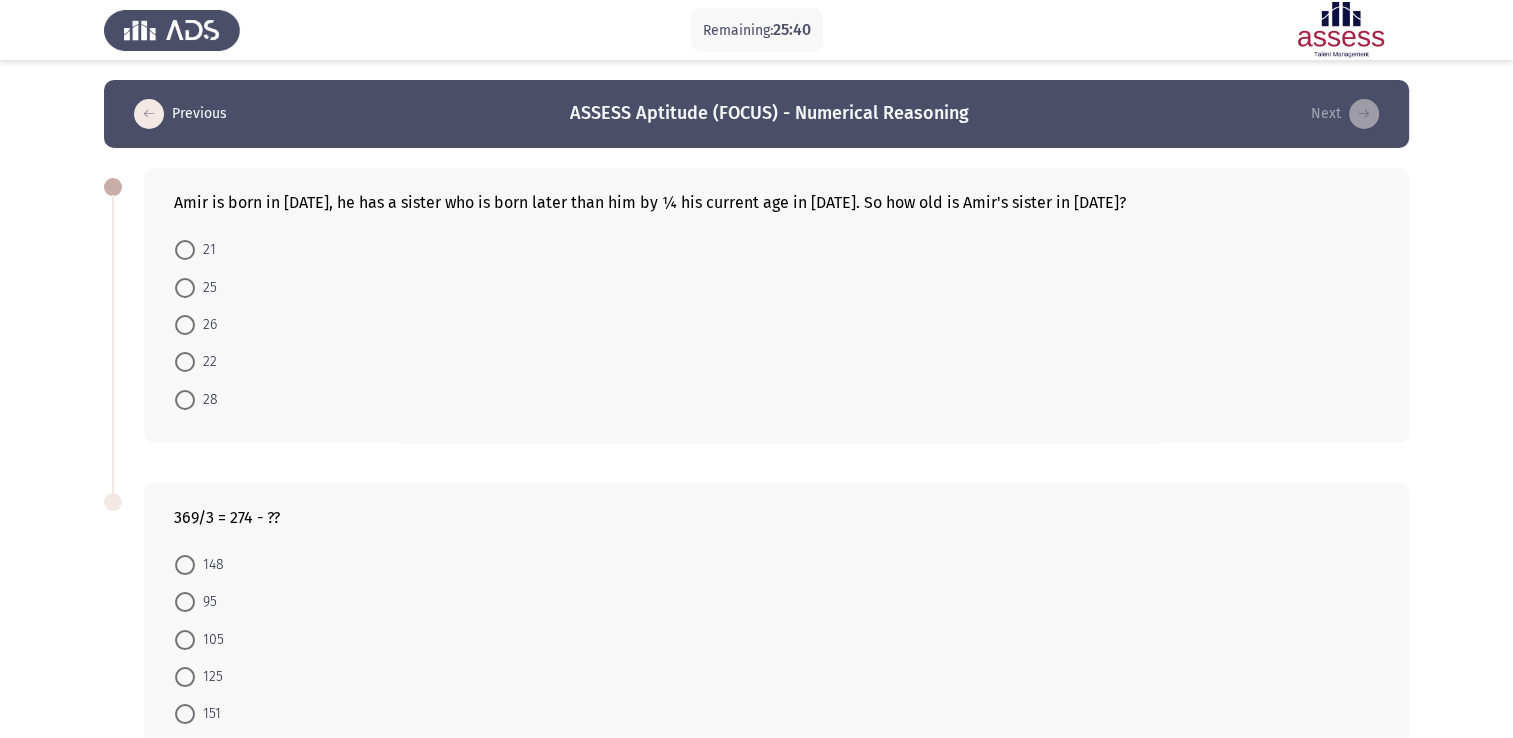 click at bounding box center [185, 362] 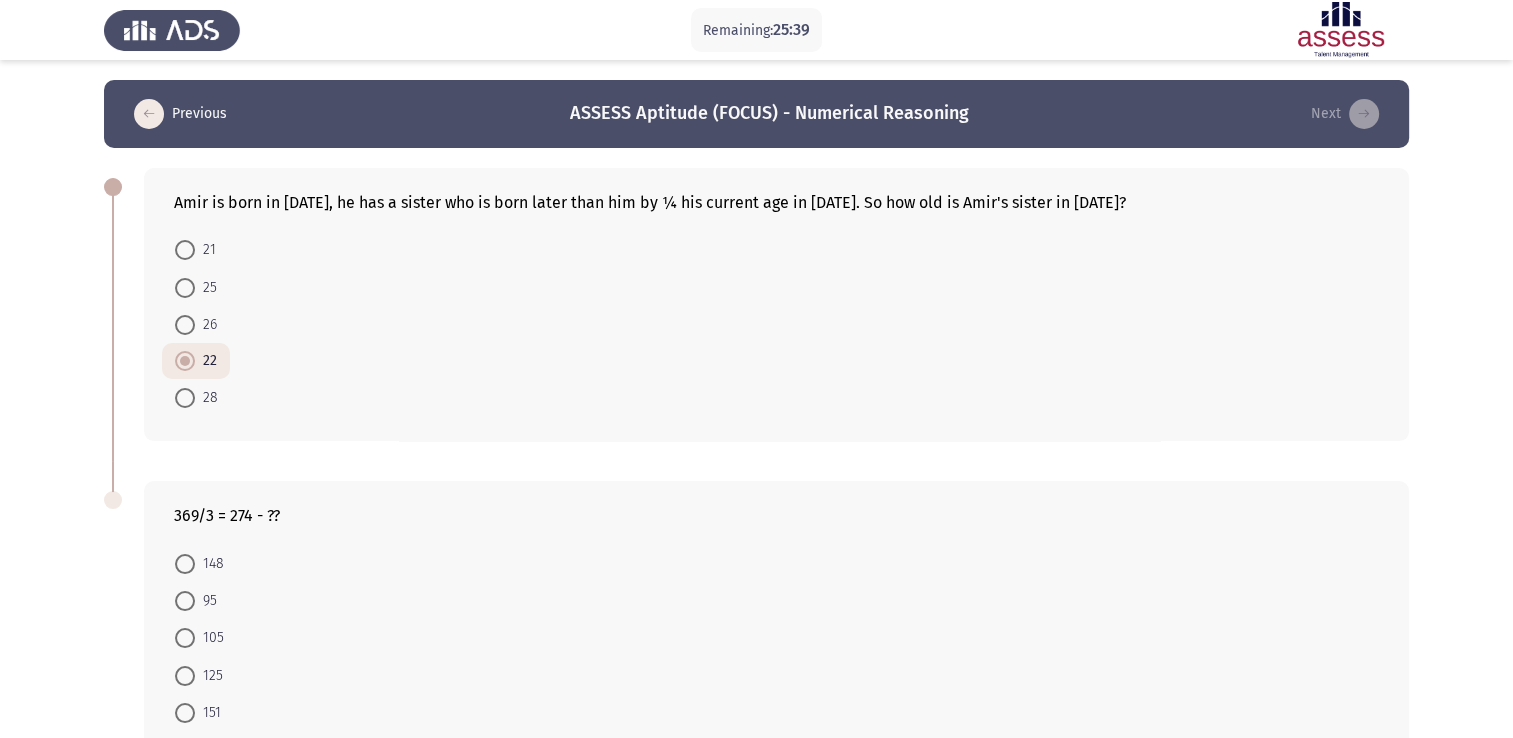 scroll, scrollTop: 116, scrollLeft: 0, axis: vertical 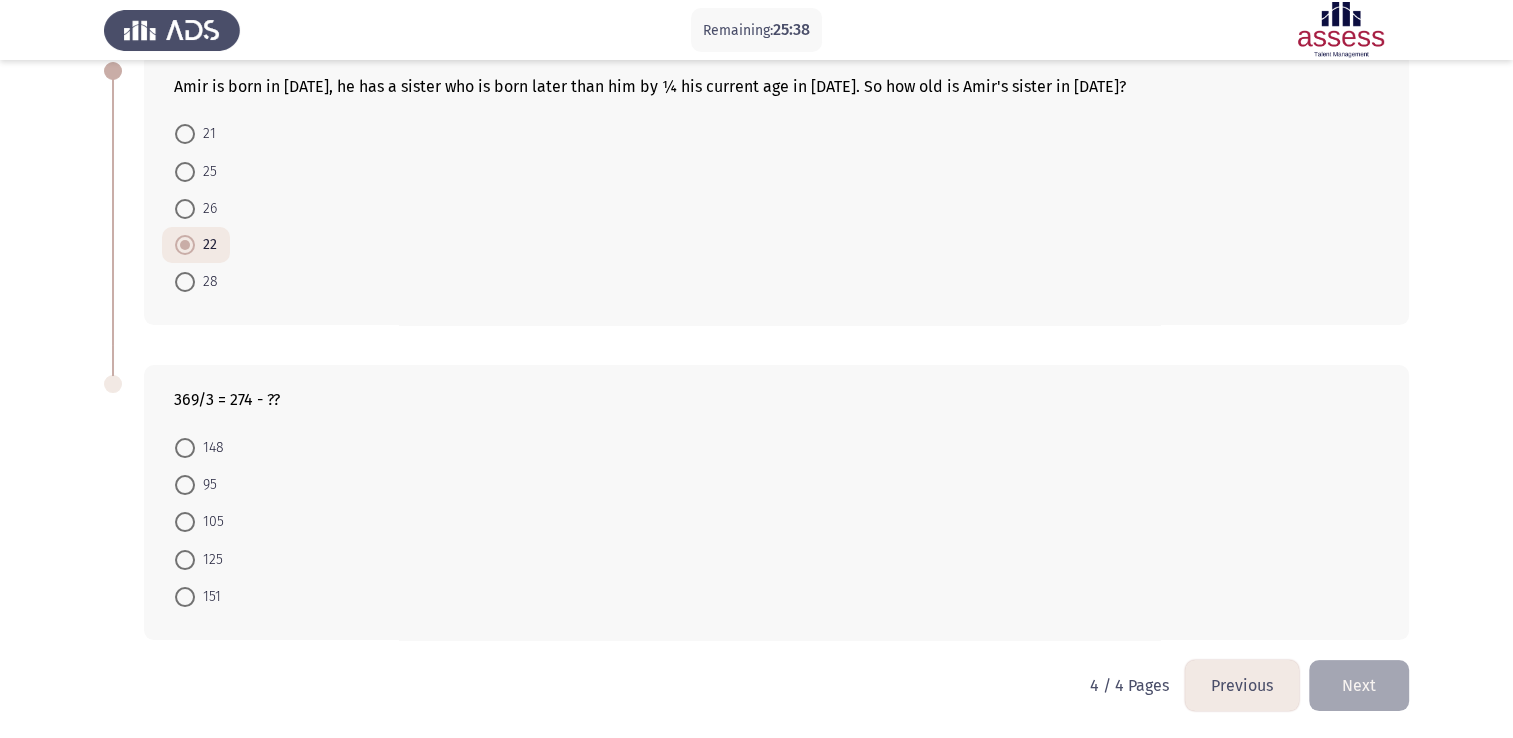 click at bounding box center [185, 485] 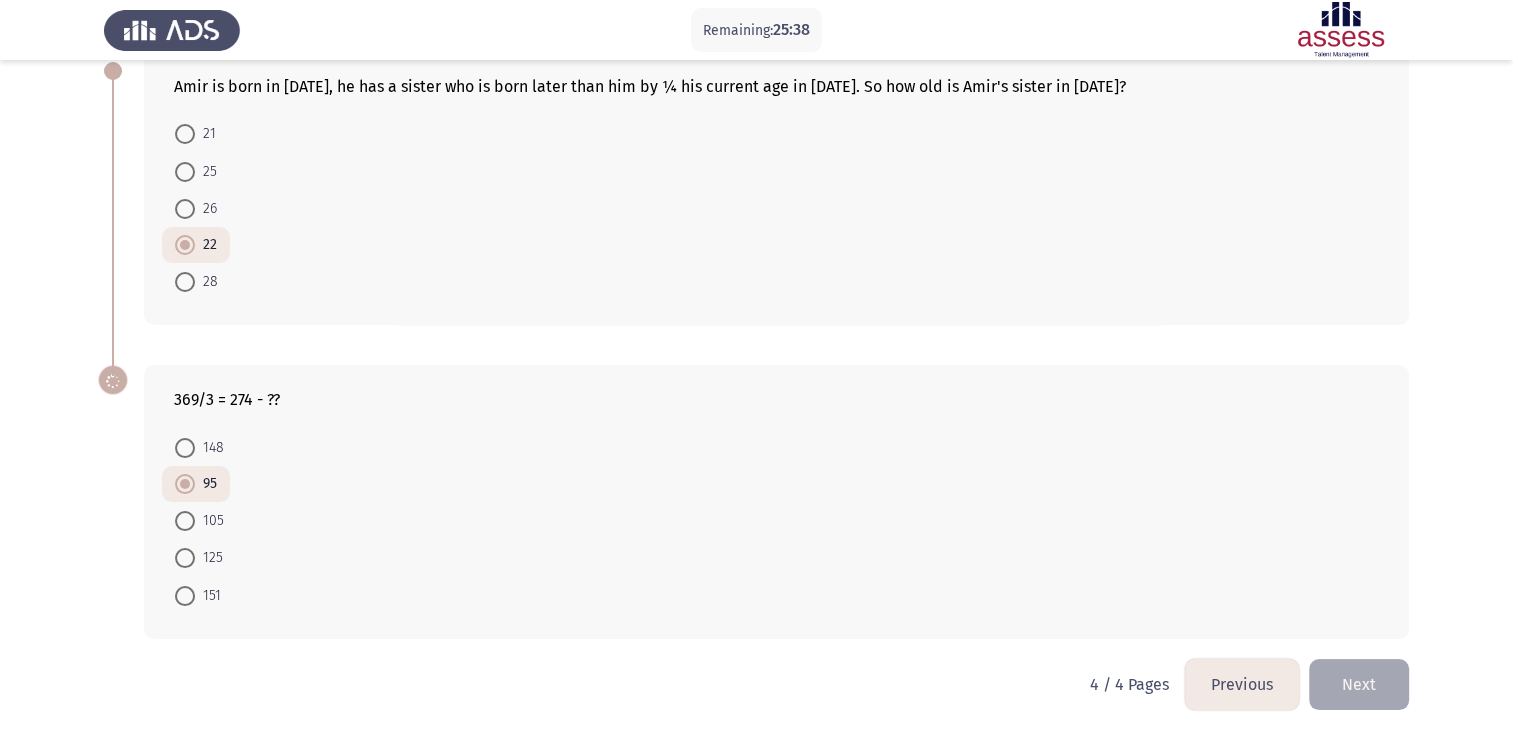 scroll, scrollTop: 115, scrollLeft: 0, axis: vertical 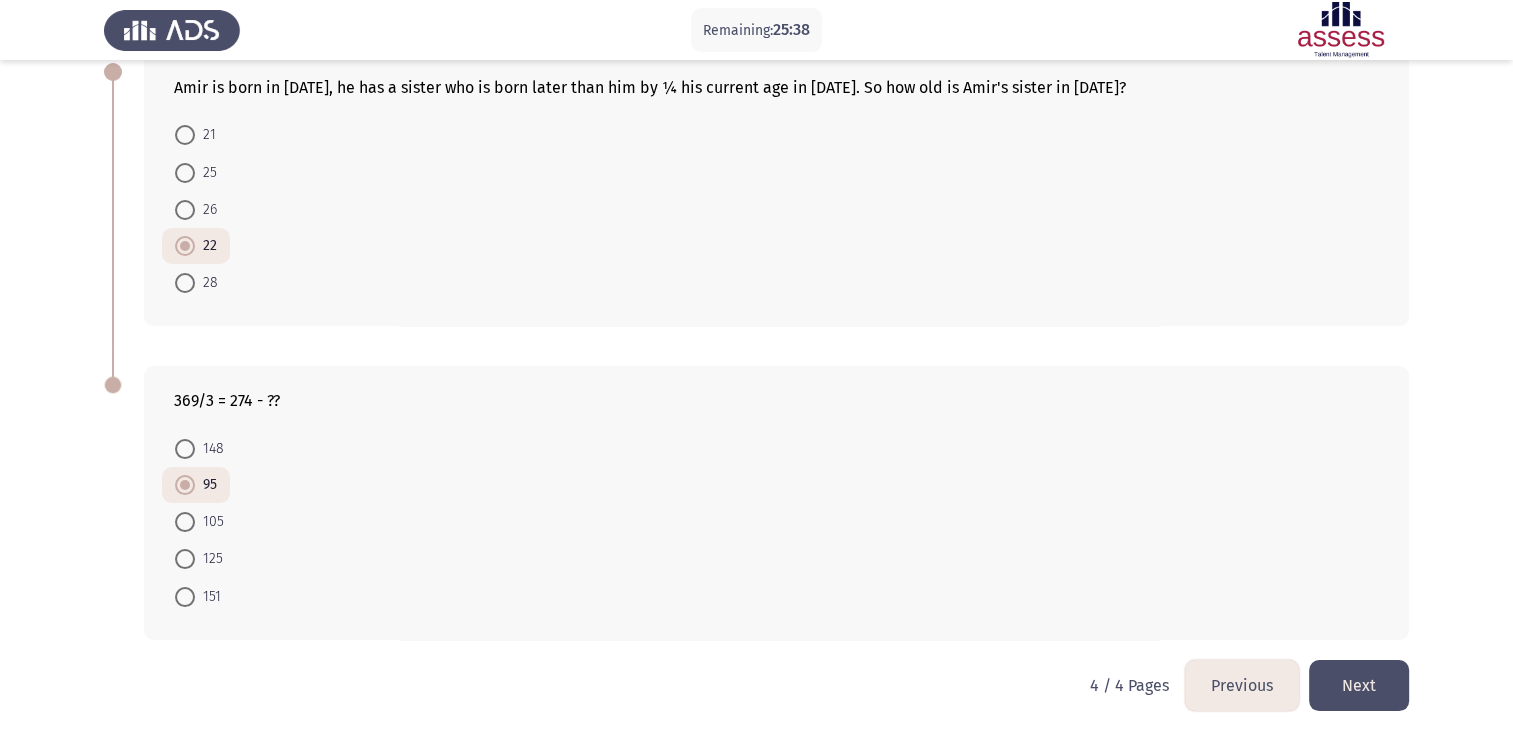 click on "Next" 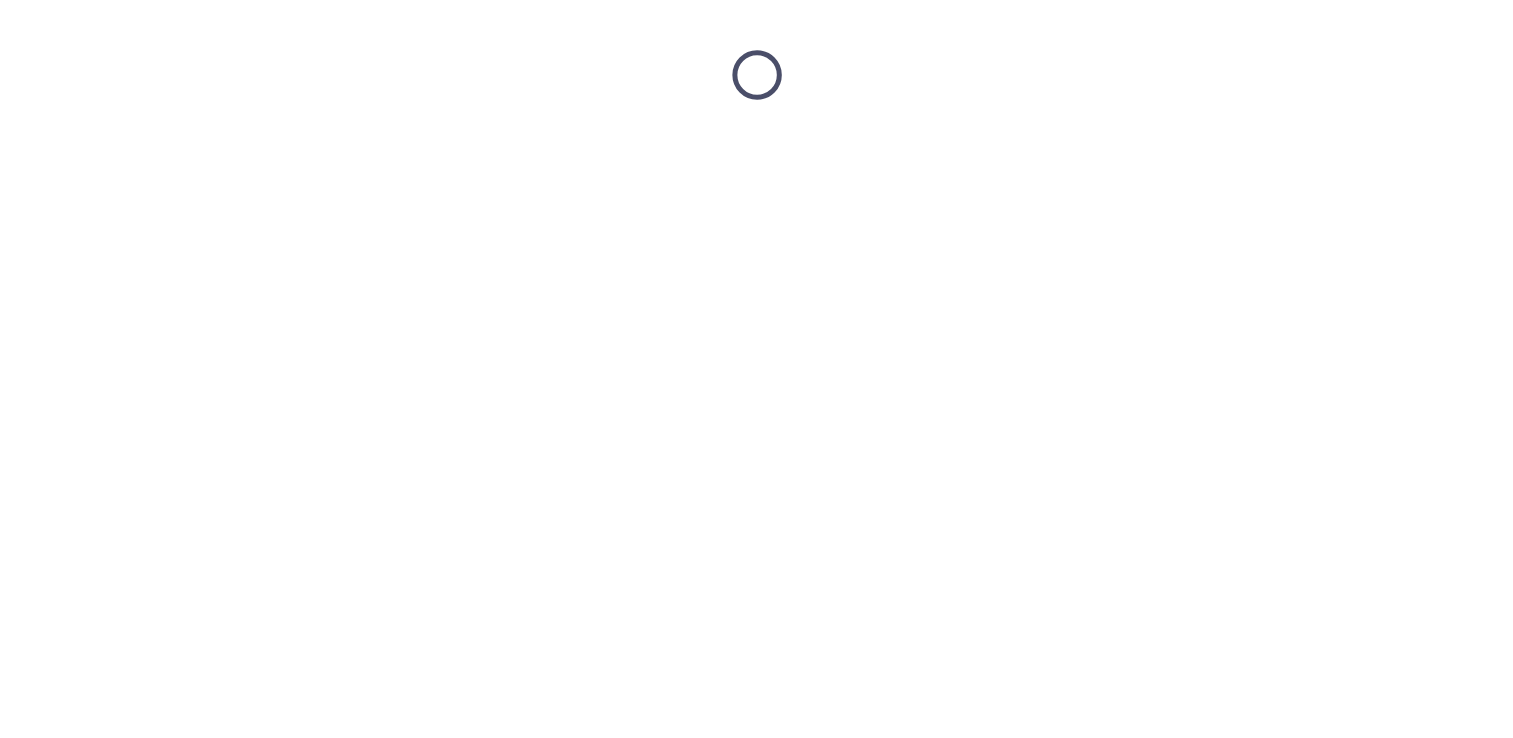 scroll, scrollTop: 0, scrollLeft: 0, axis: both 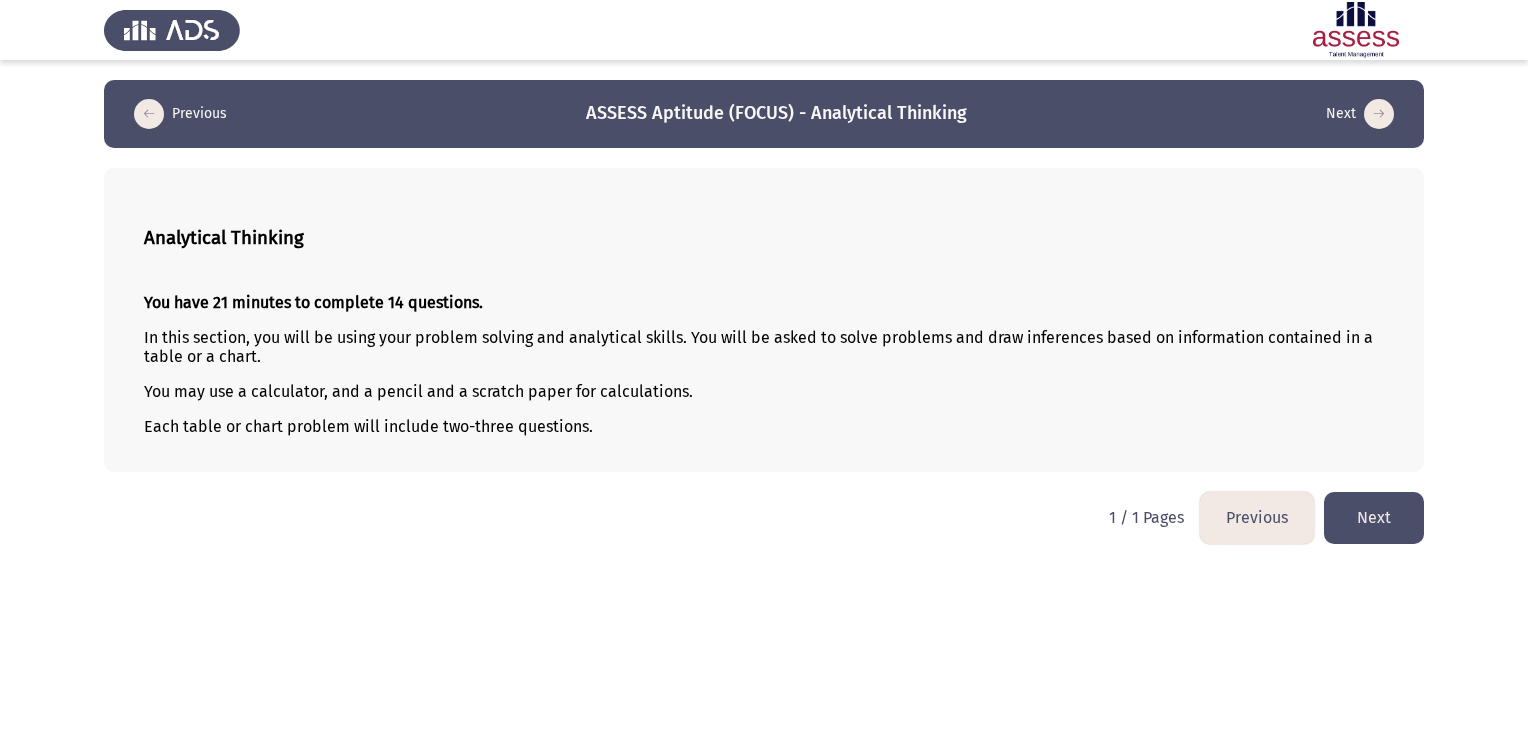click on "Next" 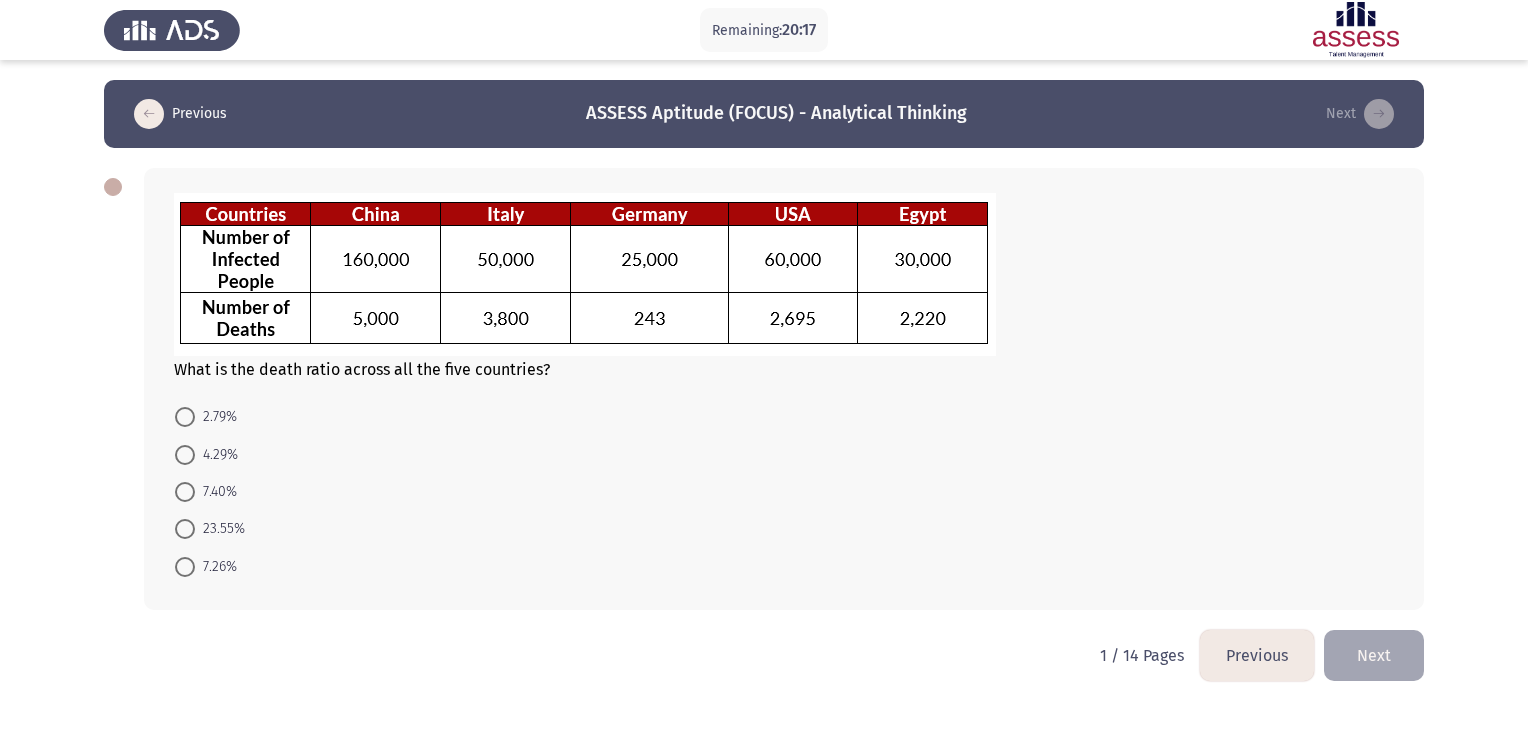 click at bounding box center [185, 492] 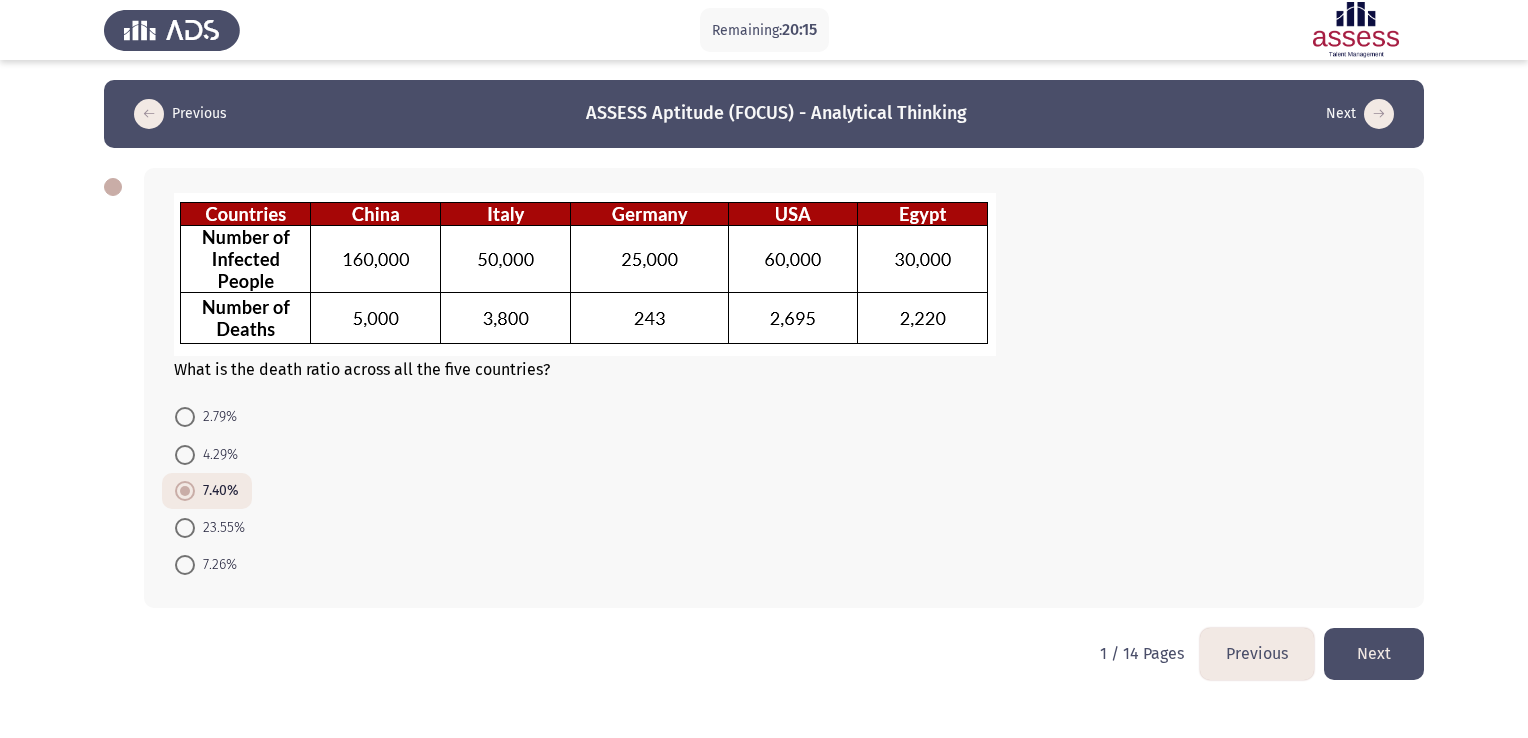 click on "Next" 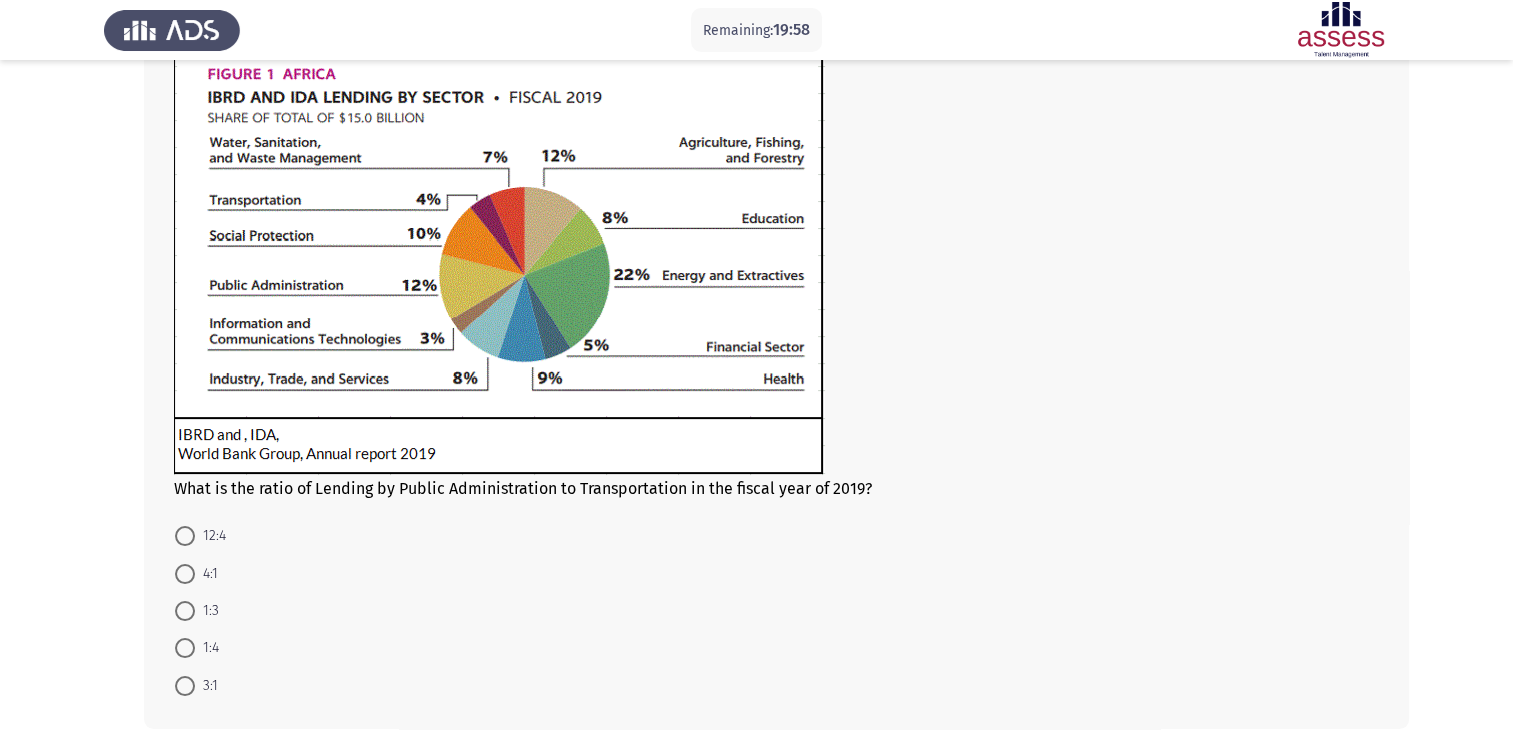 scroll, scrollTop: 148, scrollLeft: 0, axis: vertical 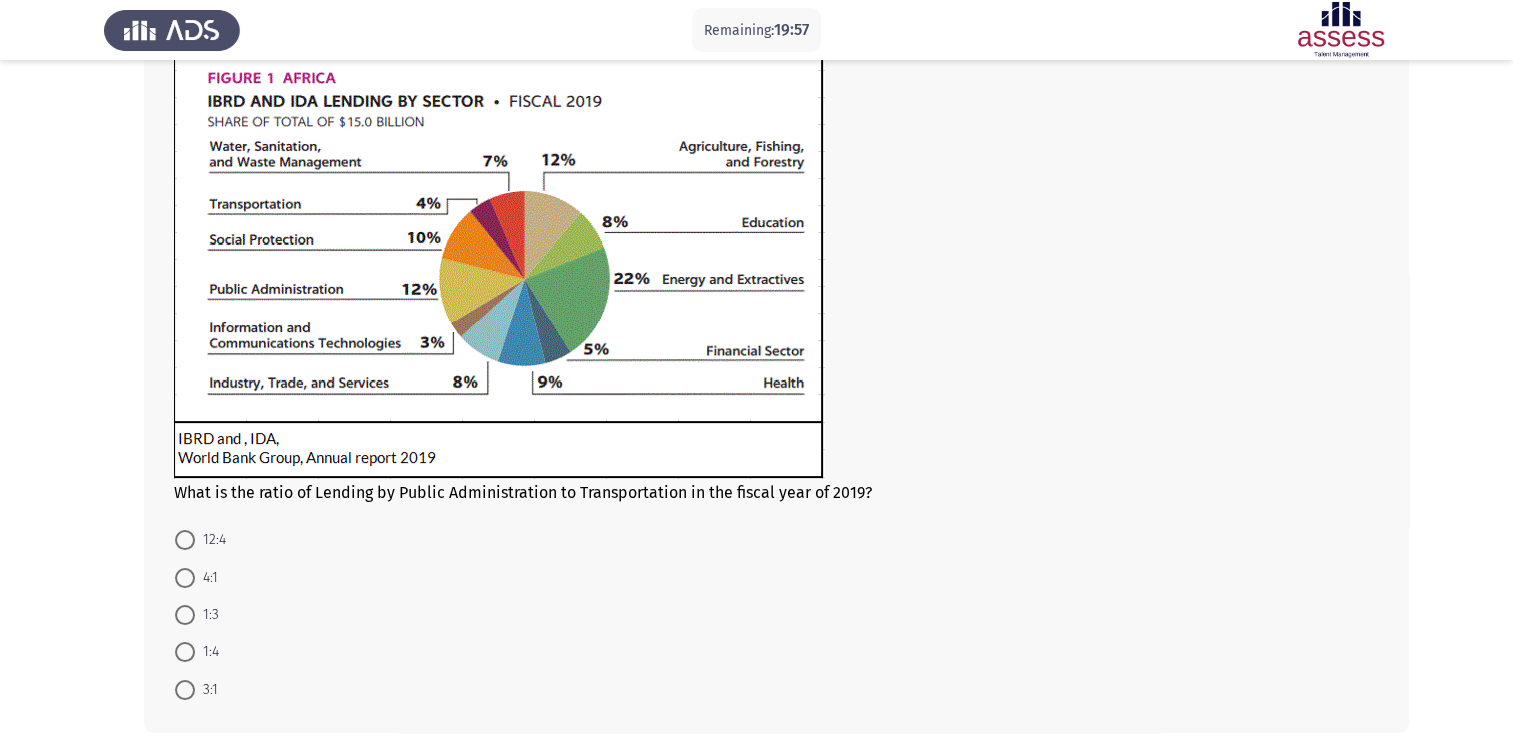 click on "4:1" at bounding box center [196, 576] 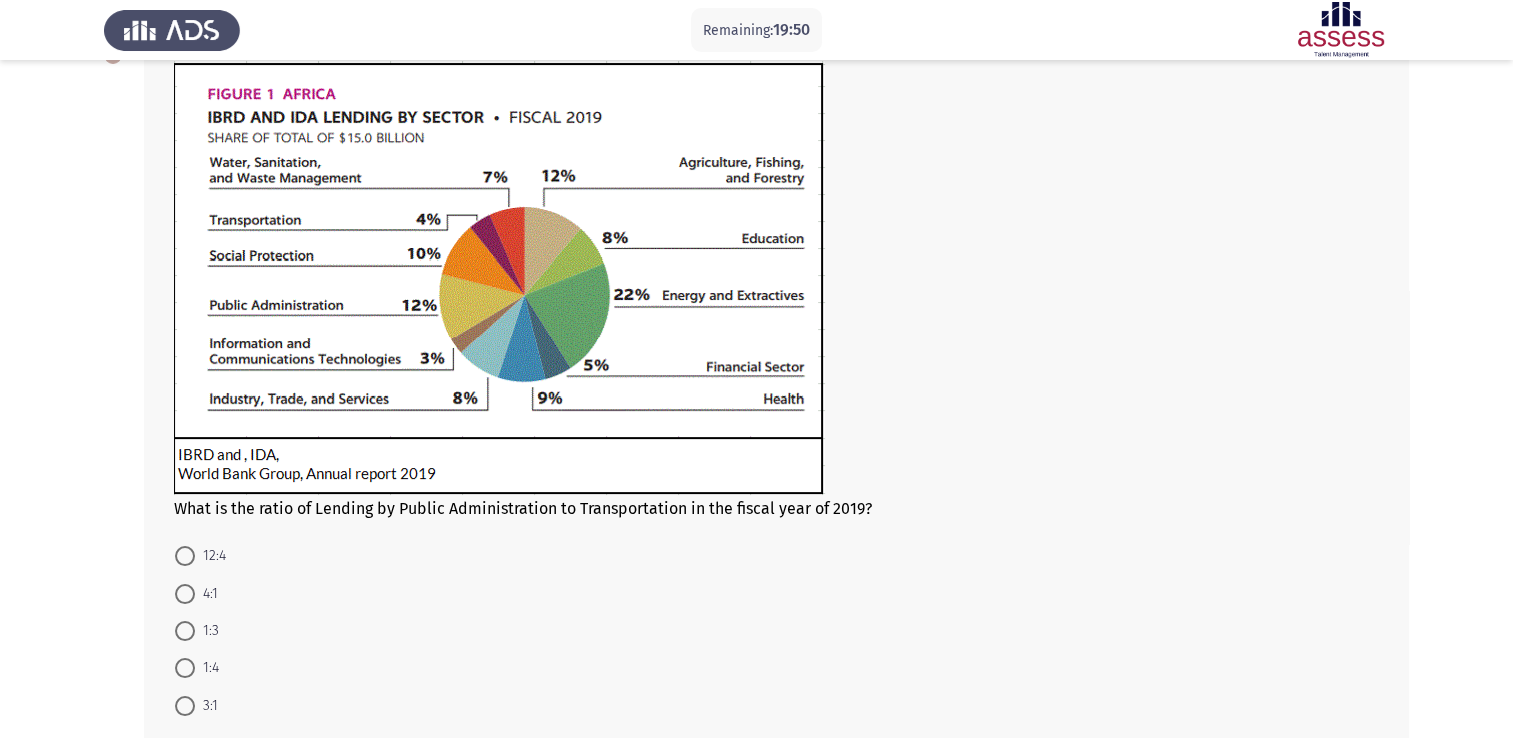 scroll, scrollTop: 132, scrollLeft: 0, axis: vertical 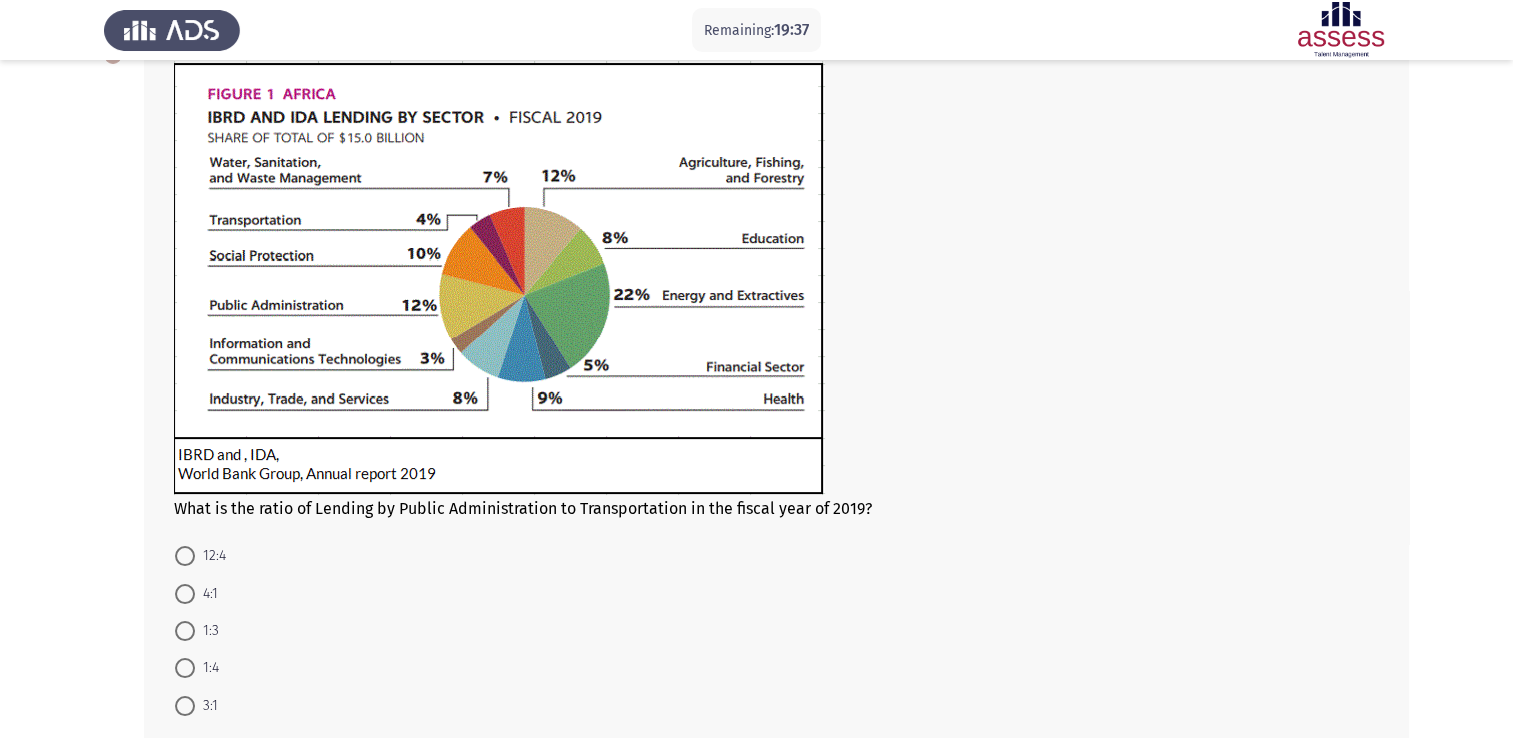 click at bounding box center (185, 631) 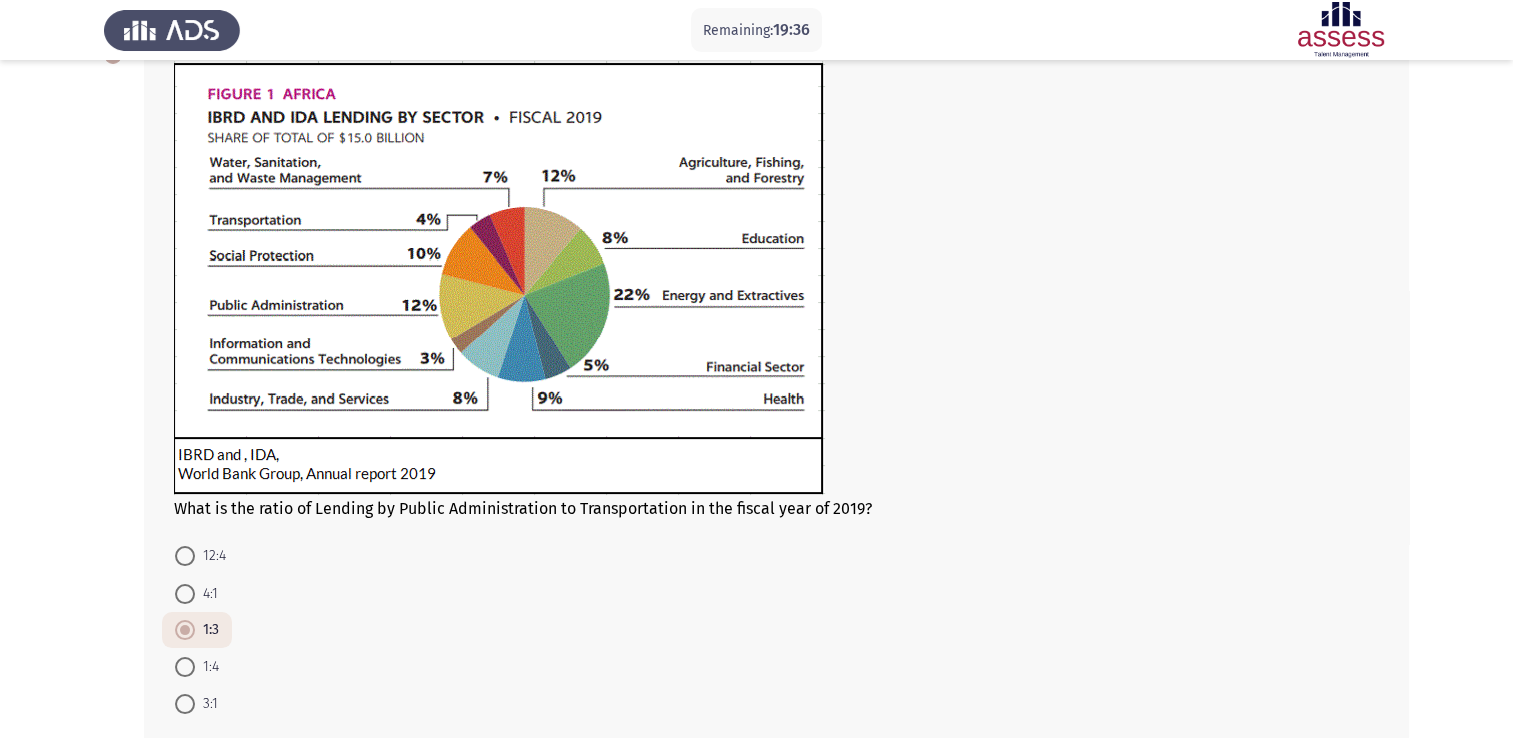 scroll, scrollTop: 240, scrollLeft: 0, axis: vertical 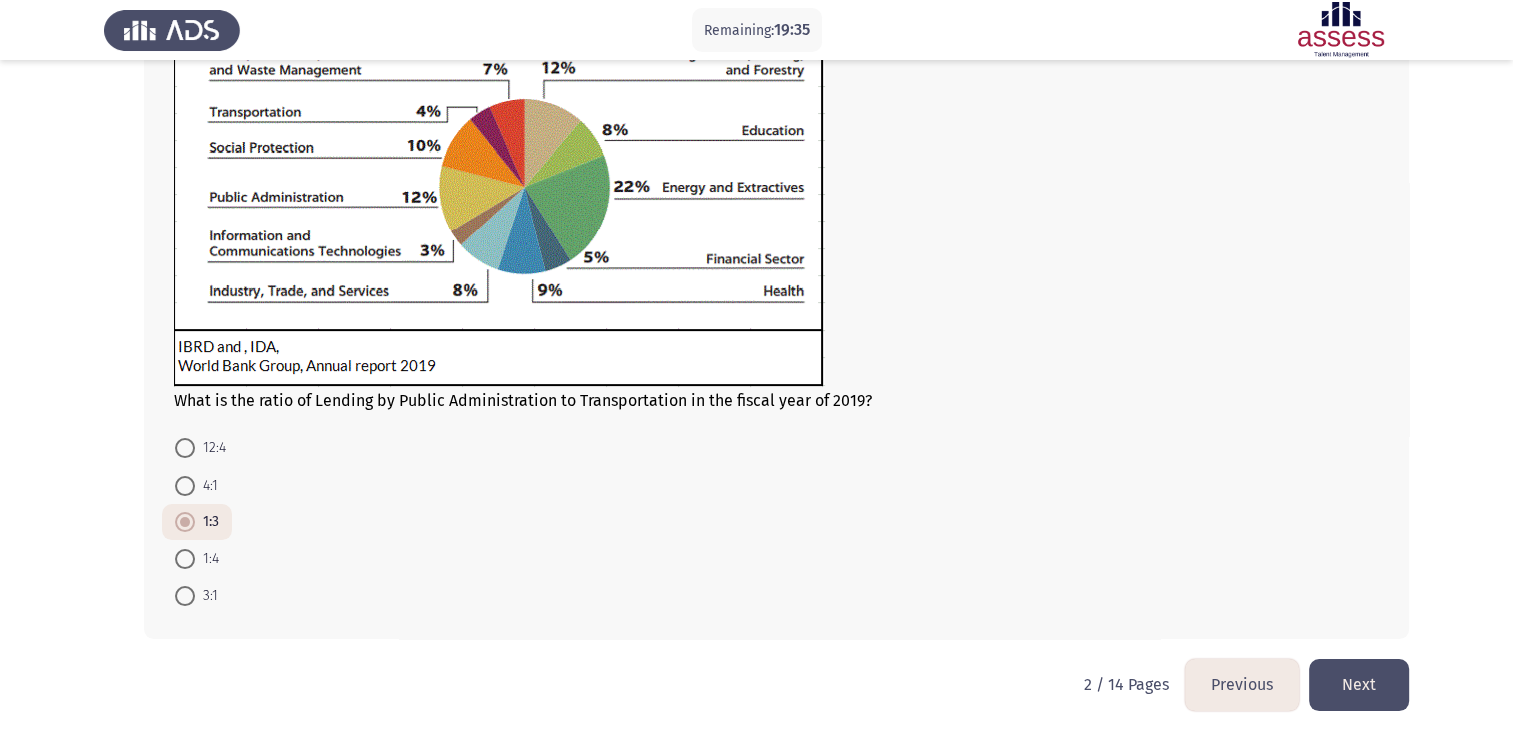 click on "What is the ratio of Lending by Public Administration to Transportation in the fiscal year of 2019?    12:4     4:1     1:3     1:4     3:1" 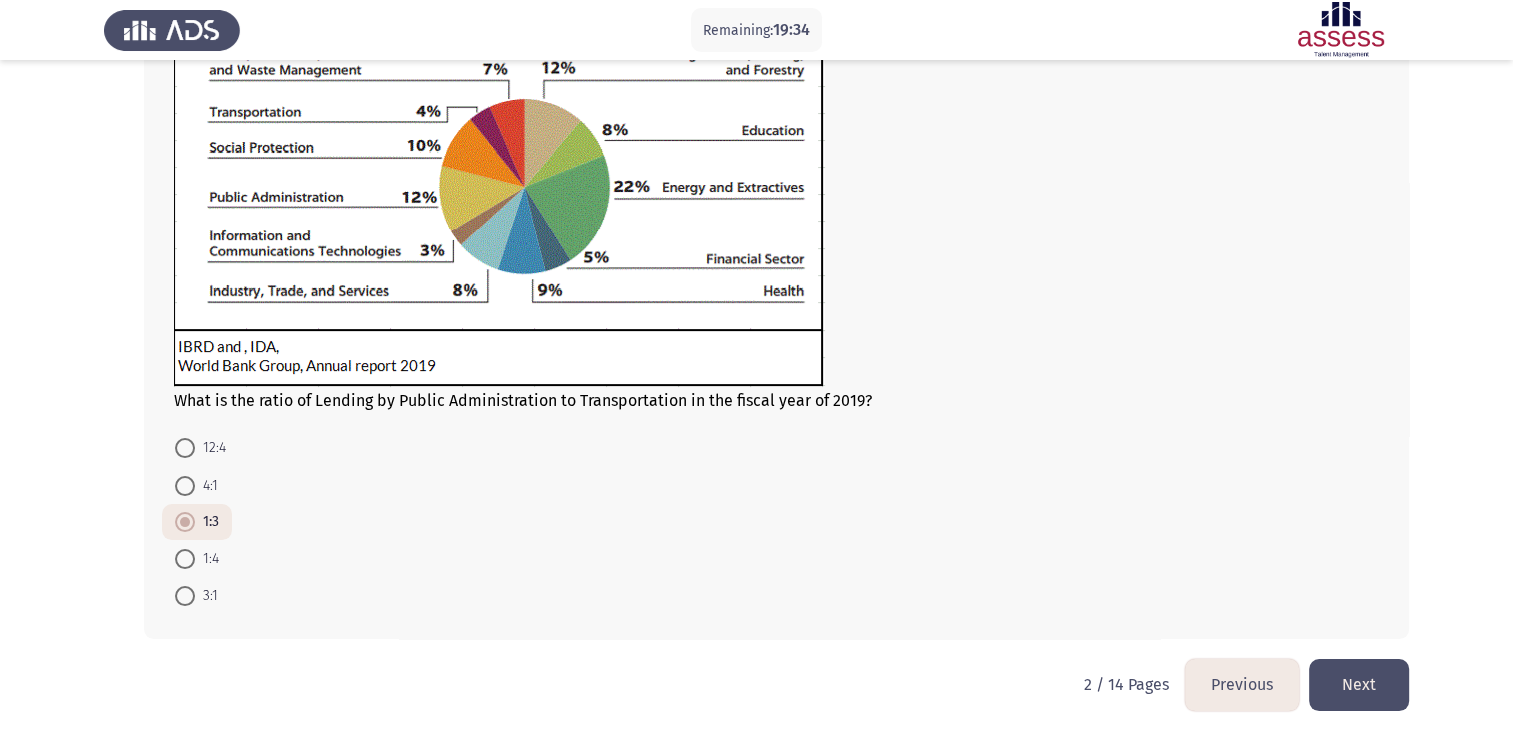 click on "Next" 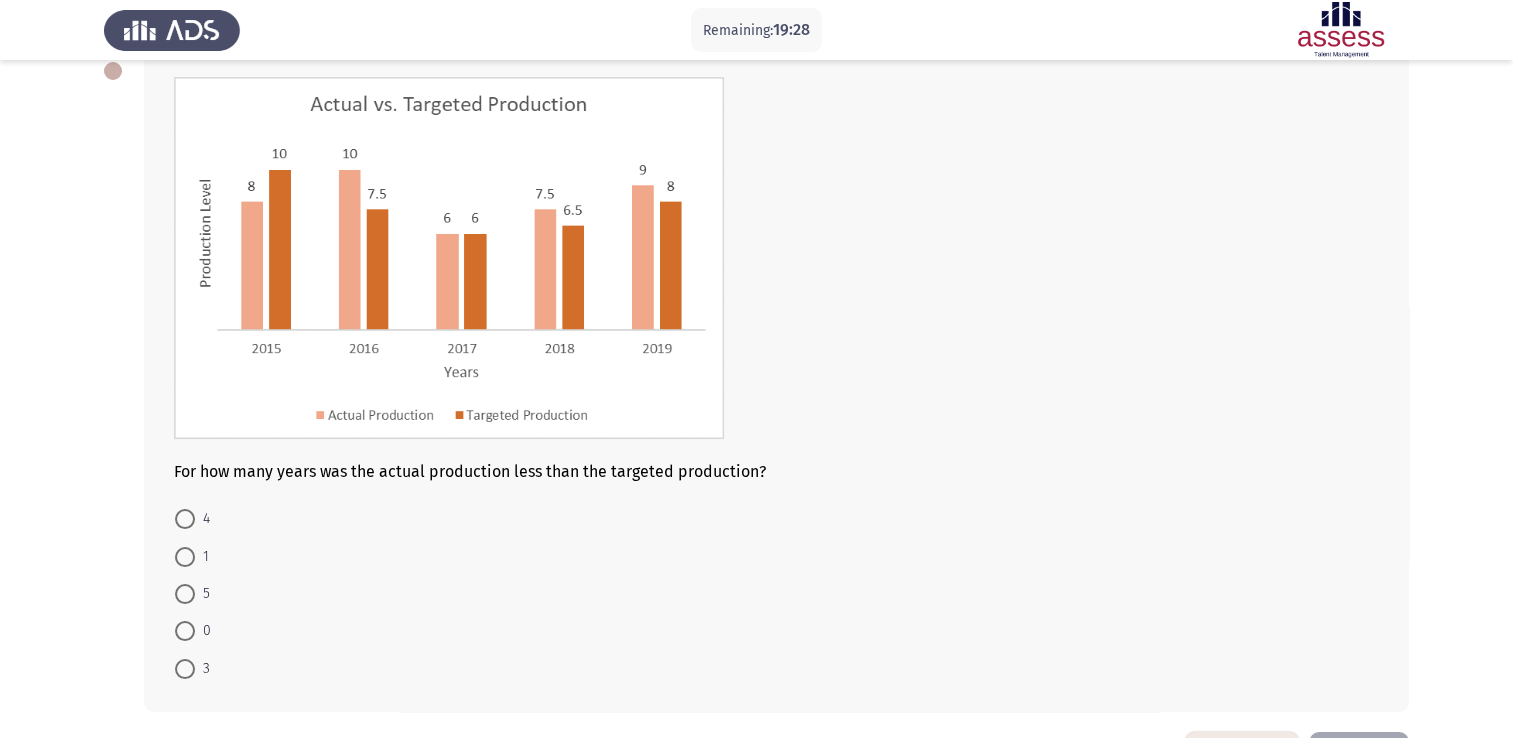scroll, scrollTop: 113, scrollLeft: 0, axis: vertical 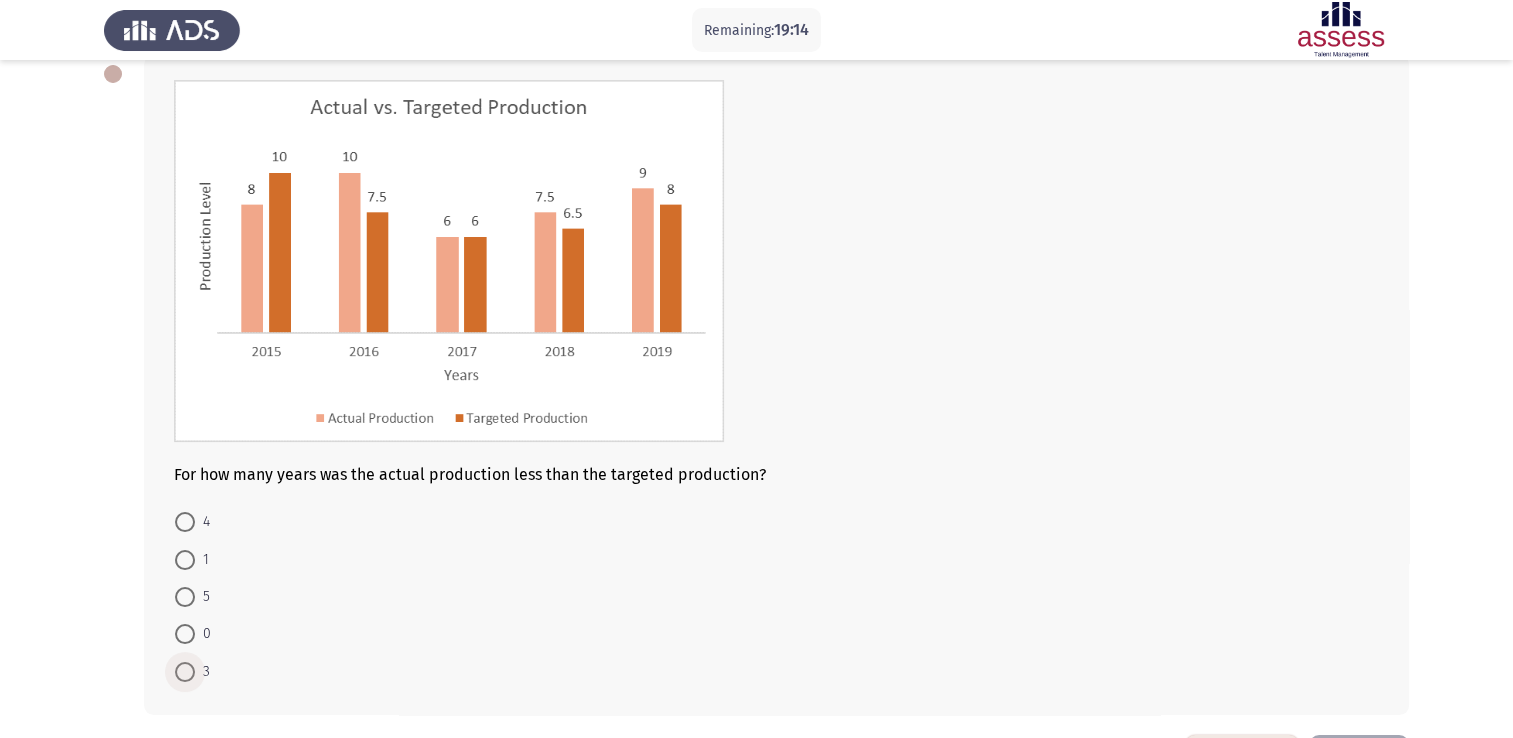 click at bounding box center [185, 672] 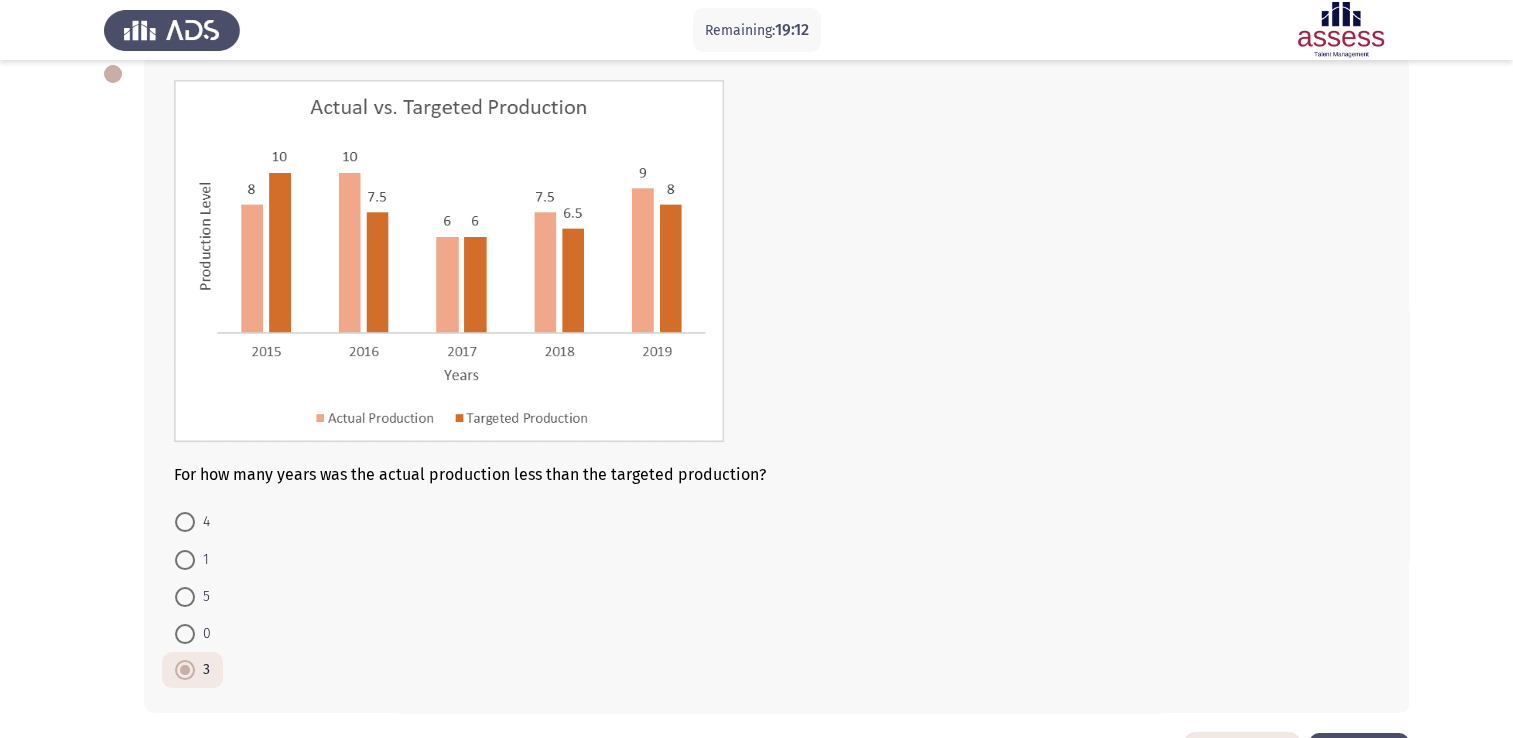 click on "1" at bounding box center [192, 558] 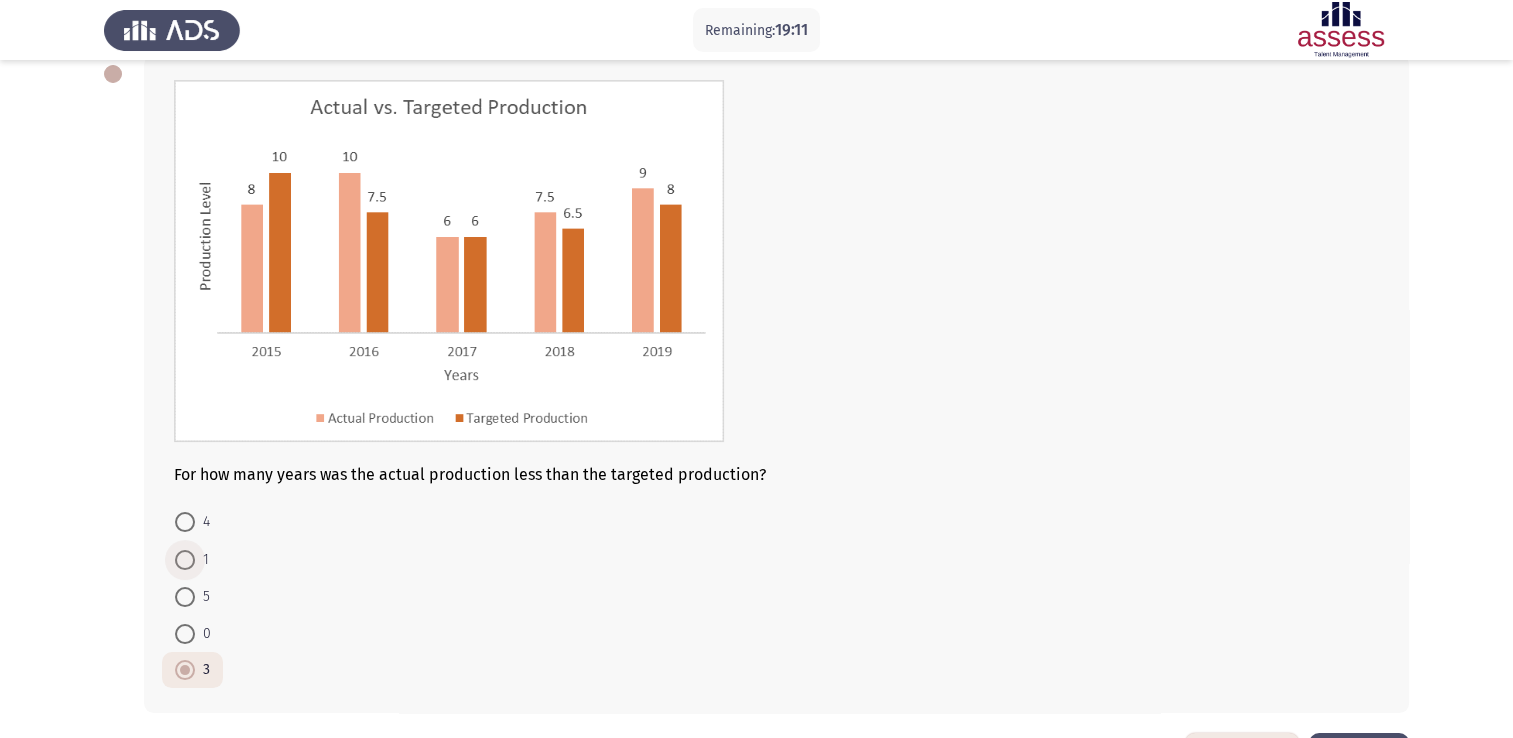 click at bounding box center (185, 560) 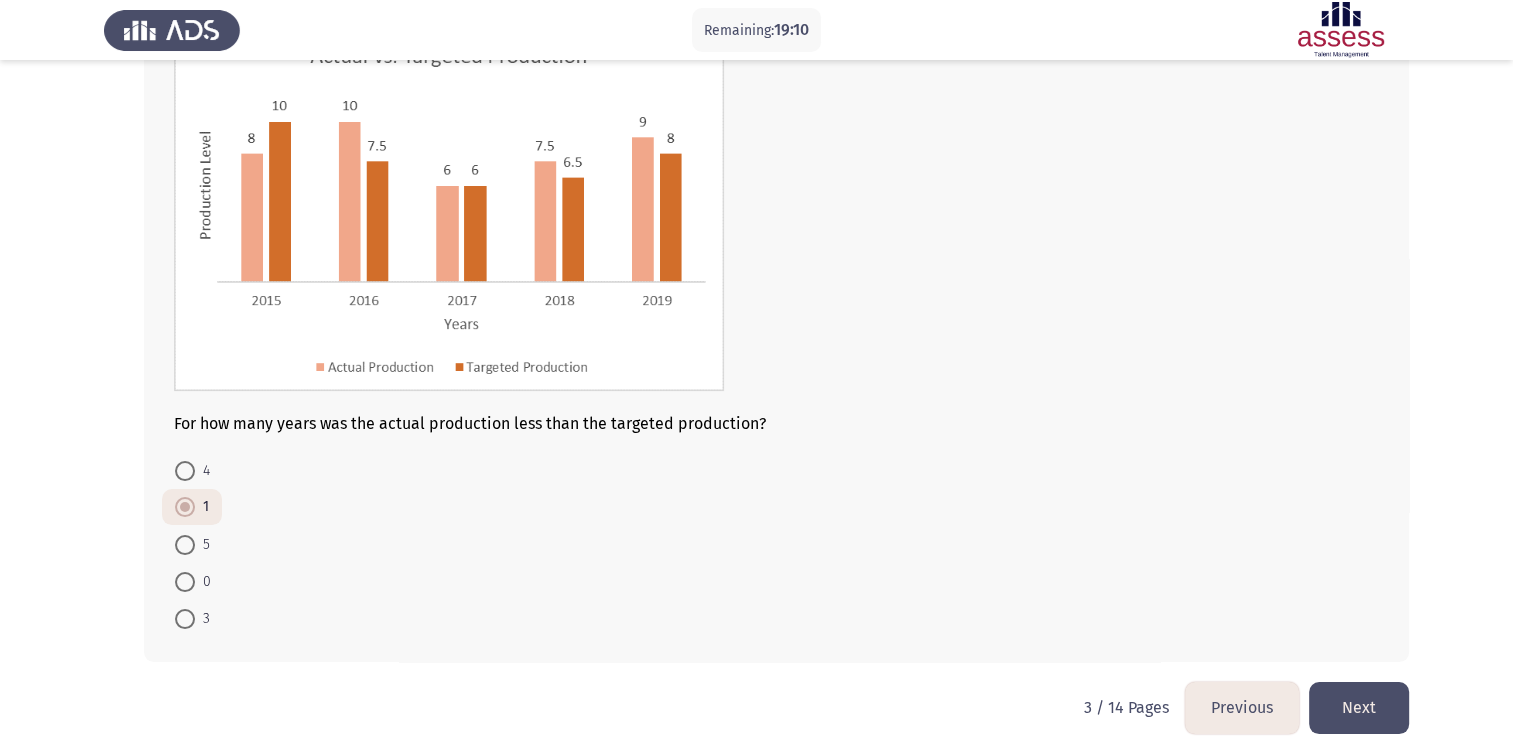 scroll, scrollTop: 188, scrollLeft: 0, axis: vertical 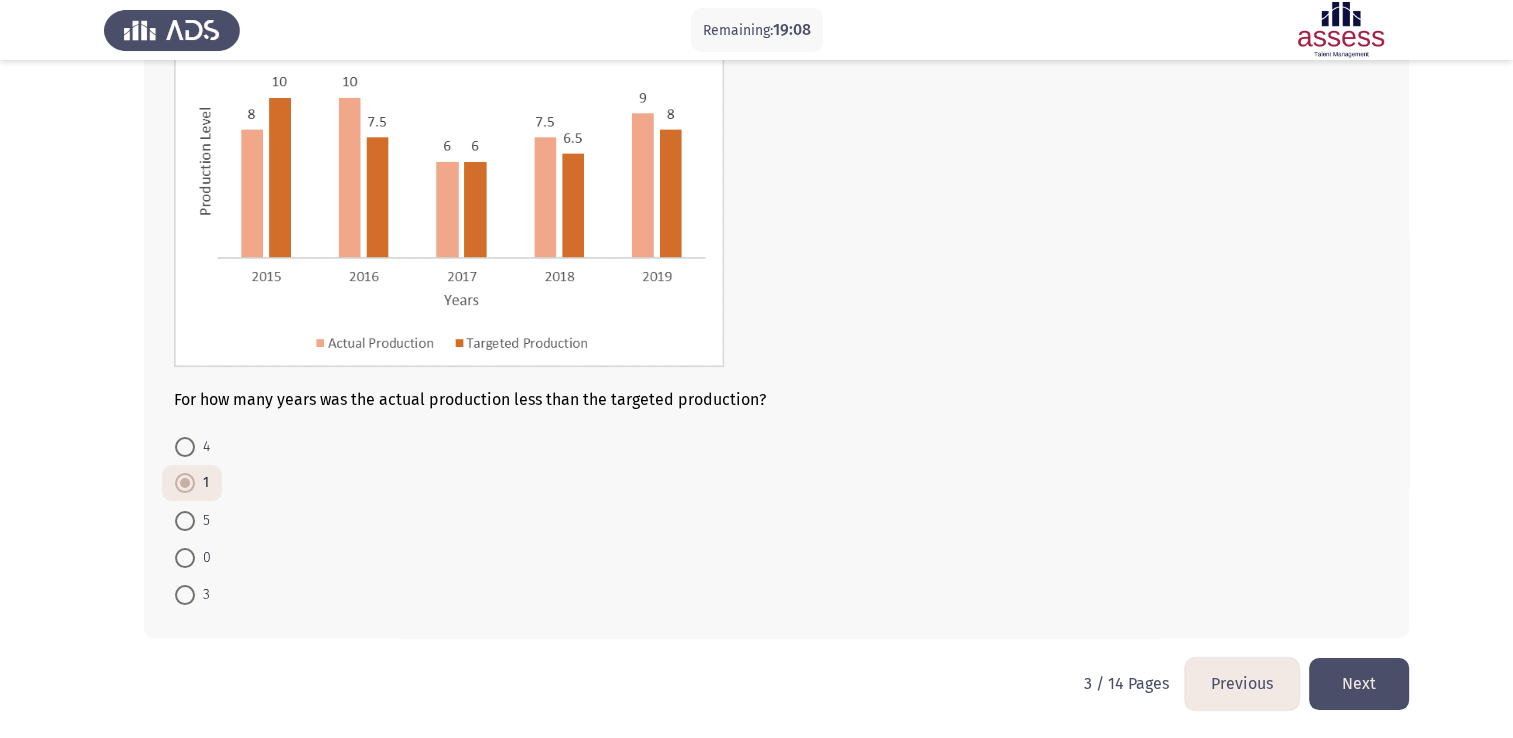 click on "For how many years was the actual production less than the targeted production?    4     1     5     0     3" 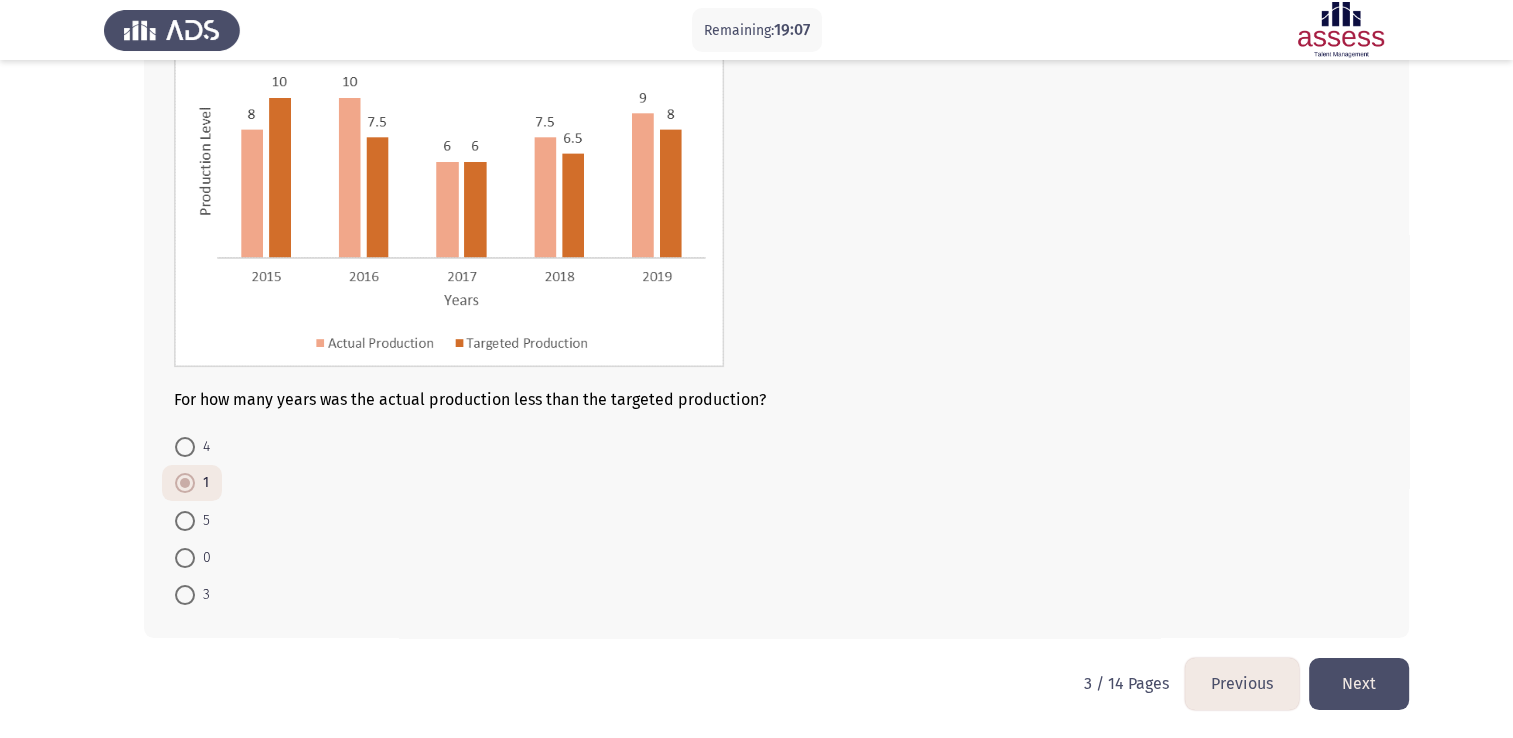 click on "Next" 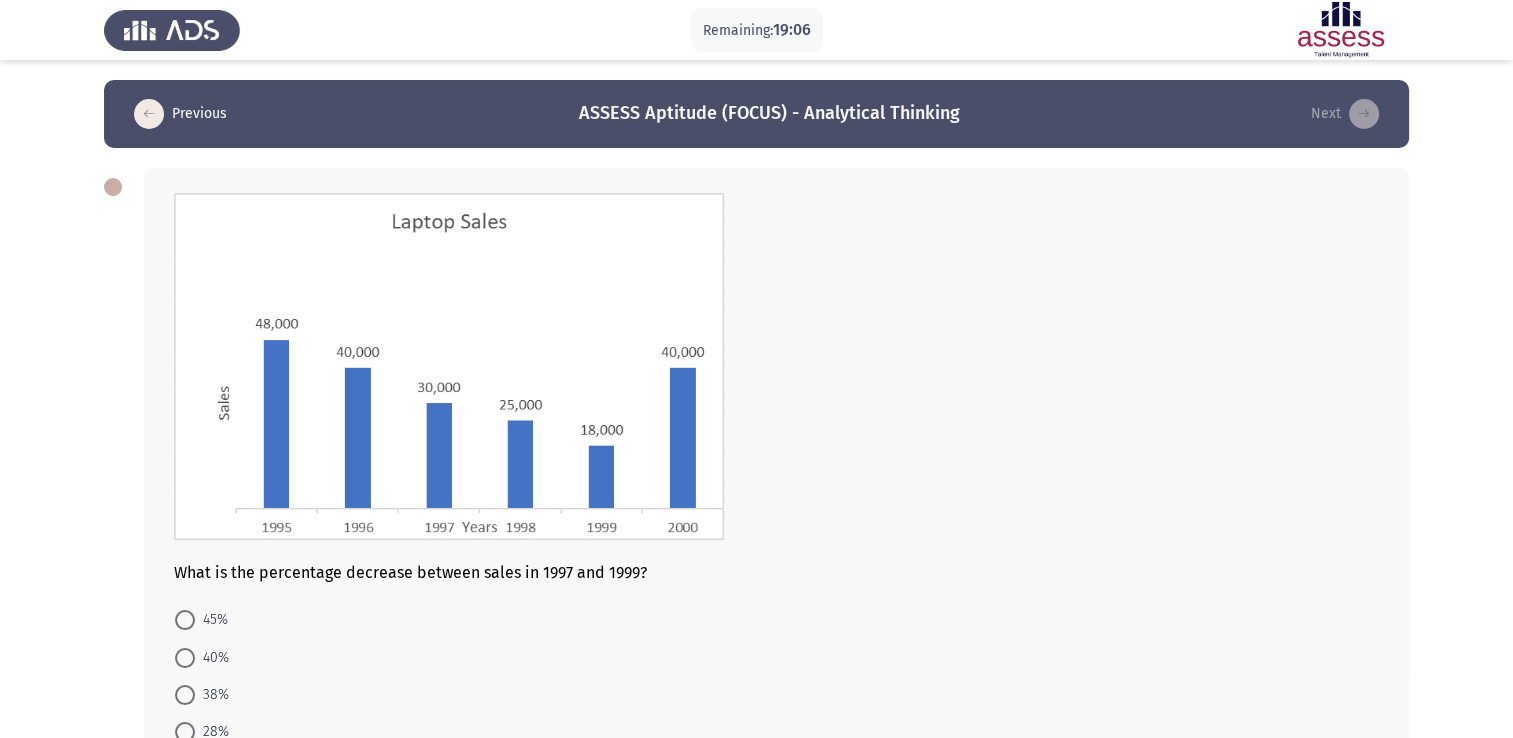 scroll, scrollTop: 173, scrollLeft: 0, axis: vertical 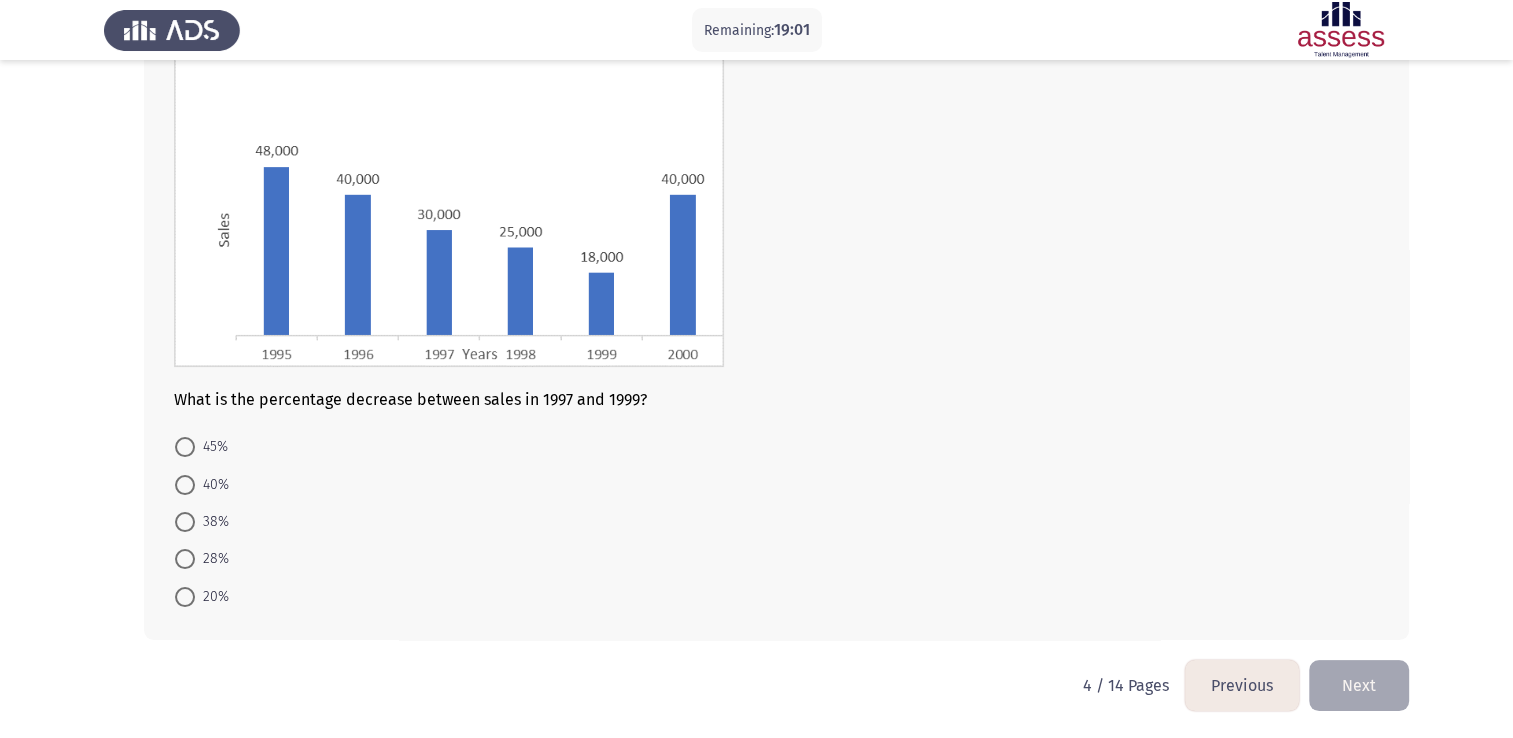 click at bounding box center [185, 522] 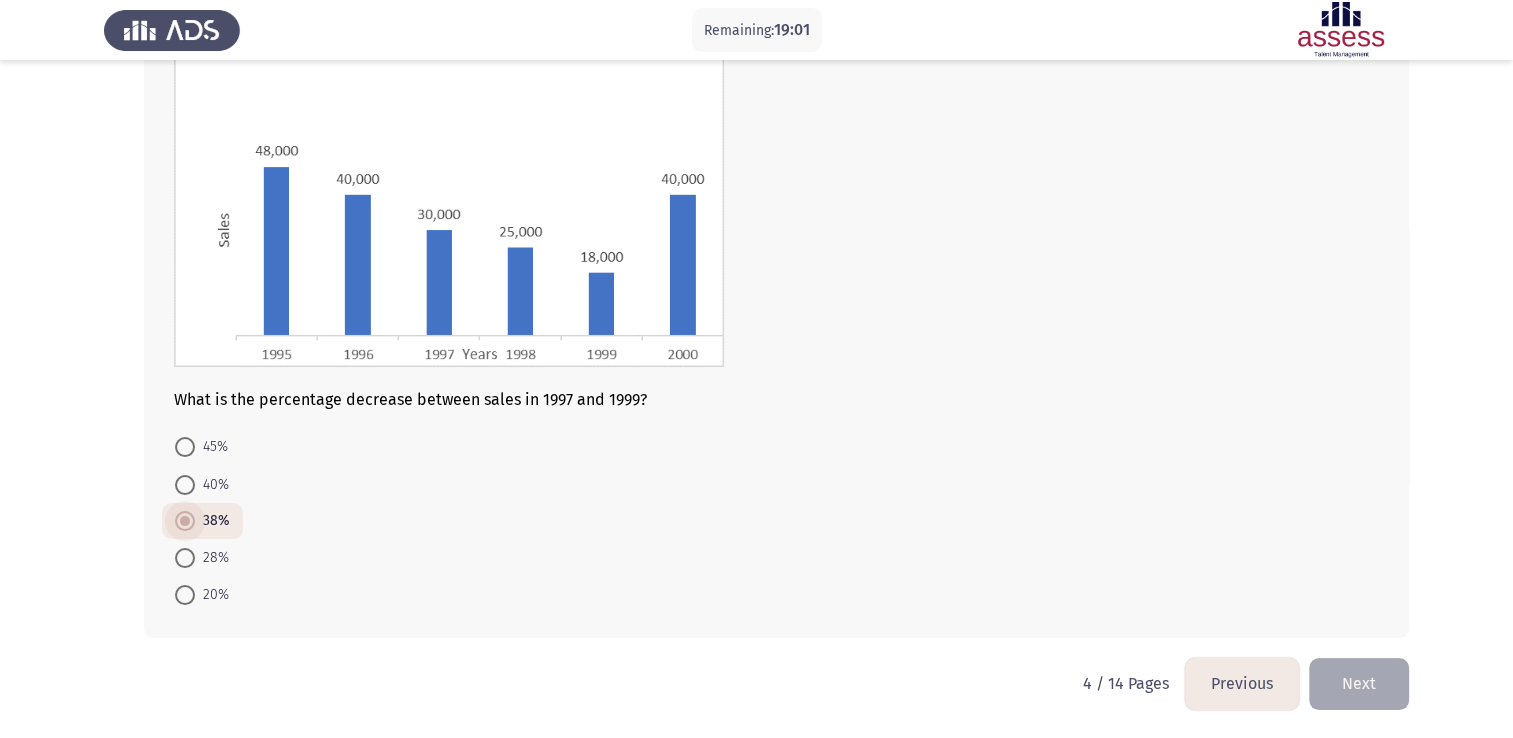 scroll, scrollTop: 172, scrollLeft: 0, axis: vertical 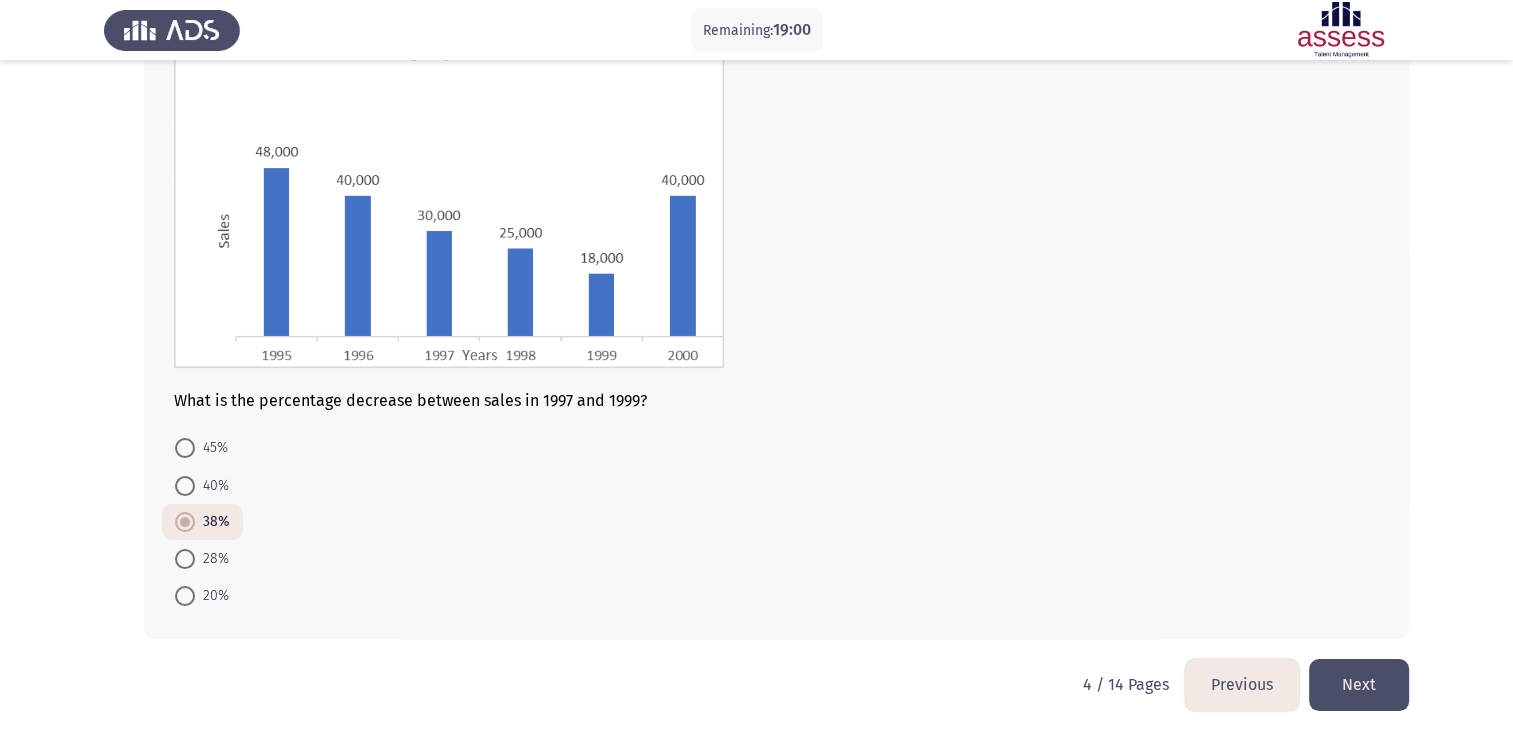 click on "Next" 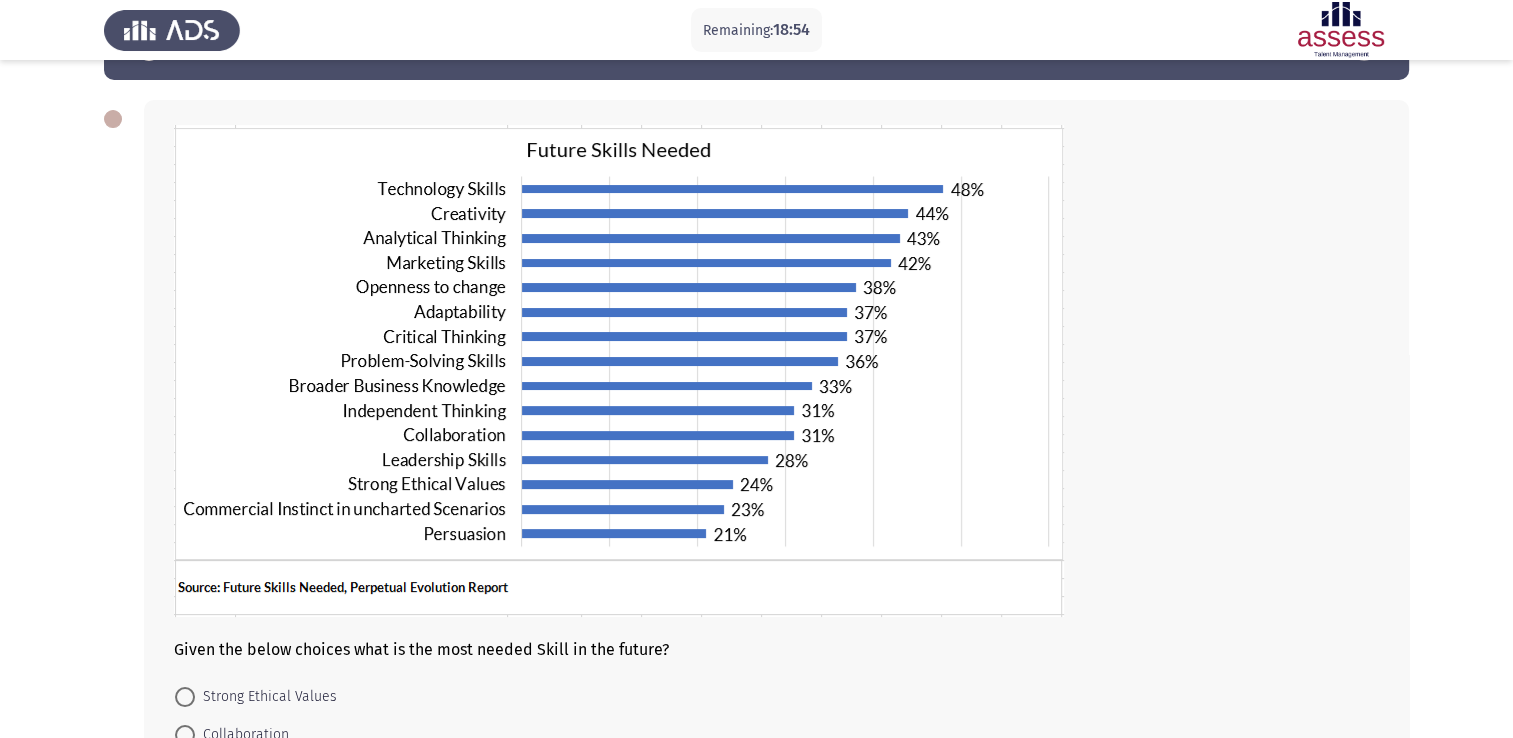 scroll, scrollTop: 319, scrollLeft: 0, axis: vertical 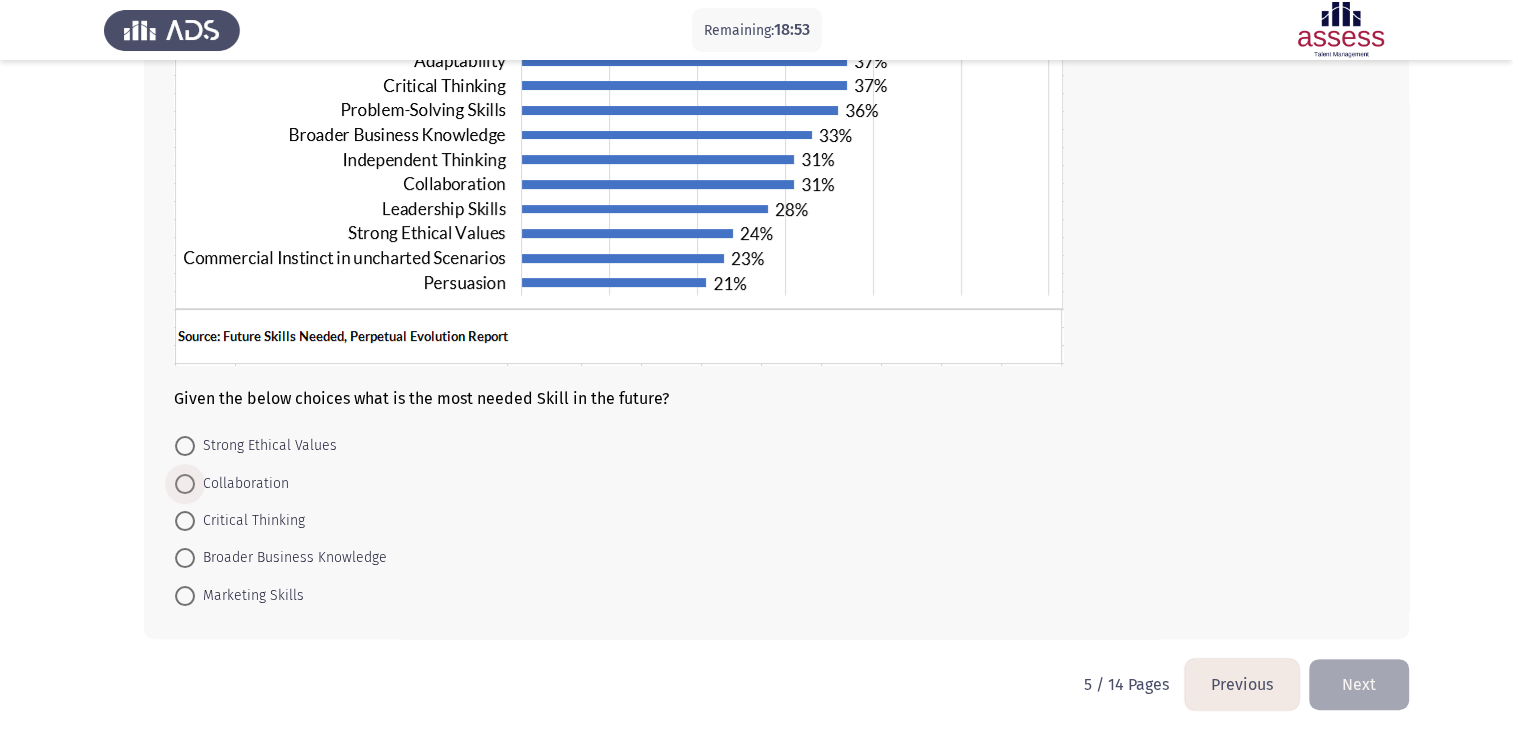 click on "Collaboration" at bounding box center (242, 484) 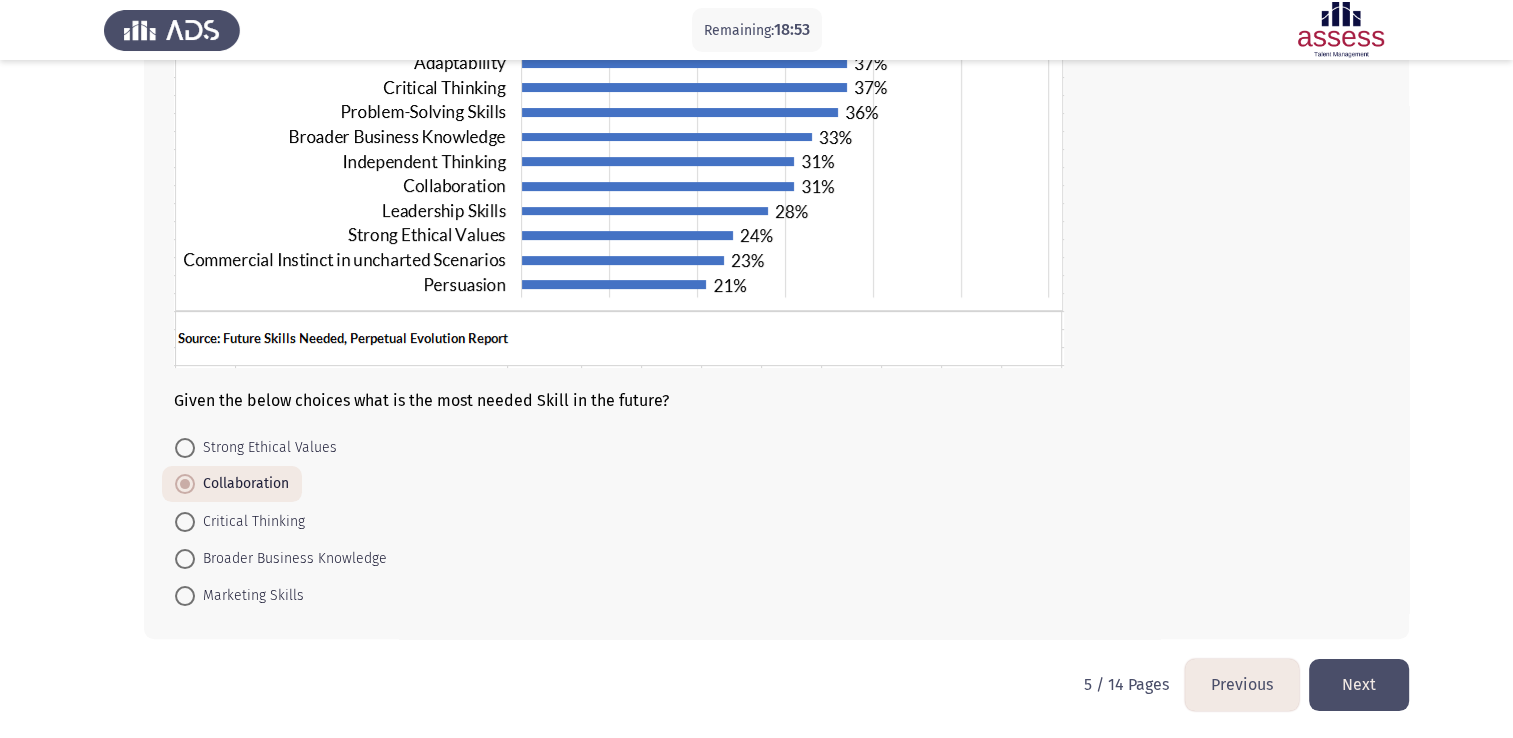 click at bounding box center [185, 522] 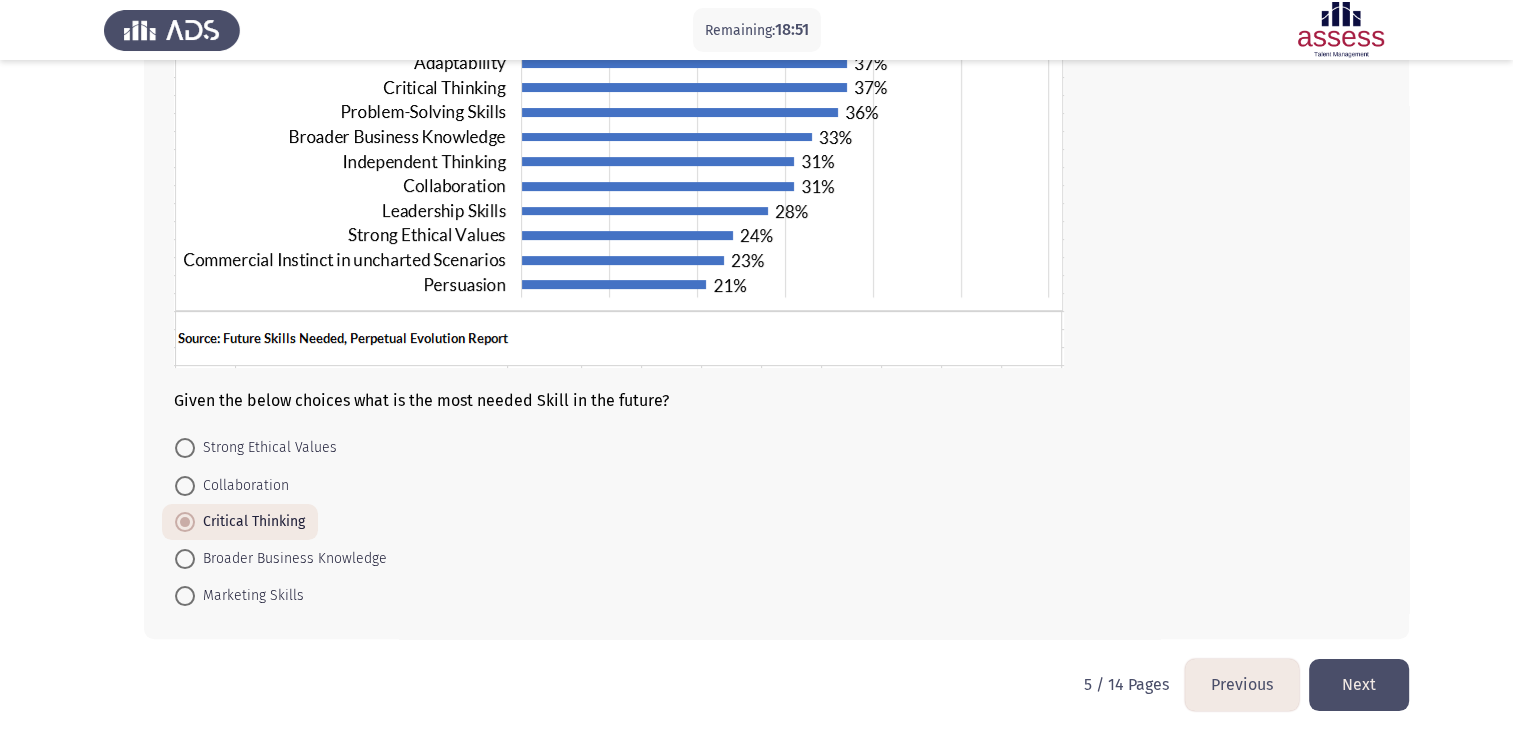 click on "Remaining: 18:51 Previous
ASSESS Aptitude (FOCUS) - Analytical Thinking   Next  Given the below choices what is the most needed Skill in the future?    Strong Ethical Values     Collaboration     Critical Thinking     Broader Business Knowledge     Marketing Skills   5 / 14 Pages   Previous
Next" at bounding box center (756, 211) 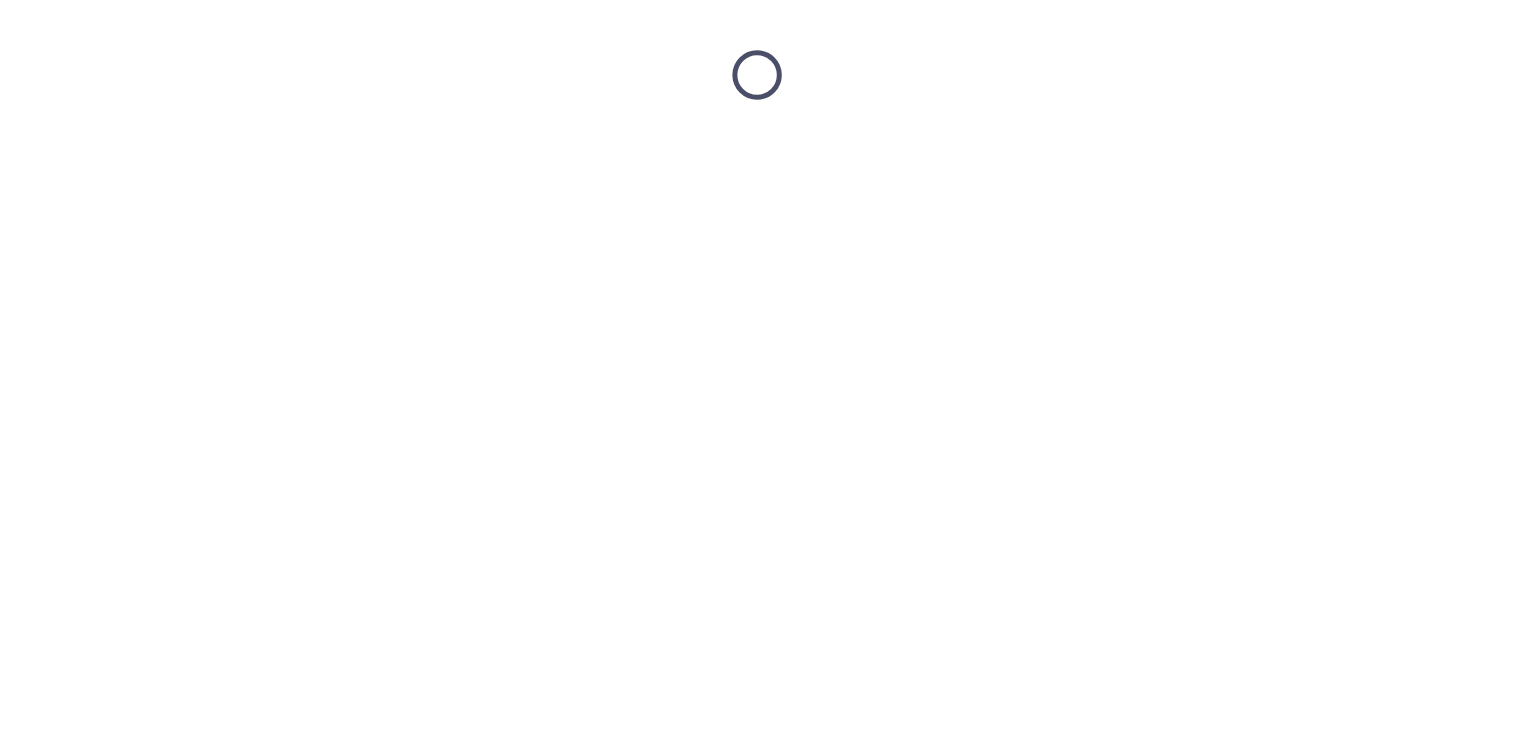 scroll, scrollTop: 0, scrollLeft: 0, axis: both 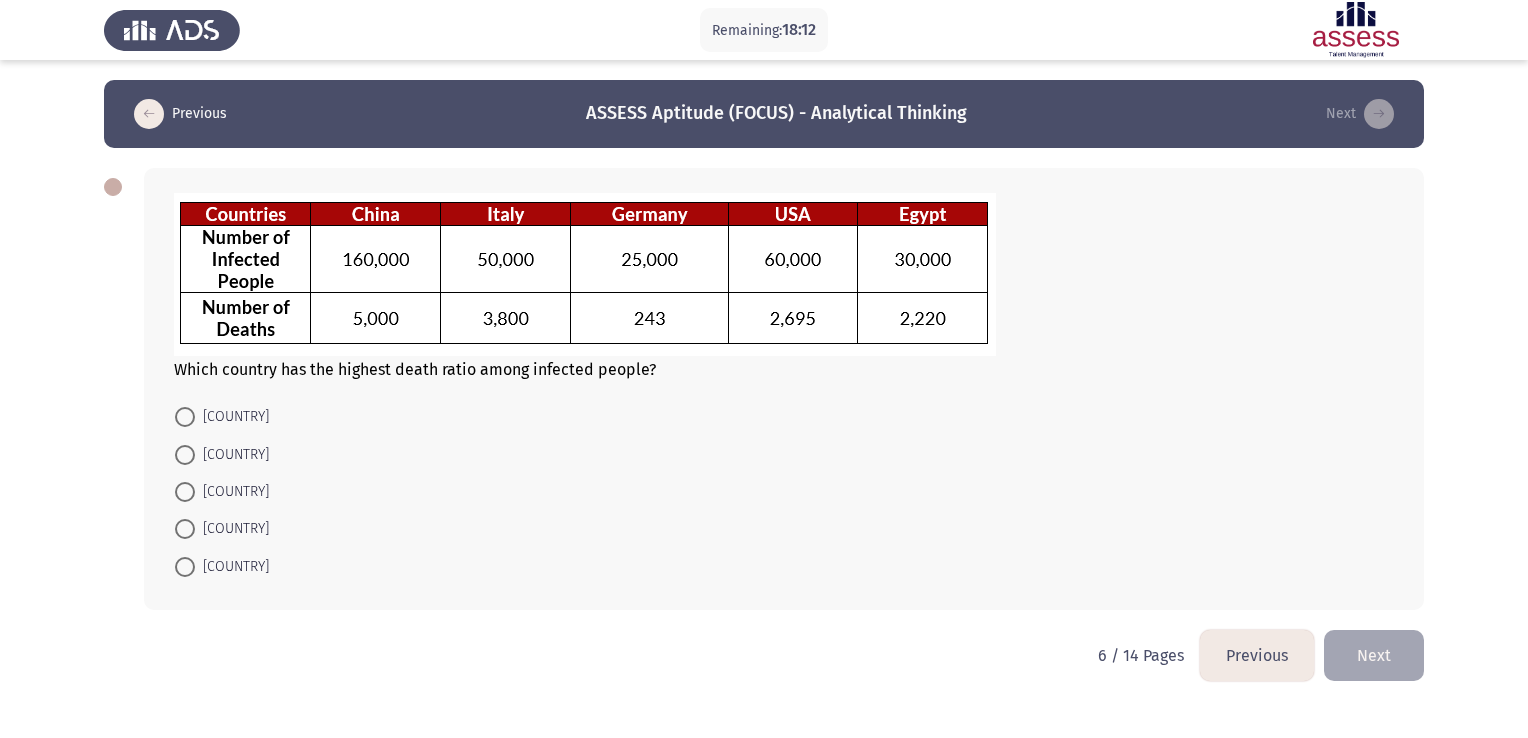 click on "[COUNTRY]" at bounding box center (232, 417) 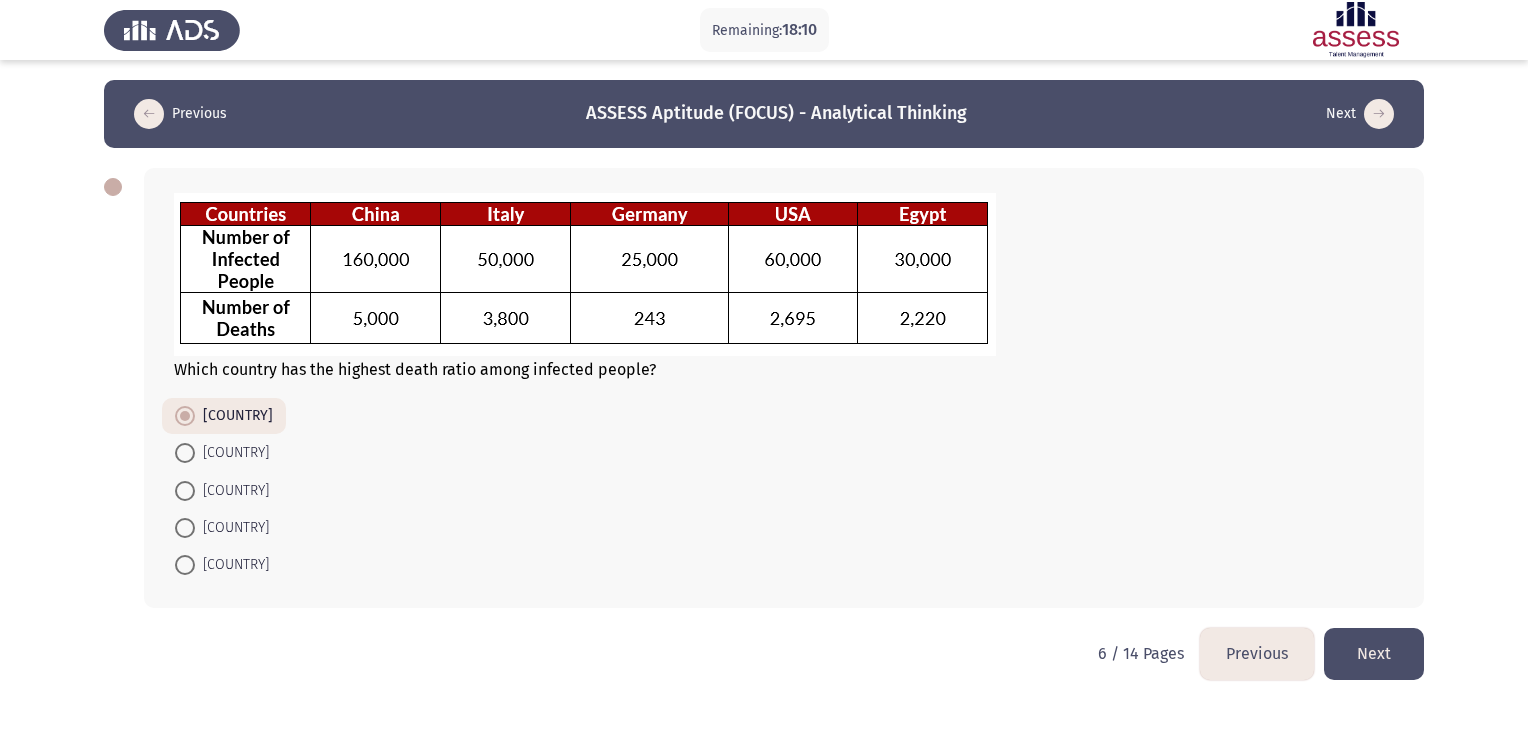 click on "Next" 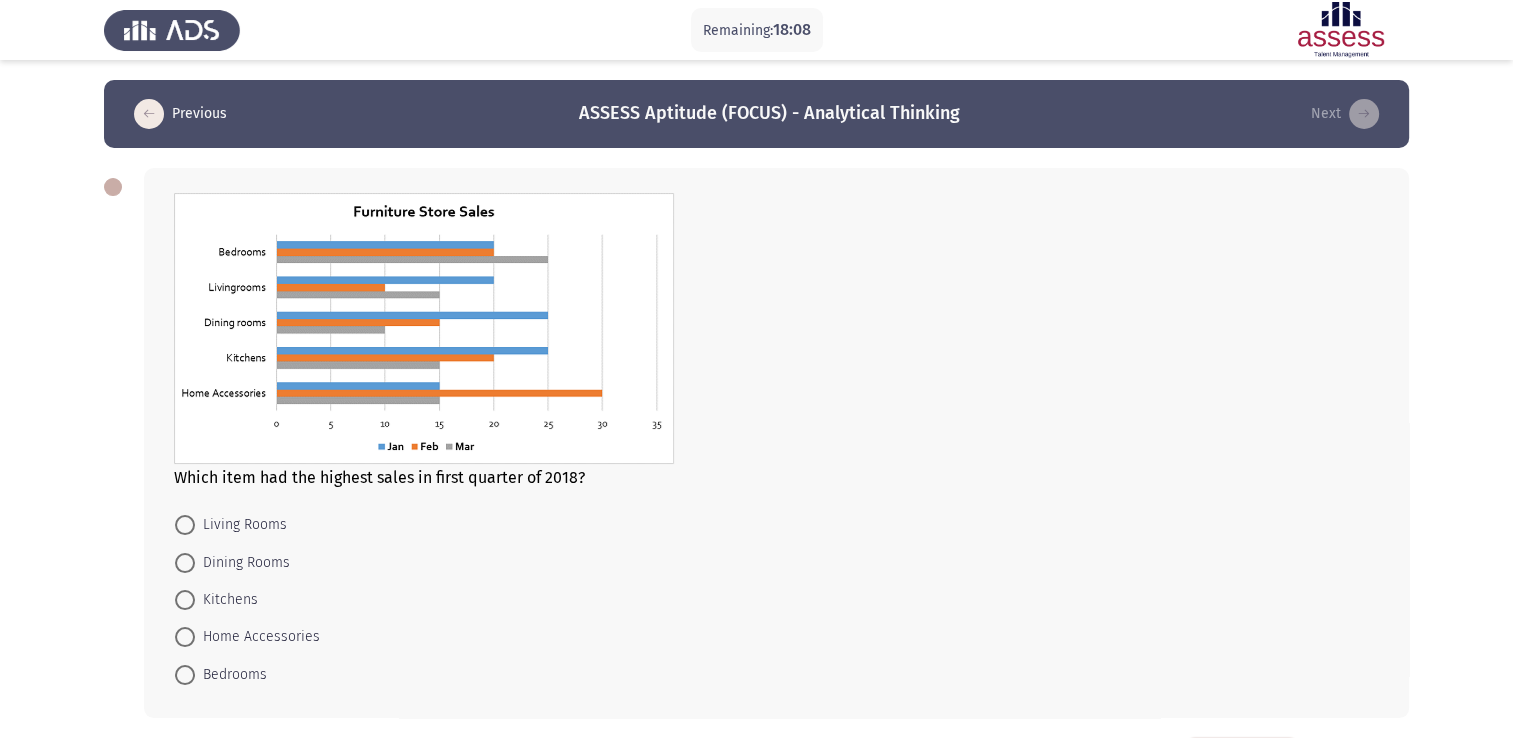 scroll, scrollTop: 78, scrollLeft: 0, axis: vertical 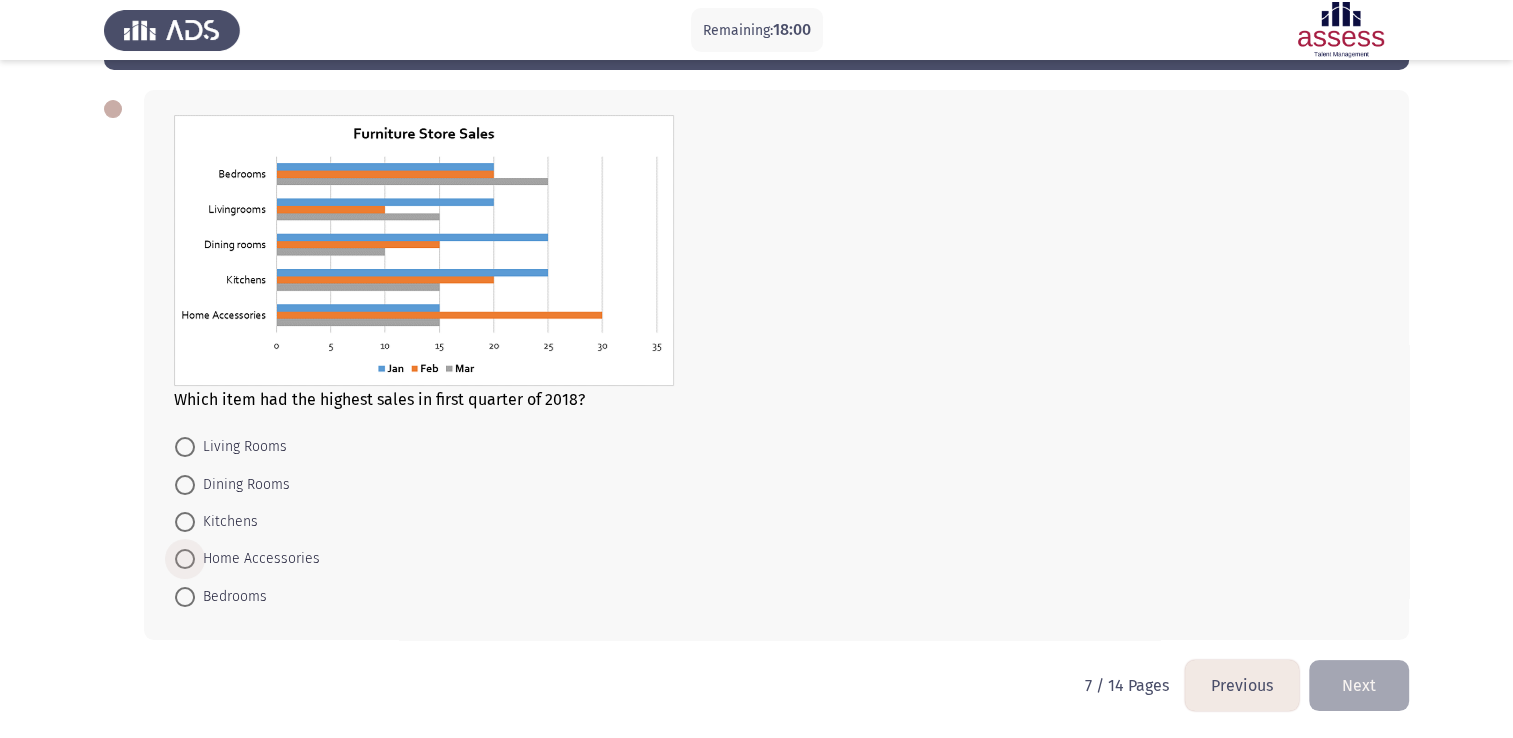 click on "Home Accessories" at bounding box center (257, 559) 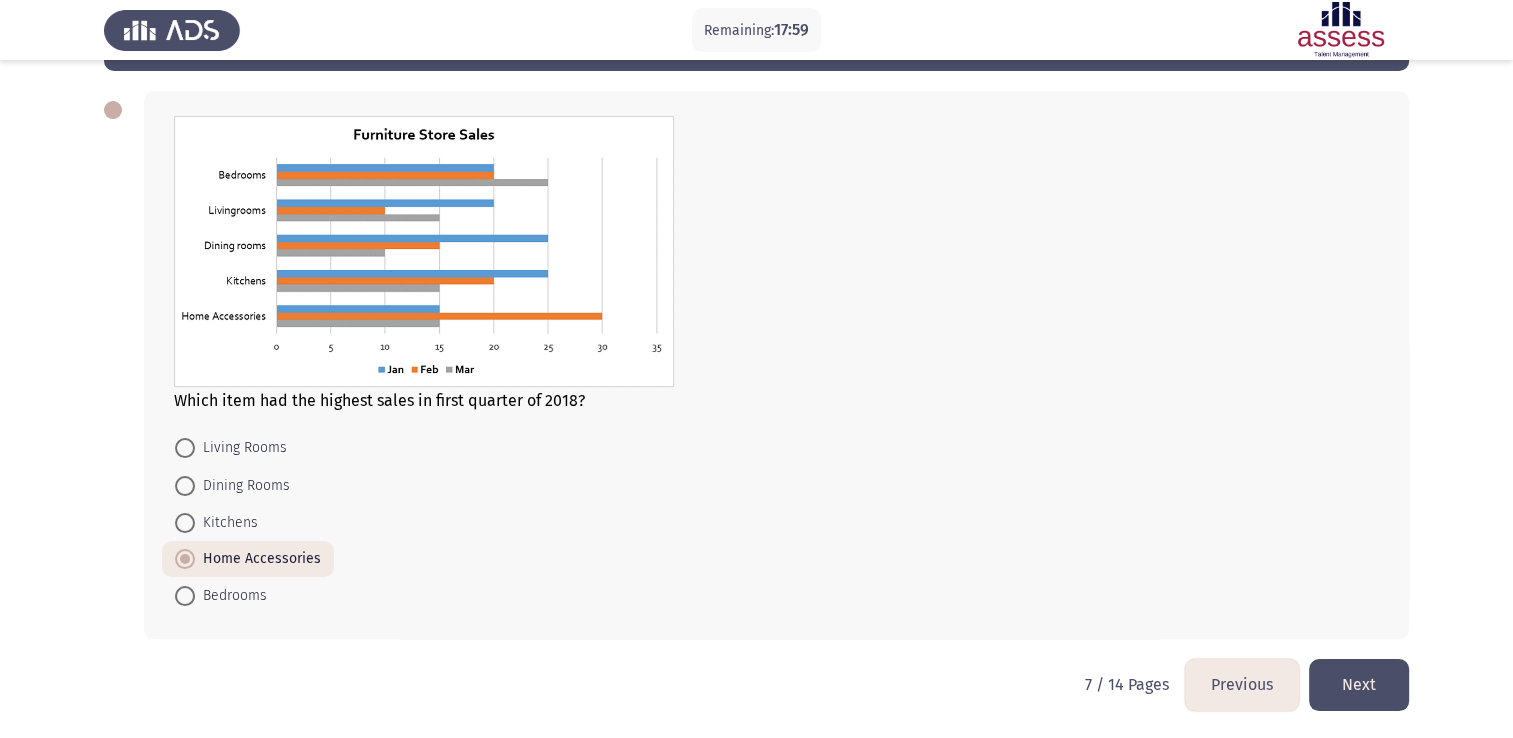 click on "Kitchens" at bounding box center [226, 523] 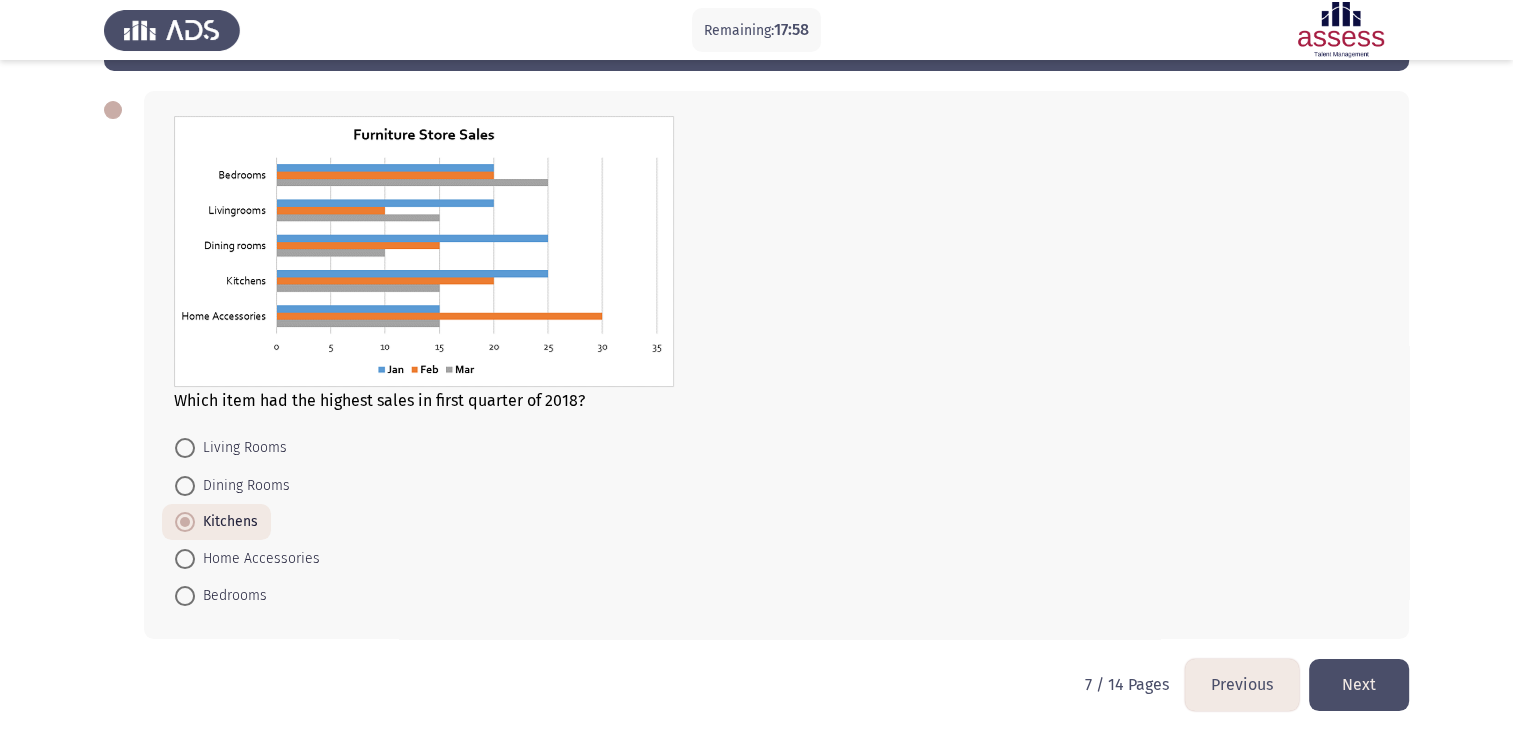 click on "Next" 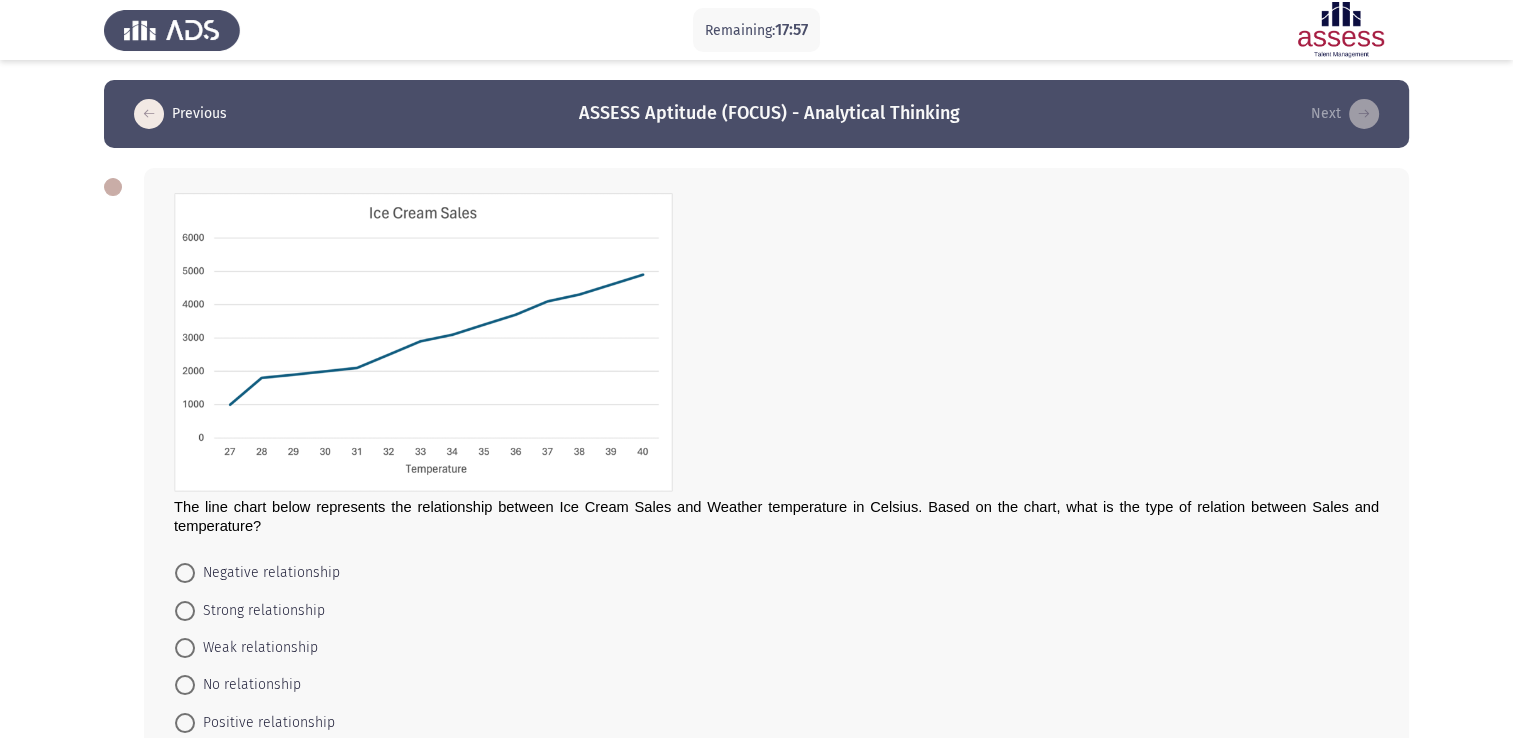 scroll, scrollTop: 127, scrollLeft: 0, axis: vertical 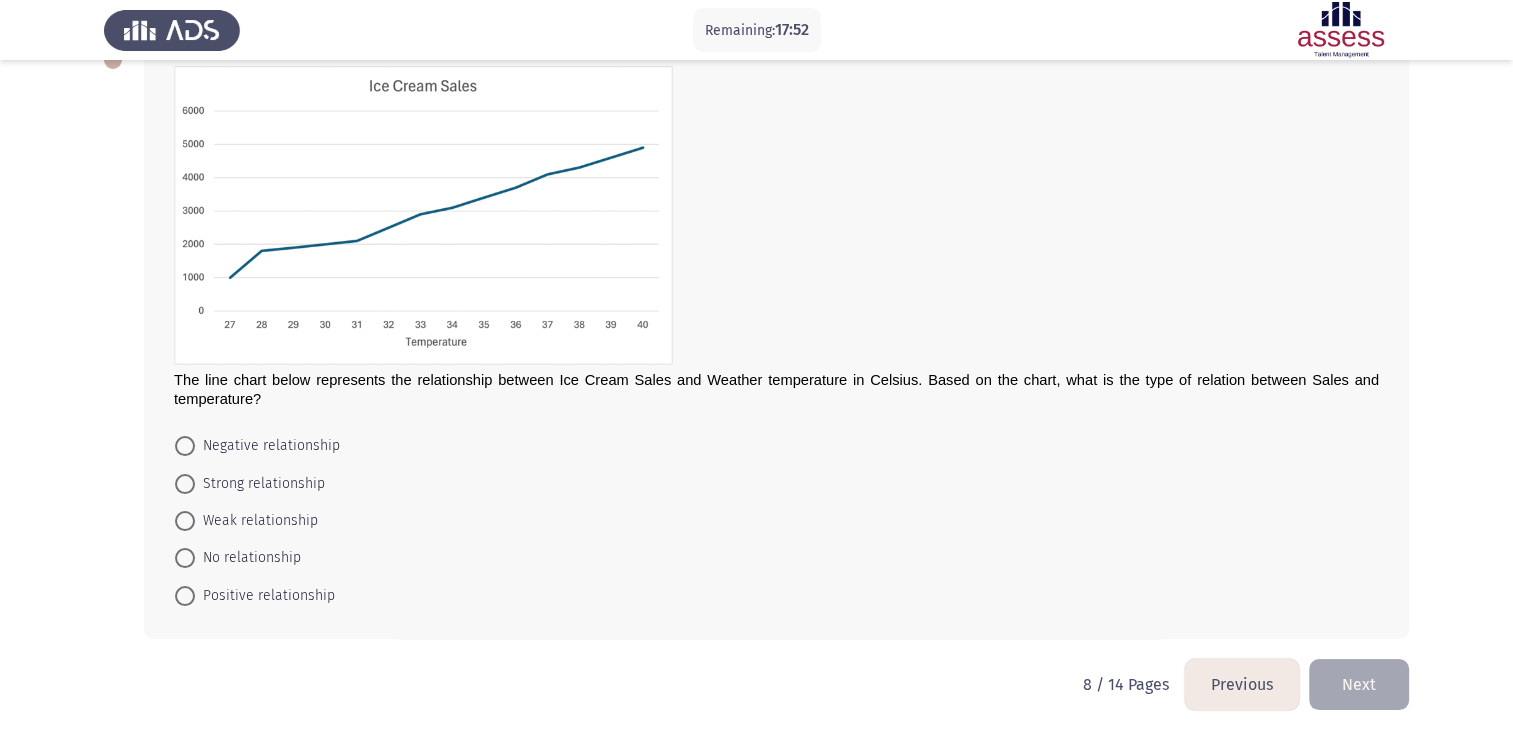 click on "Weak relationship" at bounding box center (246, 520) 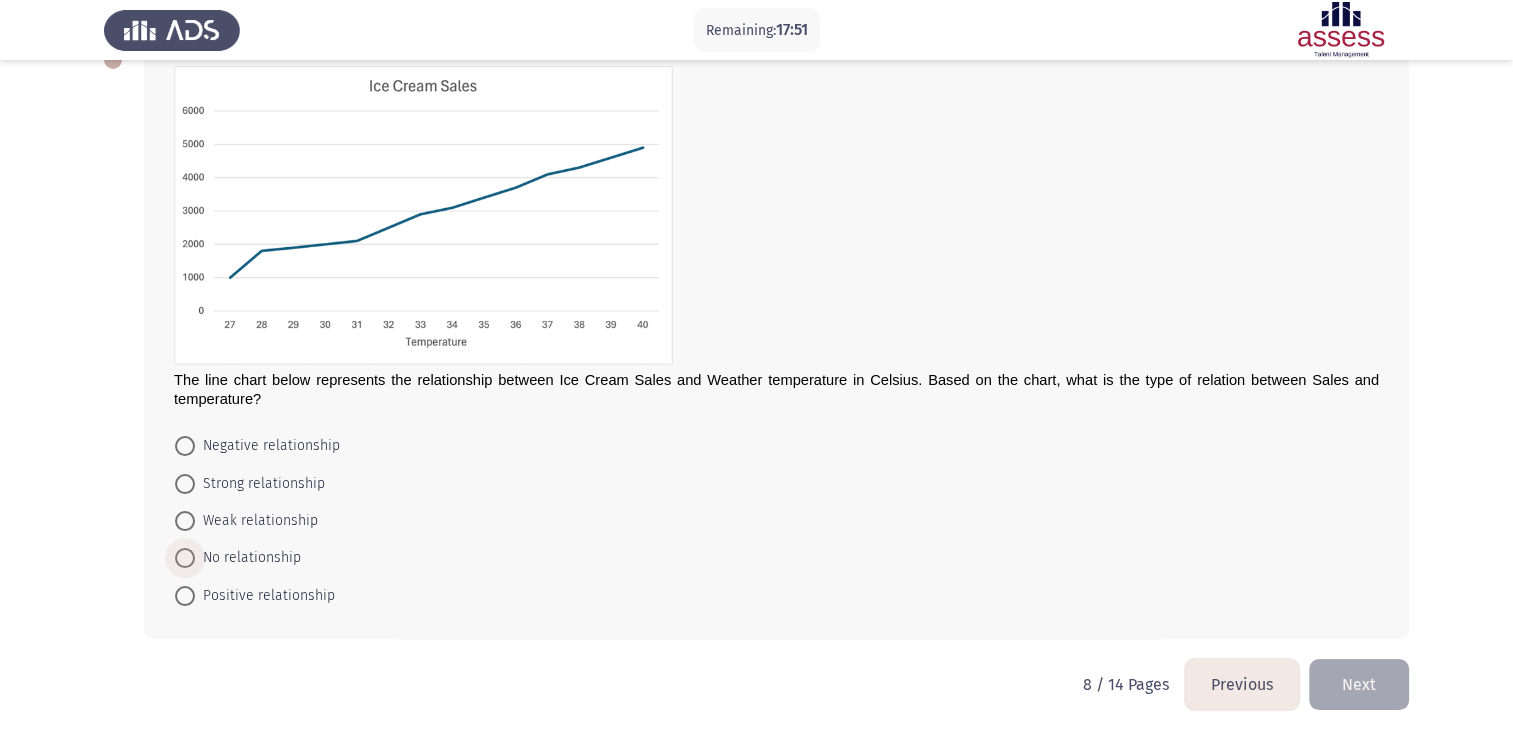 click on "No relationship" at bounding box center (248, 558) 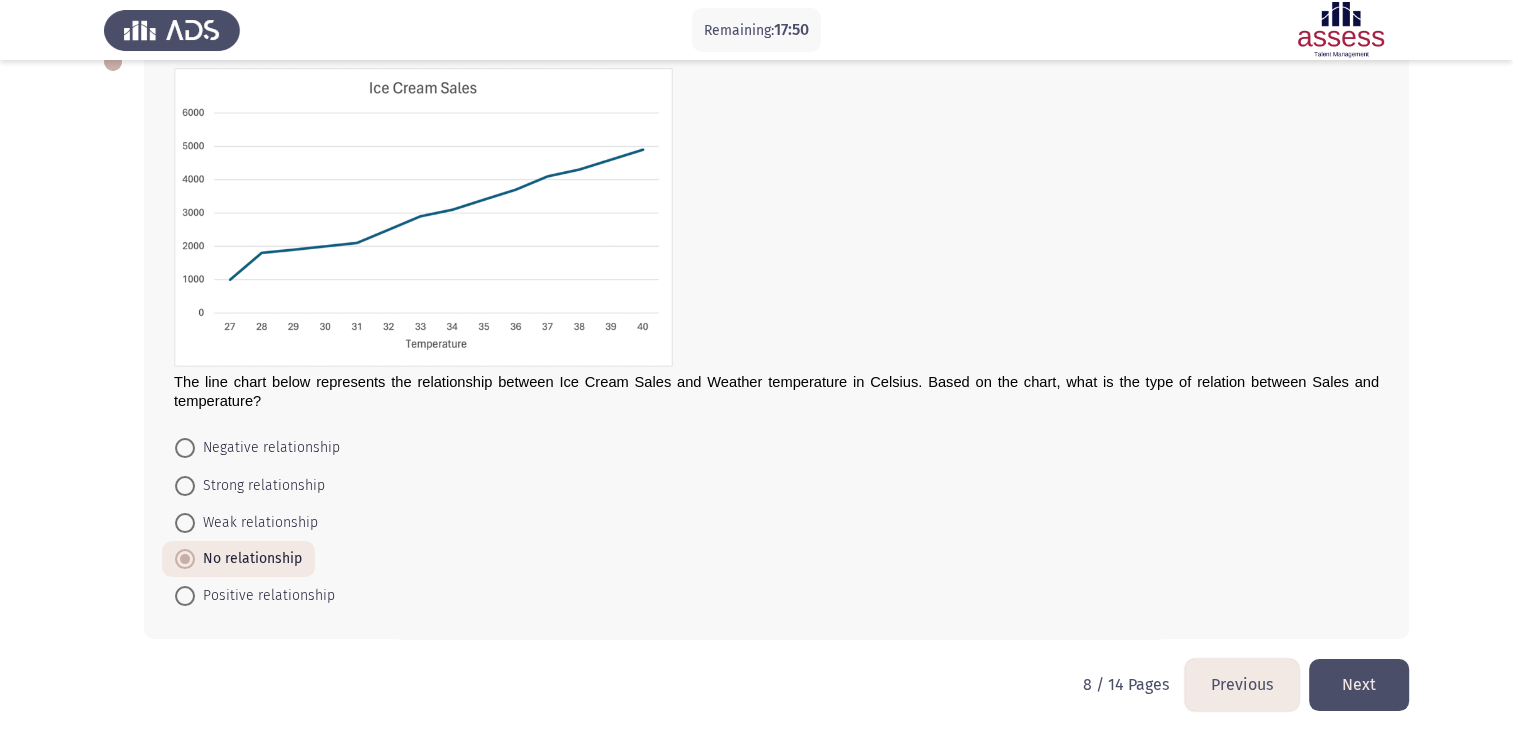 click on "Next" 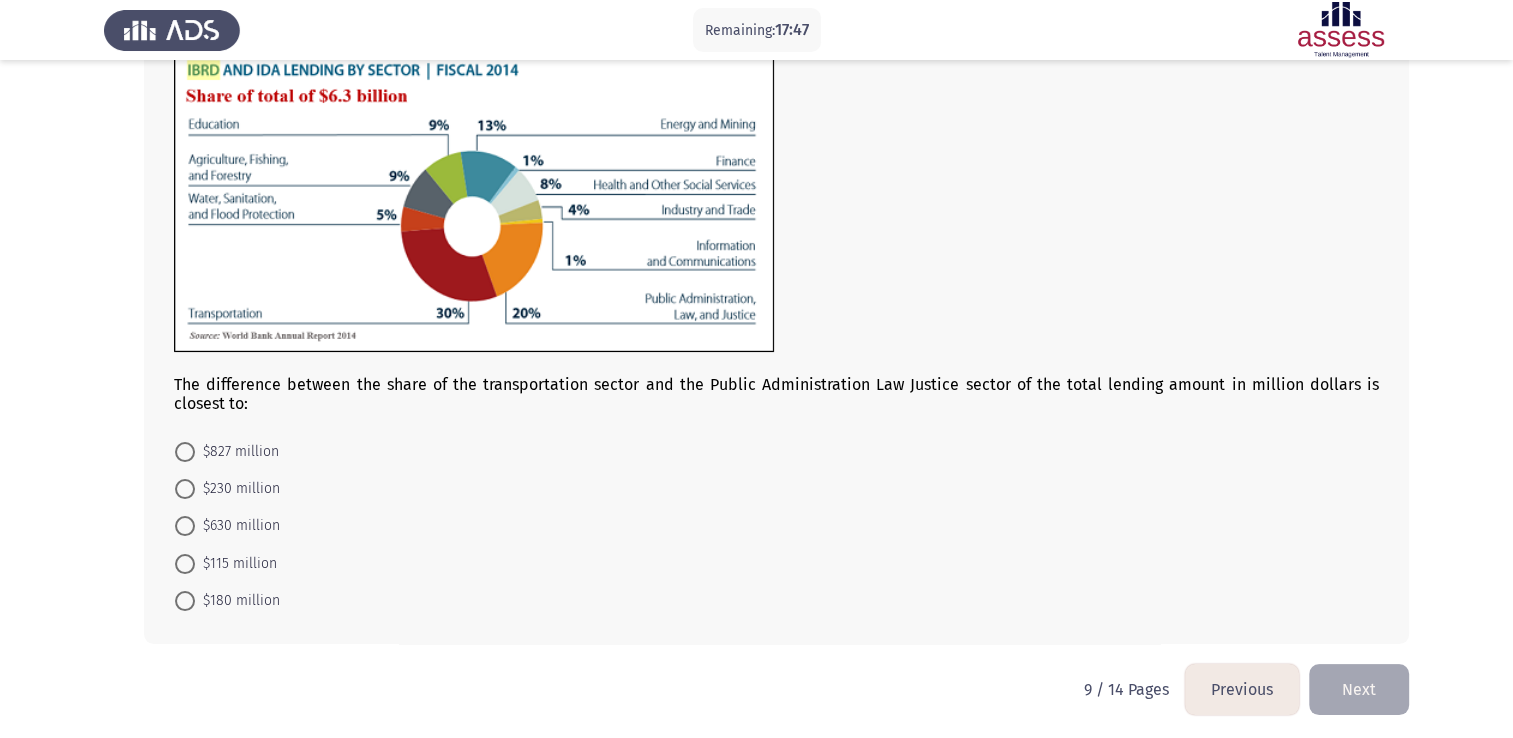 scroll, scrollTop: 172, scrollLeft: 0, axis: vertical 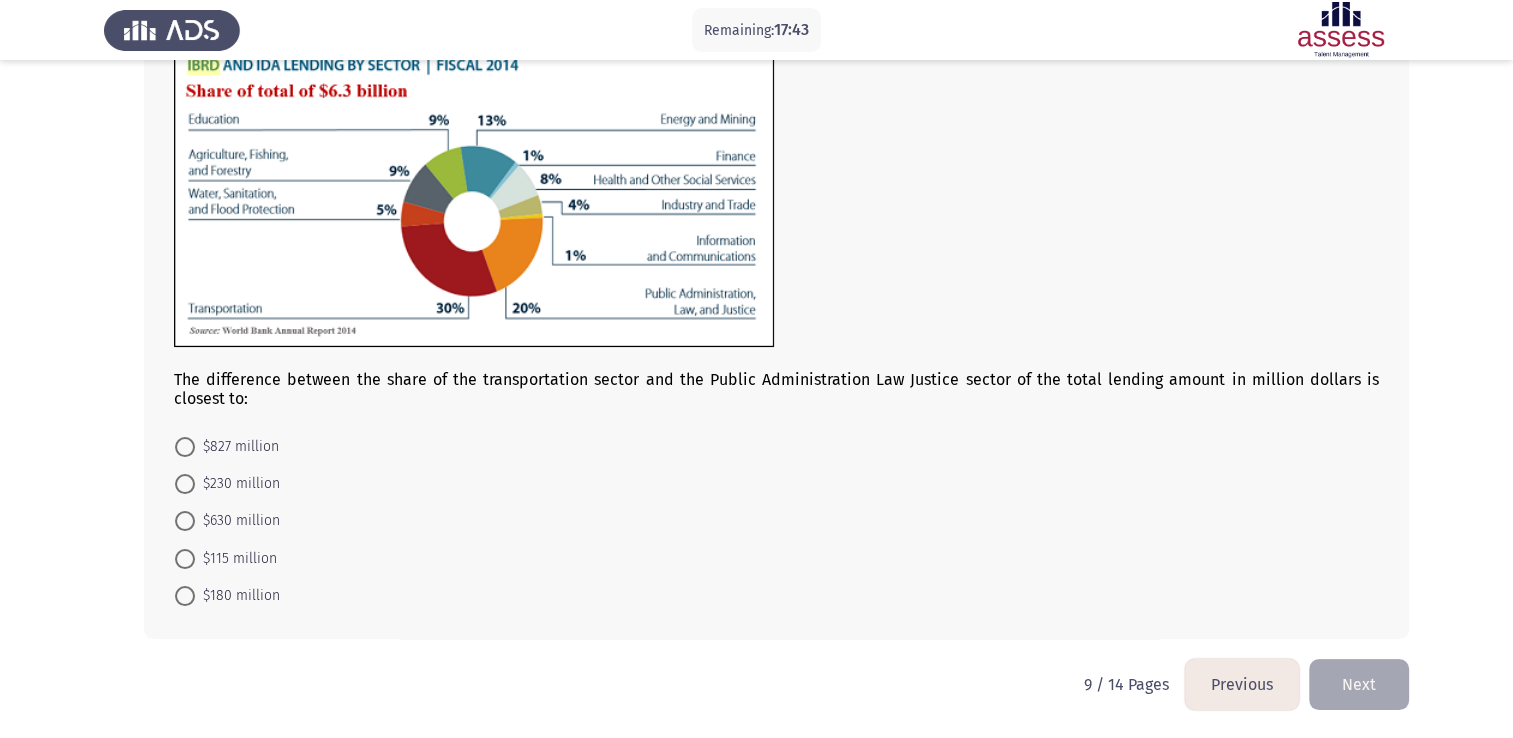 click on "$630 million" at bounding box center [227, 520] 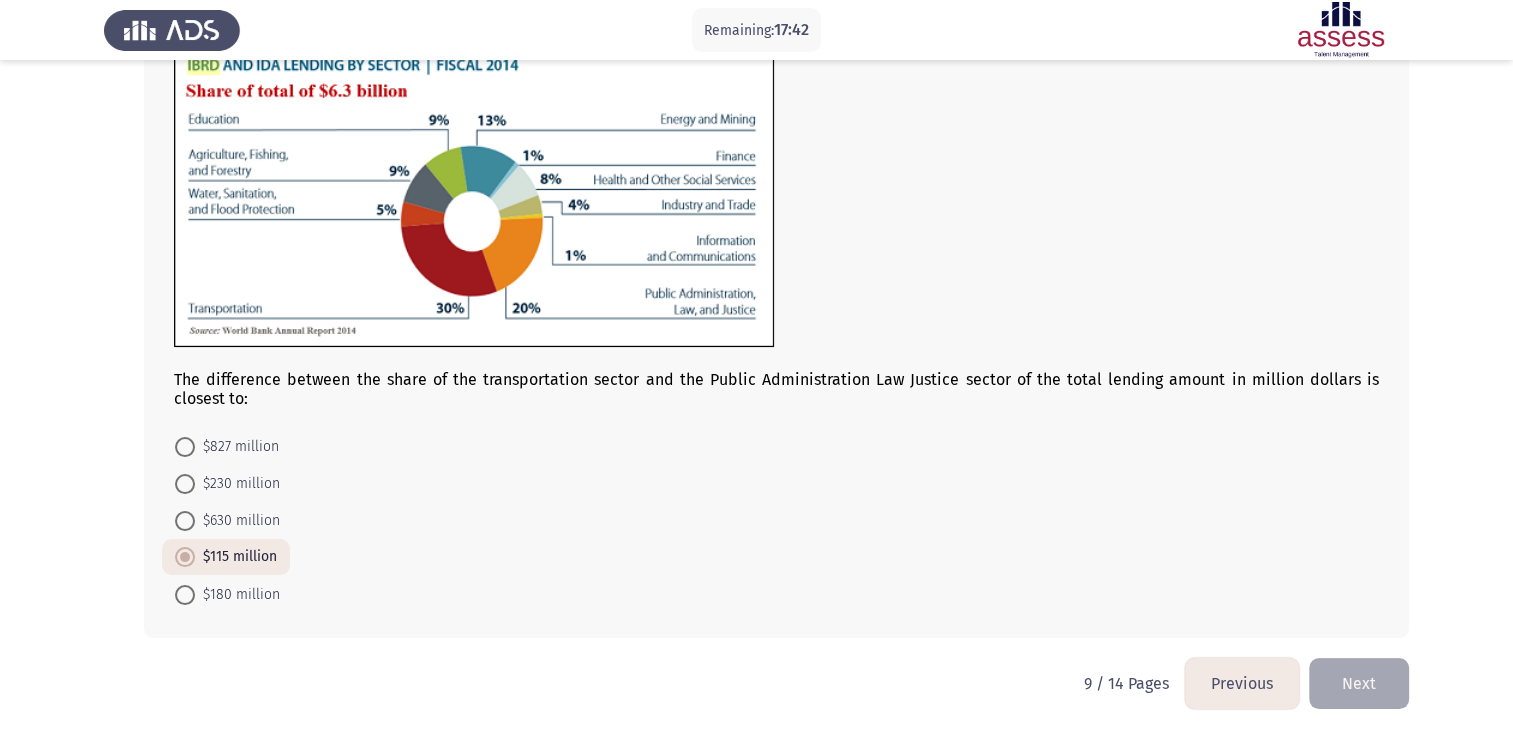 scroll, scrollTop: 171, scrollLeft: 0, axis: vertical 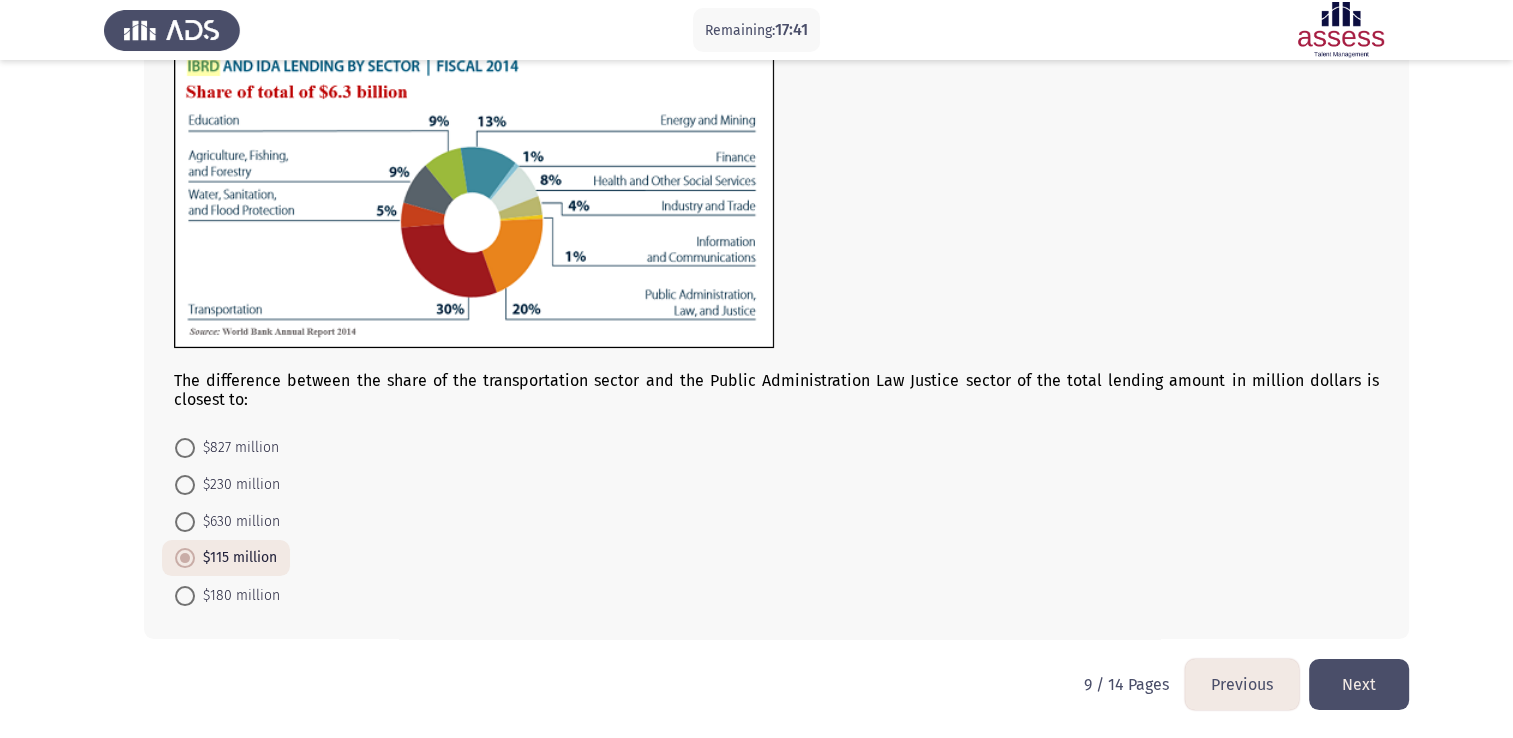 click on "Next" 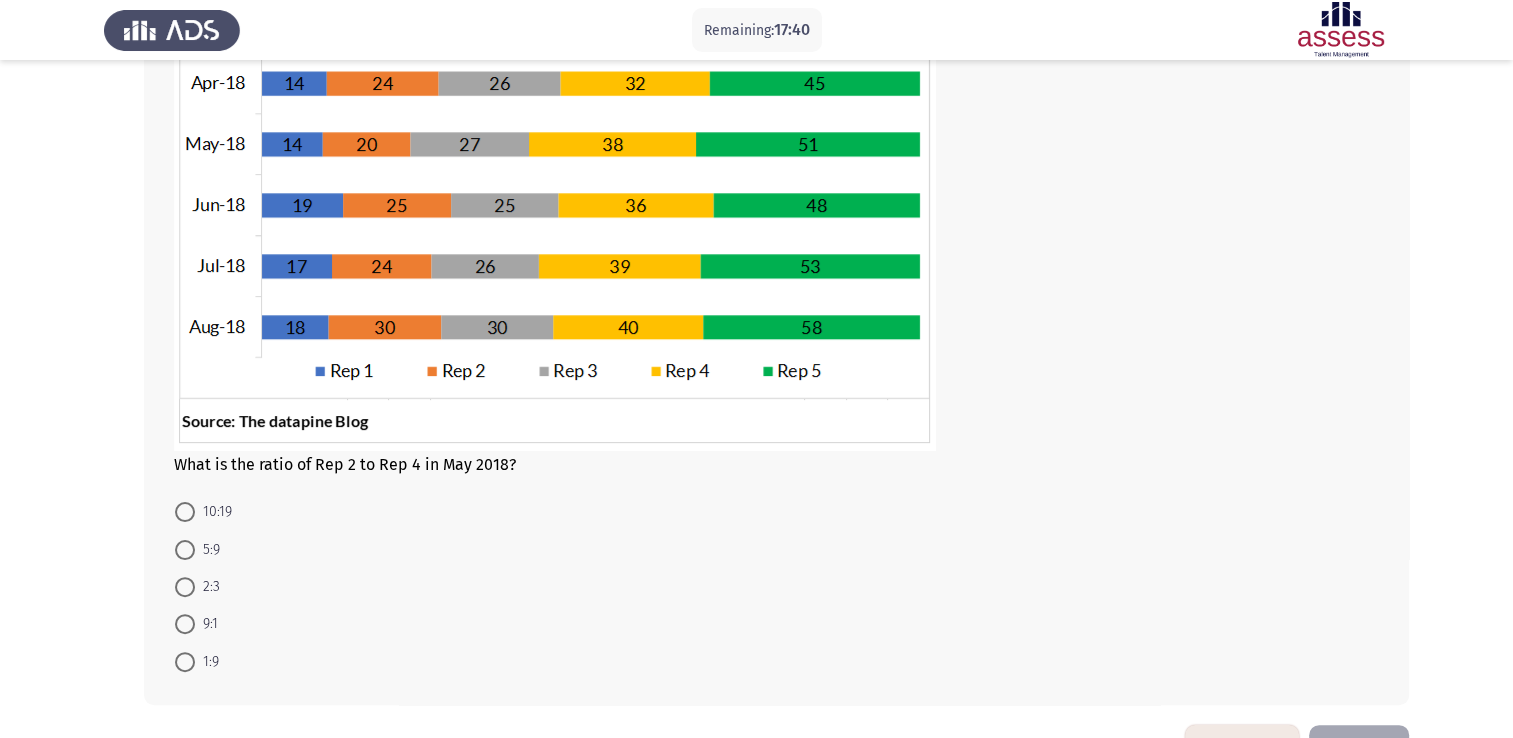 scroll, scrollTop: 372, scrollLeft: 0, axis: vertical 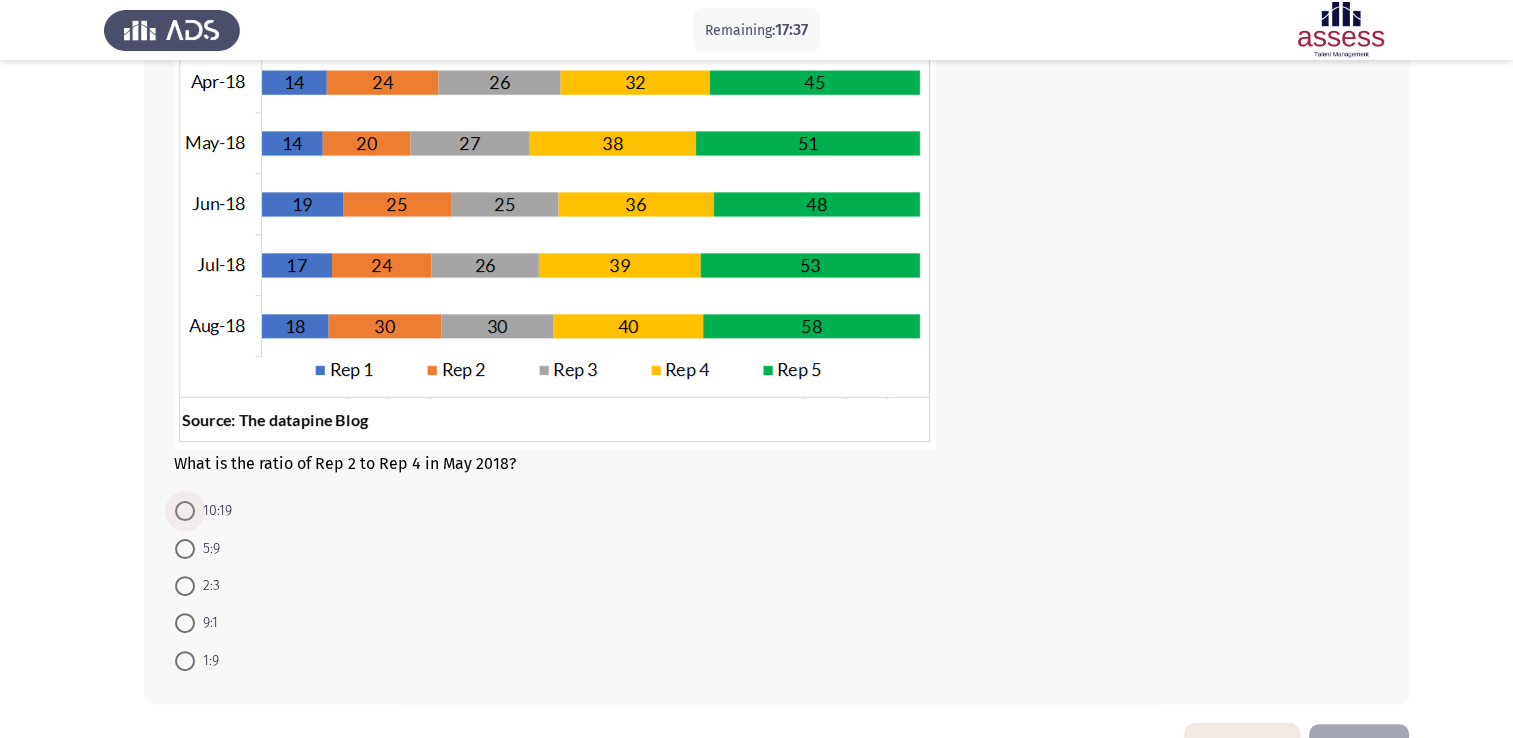 click at bounding box center (185, 511) 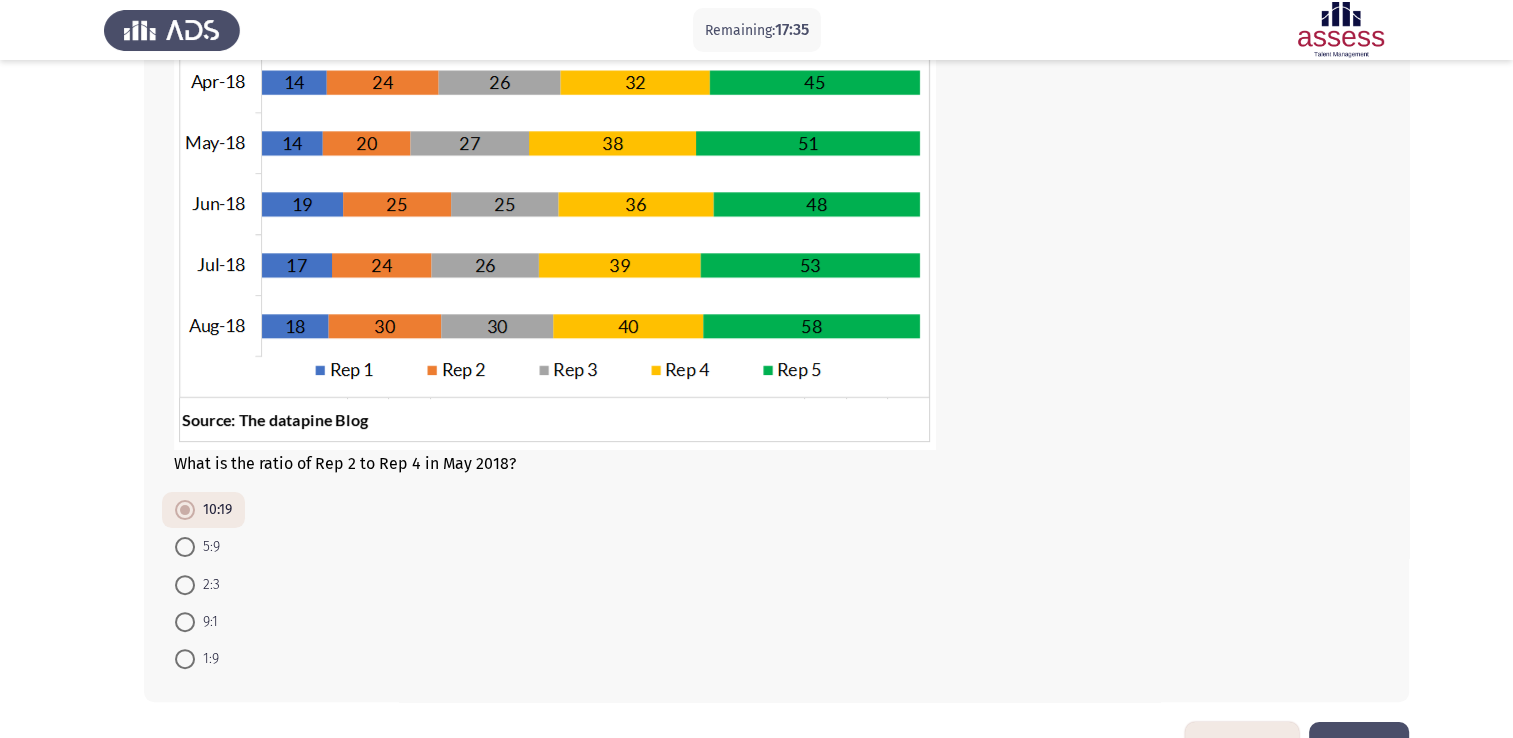 click on "Next" 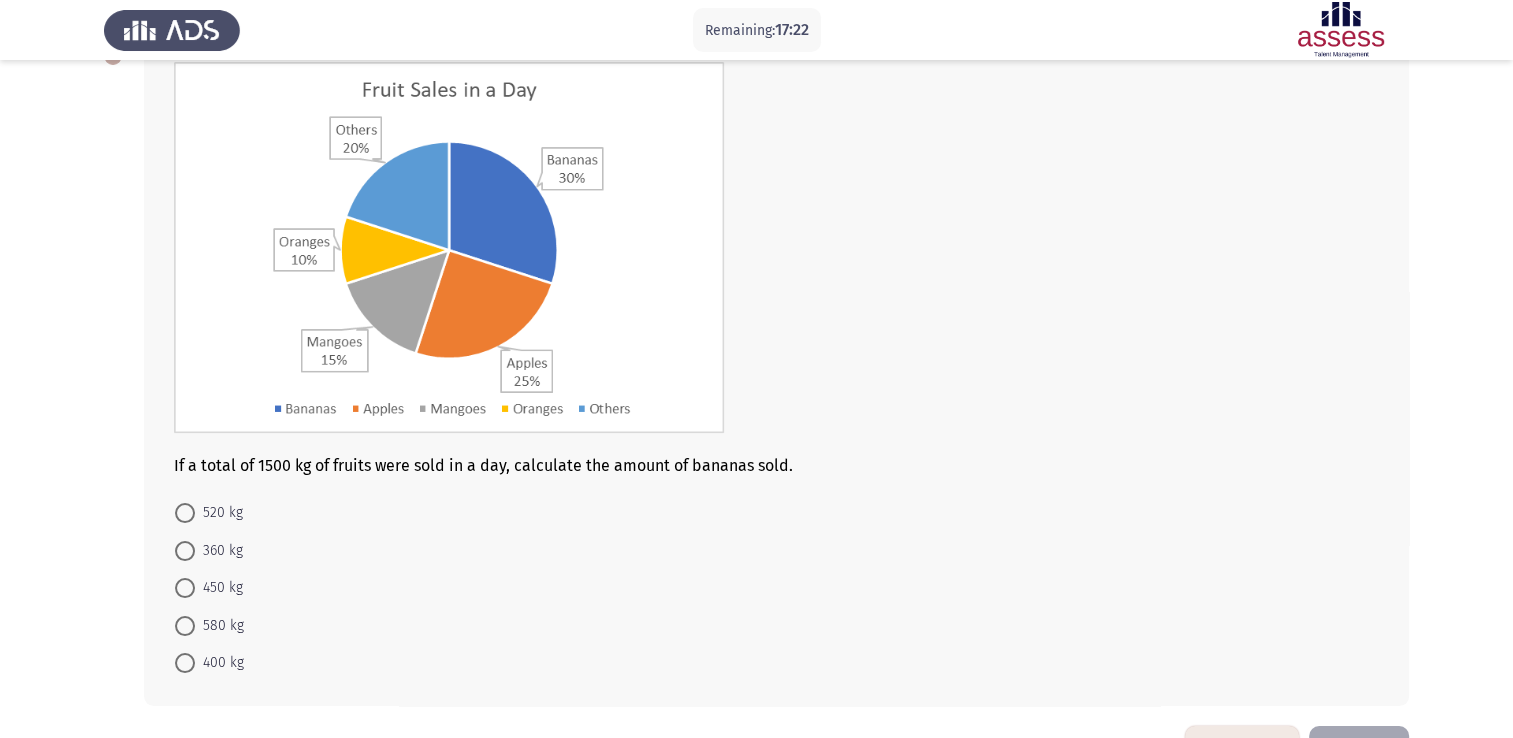scroll, scrollTop: 132, scrollLeft: 0, axis: vertical 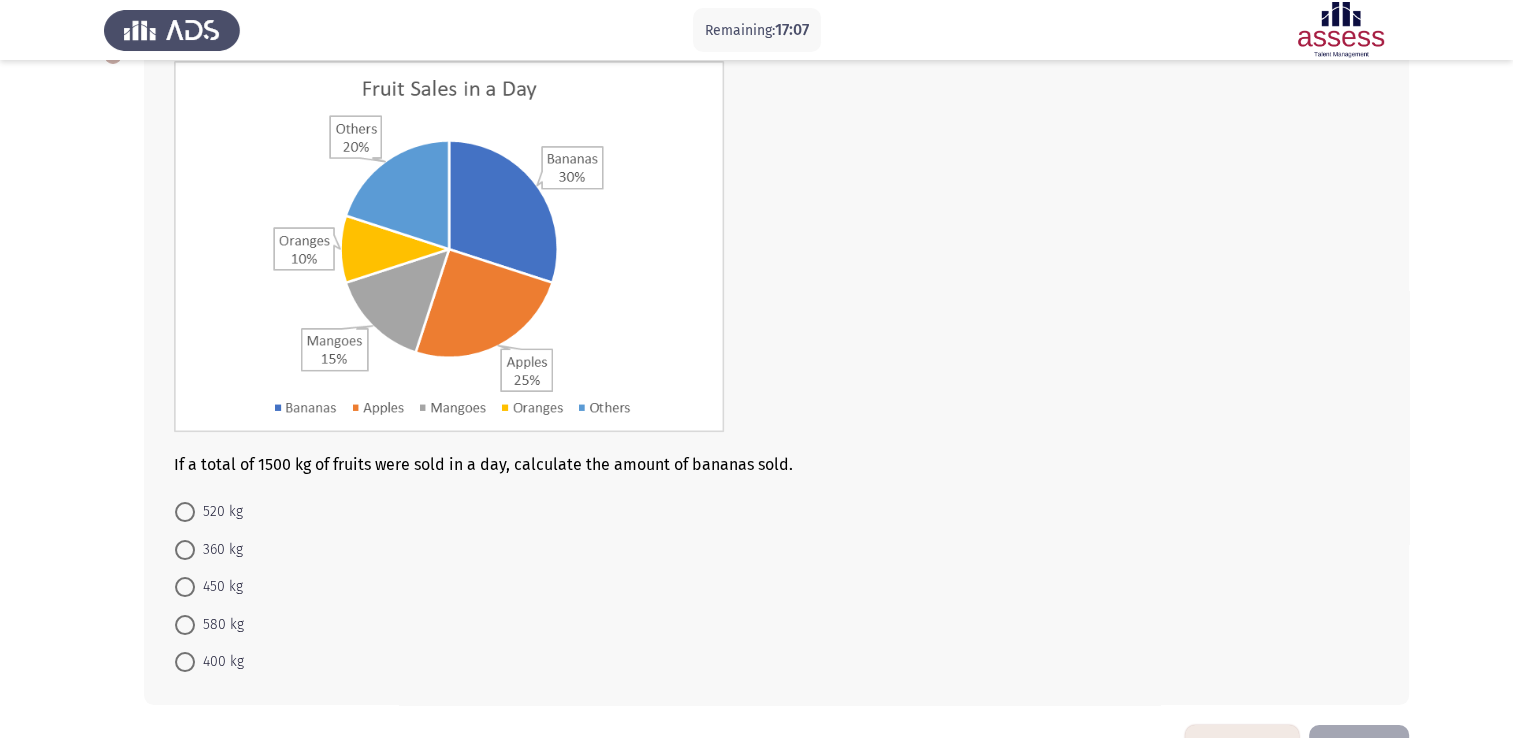 click on "450 kg" at bounding box center [219, 587] 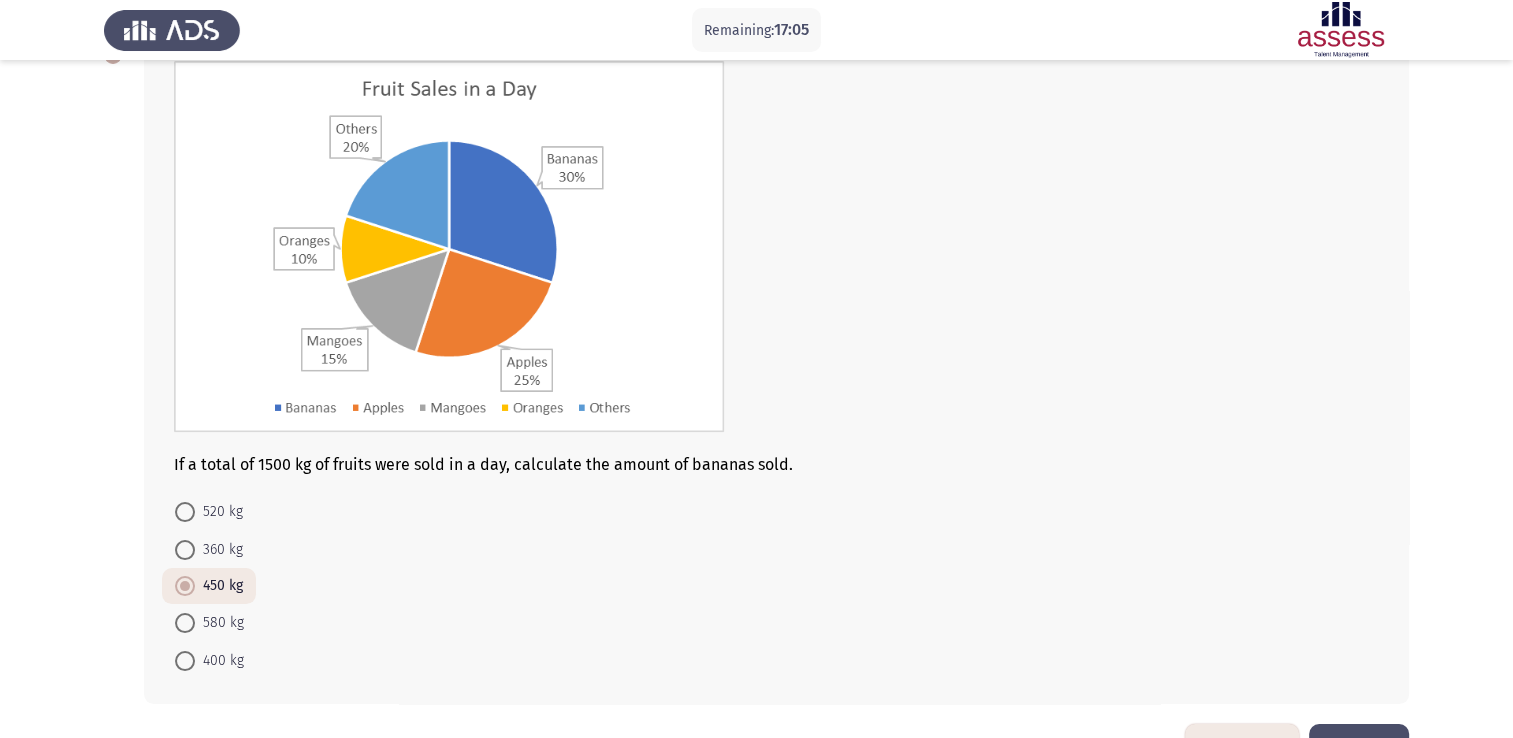 click on "Next" 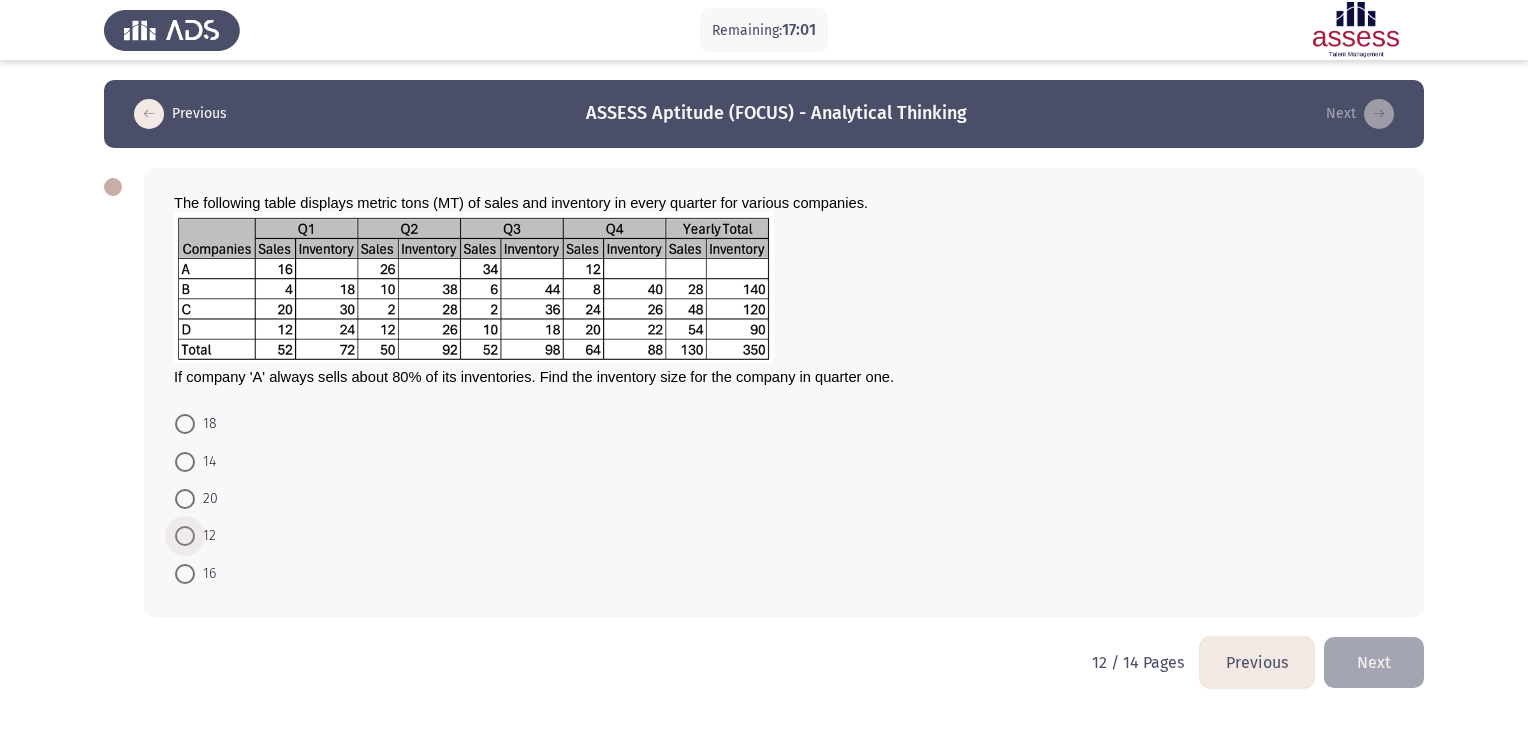 click at bounding box center (185, 536) 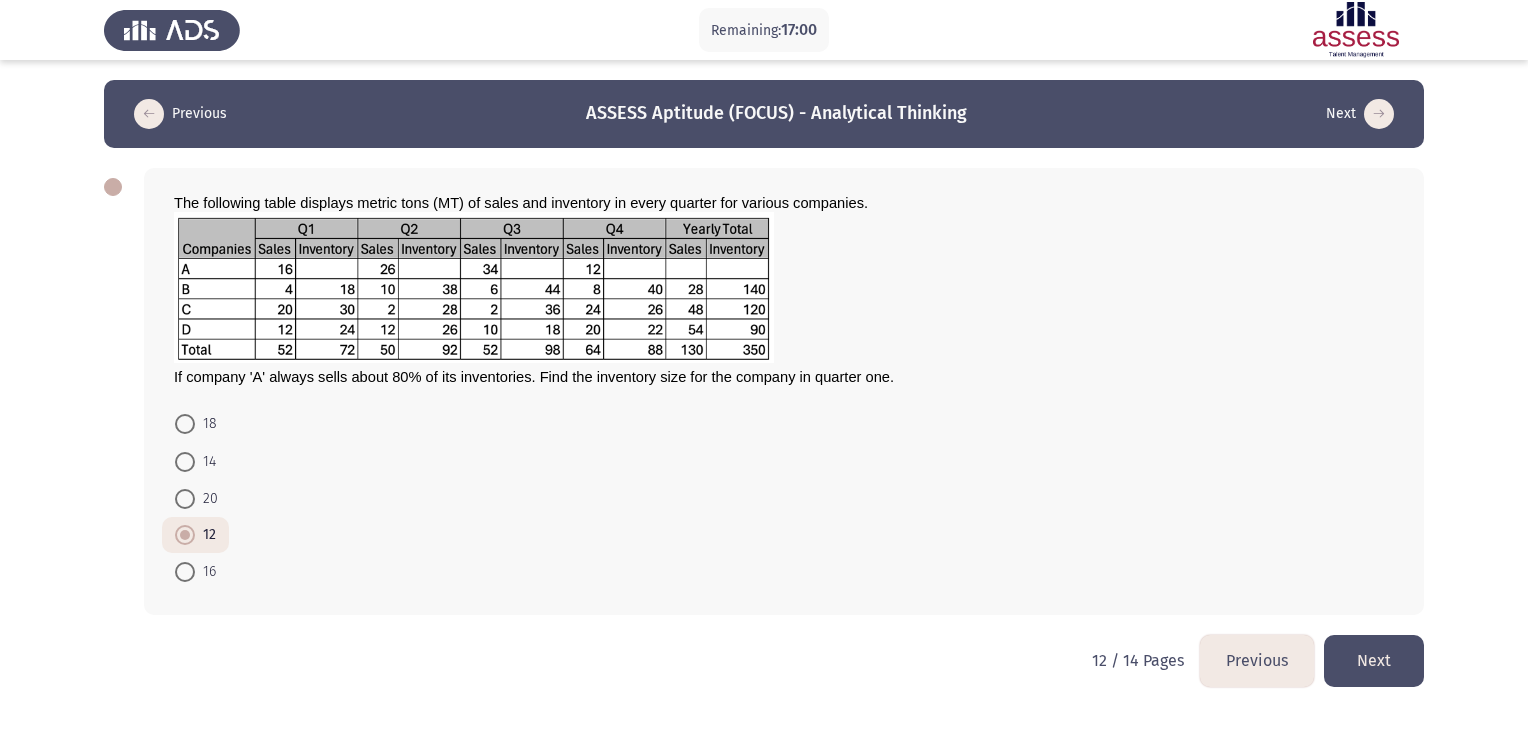 click on "The following table displays
metric tons (MT) of sales and inventory in every quarter for various companies. If company 'A' always
sells about 80% of its inventories. Find the inventory size for the company in quarter
one.    18     14     20     12     16" 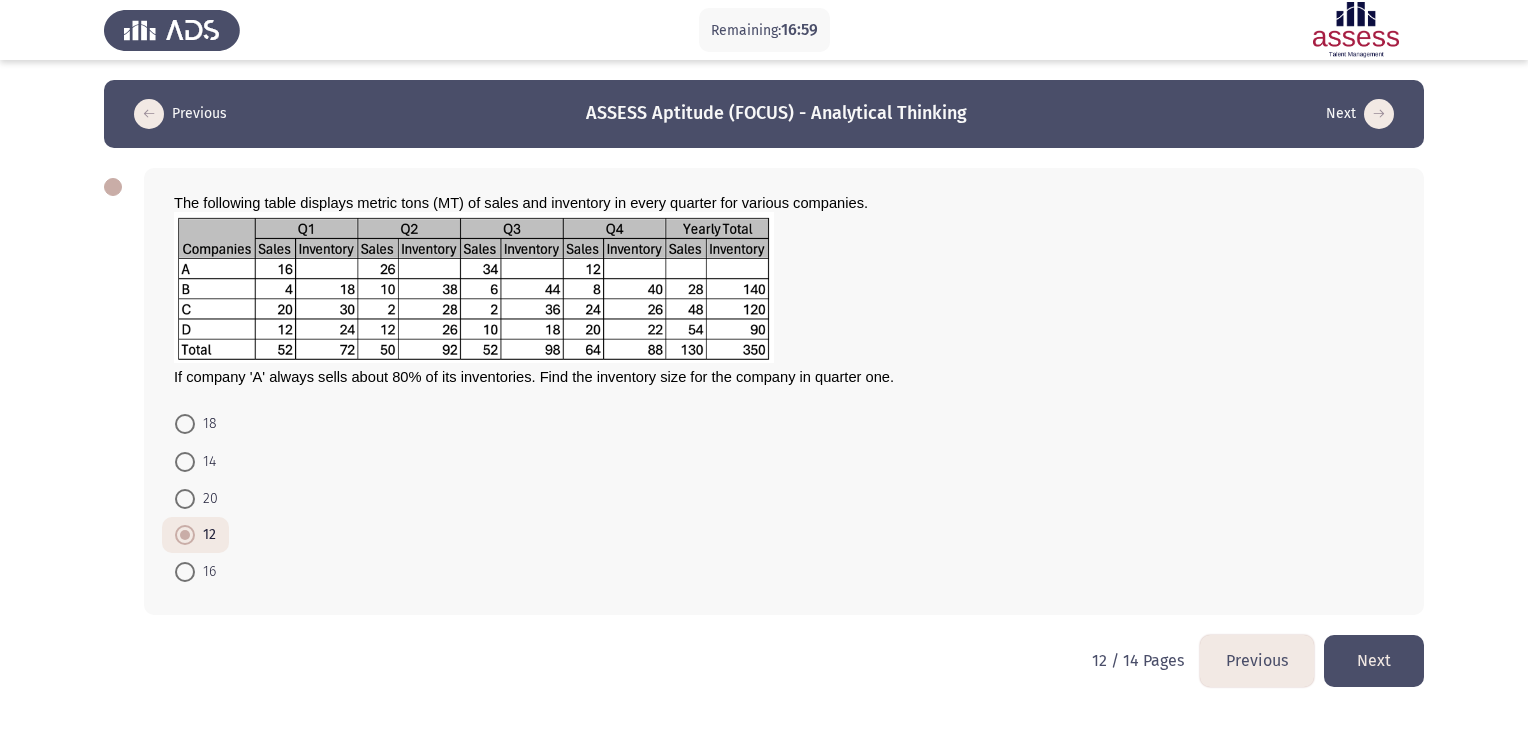 click on "Next" 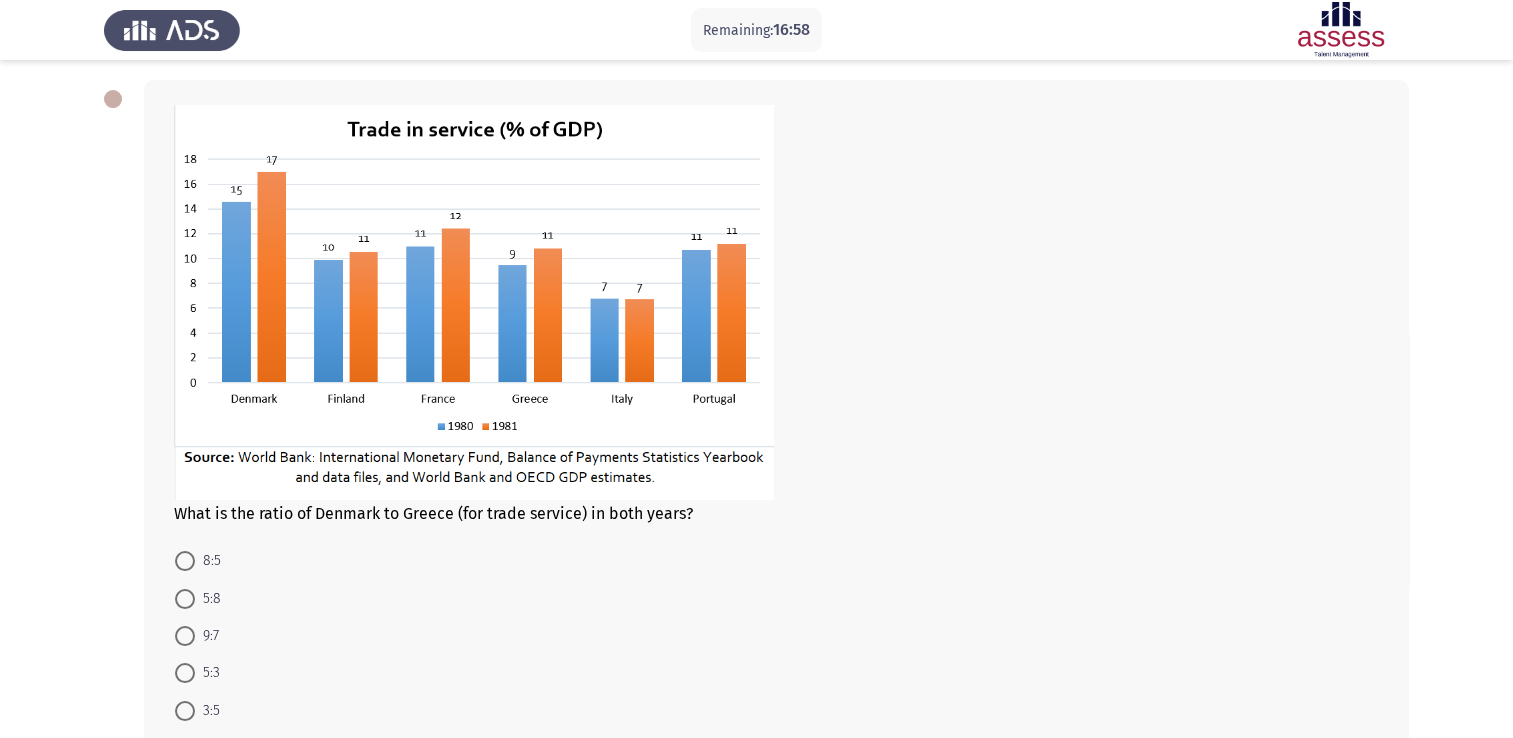 scroll, scrollTop: 99, scrollLeft: 0, axis: vertical 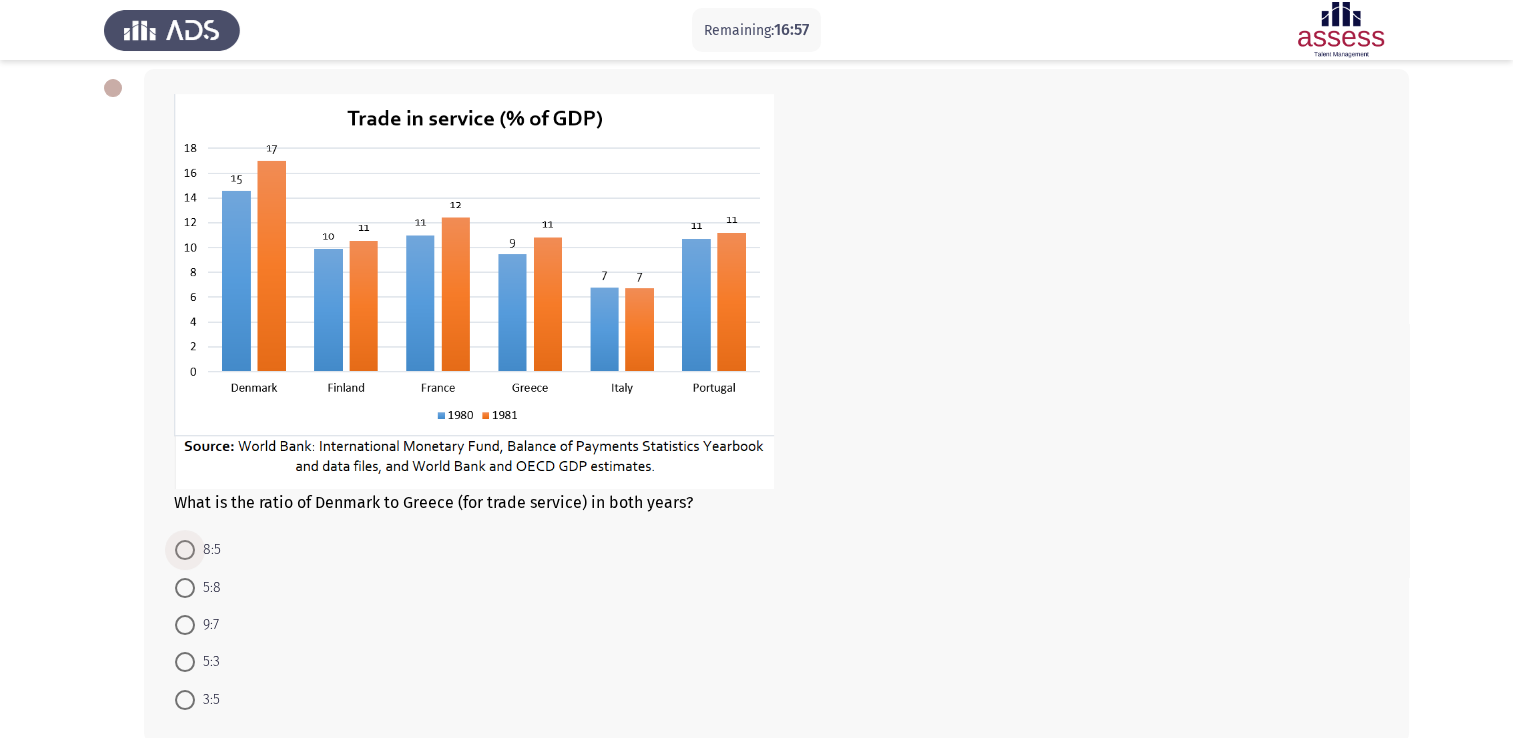 click at bounding box center [185, 550] 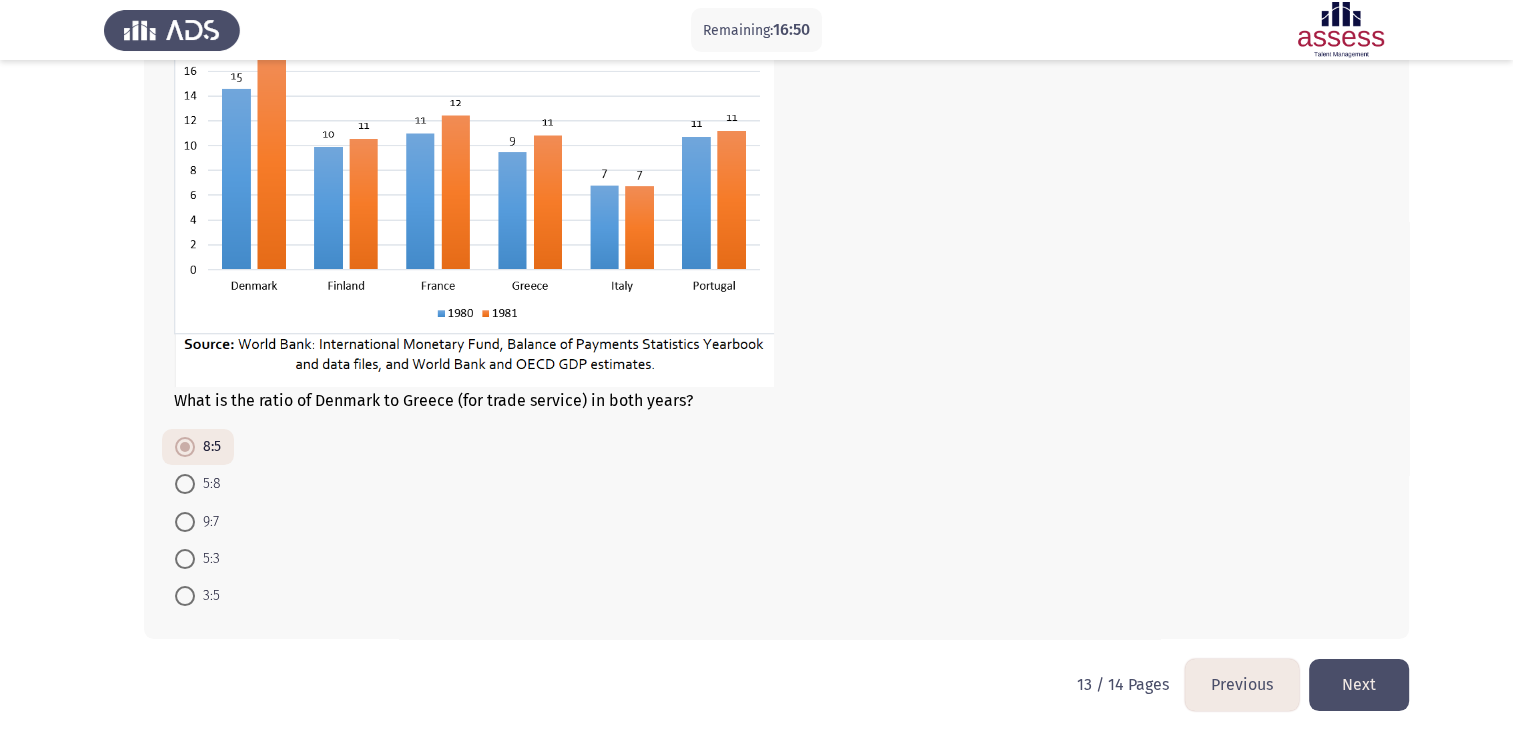 scroll, scrollTop: 173, scrollLeft: 0, axis: vertical 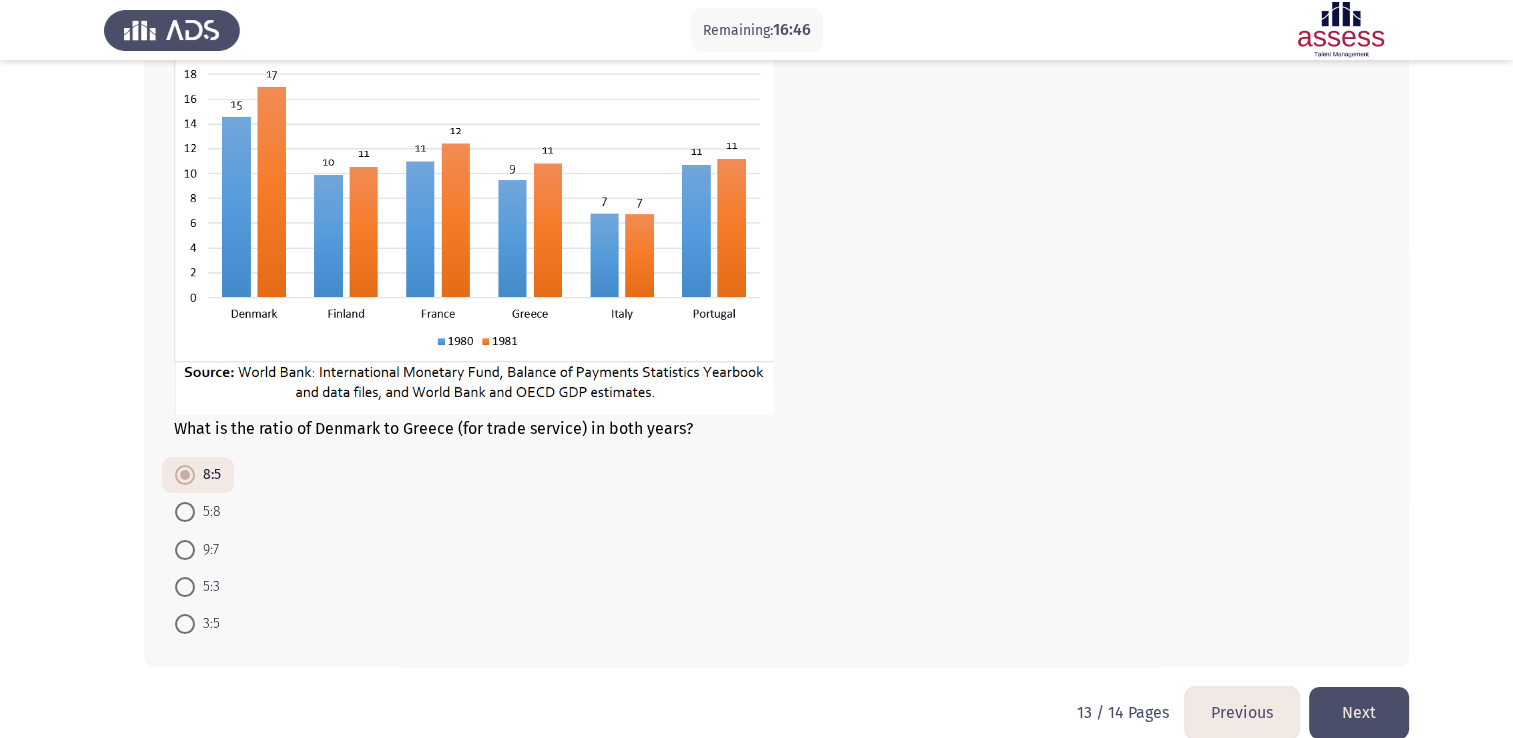 click on "Next" 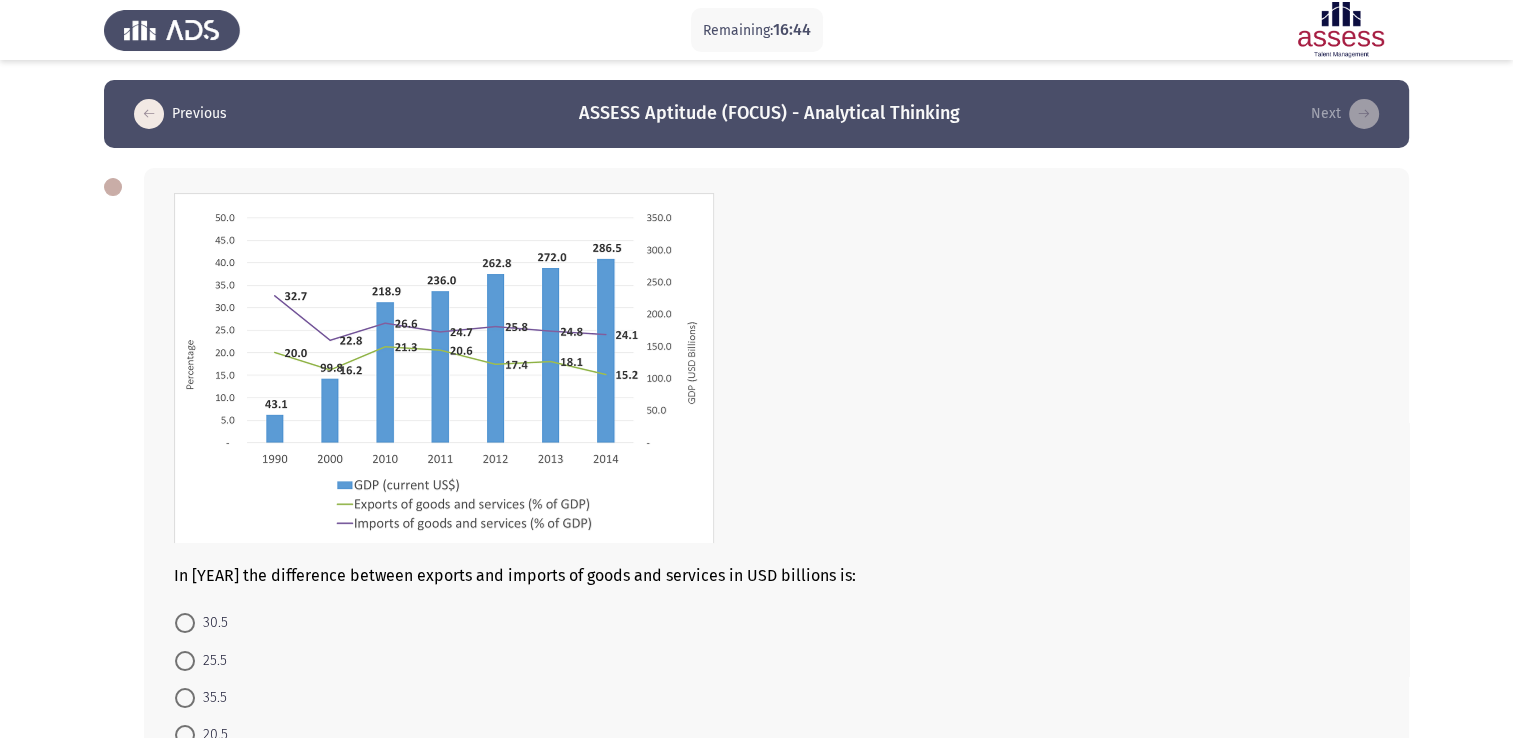 scroll, scrollTop: 176, scrollLeft: 0, axis: vertical 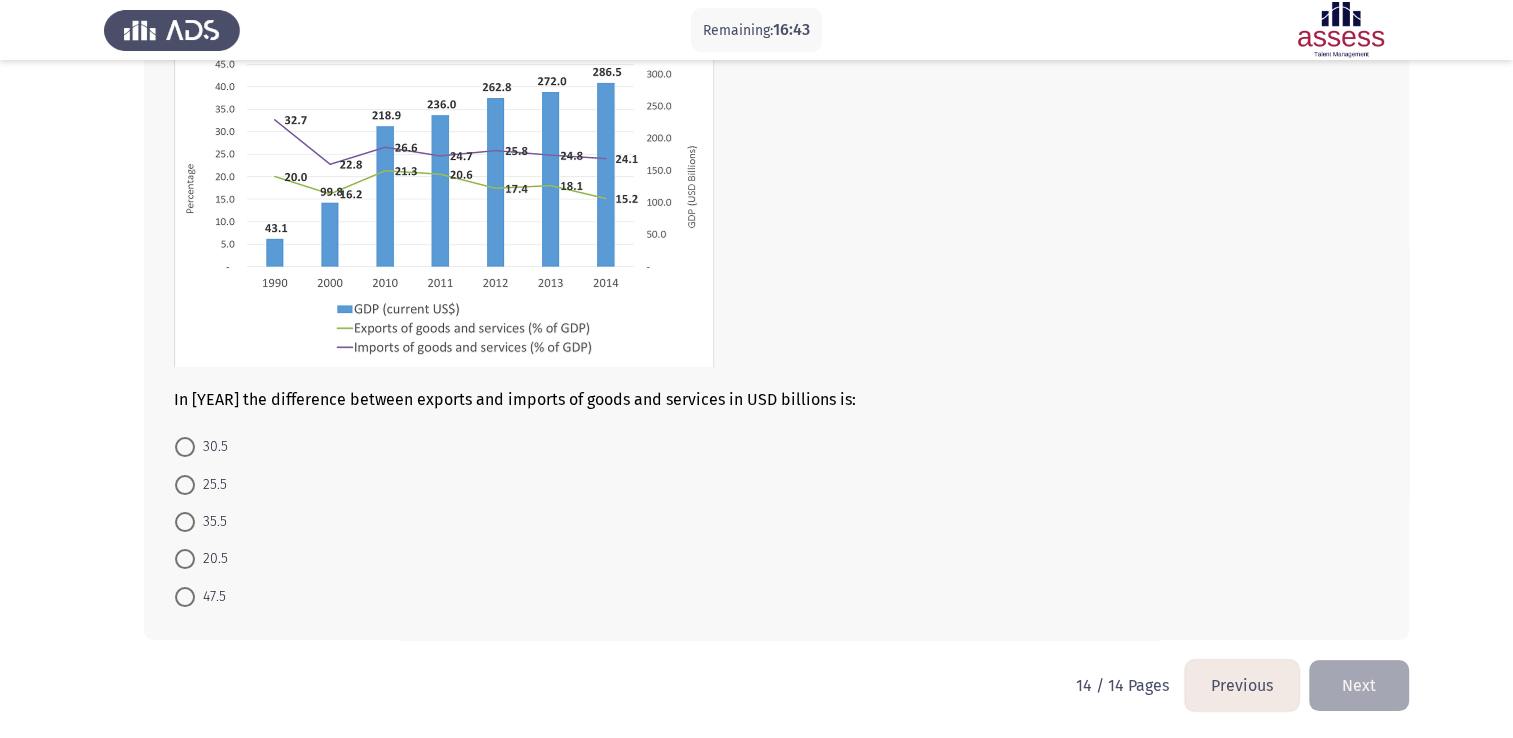 click on "20.5" at bounding box center (201, 558) 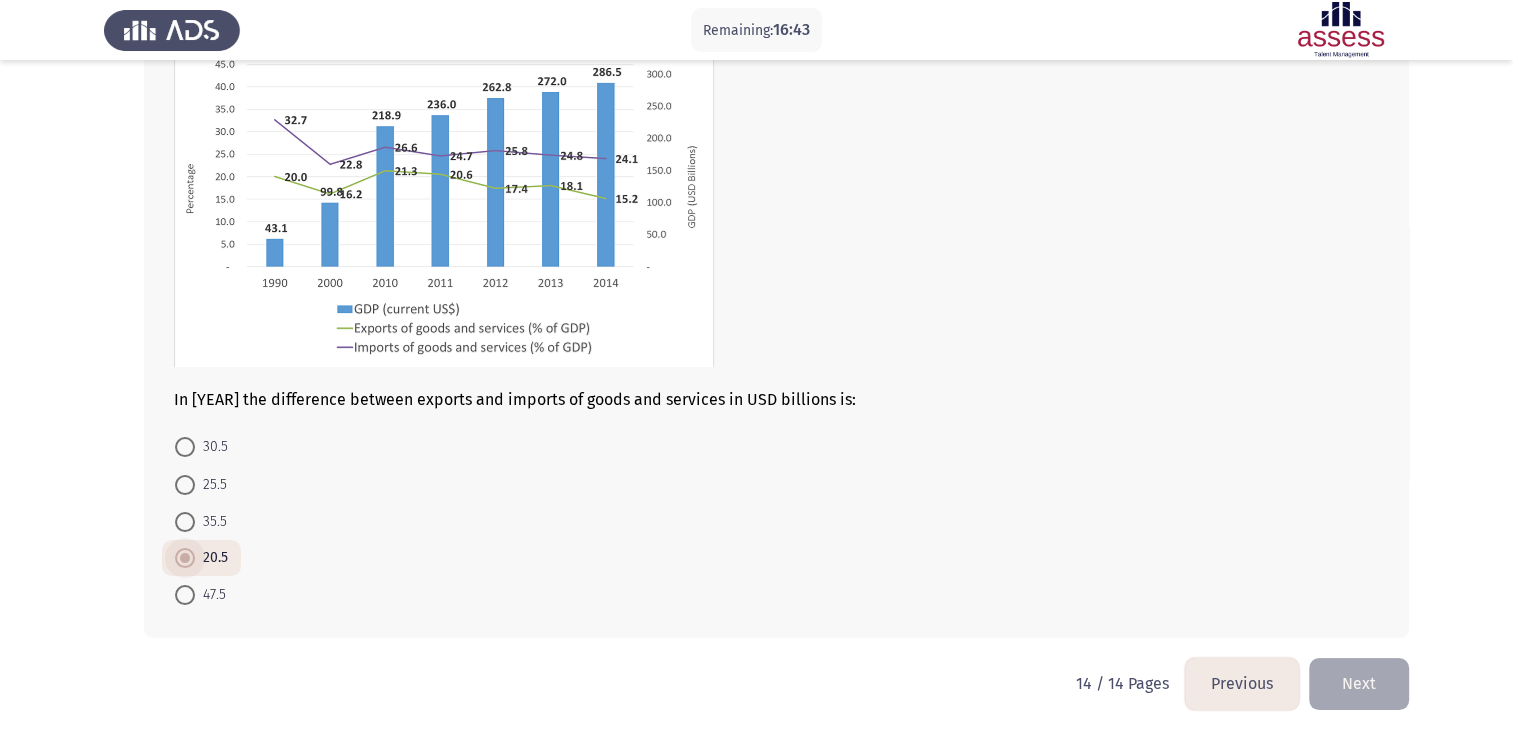scroll, scrollTop: 176, scrollLeft: 0, axis: vertical 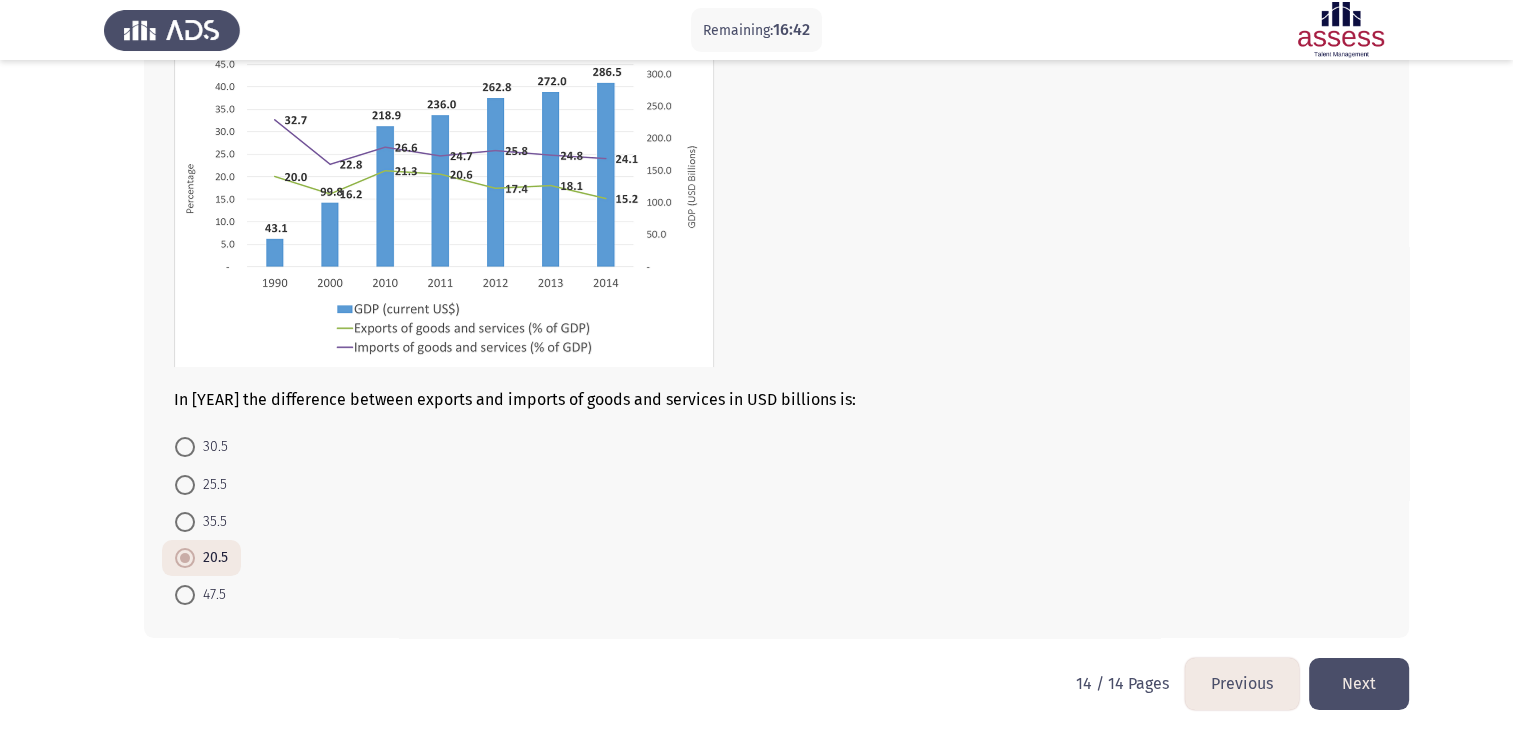 click on "Next" 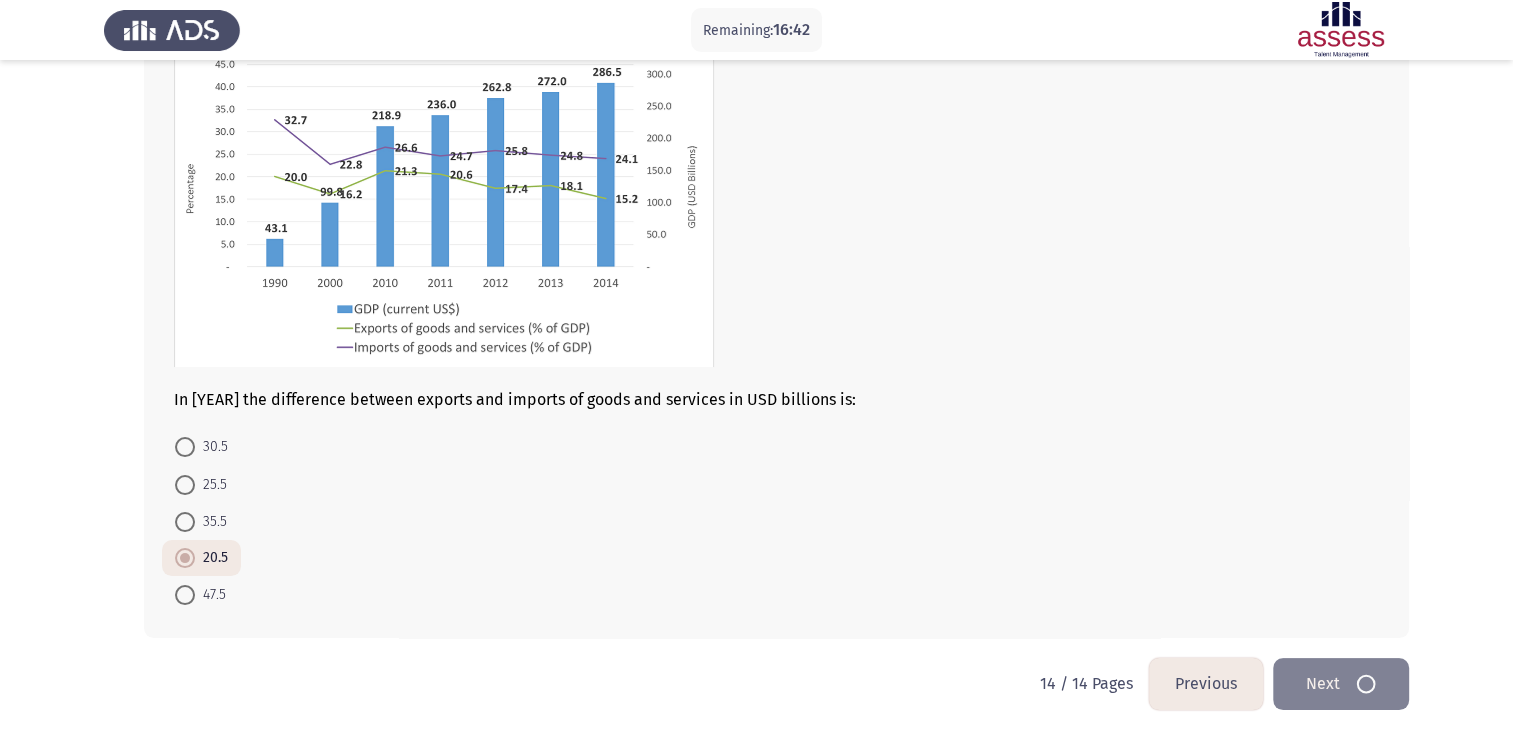 scroll, scrollTop: 0, scrollLeft: 0, axis: both 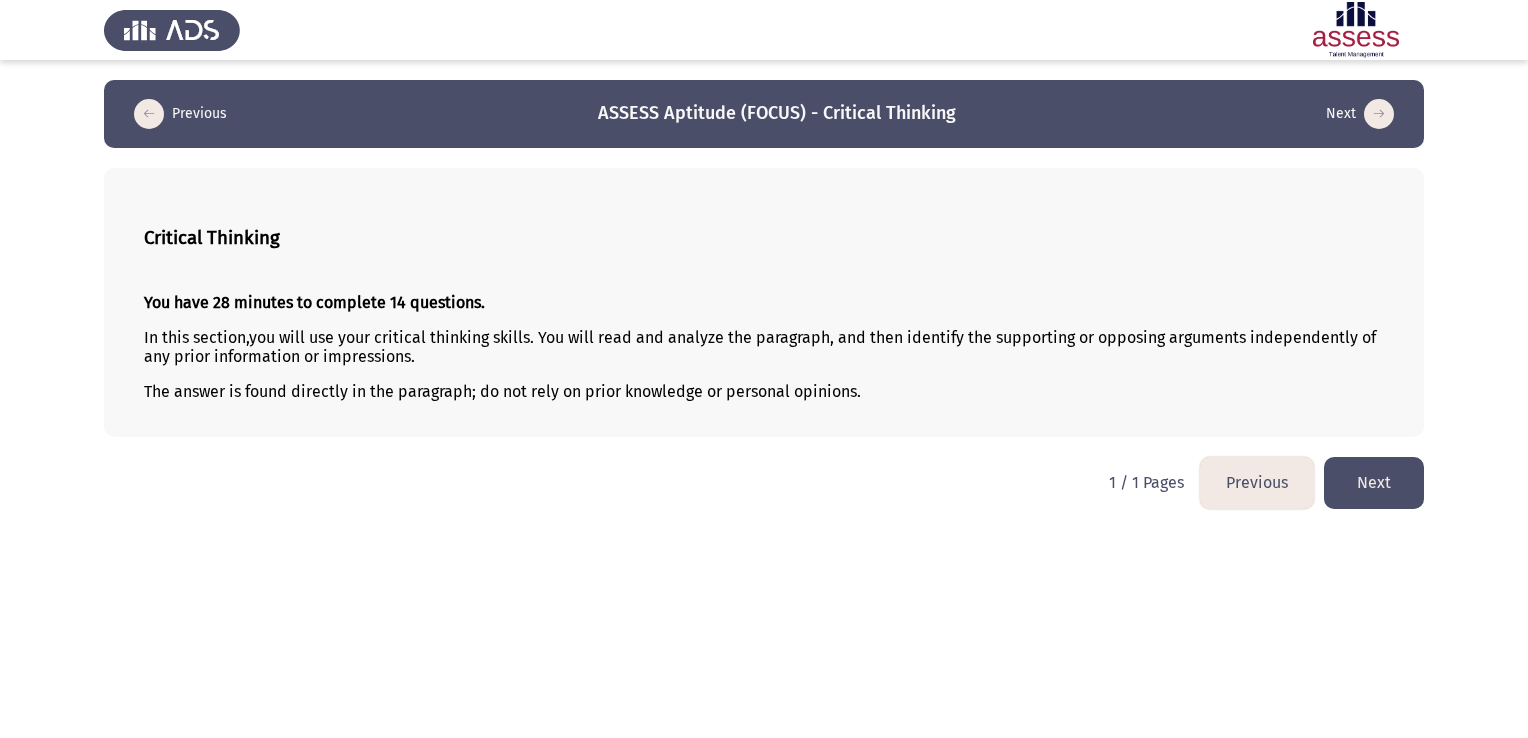 click on "Next" 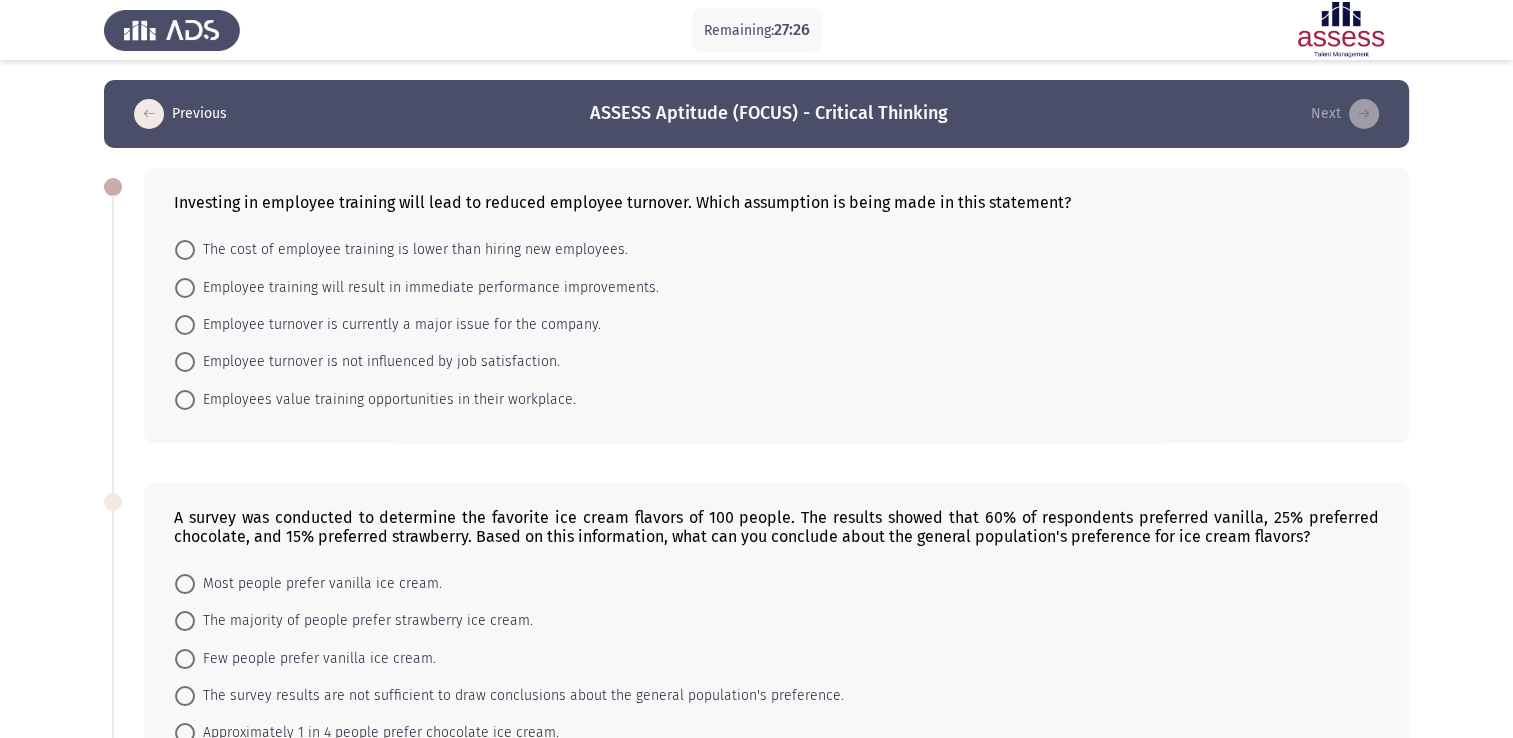 click on "Employee turnover is currently a major issue for the company." at bounding box center [388, 324] 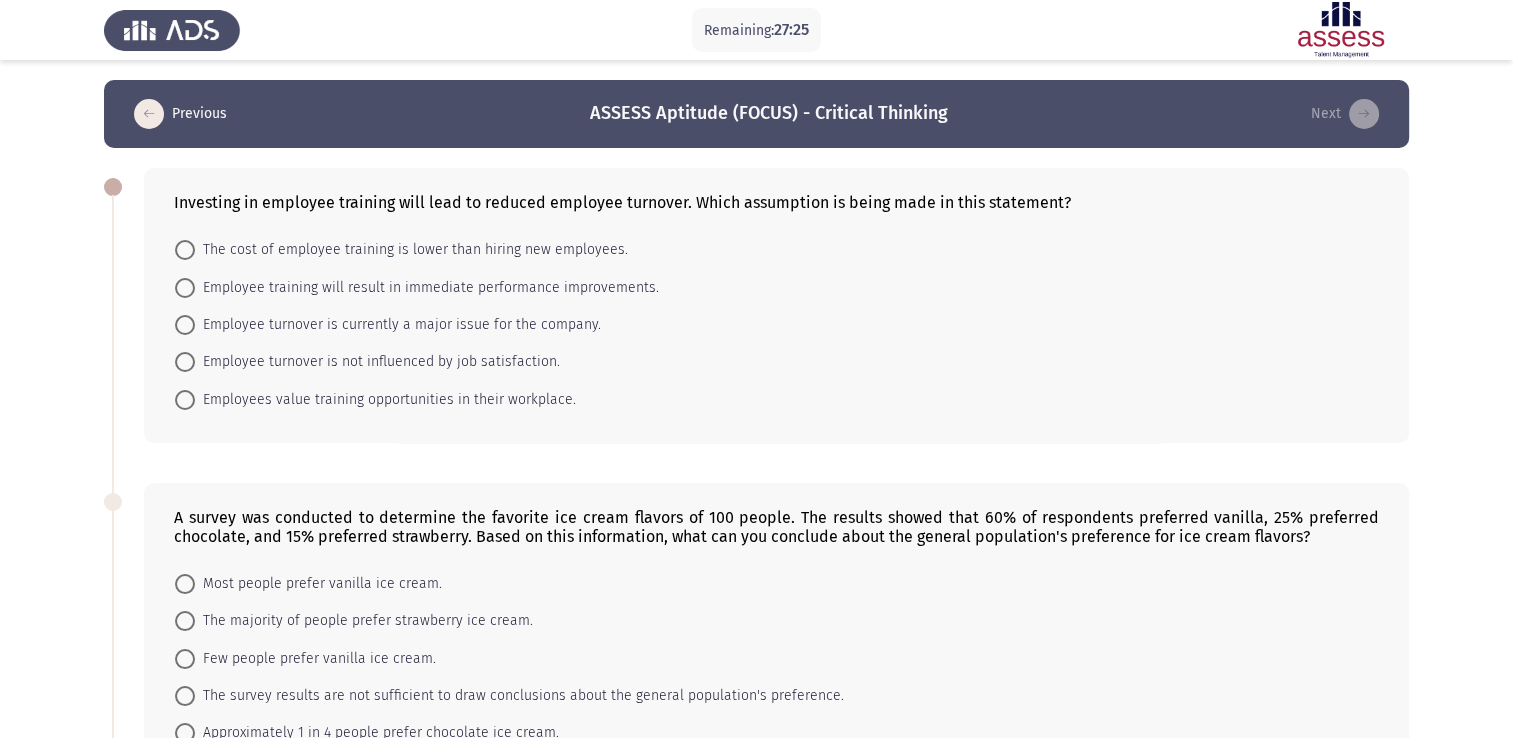 click on "Employee turnover is currently a major issue for the company." at bounding box center [398, 325] 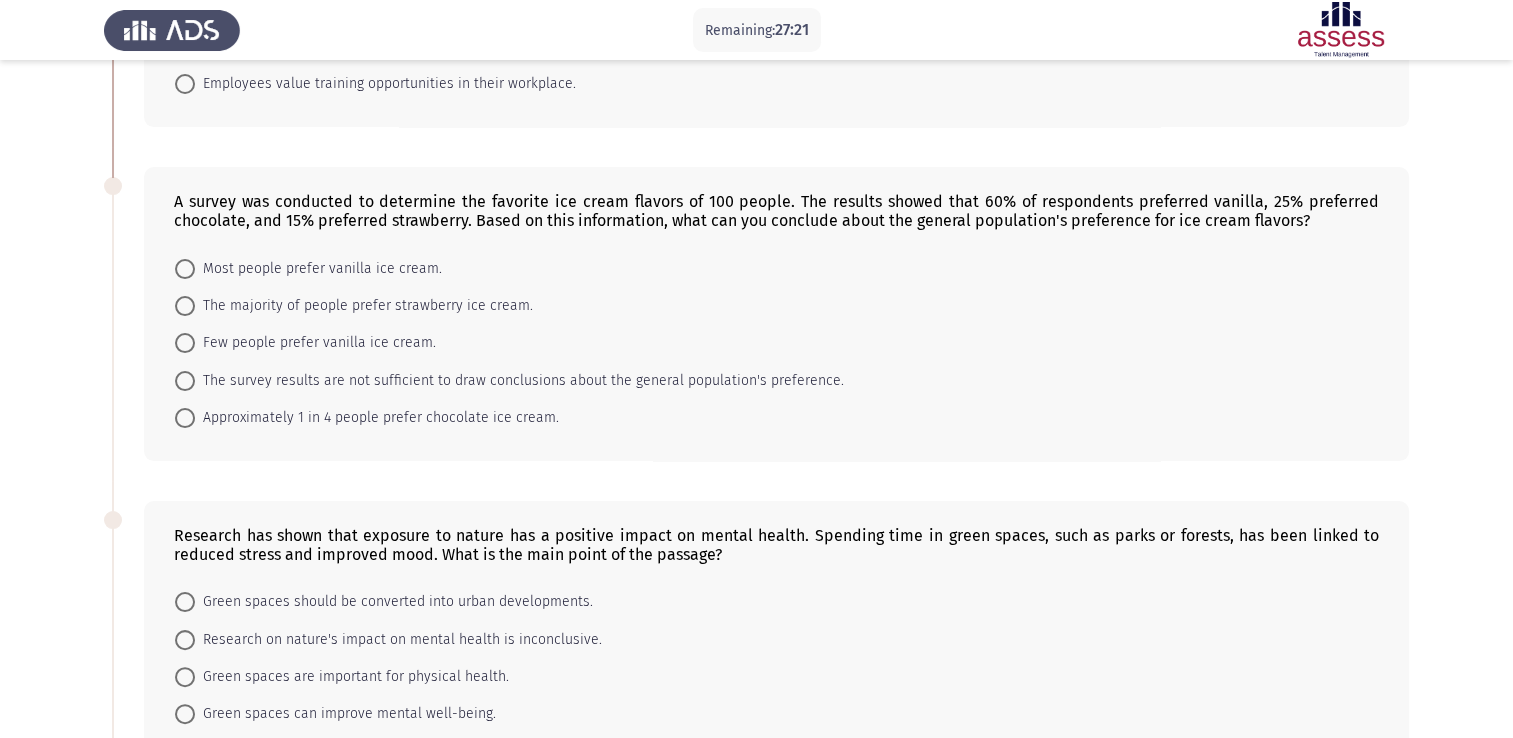 scroll, scrollTop: 315, scrollLeft: 0, axis: vertical 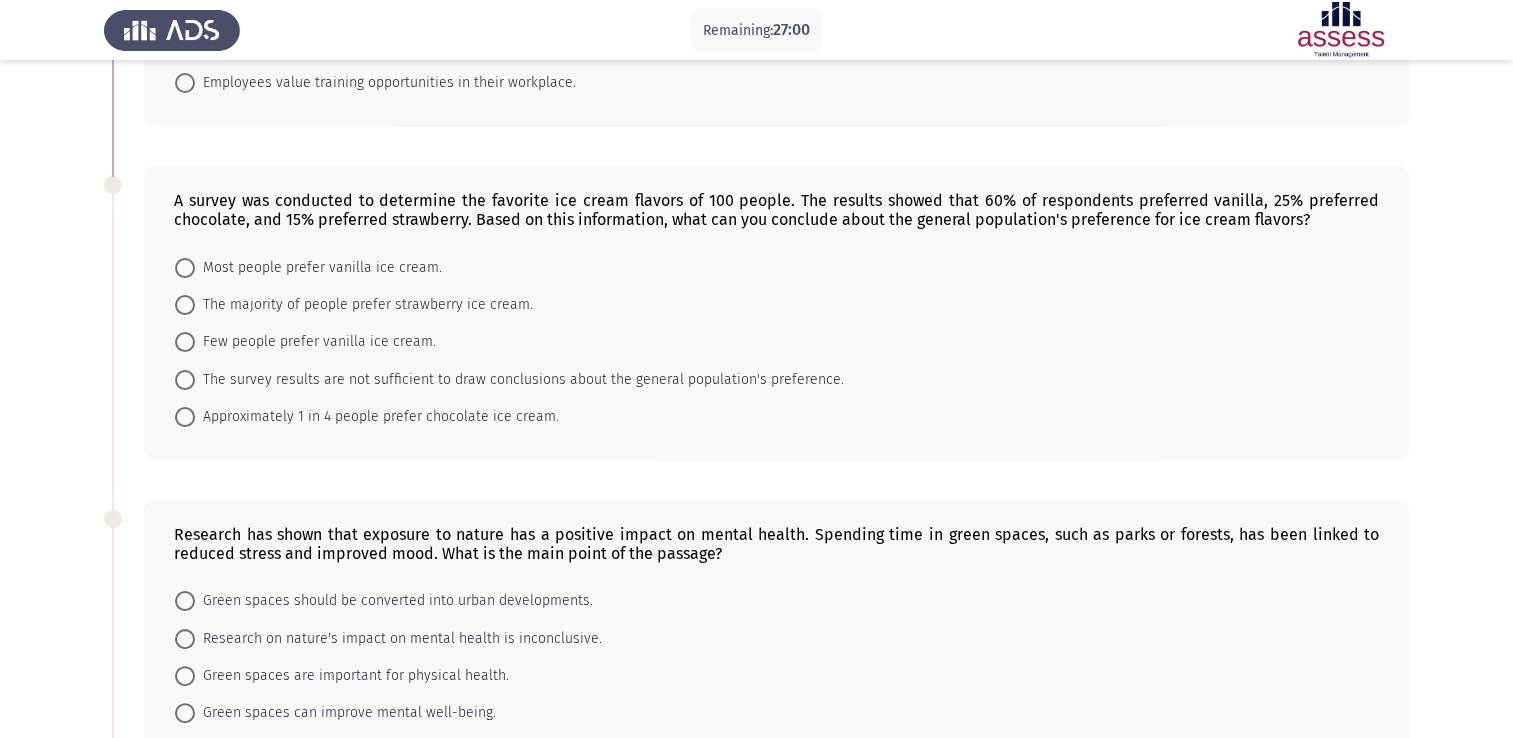 click on "Most people prefer vanilla ice cream." at bounding box center (318, 268) 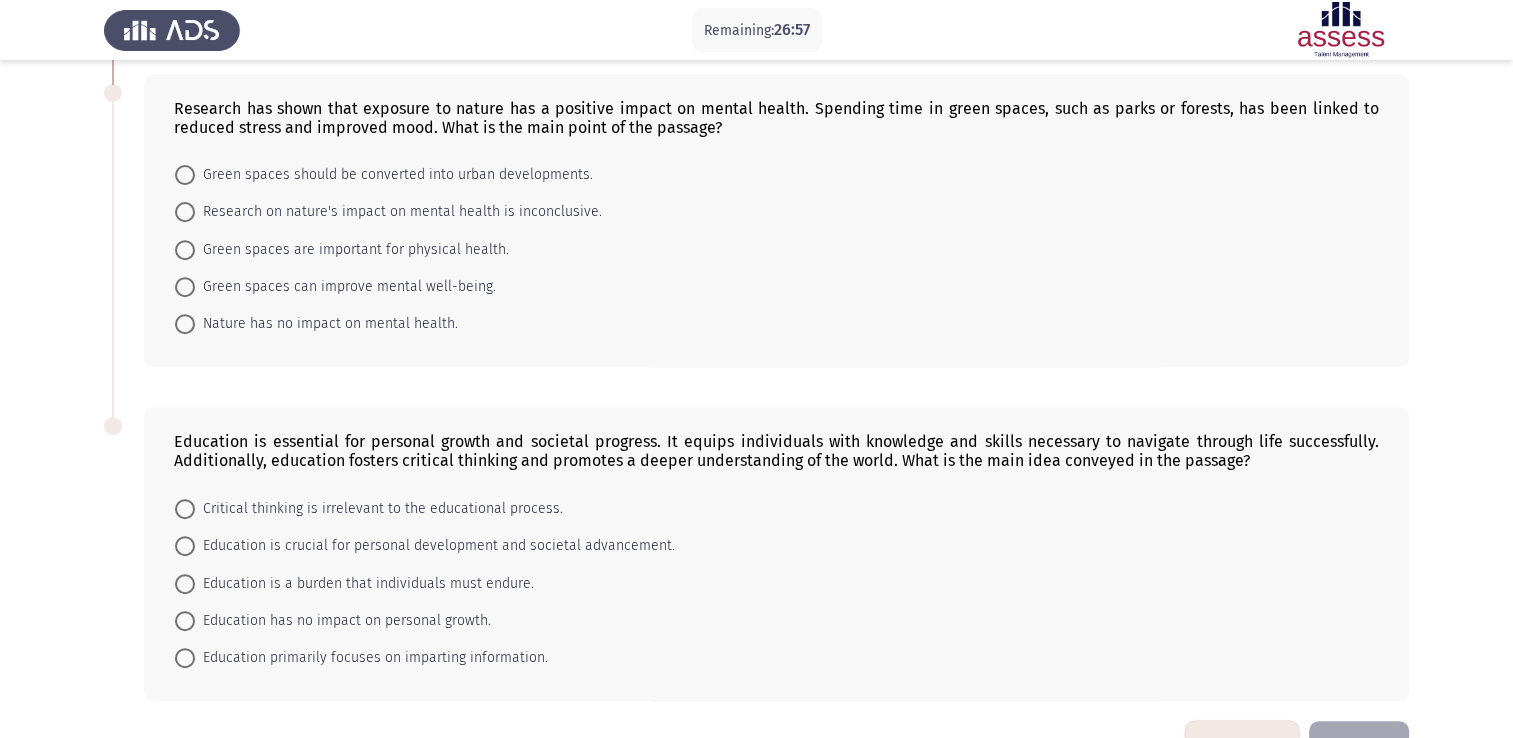 scroll, scrollTop: 739, scrollLeft: 0, axis: vertical 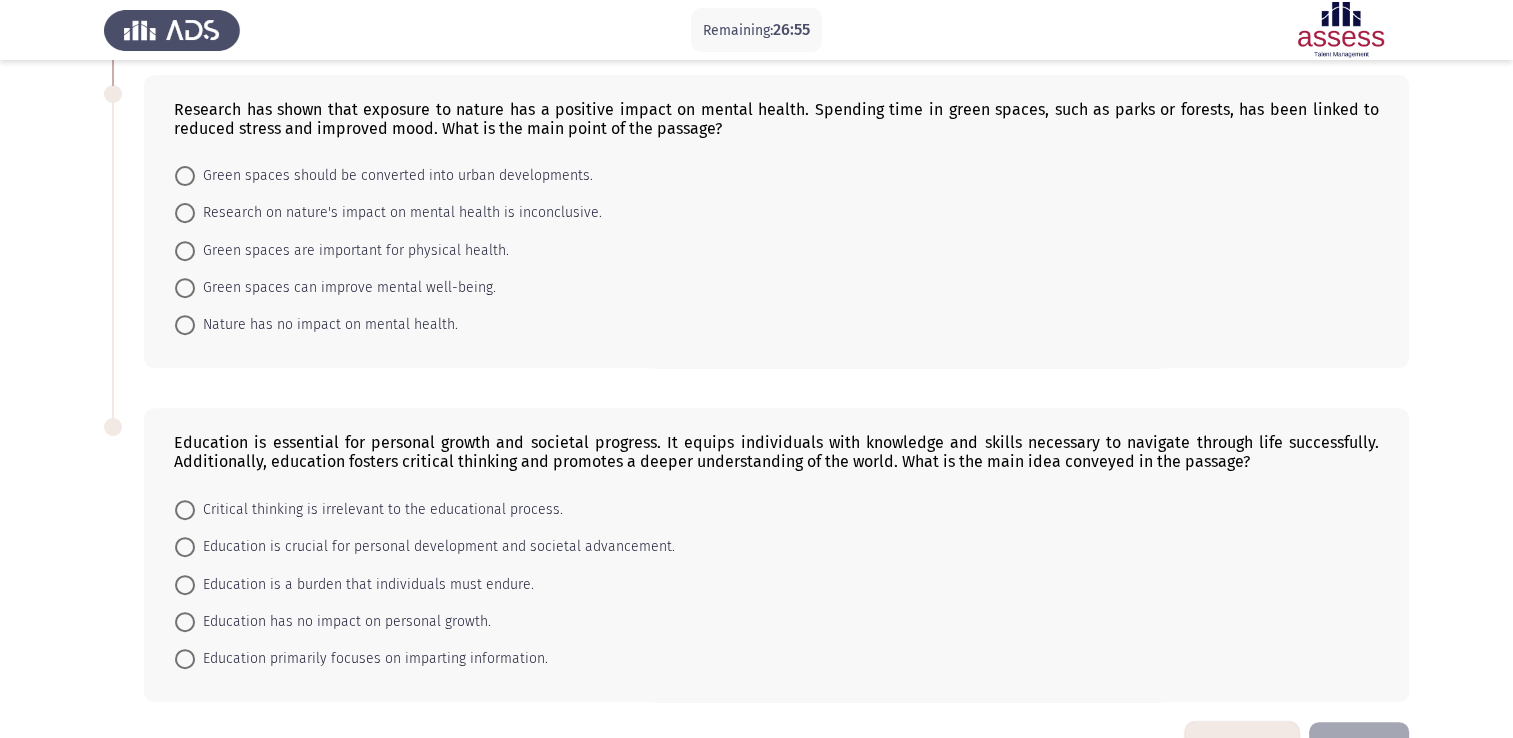 click on "Green spaces are important for physical health." at bounding box center [342, 249] 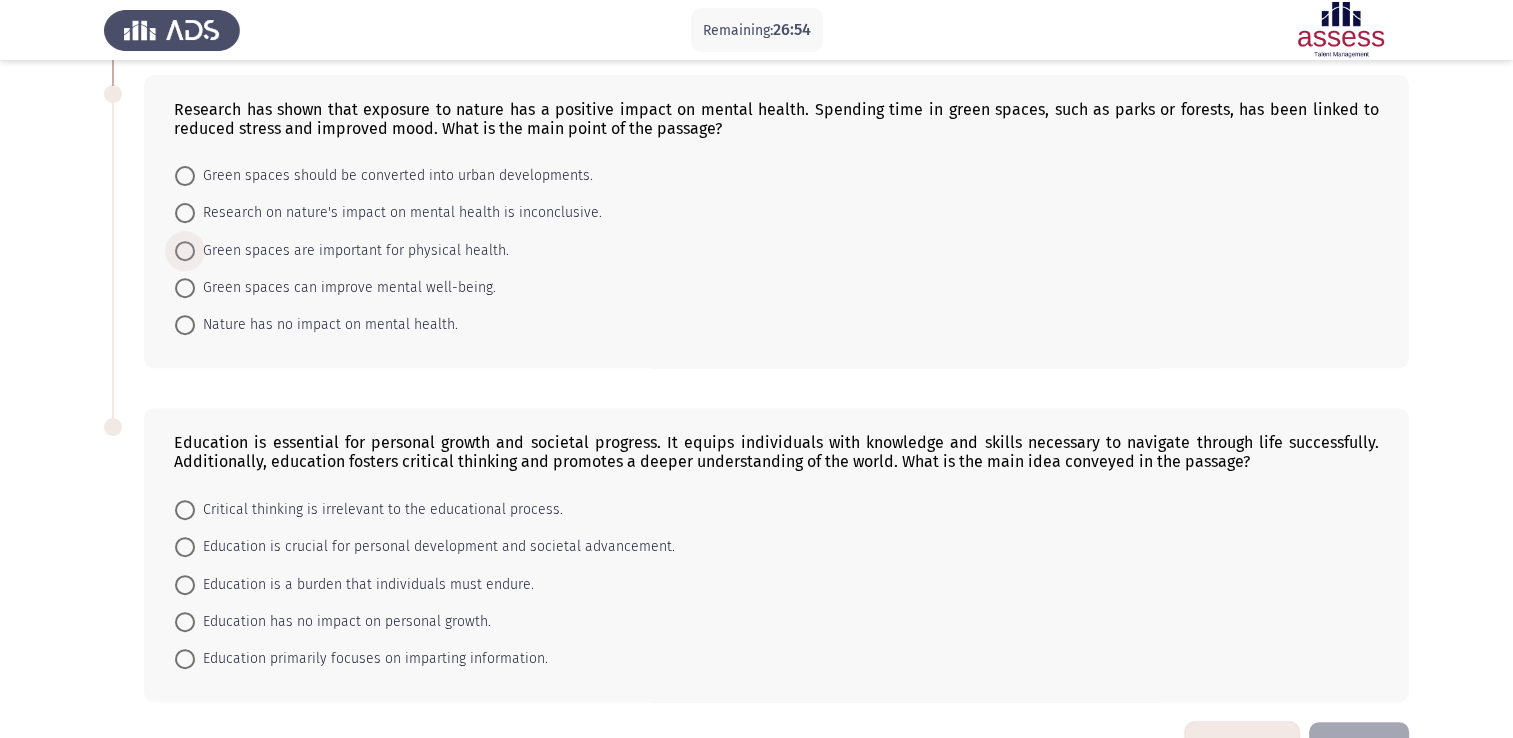 click on "Green spaces are important for physical health." at bounding box center (352, 251) 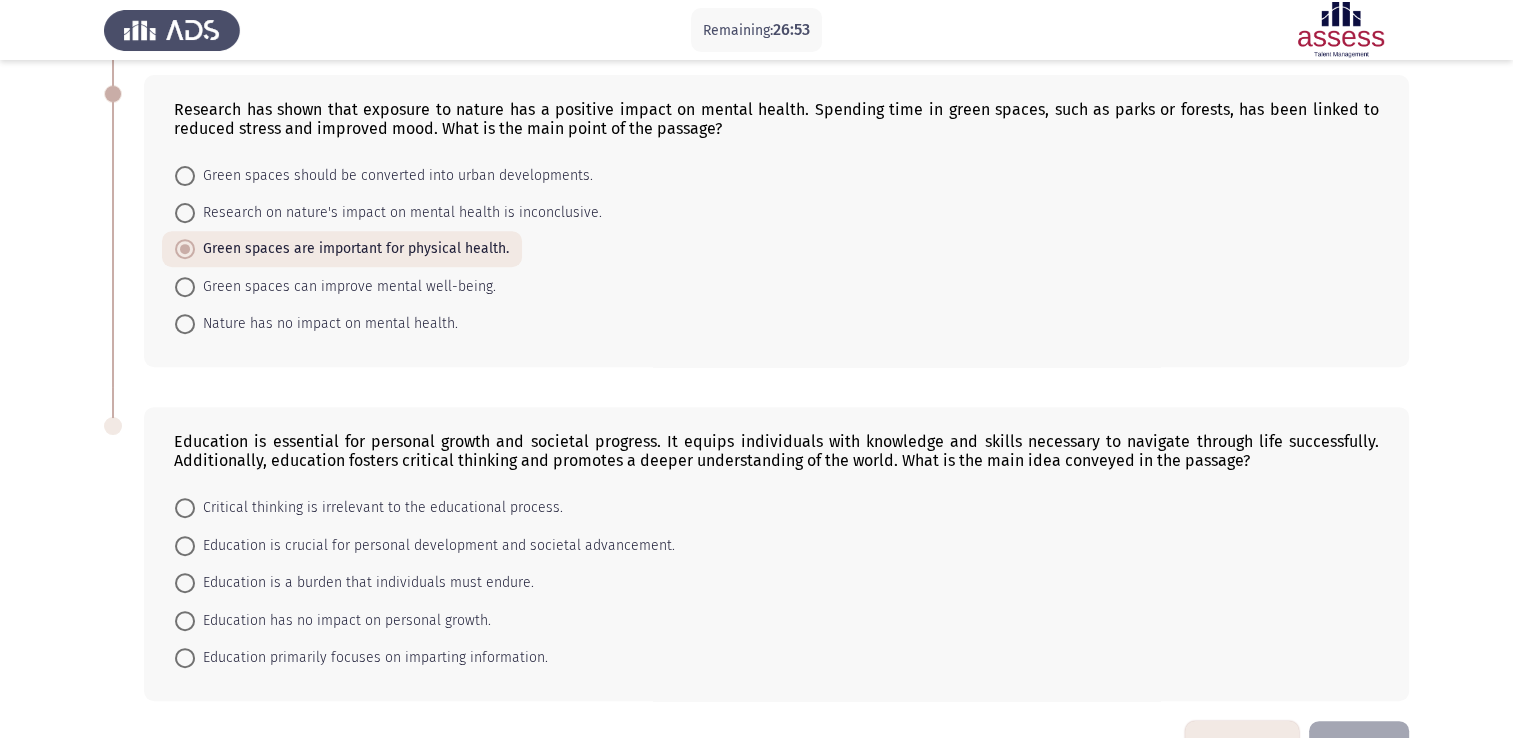 scroll, scrollTop: 800, scrollLeft: 0, axis: vertical 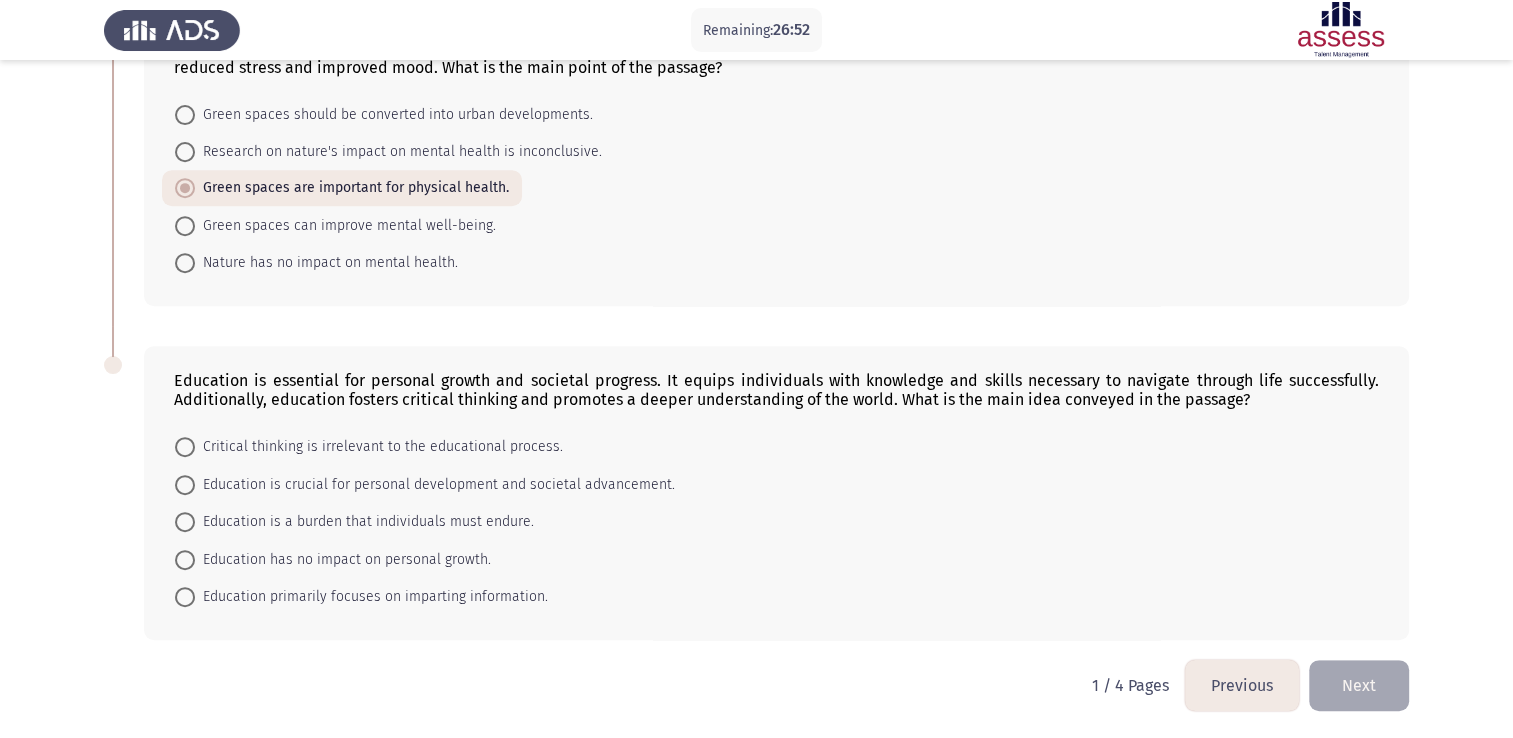 click on "Education has no impact on personal growth." at bounding box center (343, 560) 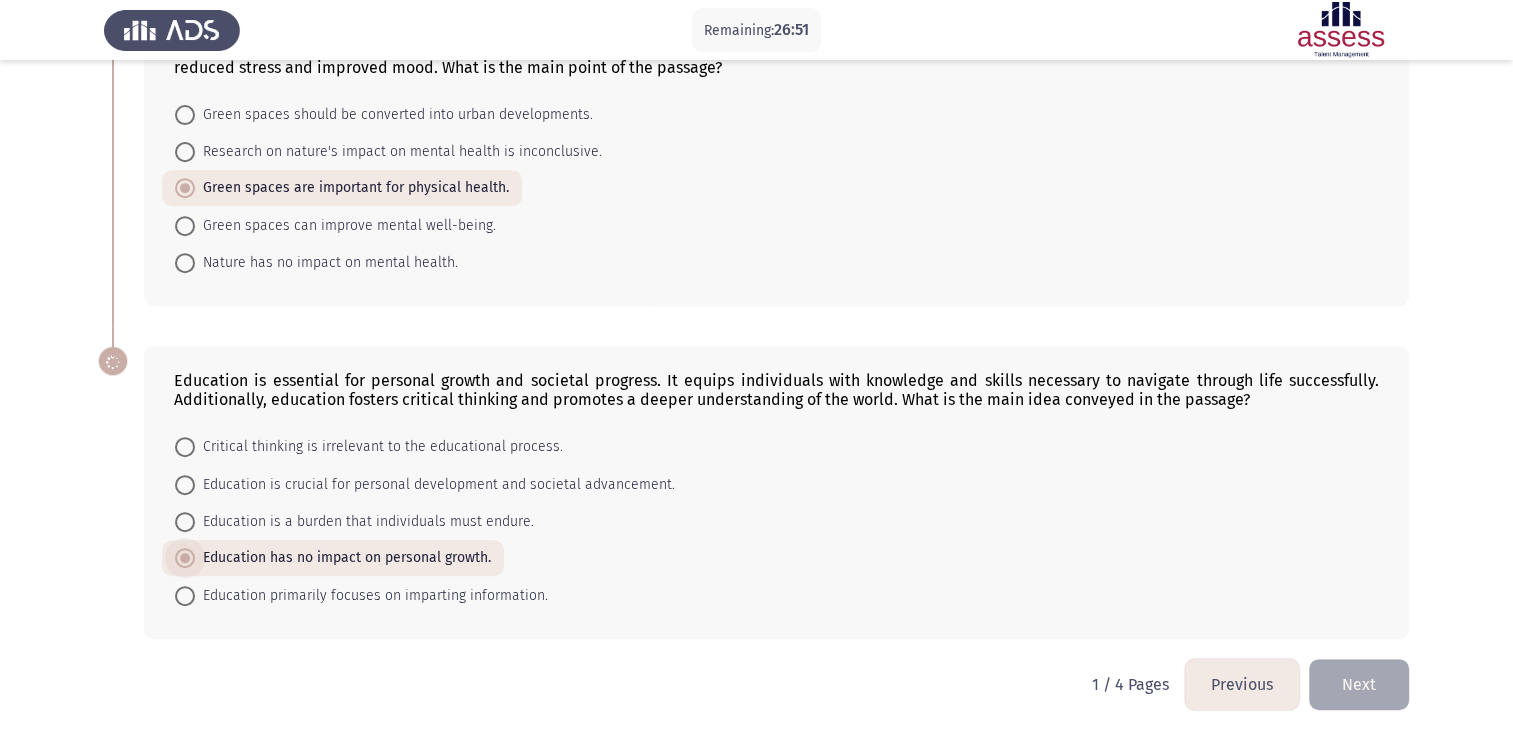 scroll, scrollTop: 799, scrollLeft: 0, axis: vertical 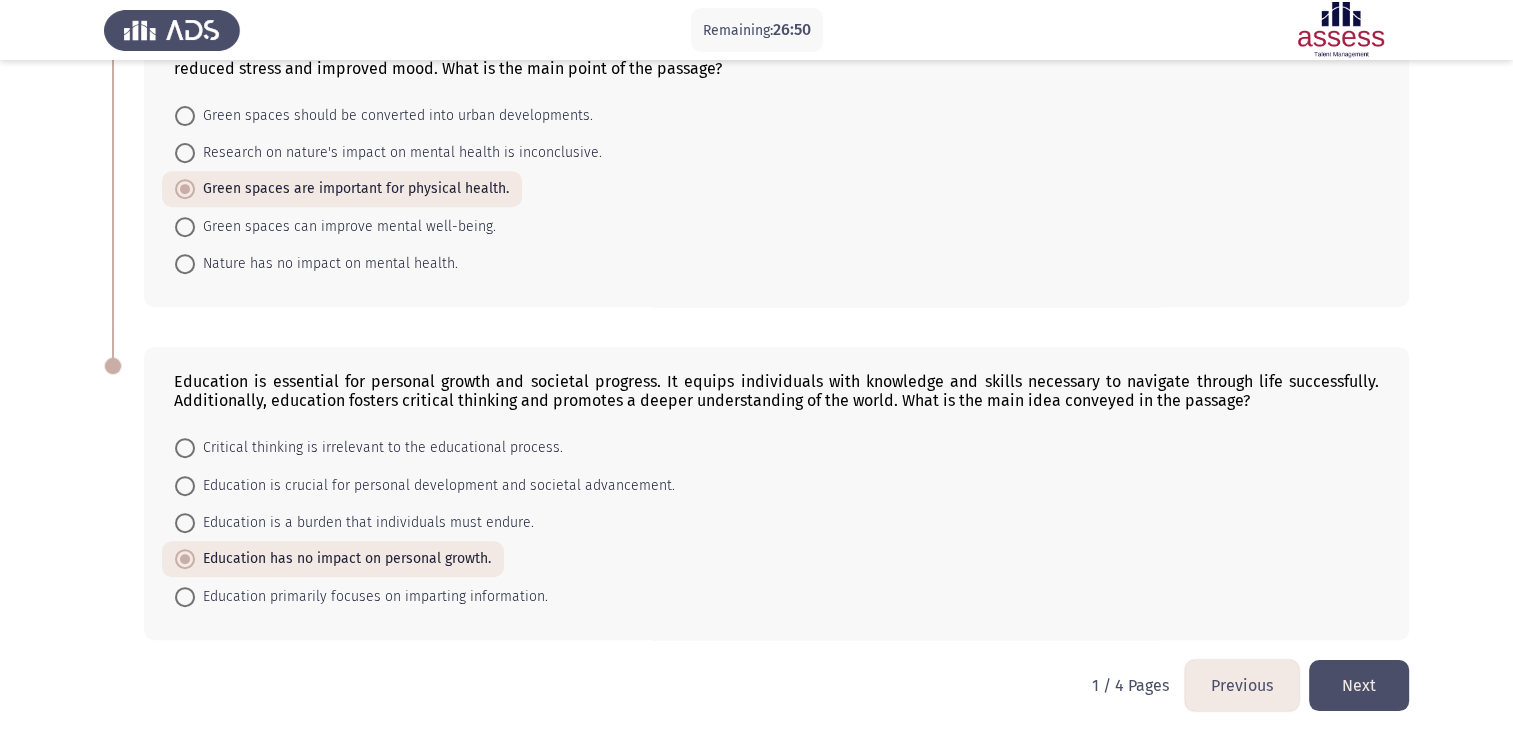 click on "Next" 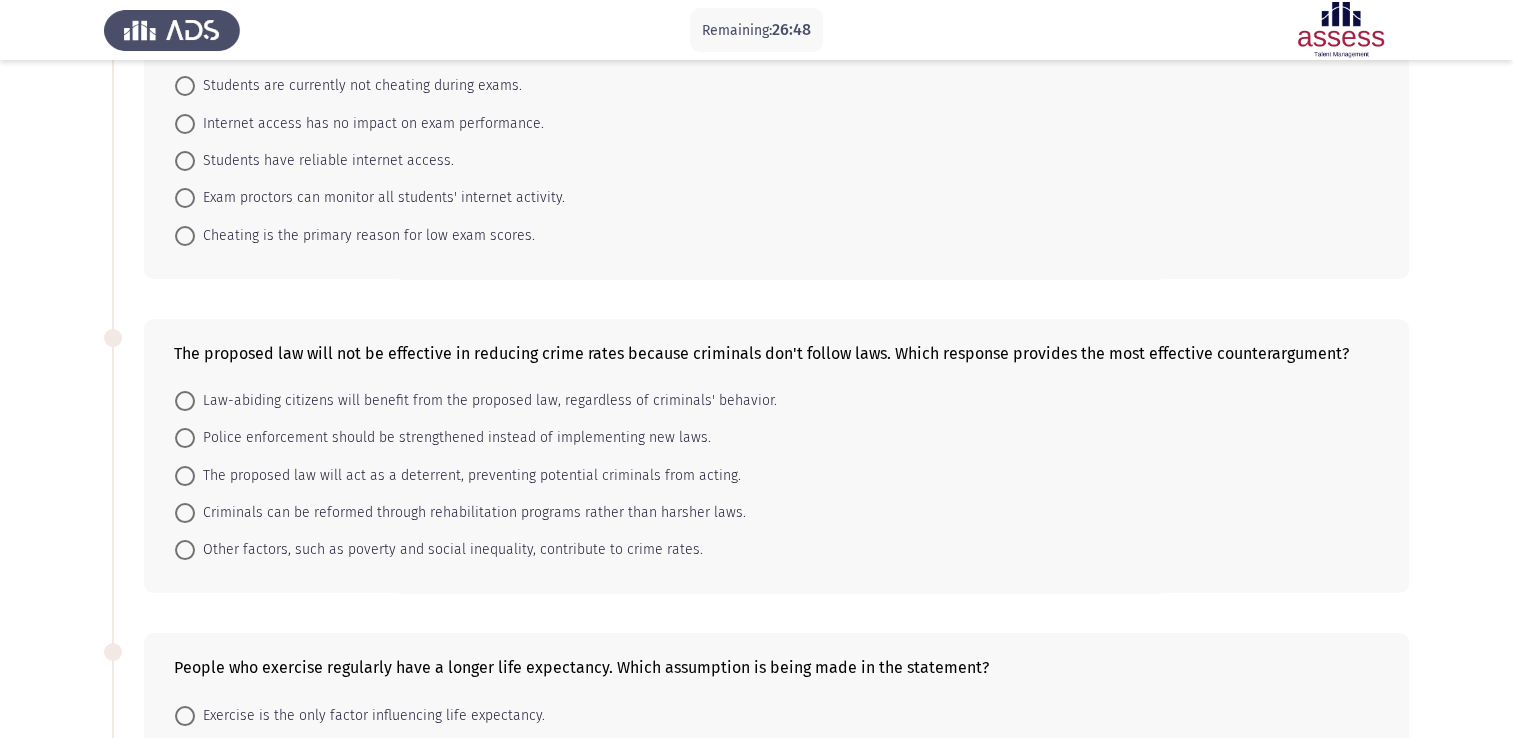 scroll, scrollTop: 75, scrollLeft: 0, axis: vertical 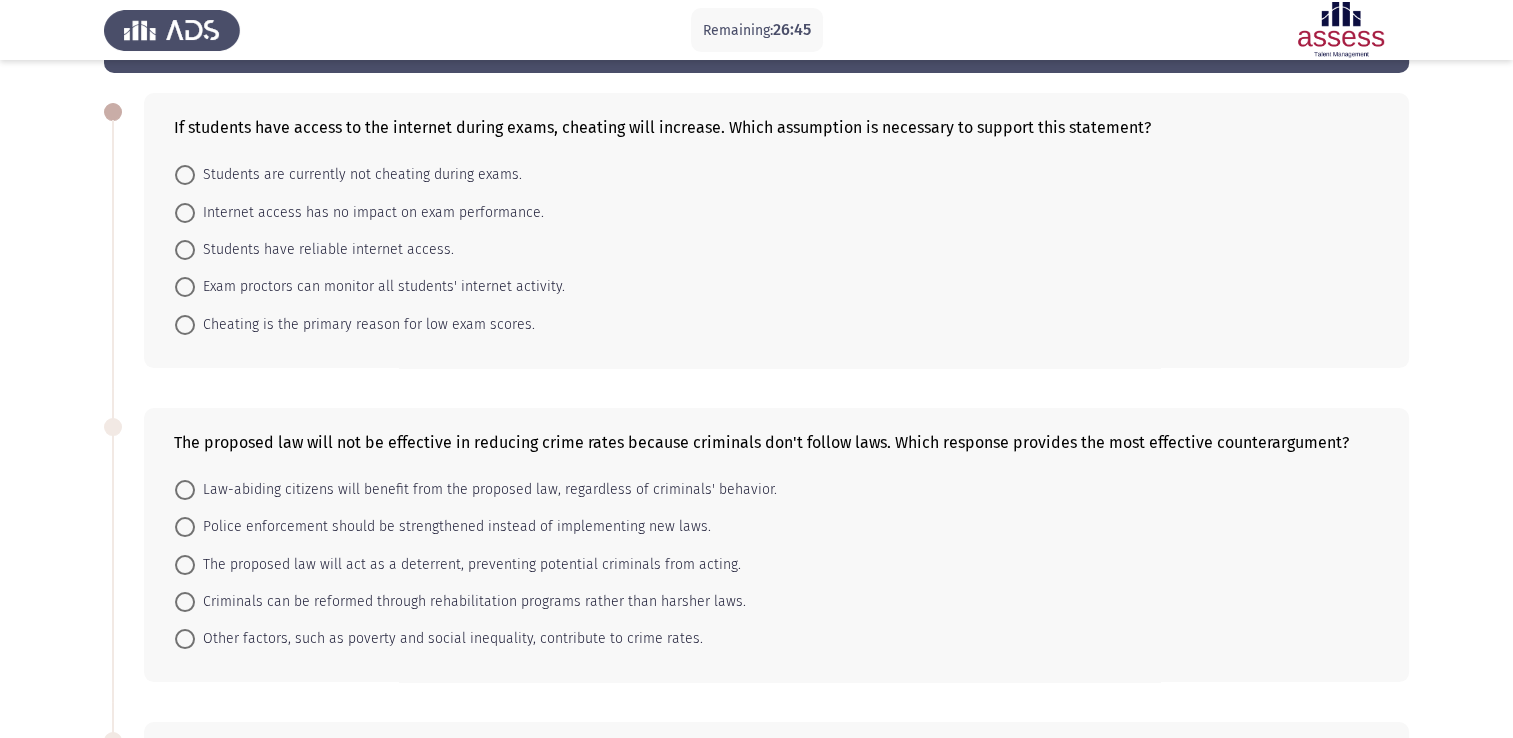 click on "Students have reliable internet access." at bounding box center [324, 250] 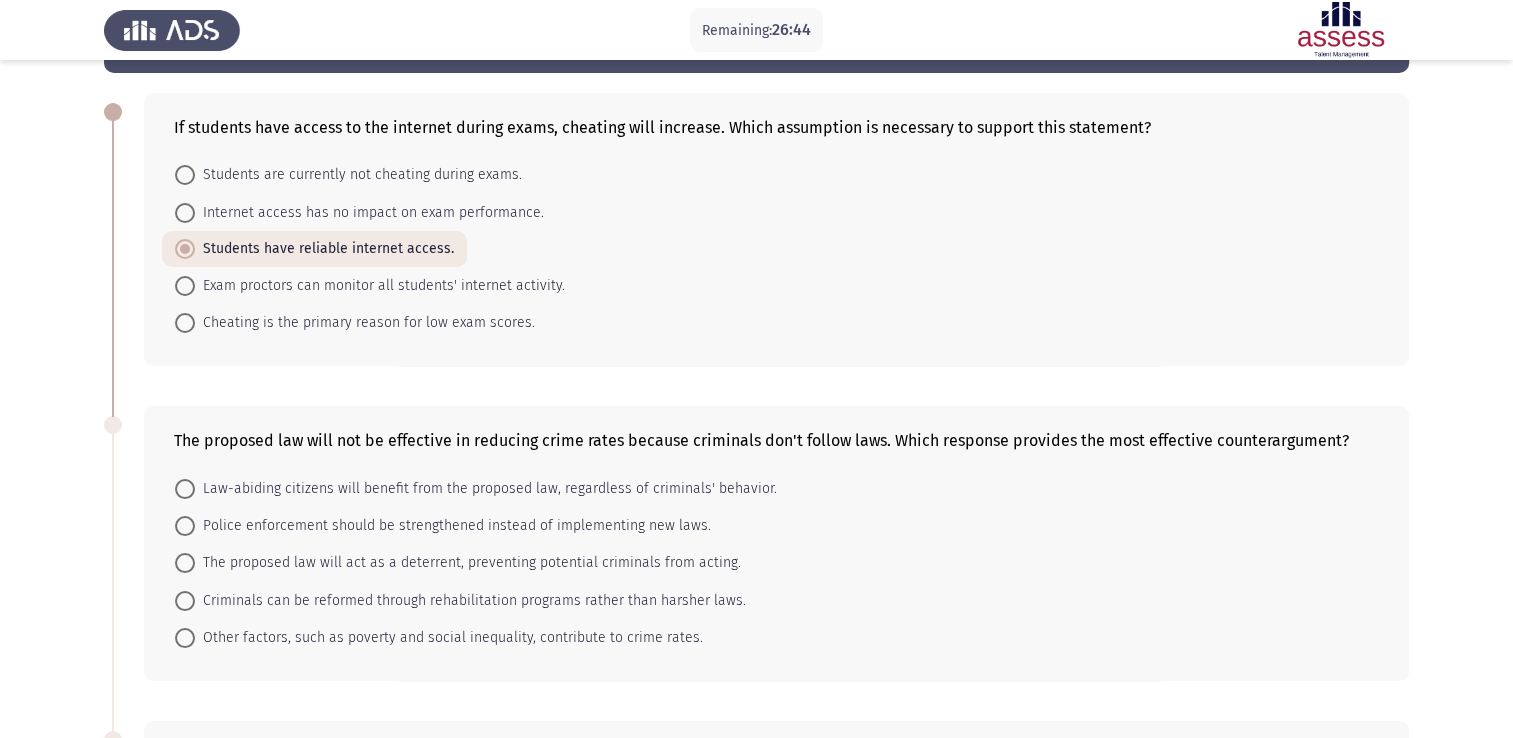 scroll, scrollTop: 384, scrollLeft: 0, axis: vertical 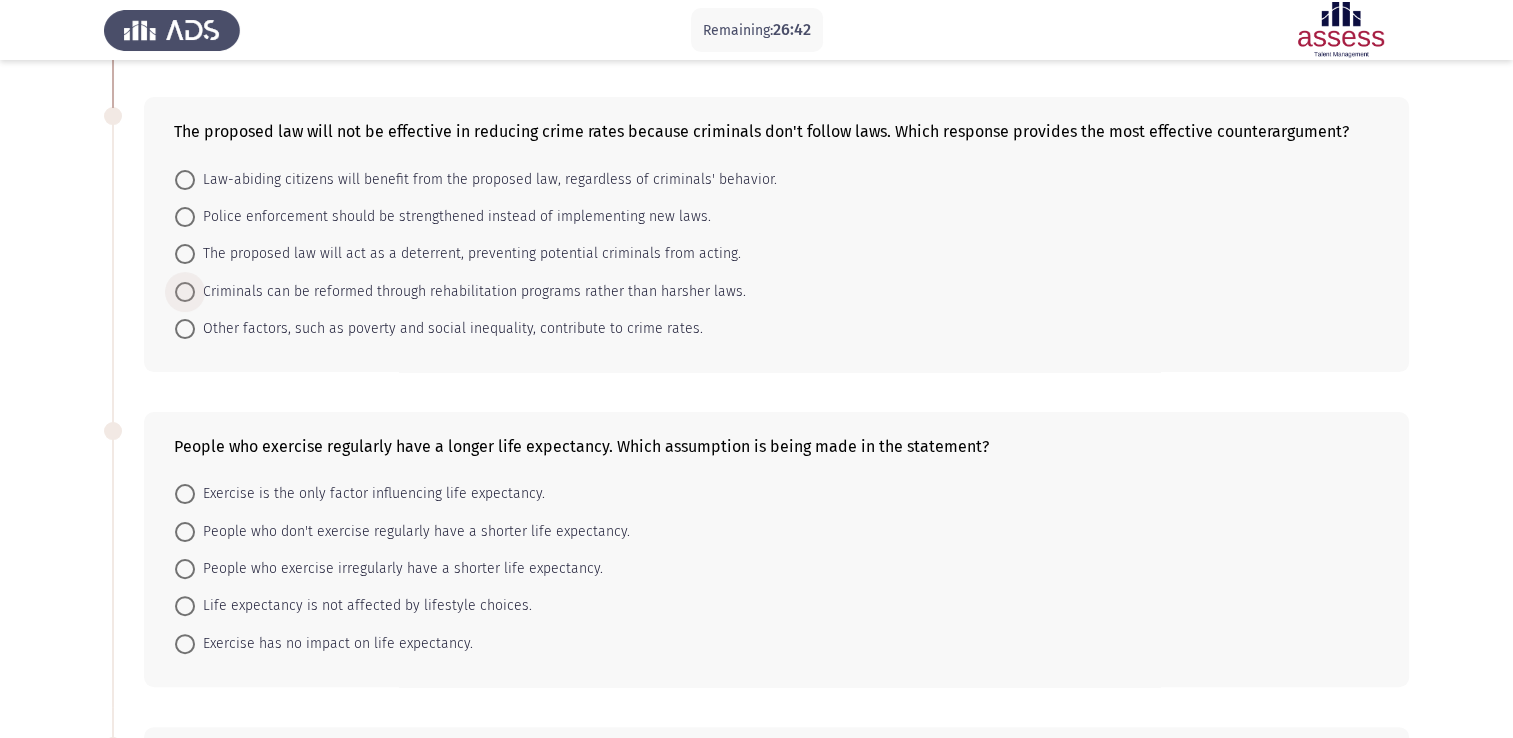 click on "Criminals can be reformed through rehabilitation programs rather than harsher laws." at bounding box center (470, 292) 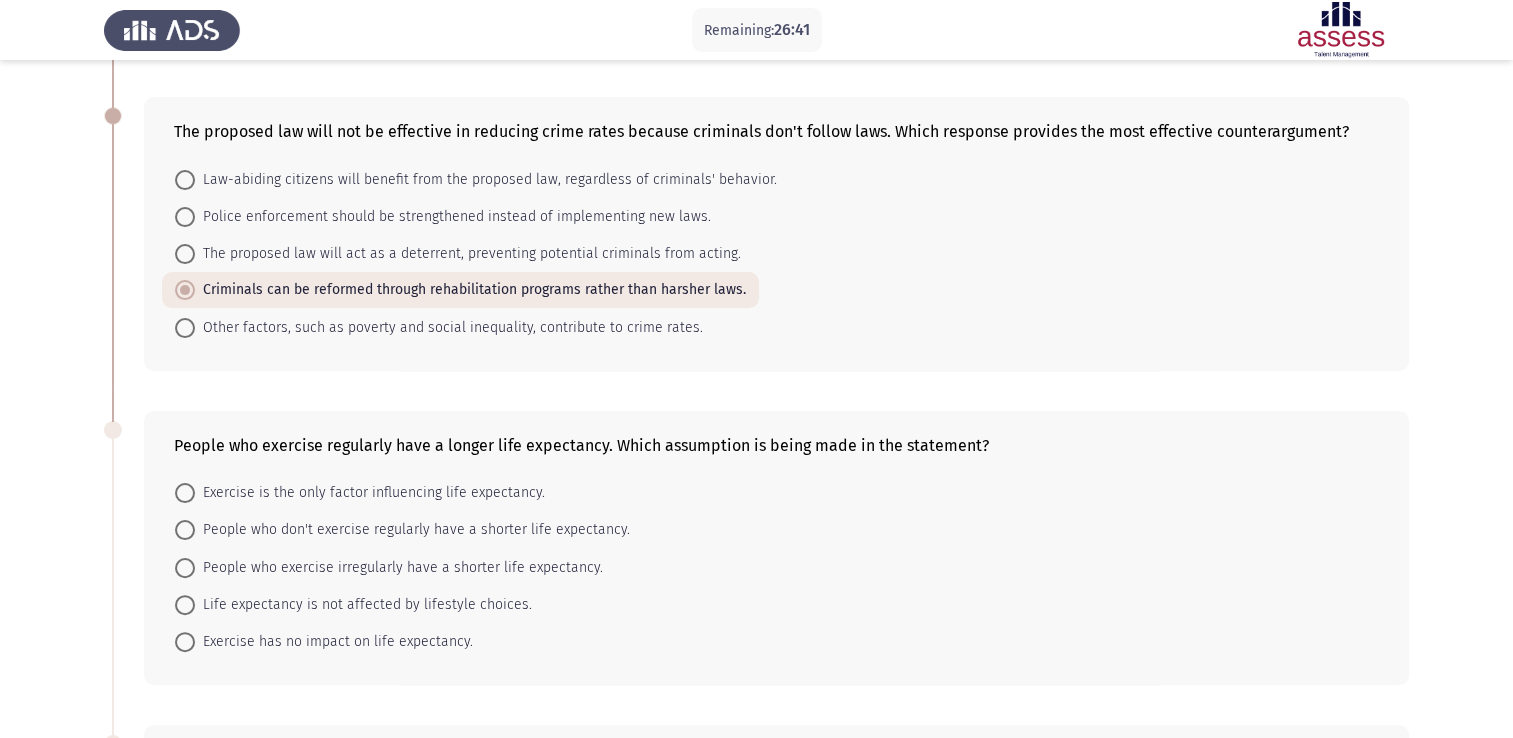 scroll, scrollTop: 488, scrollLeft: 0, axis: vertical 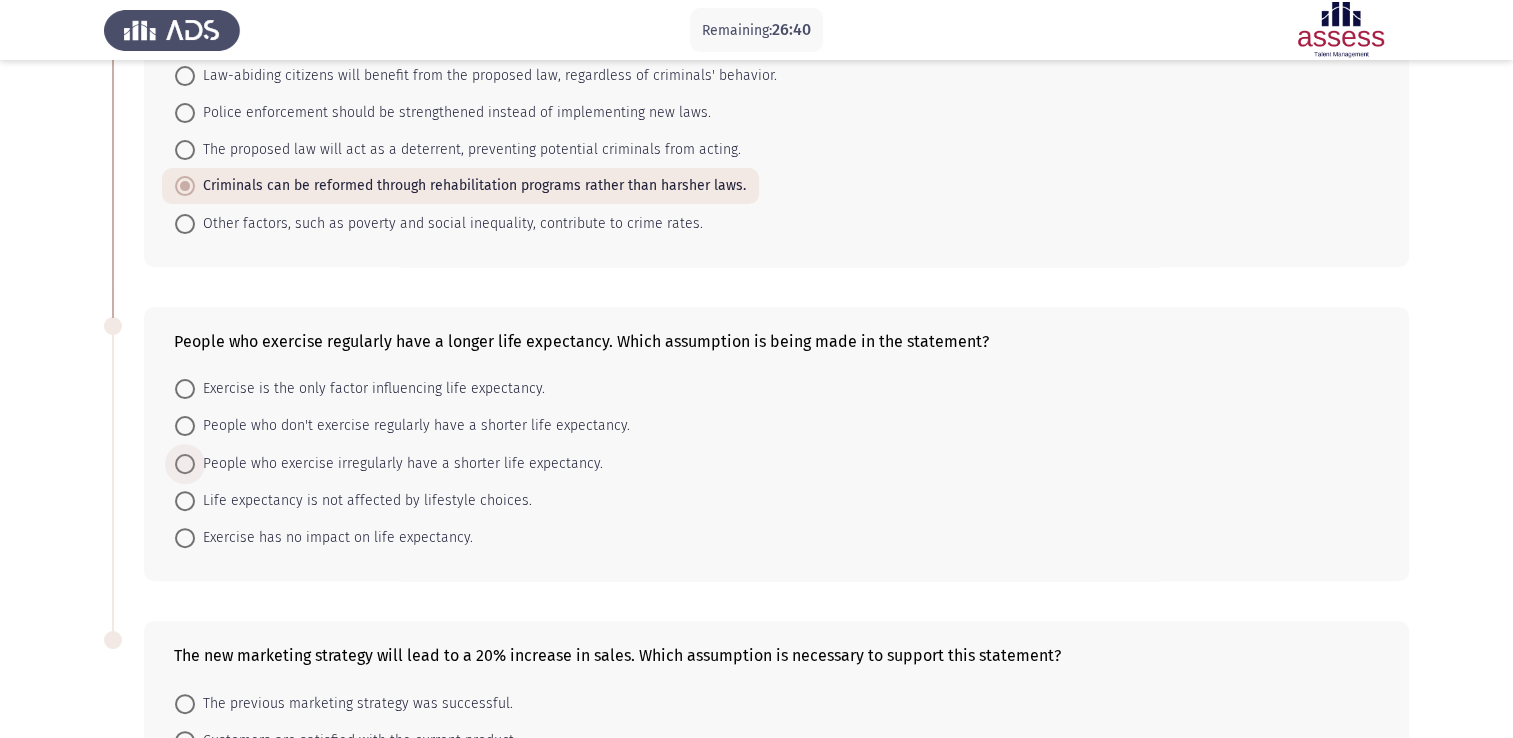 click on "People who exercise irregularly have a shorter life expectancy." at bounding box center [399, 464] 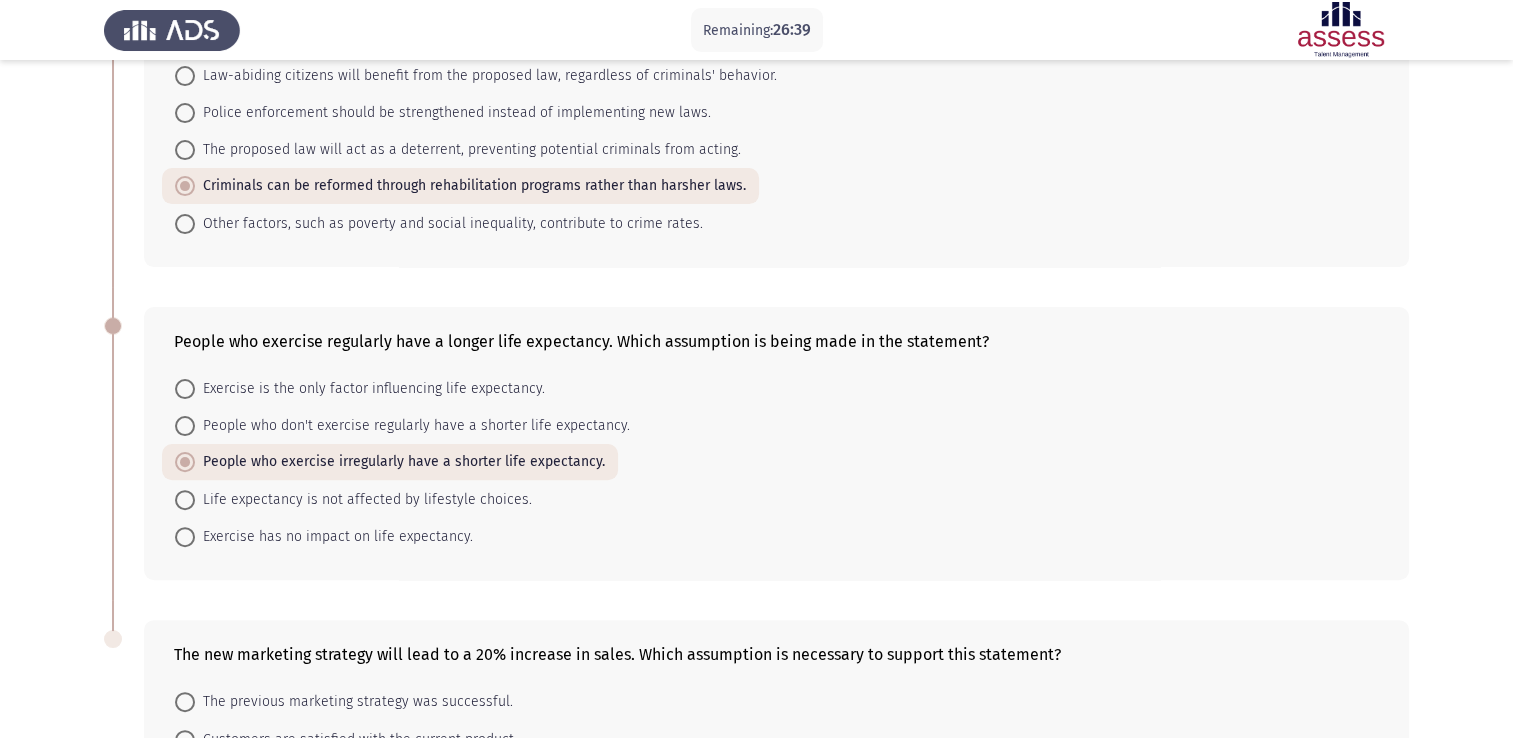 scroll, scrollTop: 742, scrollLeft: 0, axis: vertical 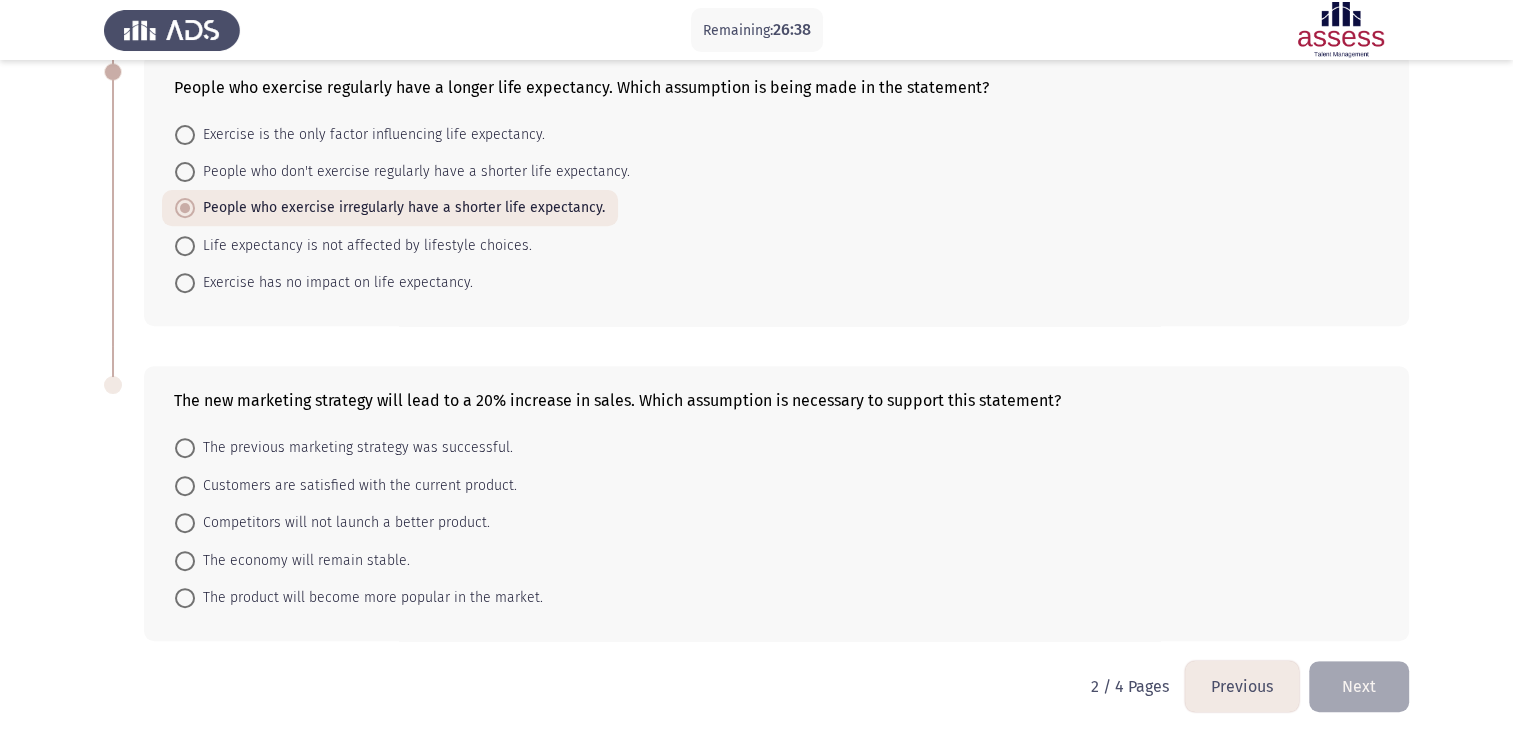 click on "Competitors will not launch a better product." at bounding box center (332, 522) 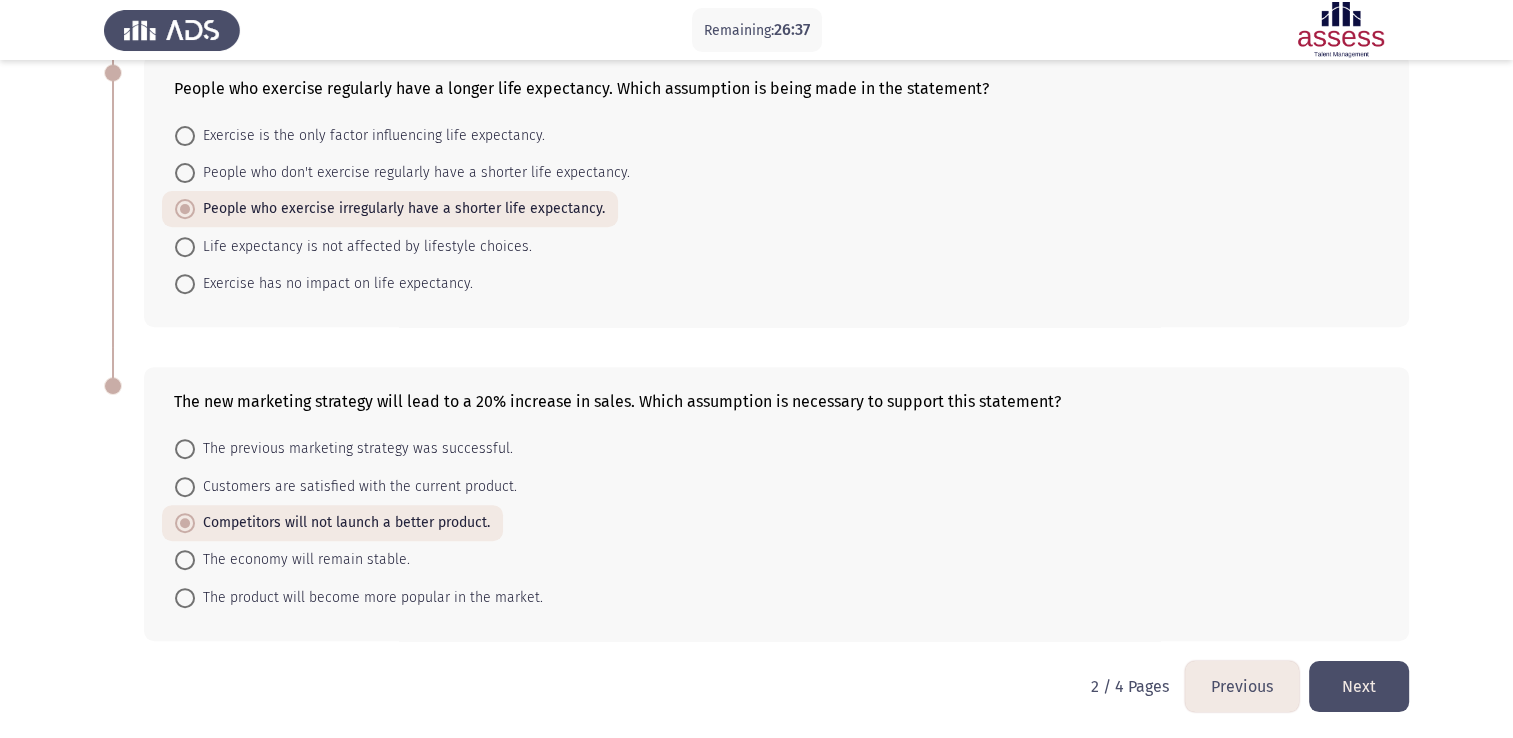 click on "Next" 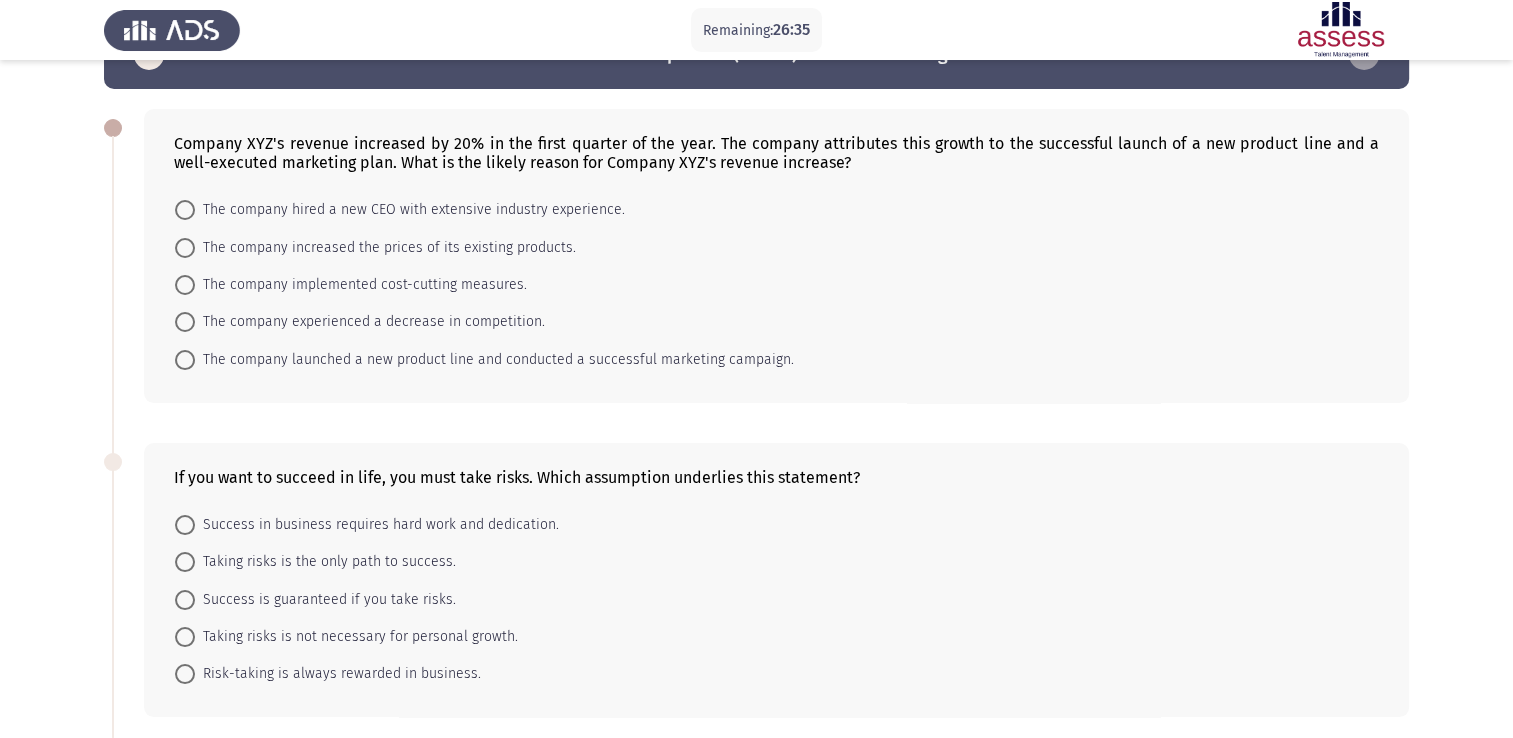 scroll, scrollTop: 62, scrollLeft: 0, axis: vertical 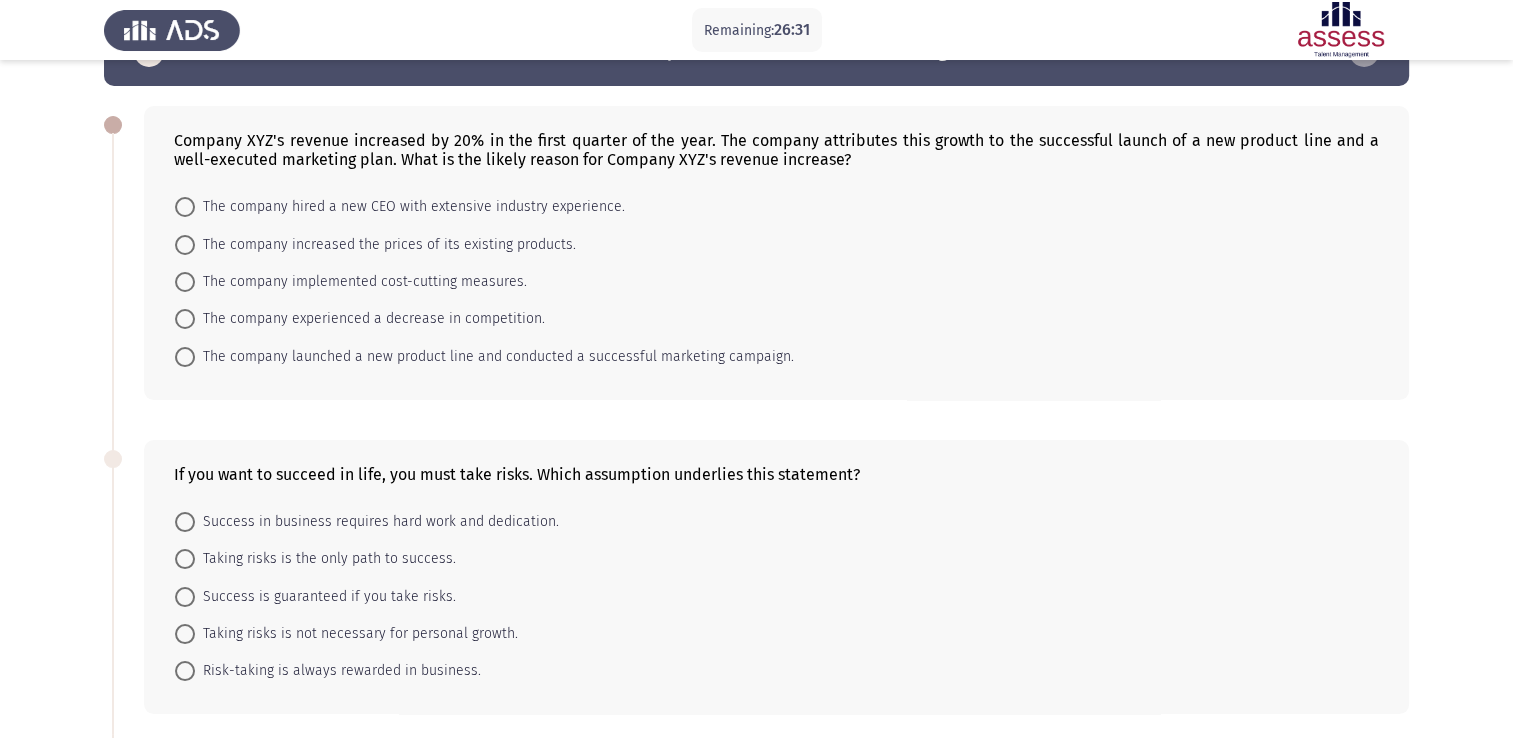 click on "The company implemented cost-cutting measures." at bounding box center (361, 282) 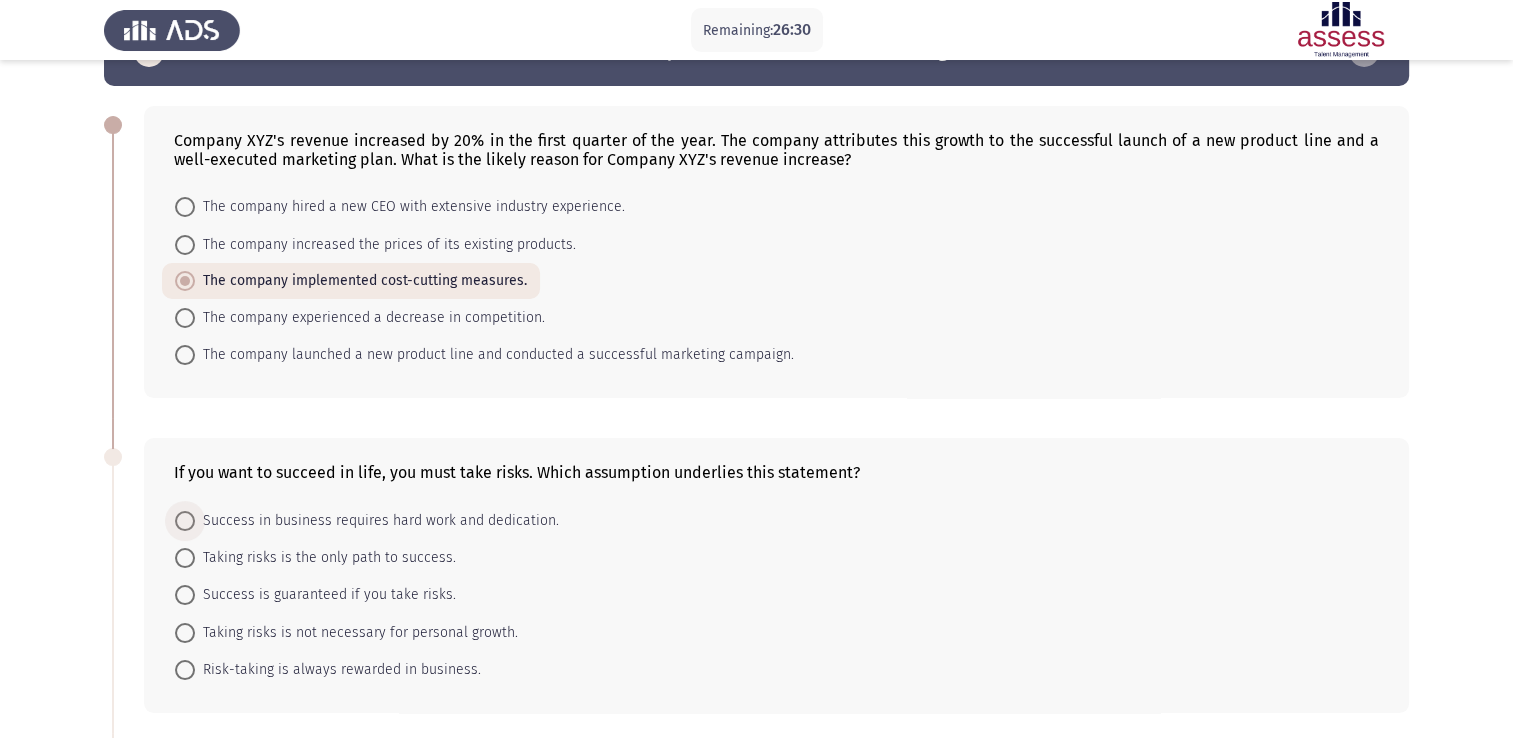 click on "Success in business requires hard work and dedication." at bounding box center (377, 521) 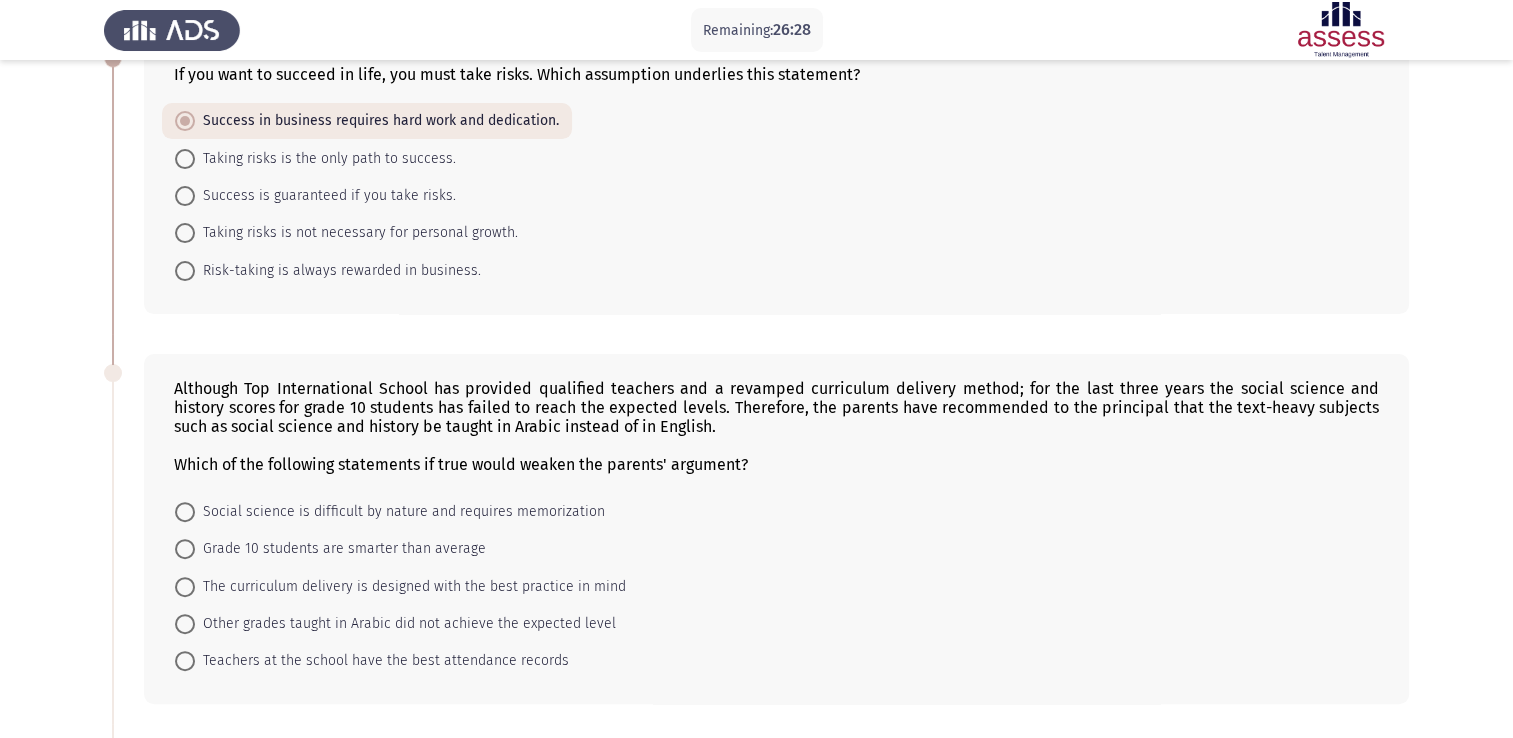 scroll, scrollTop: 462, scrollLeft: 0, axis: vertical 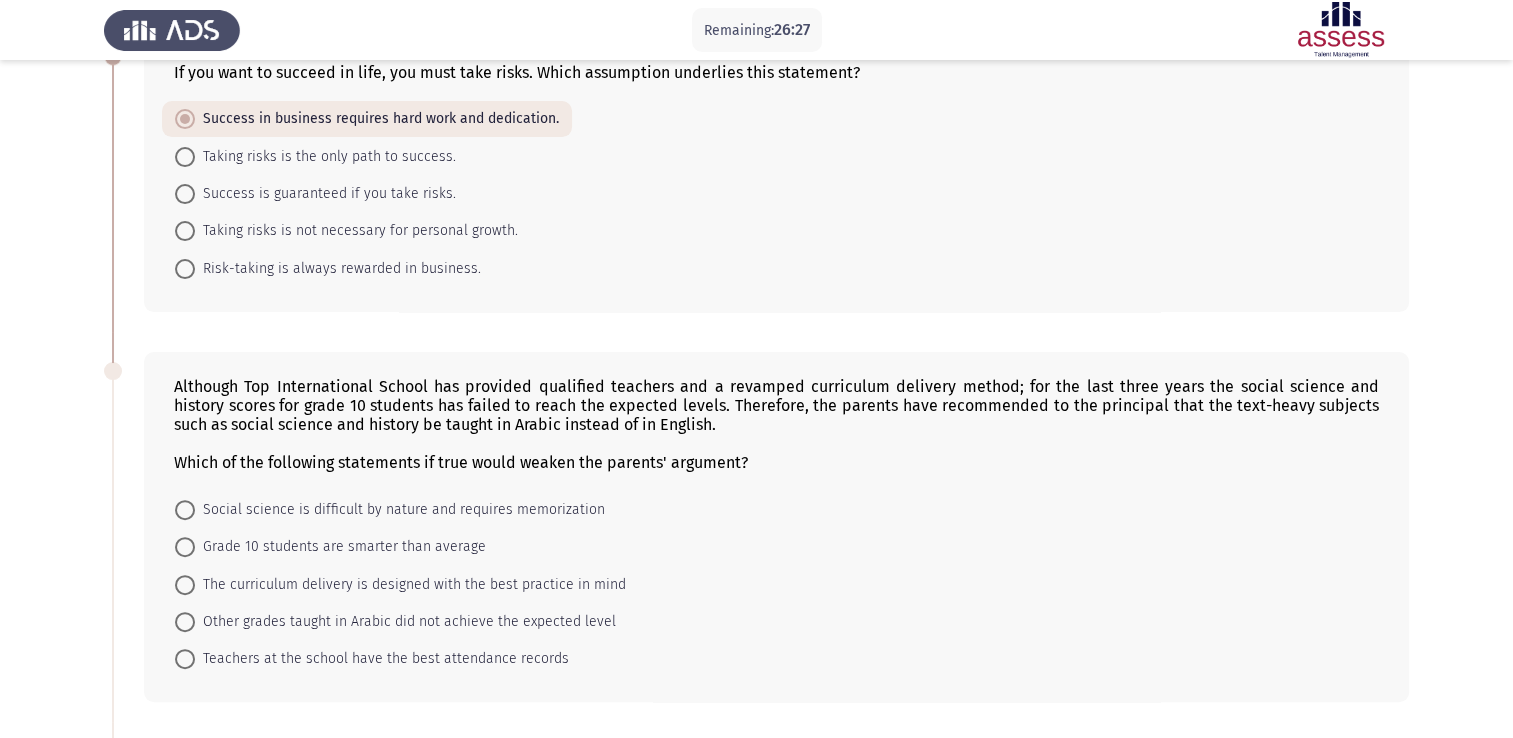 click on "Social science is difficult by nature and requires memorization" at bounding box center [390, 509] 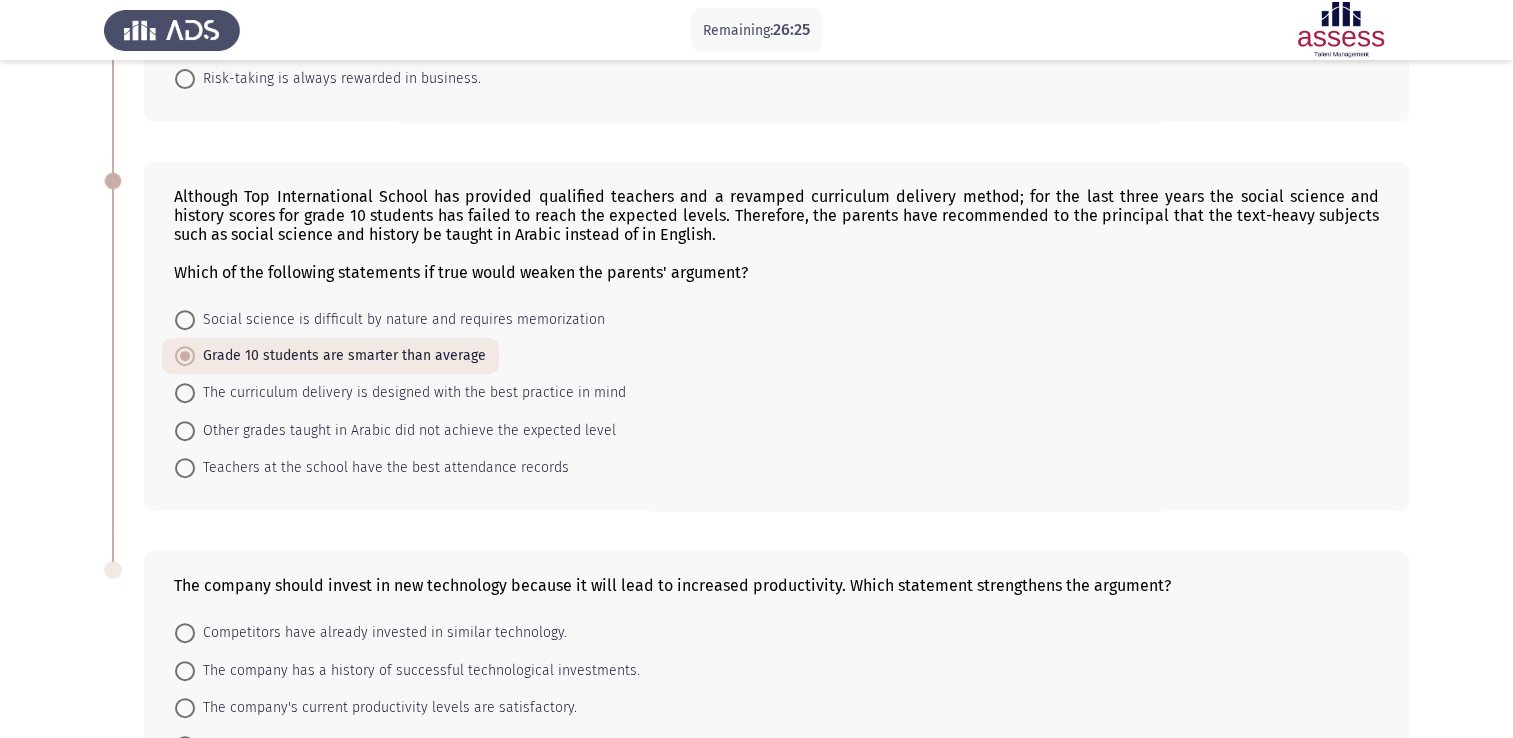 scroll, scrollTop: 838, scrollLeft: 0, axis: vertical 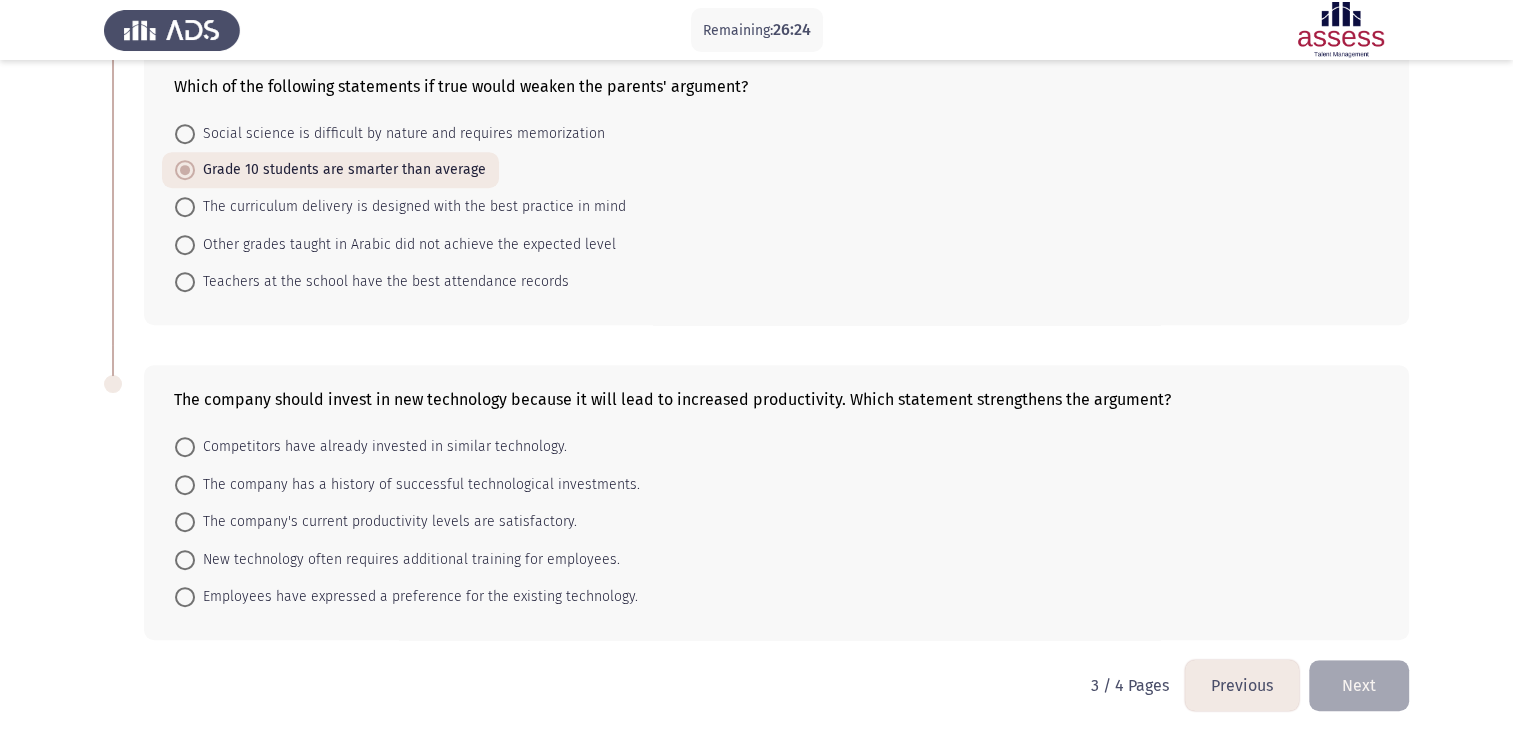 click on "Competitors have already invested in similar technology." at bounding box center (381, 447) 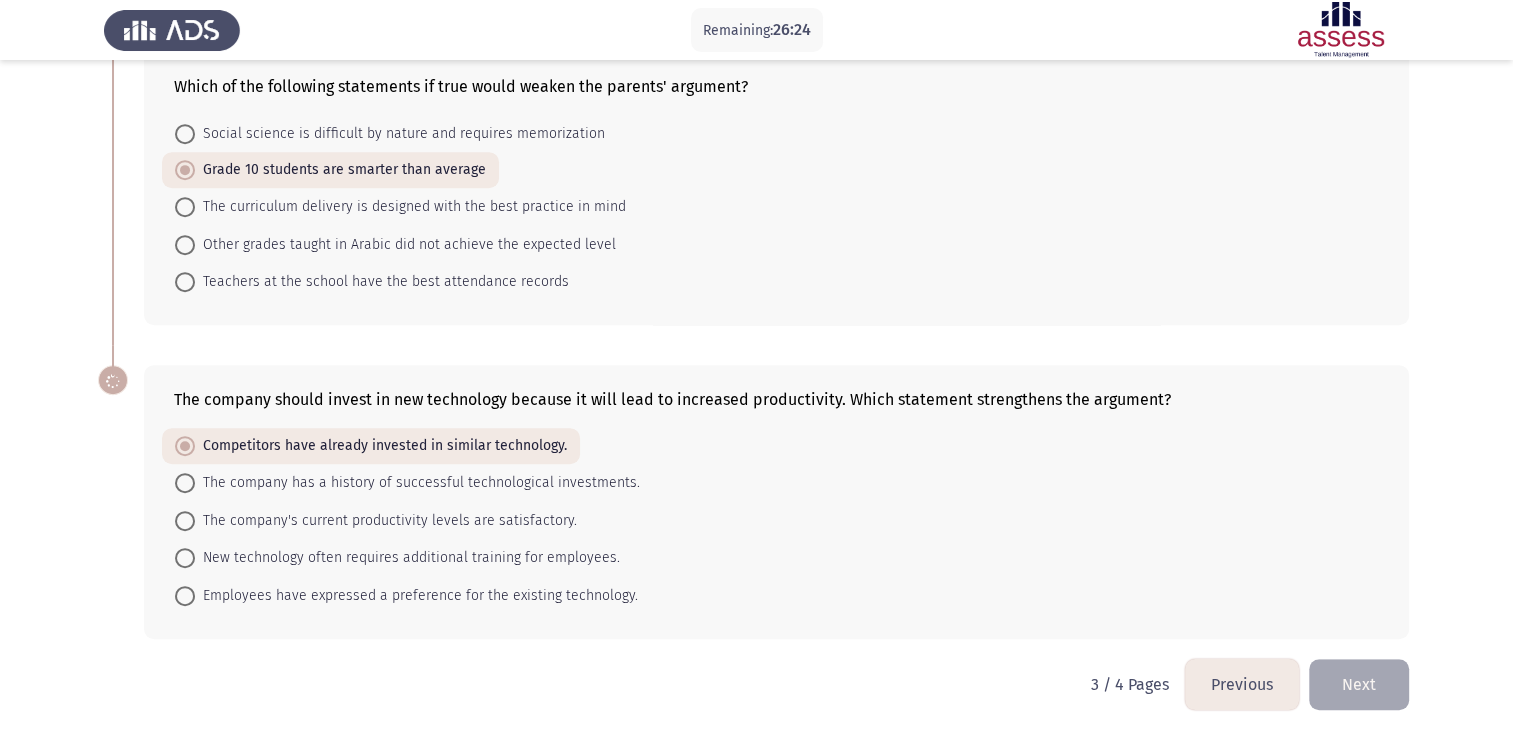 scroll, scrollTop: 837, scrollLeft: 0, axis: vertical 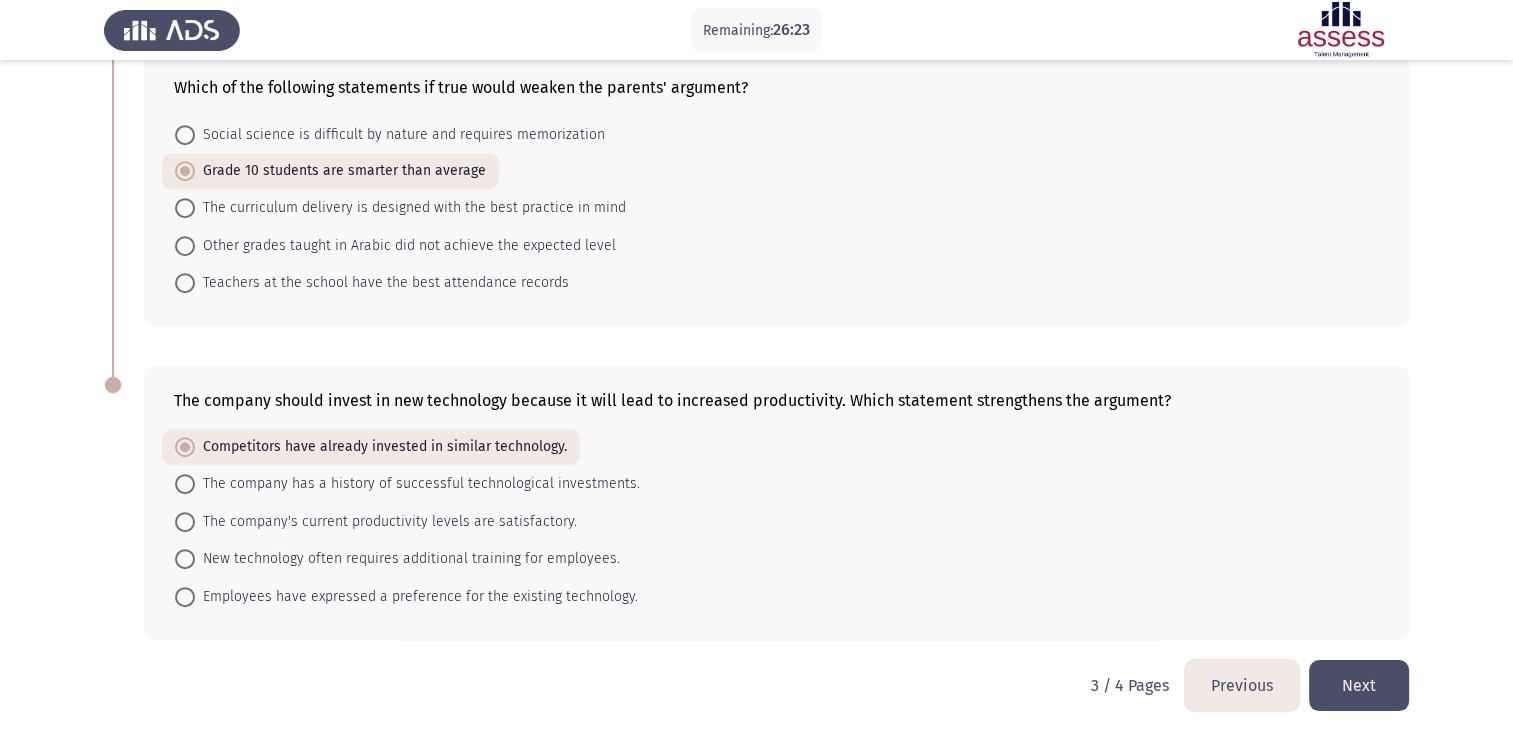click on "Next" 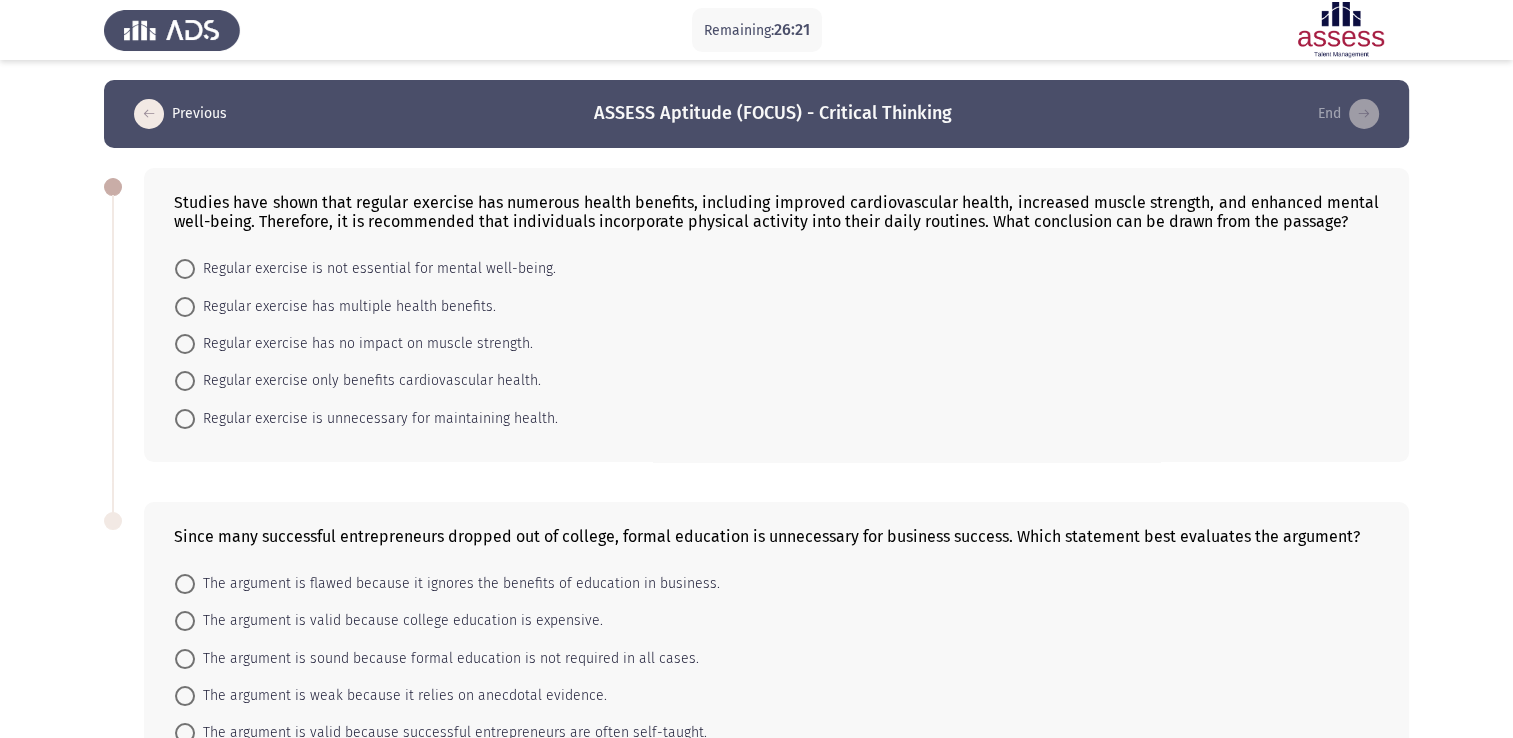 click on "Regular exercise has multiple health benefits." at bounding box center (335, 305) 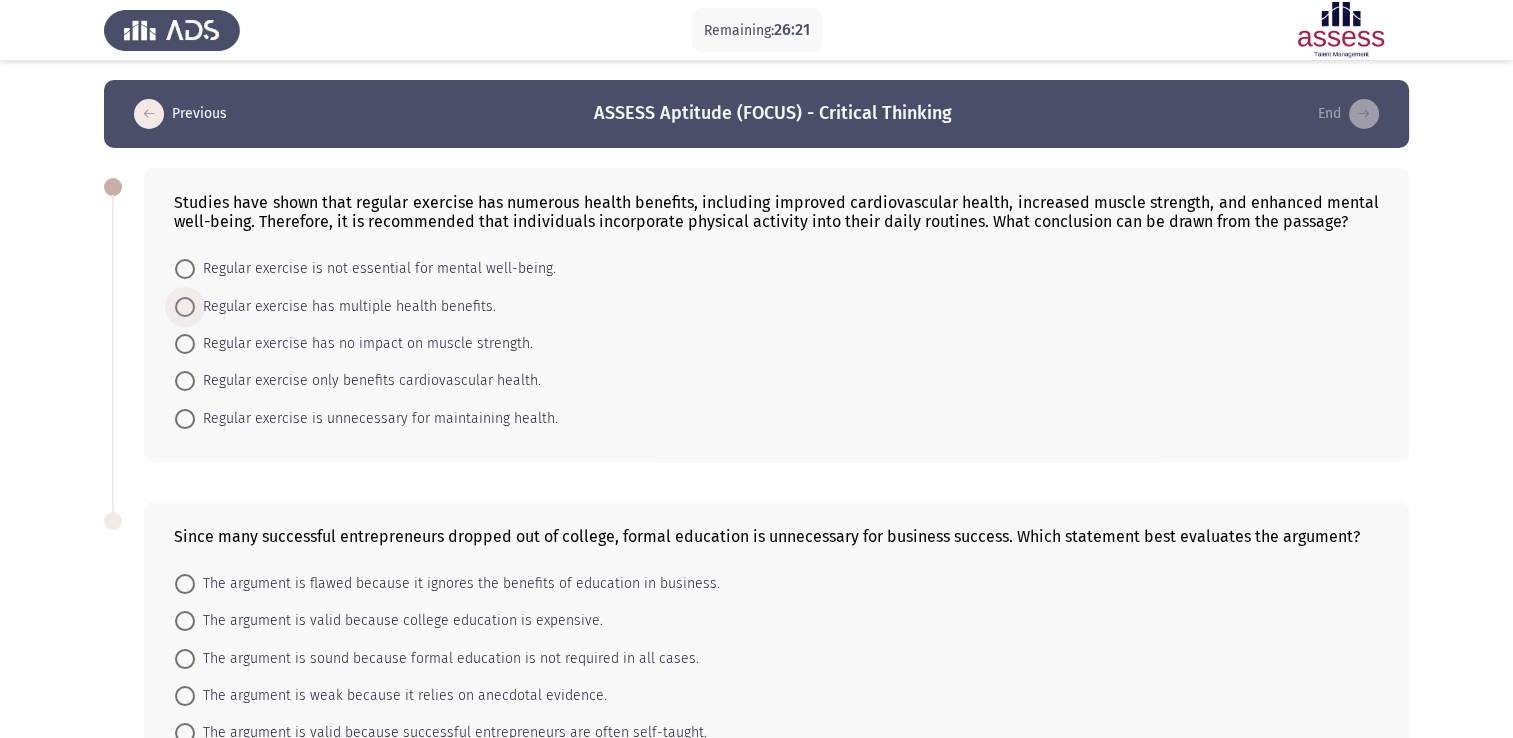 click on "Regular exercise has multiple health benefits." at bounding box center (345, 307) 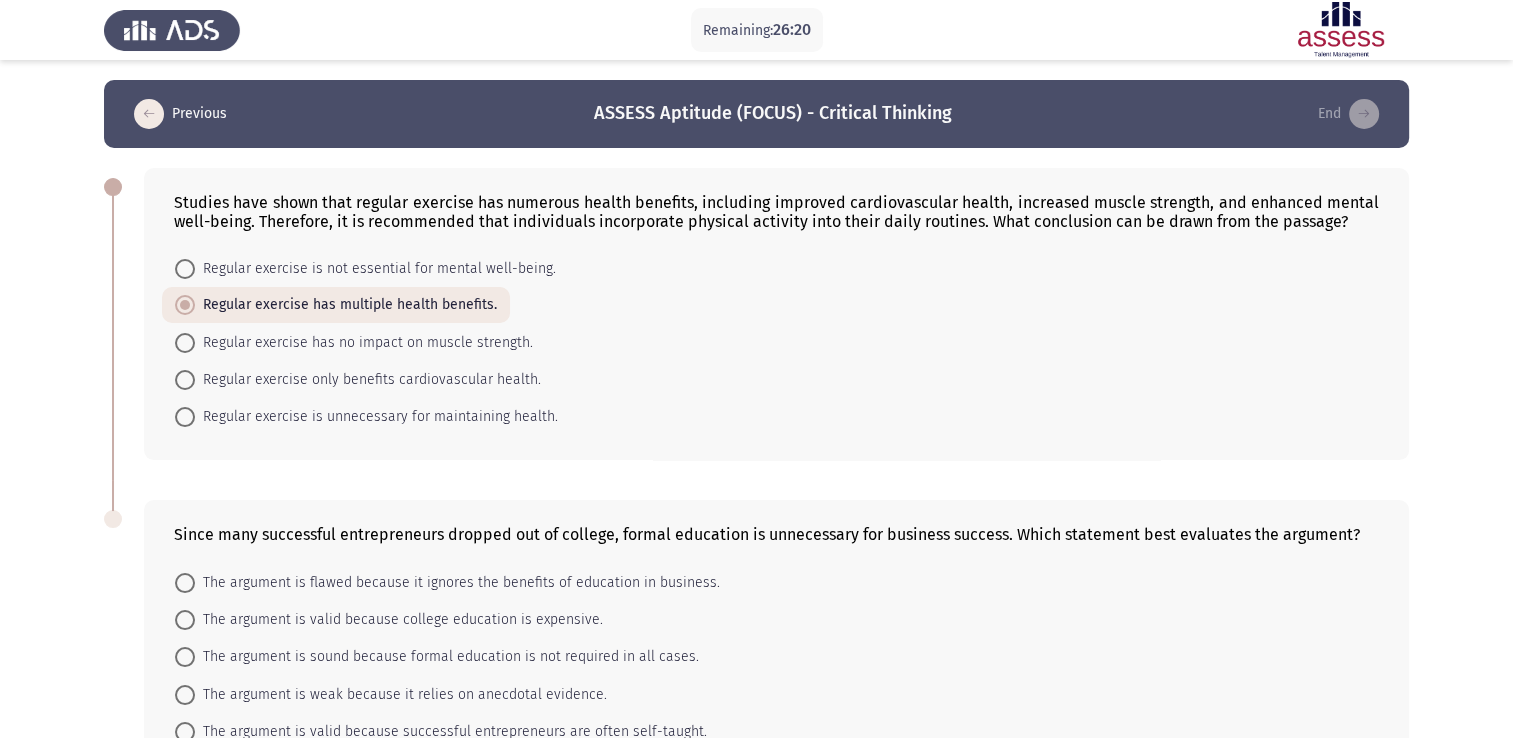 click on "The argument is valid because college education is expensive." at bounding box center [389, 619] 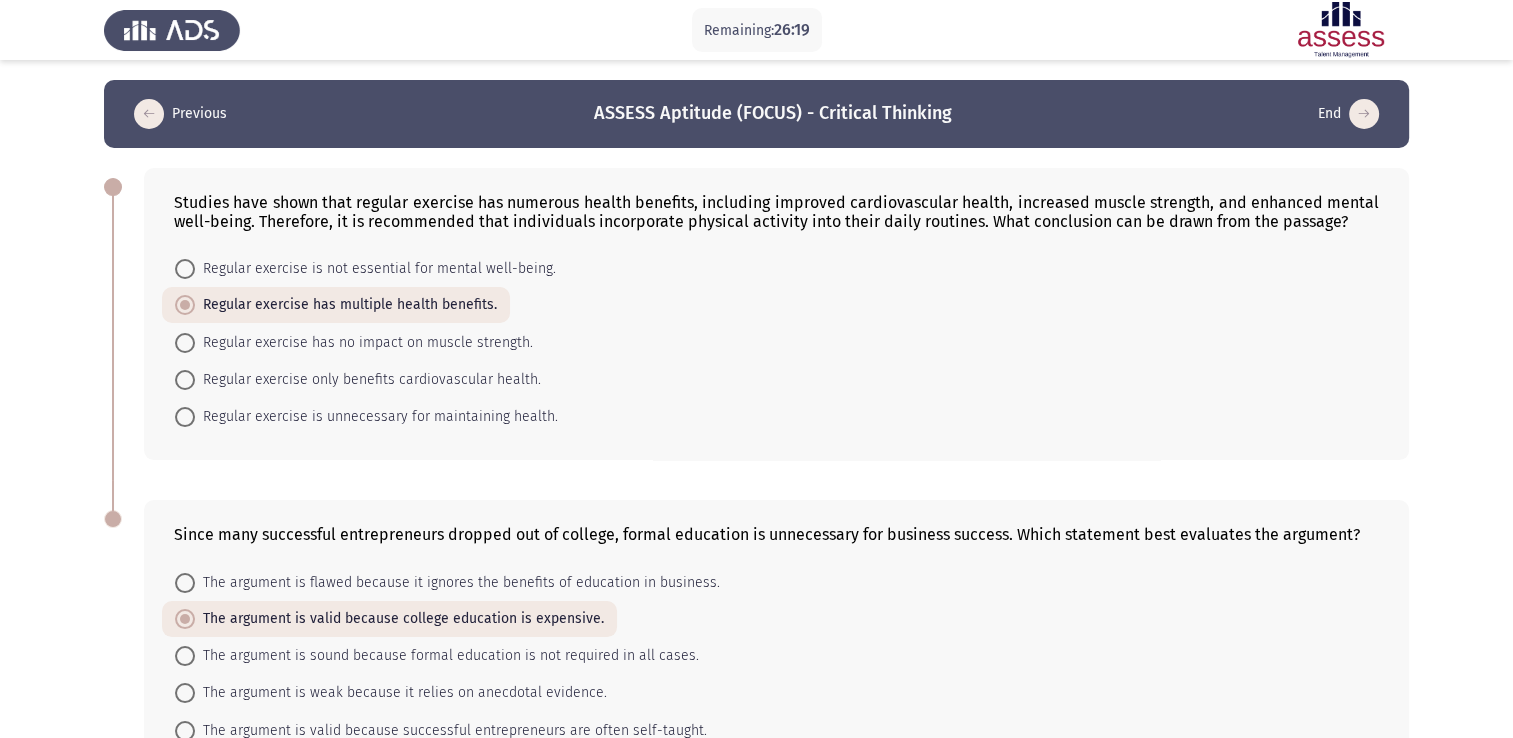 scroll, scrollTop: 134, scrollLeft: 0, axis: vertical 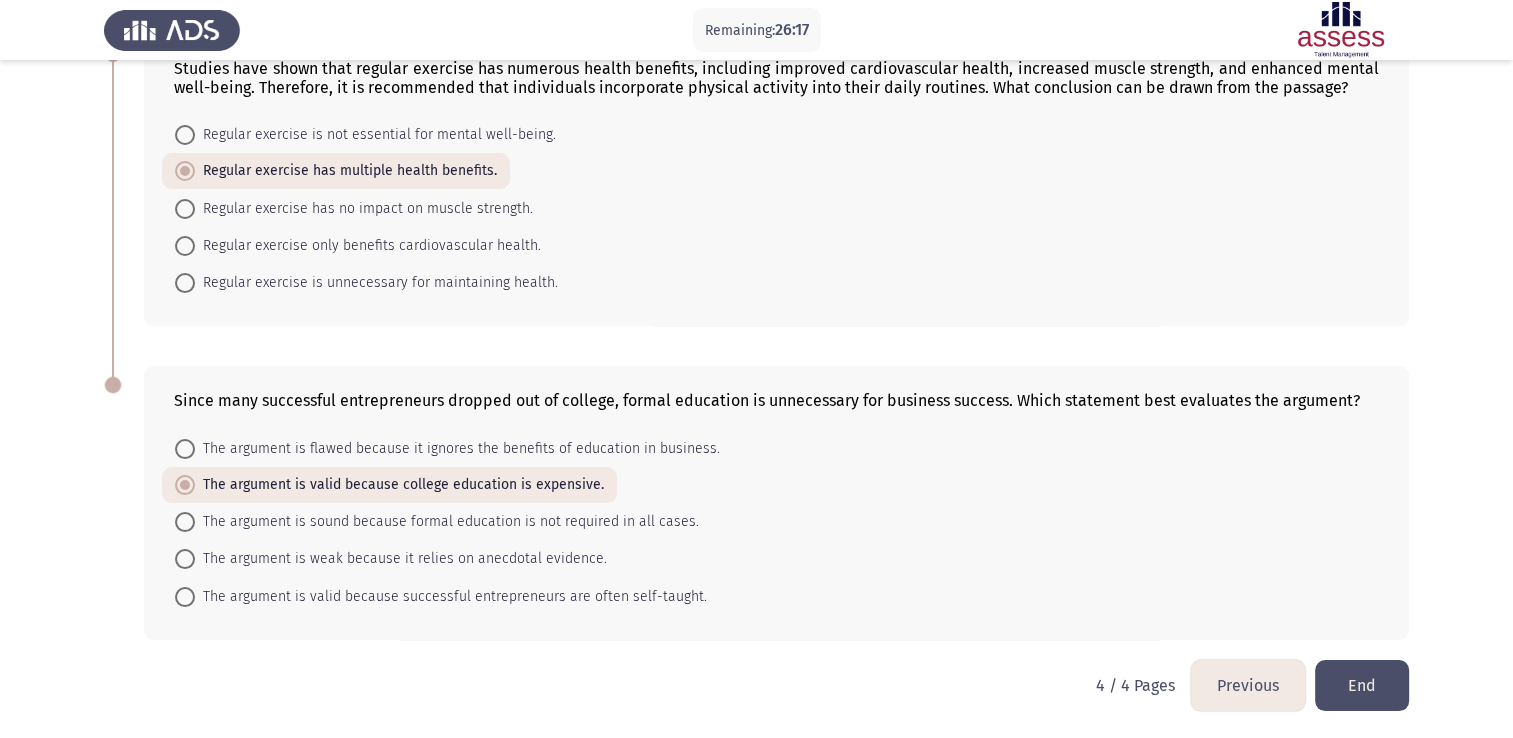 click on "End" 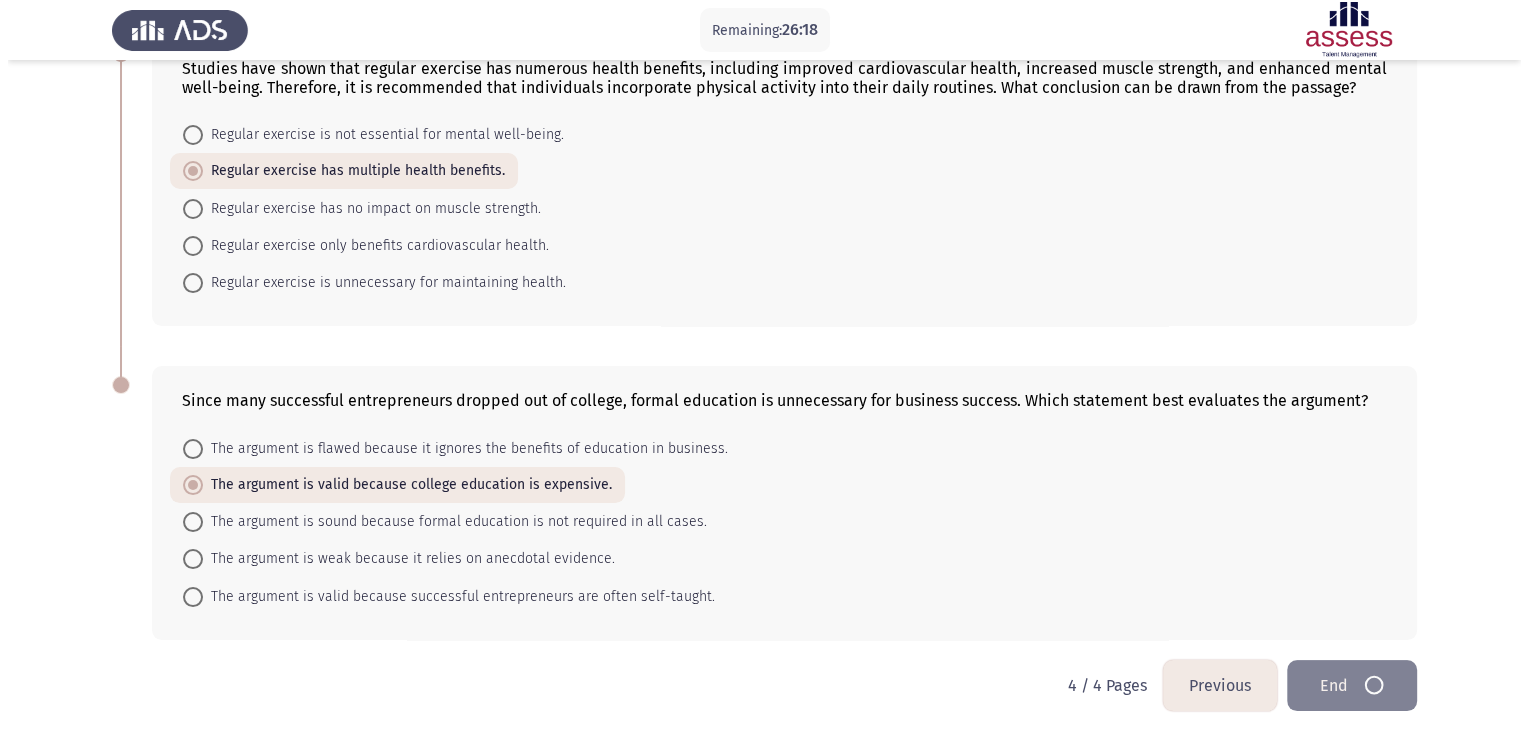 scroll, scrollTop: 0, scrollLeft: 0, axis: both 